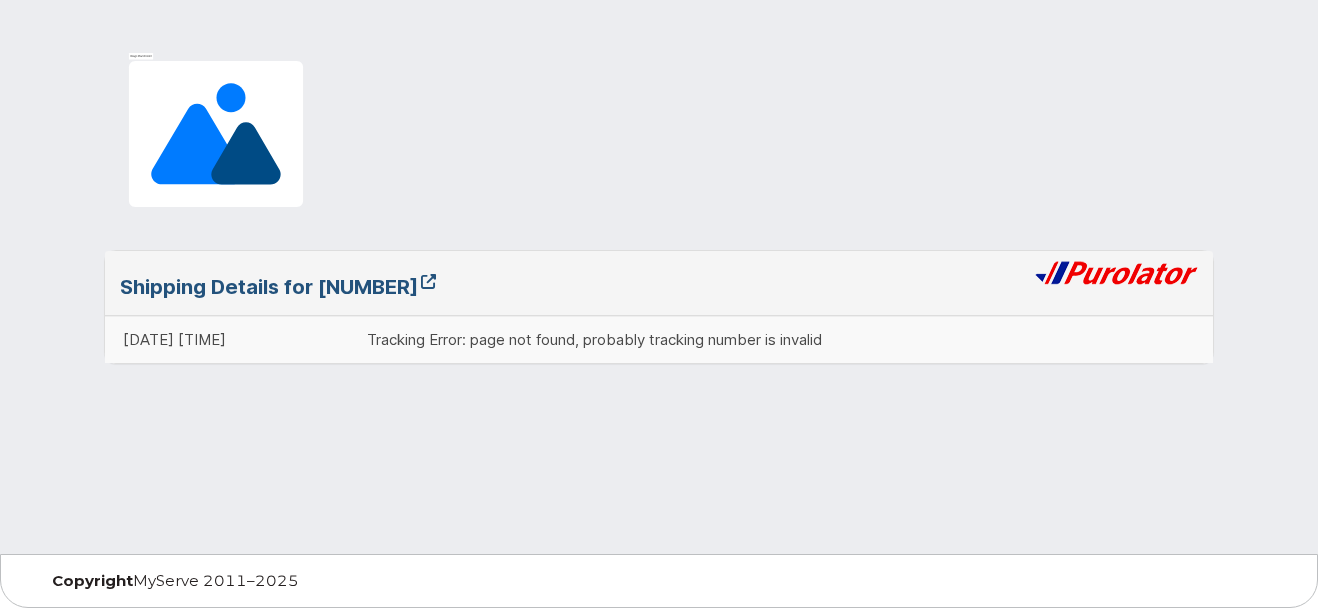 scroll, scrollTop: 0, scrollLeft: 0, axis: both 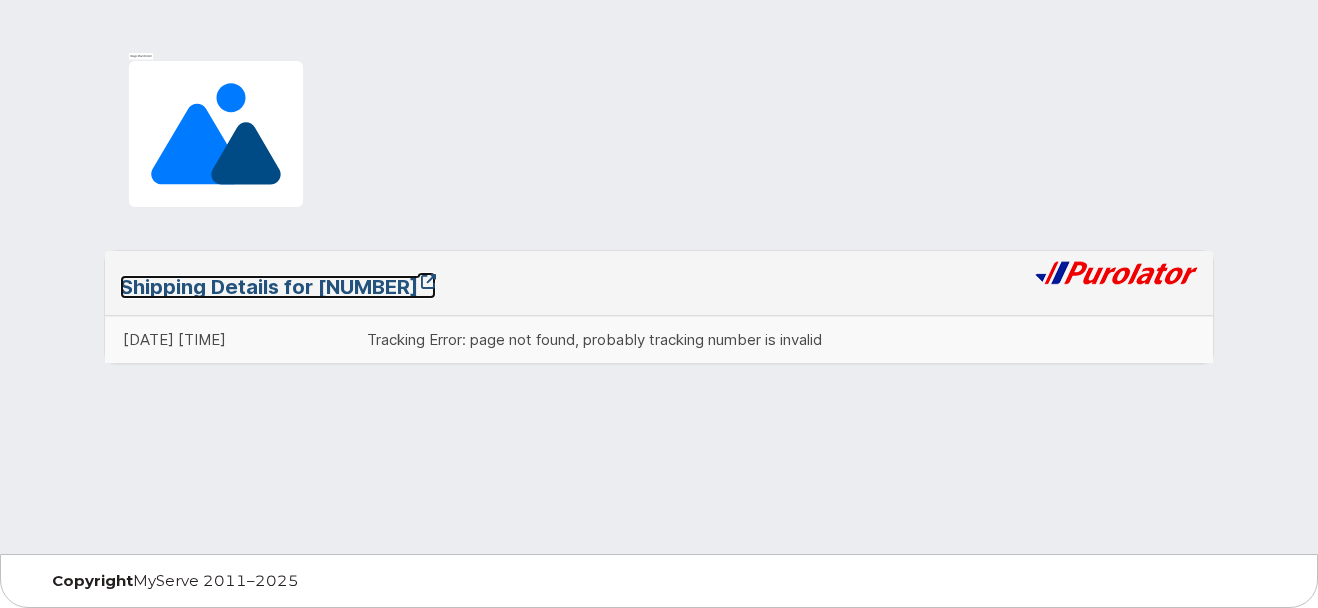 click on "Shipping Details for 457221805718" at bounding box center [278, 287] 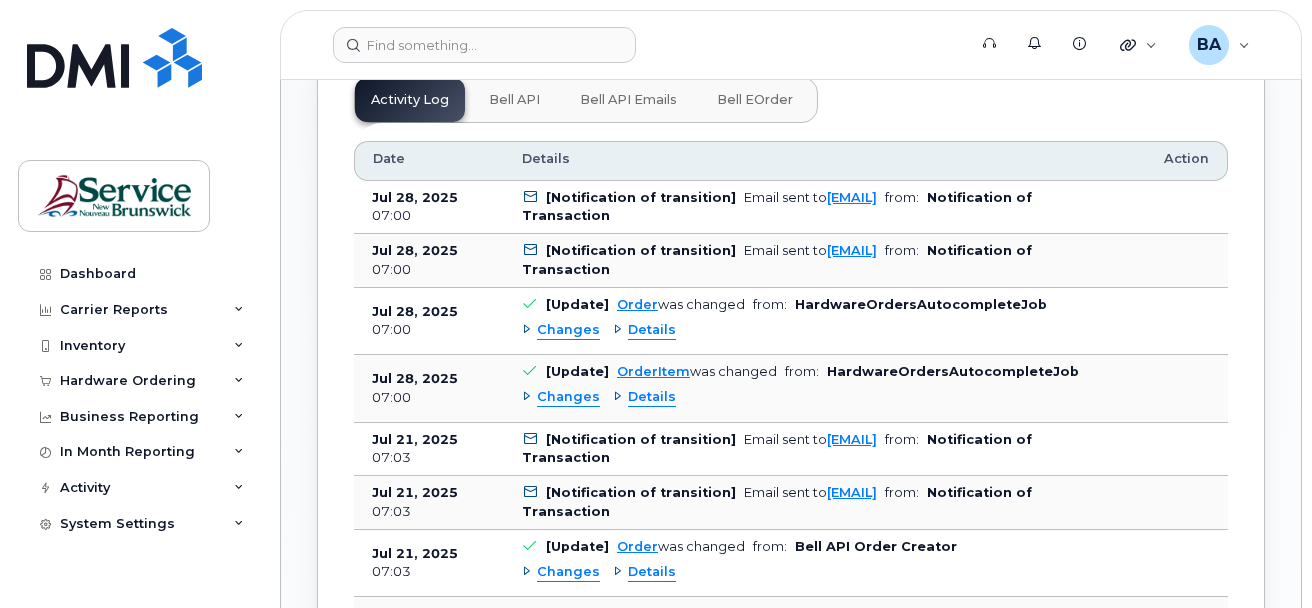 scroll, scrollTop: 1500, scrollLeft: 0, axis: vertical 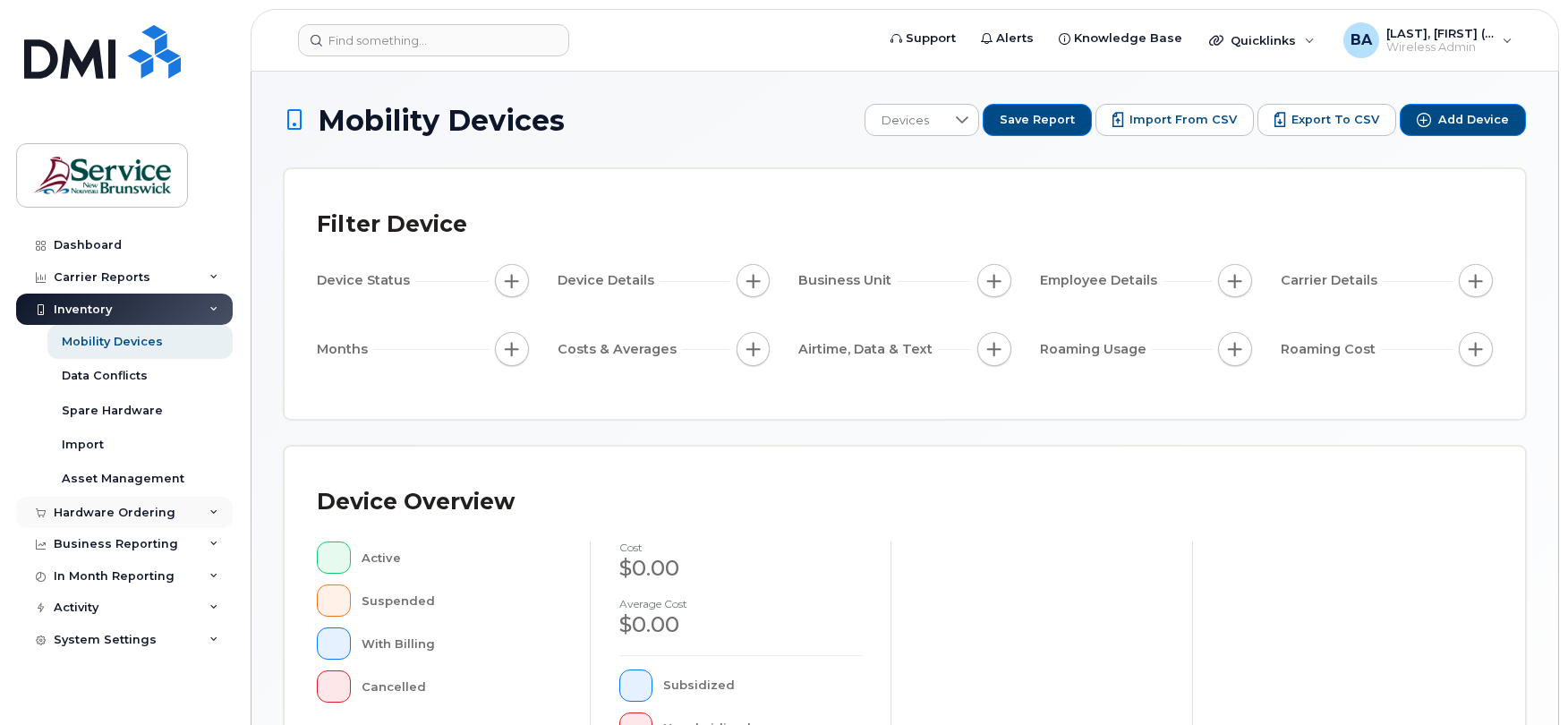 click on "Hardware Ordering" at bounding box center [115, 513] 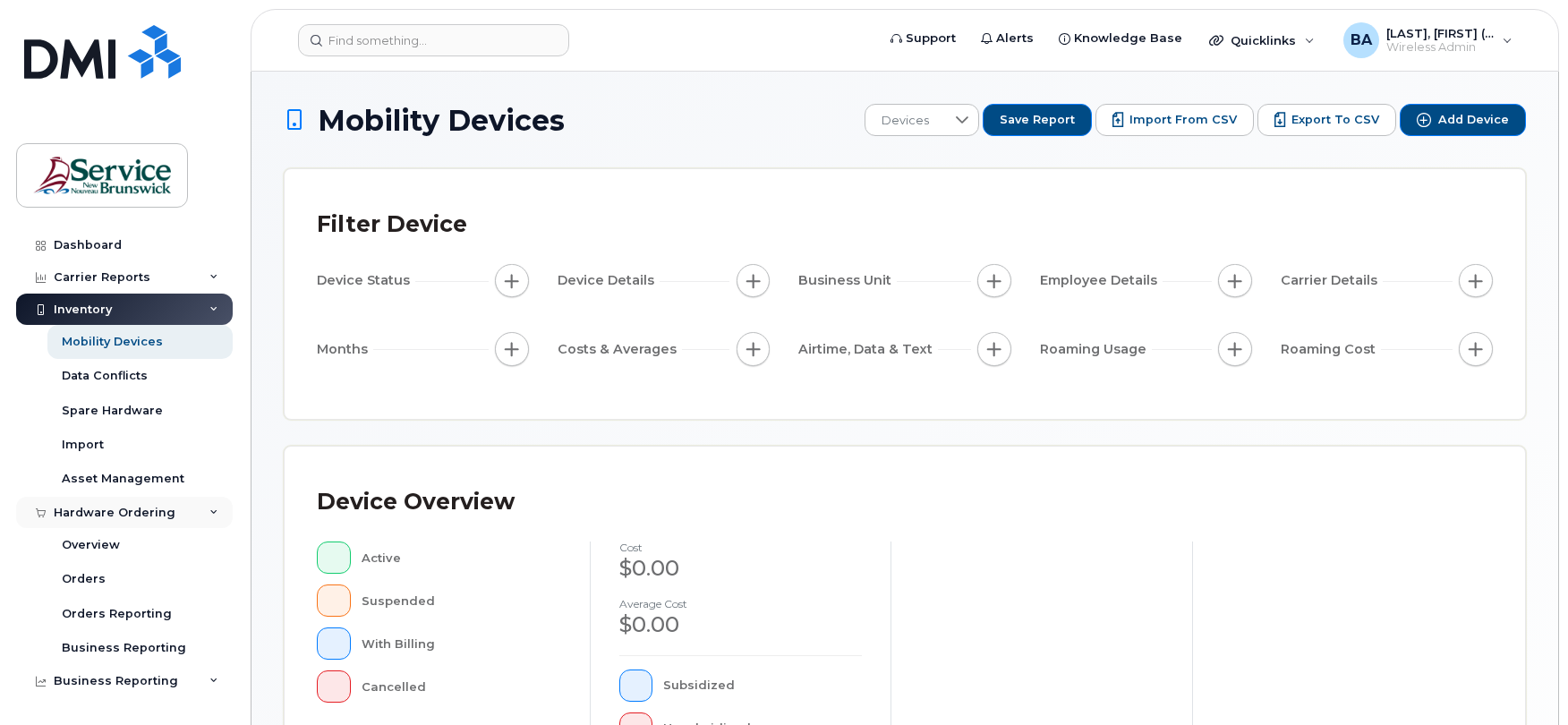 click on "Hardware Ordering" at bounding box center (115, 513) 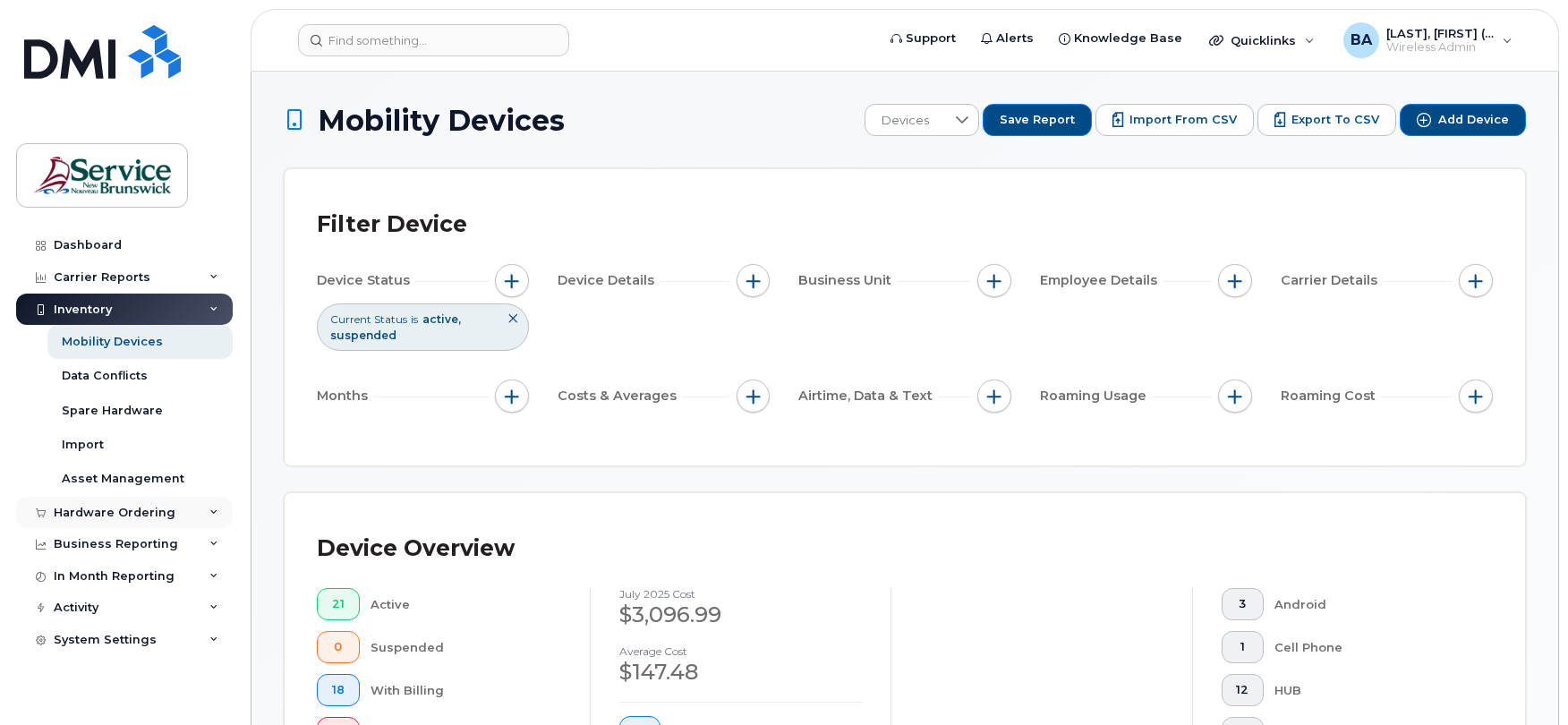 click on "Hardware Ordering" at bounding box center [115, 513] 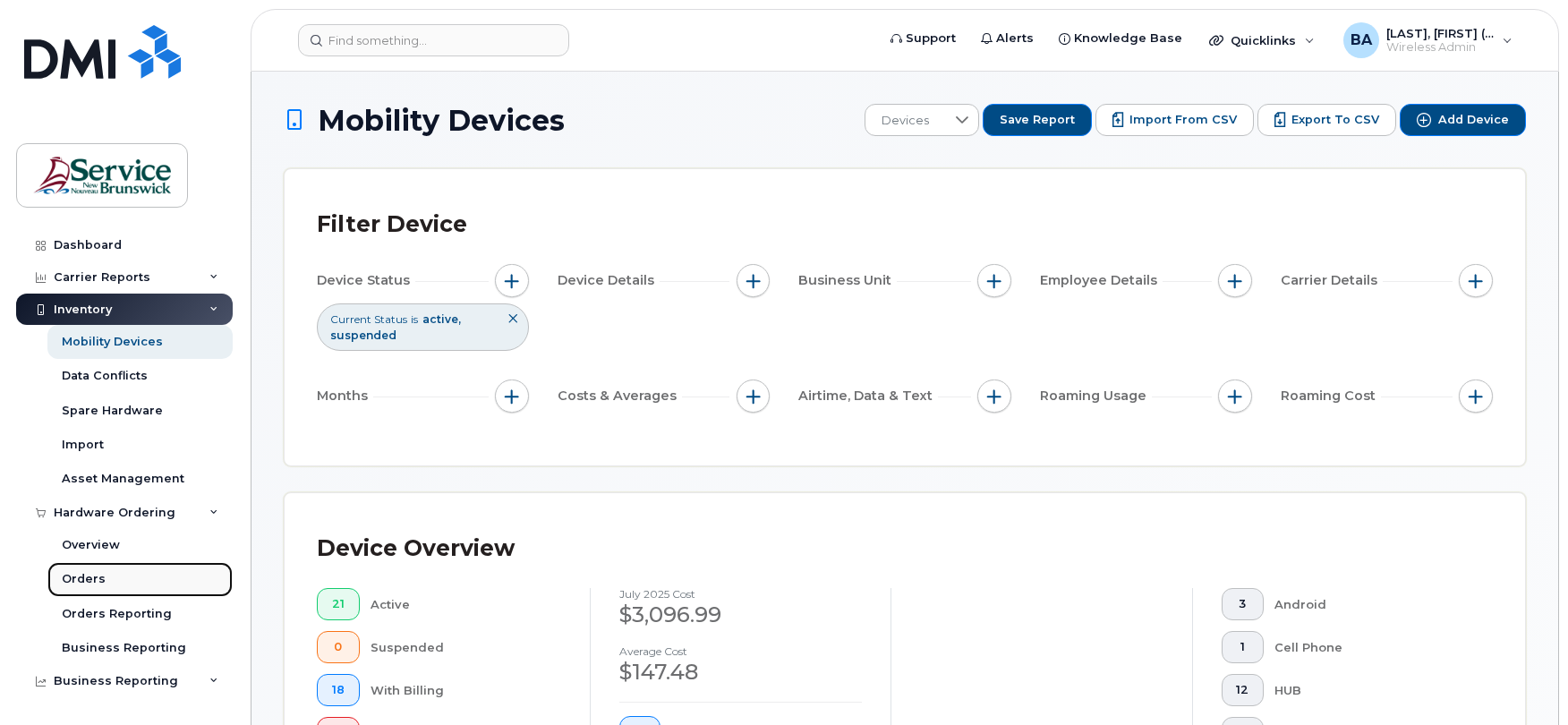 click on "Orders" at bounding box center (83, 579) 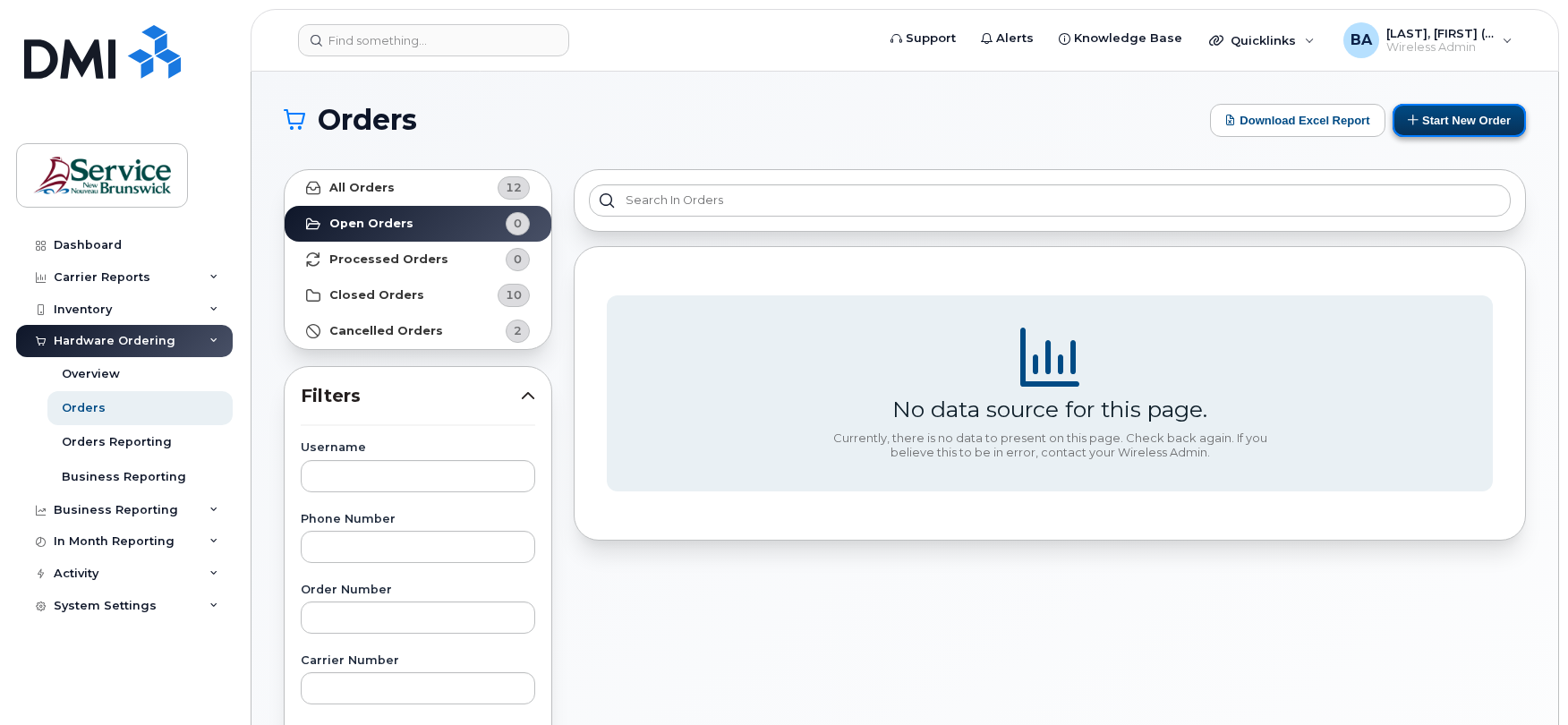 click on "Start New Order" at bounding box center [1459, 120] 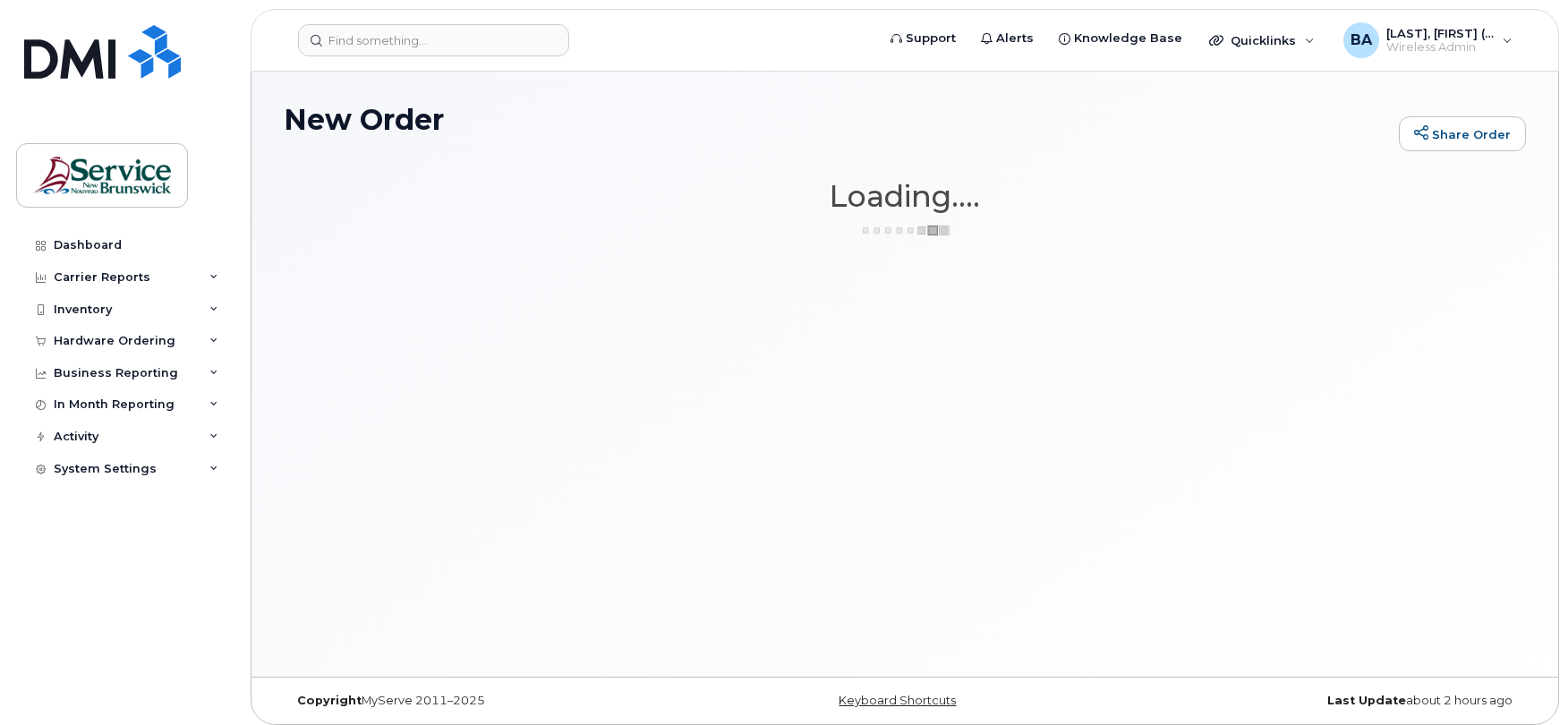 scroll, scrollTop: 0, scrollLeft: 0, axis: both 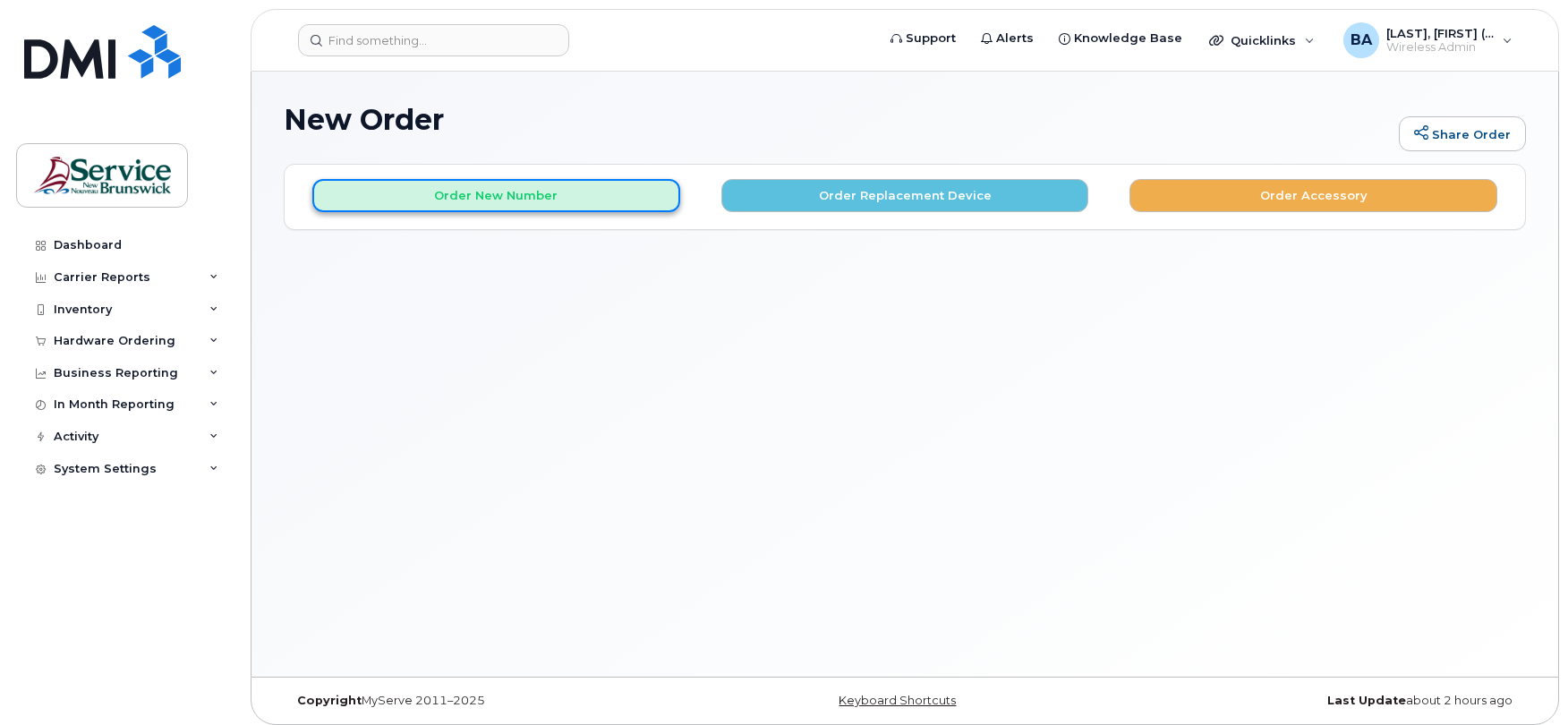 click on "Order New Number" at bounding box center [496, 195] 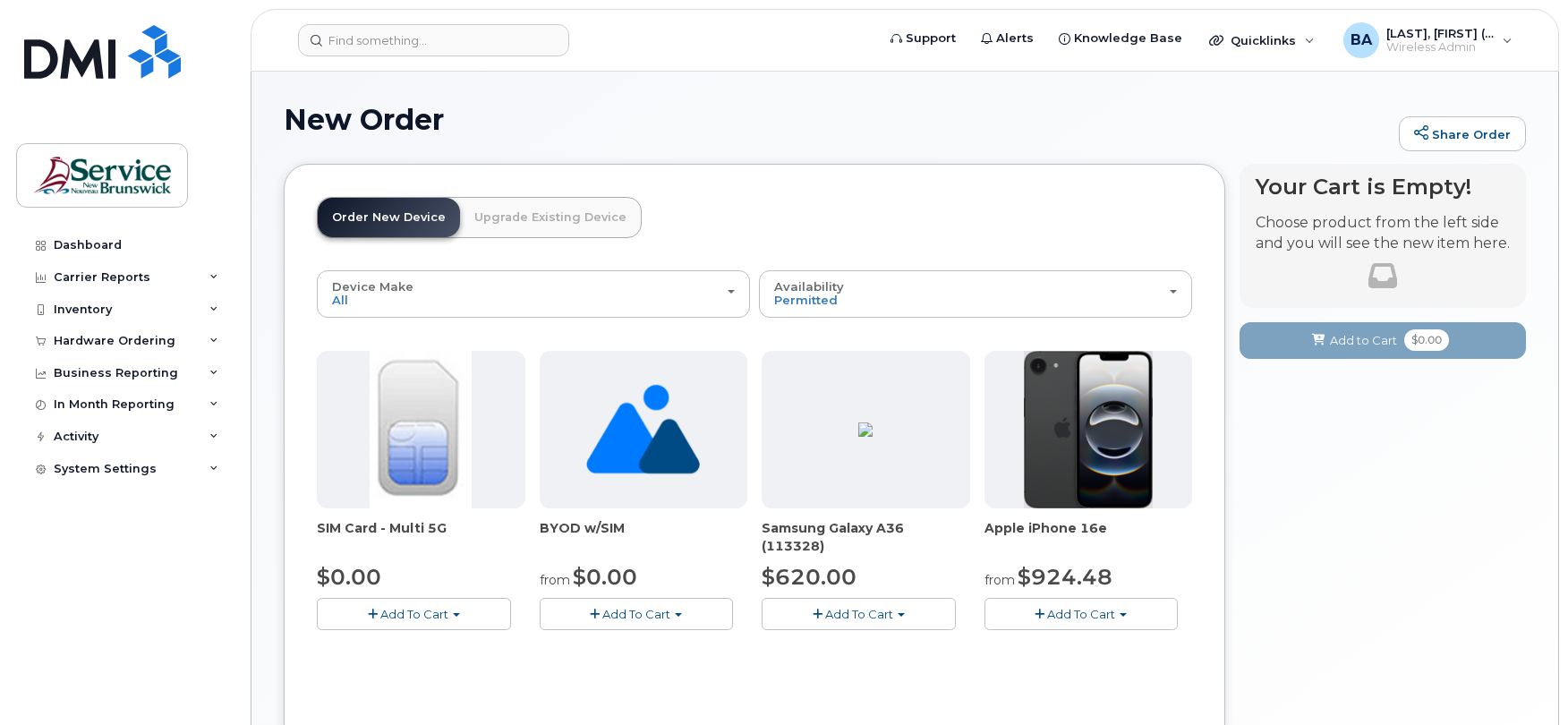 click at bounding box center [643, 430] 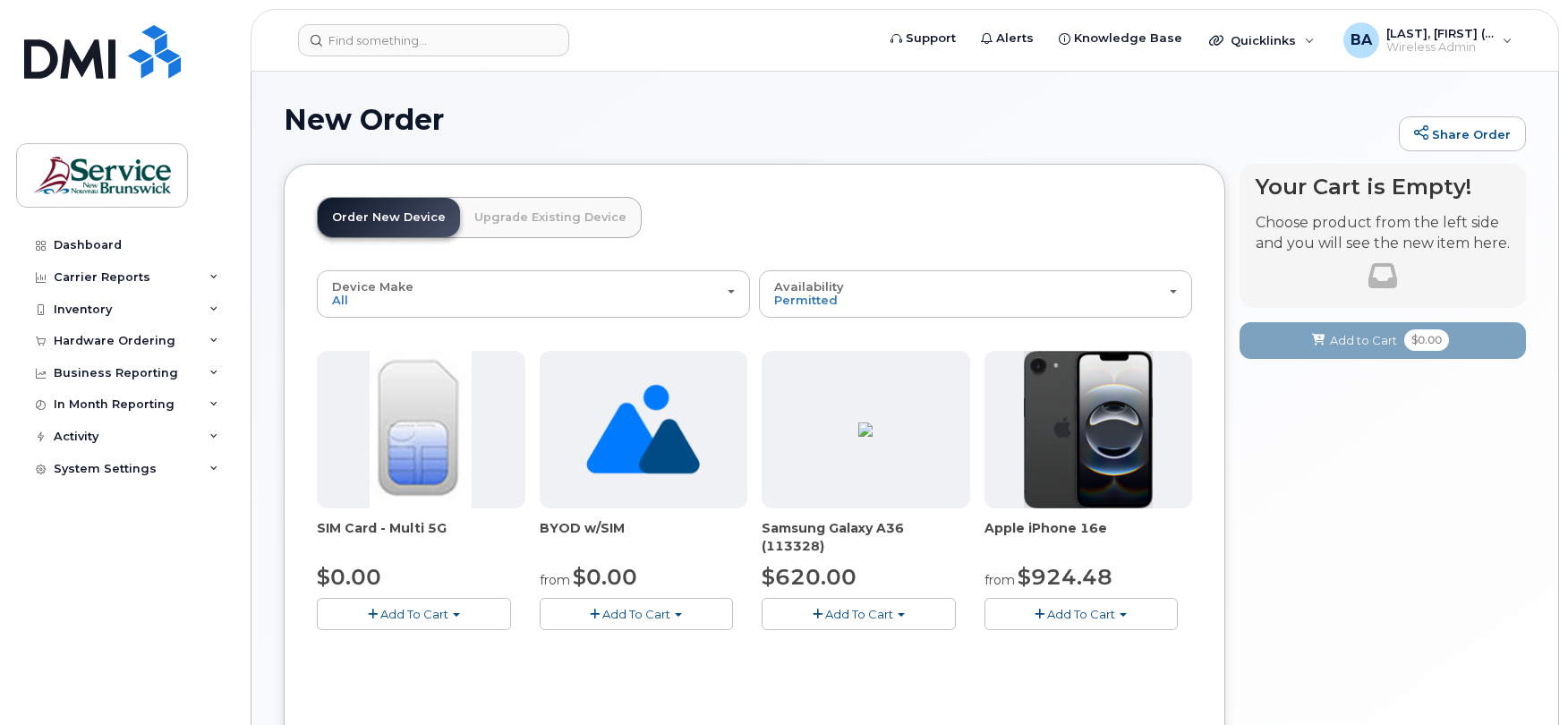 click on "Add To Cart" at bounding box center [636, 613] 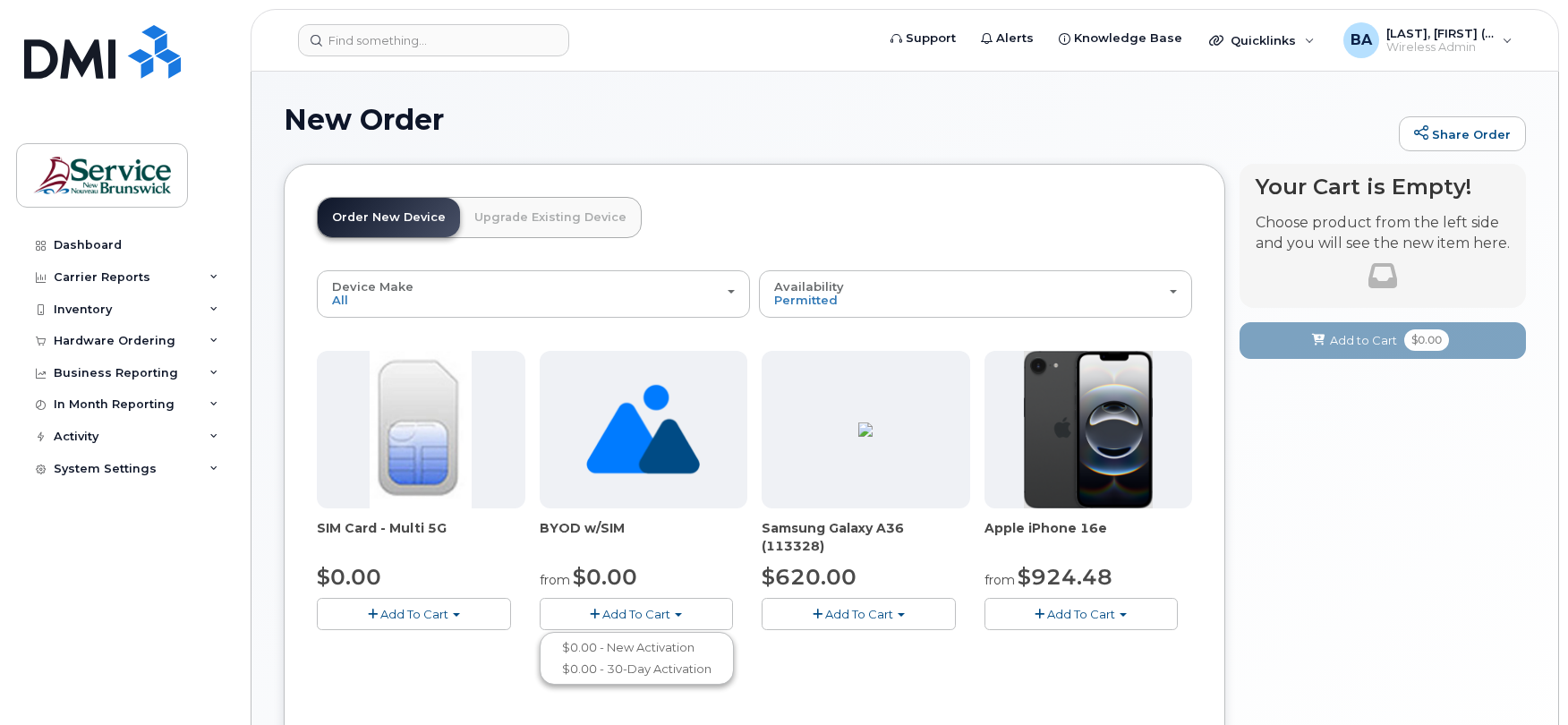 click on "Add To Cart" at bounding box center [636, 614] 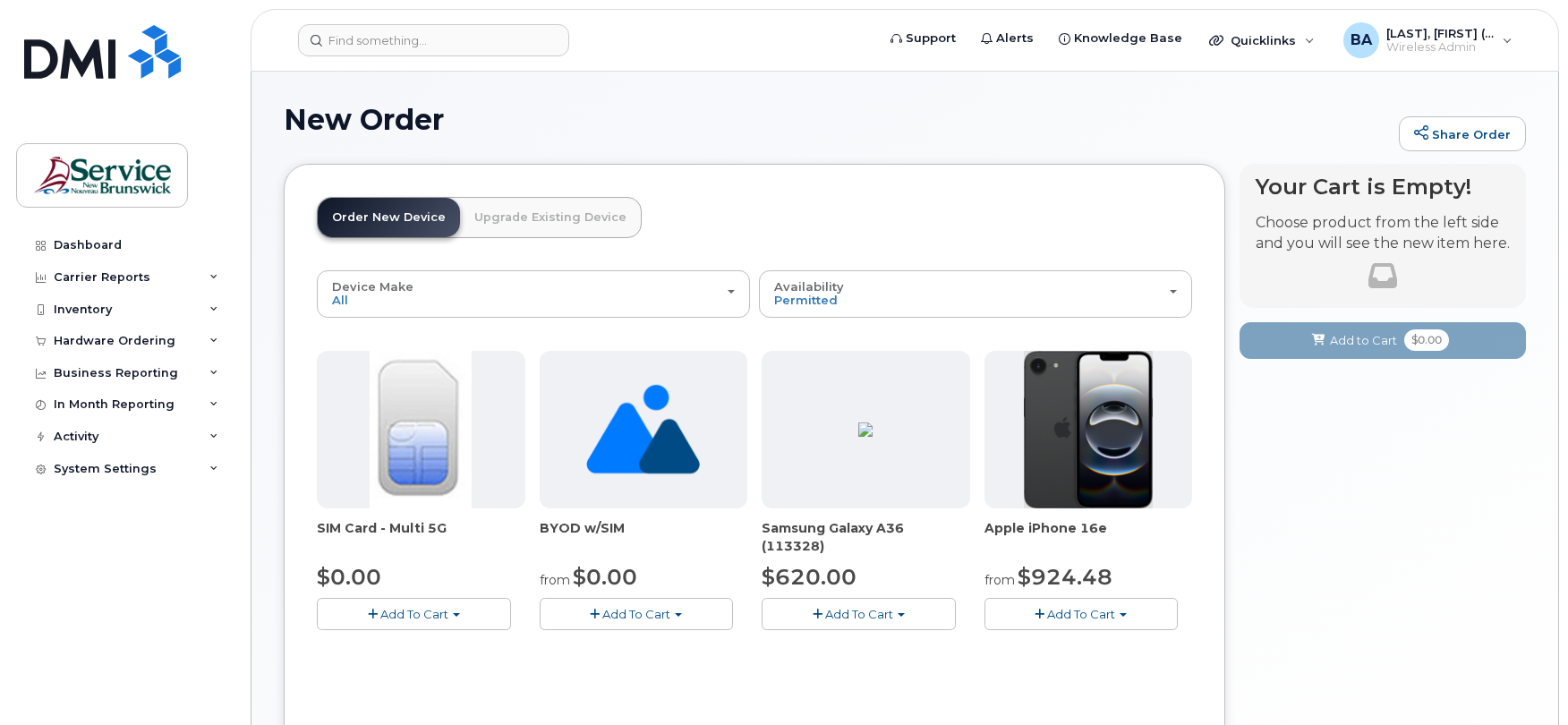 click at bounding box center [594, 614] 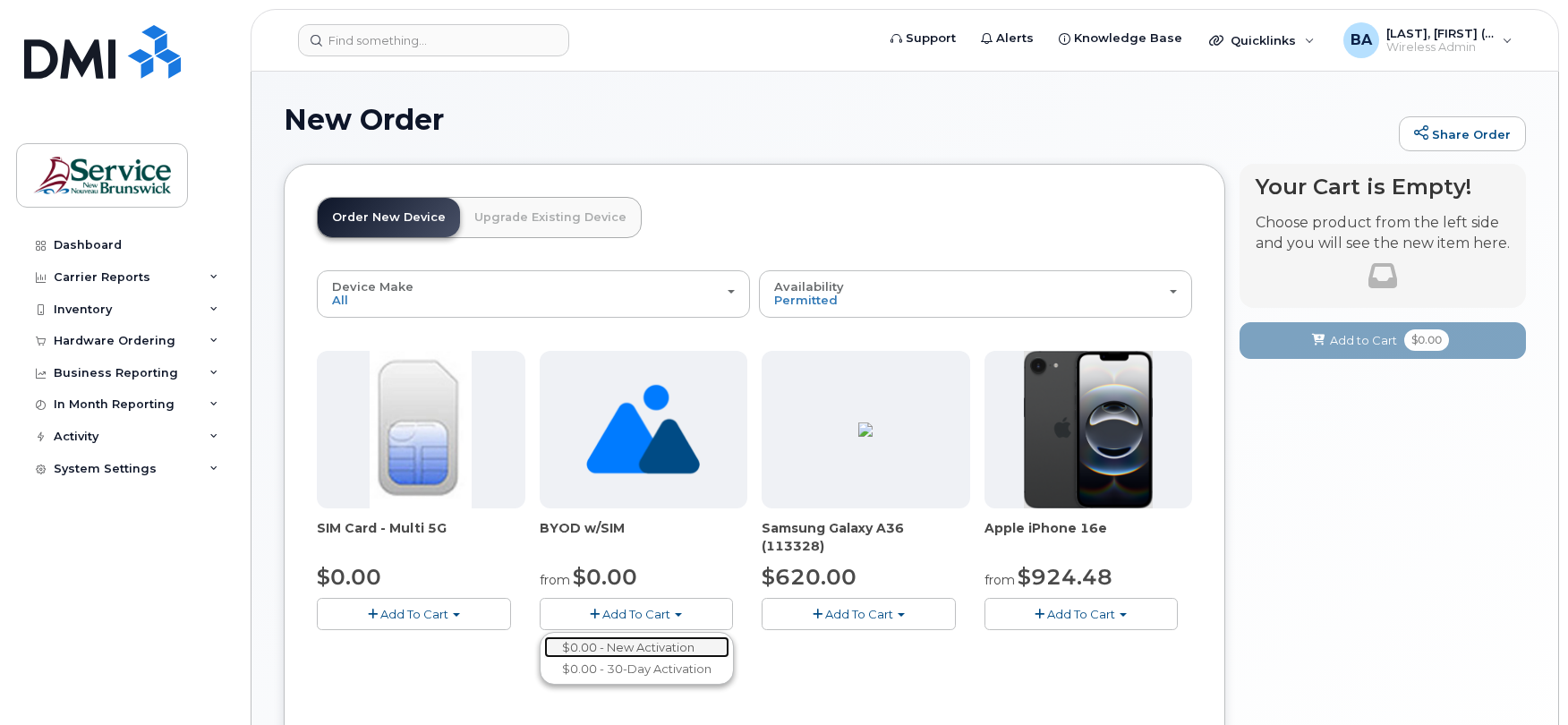 click on "$0.00 - New Activation" at bounding box center (636, 647) 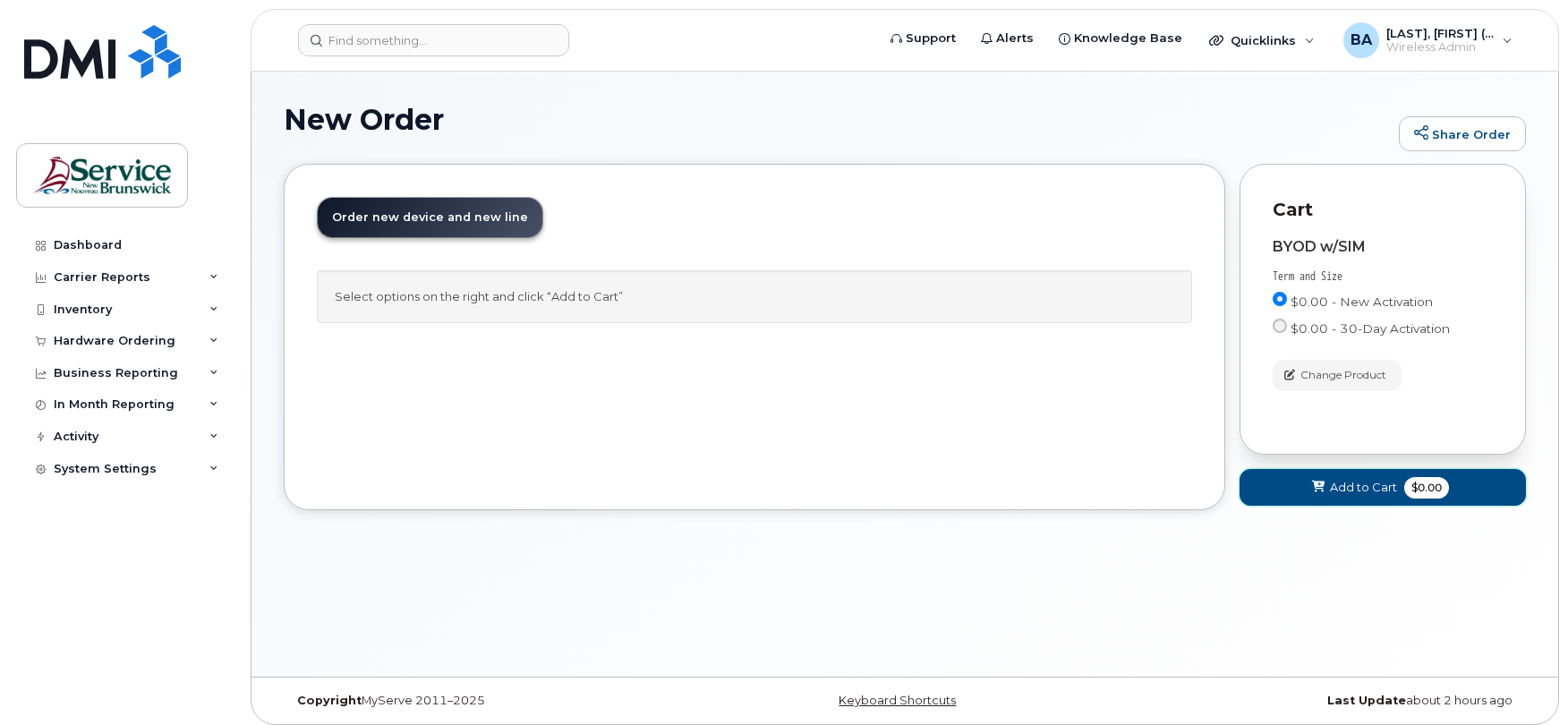 click on "Add to Cart" at bounding box center [1363, 487] 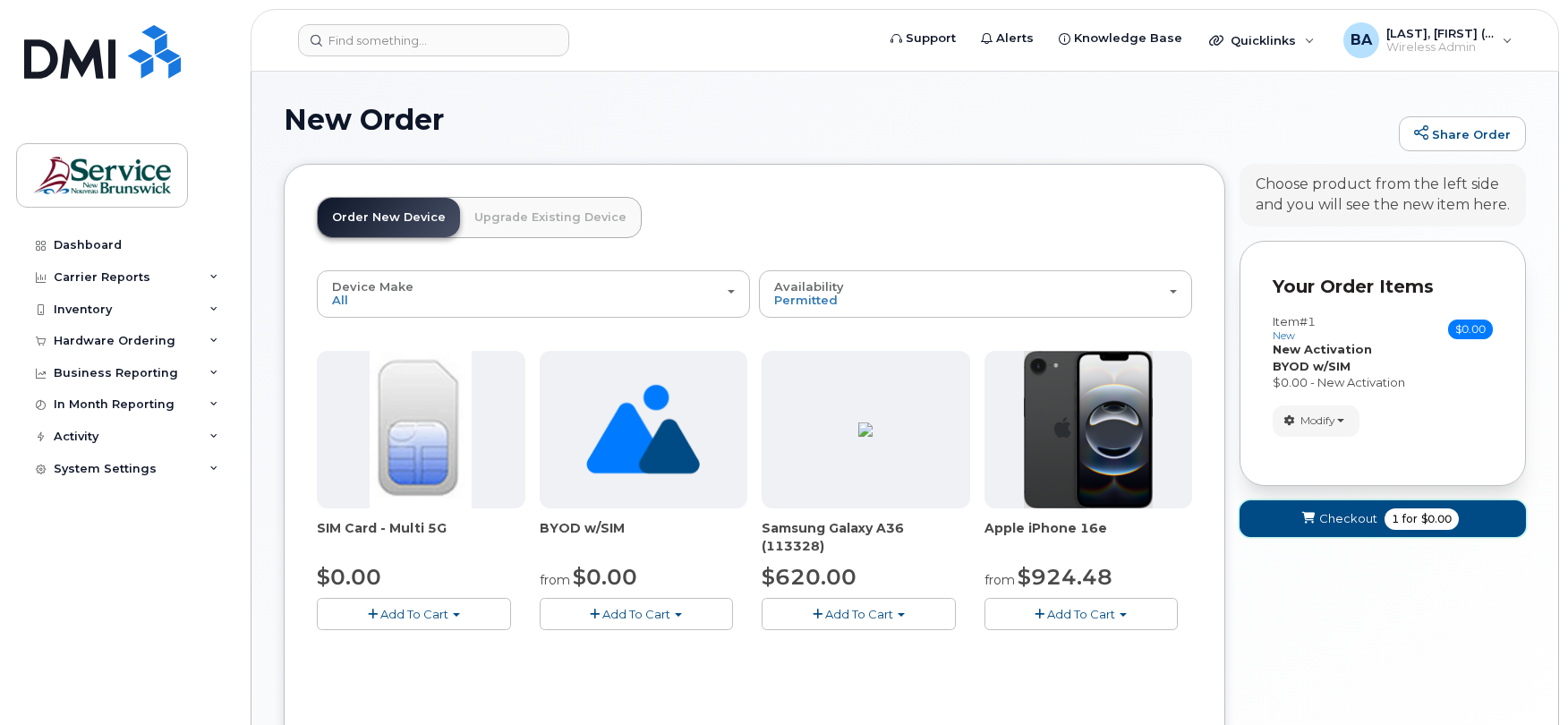 click on "Checkout" at bounding box center (1348, 518) 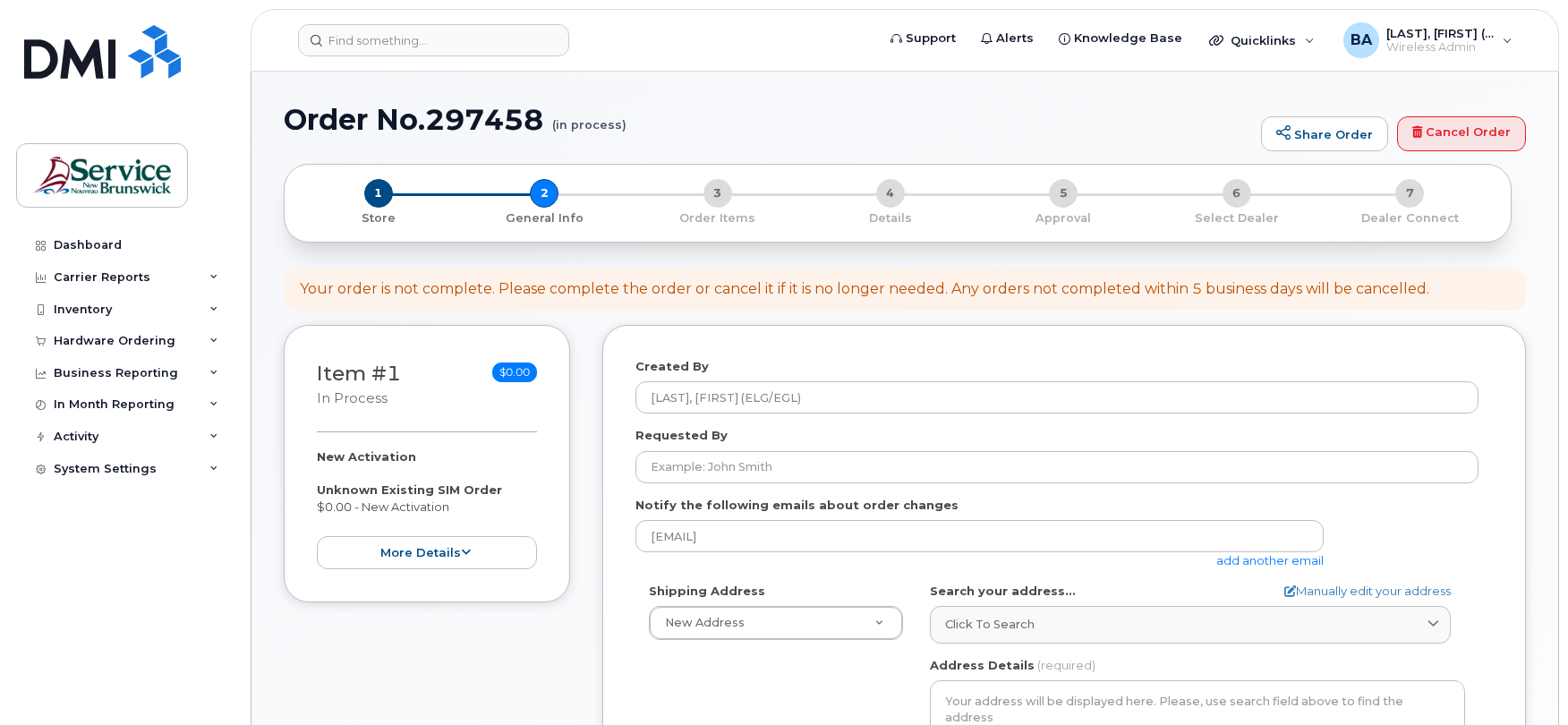 select 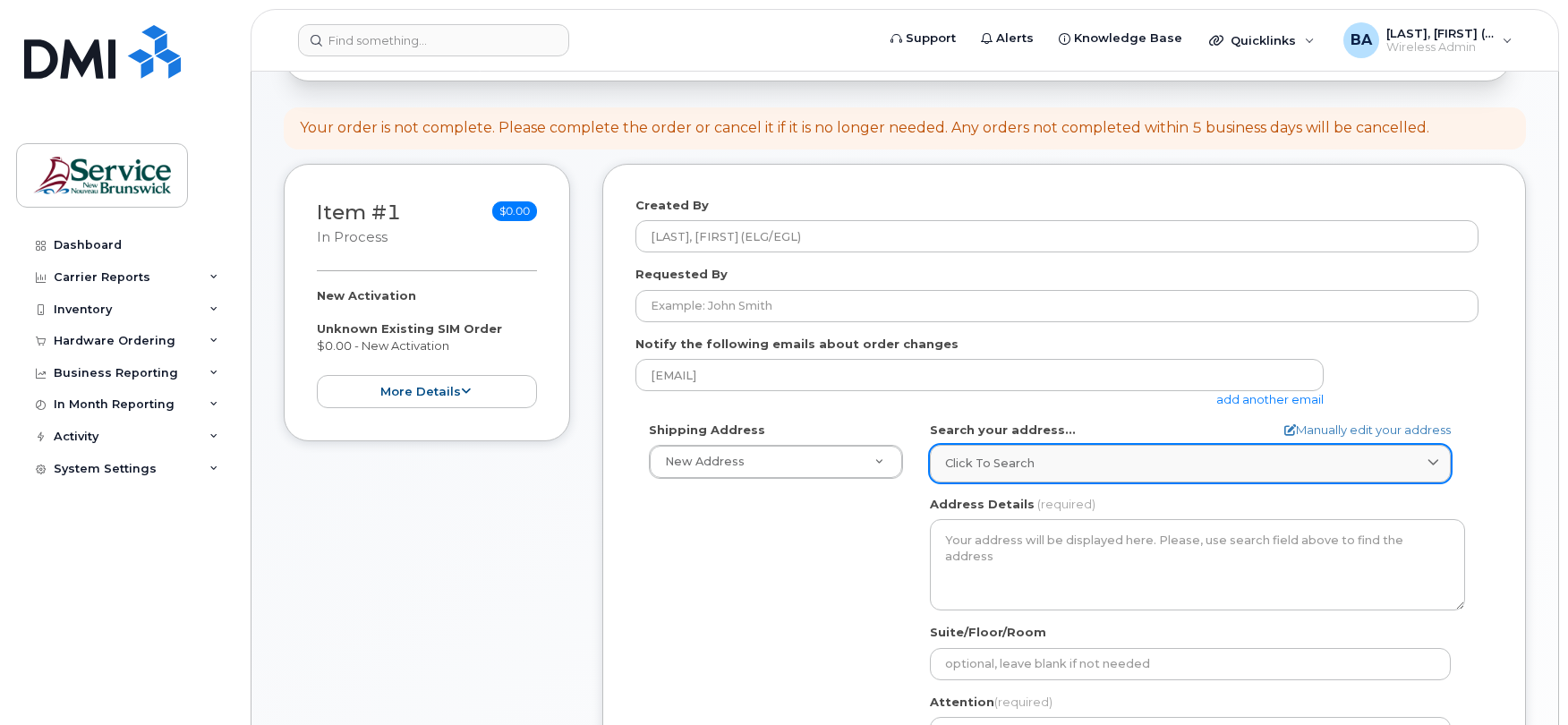 scroll, scrollTop: 119, scrollLeft: 0, axis: vertical 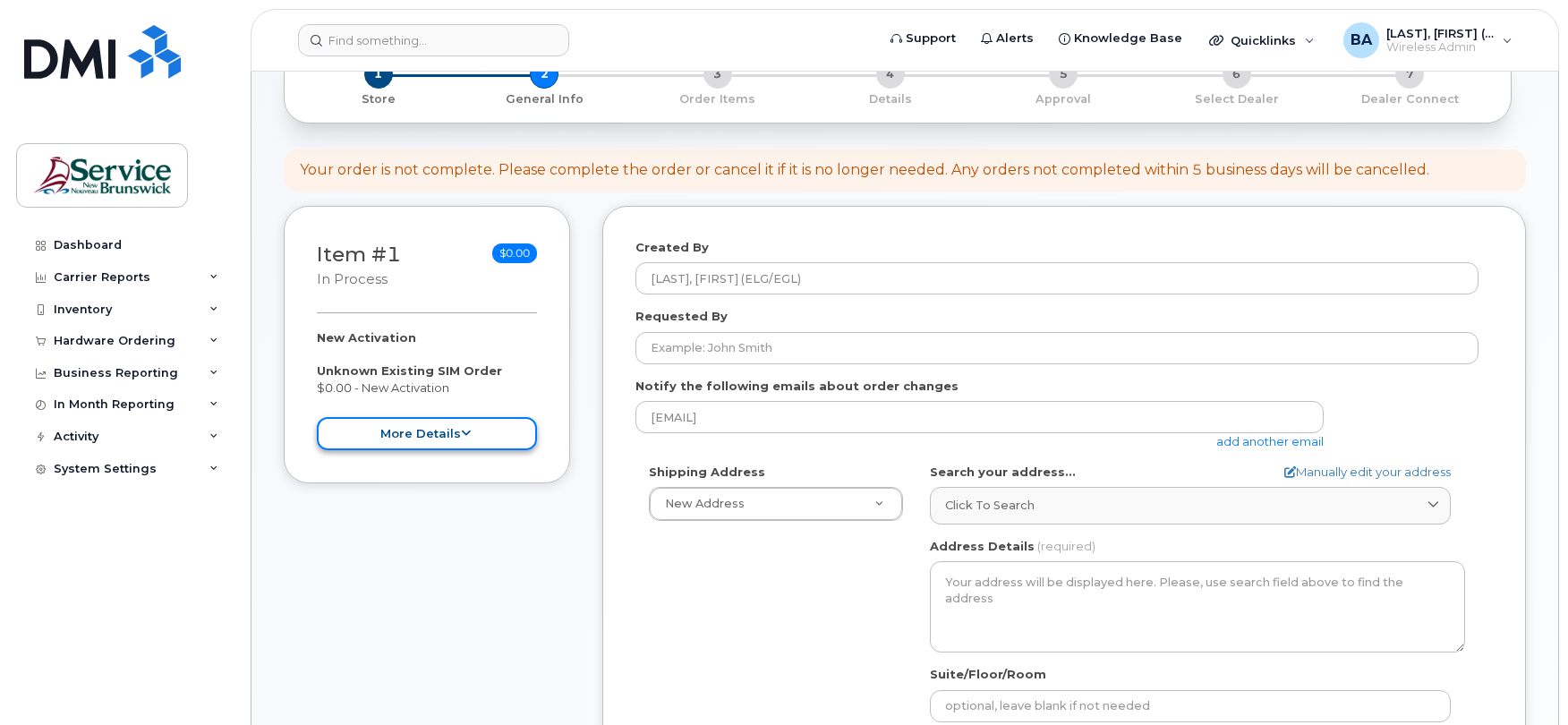 click on "more details" at bounding box center [427, 433] 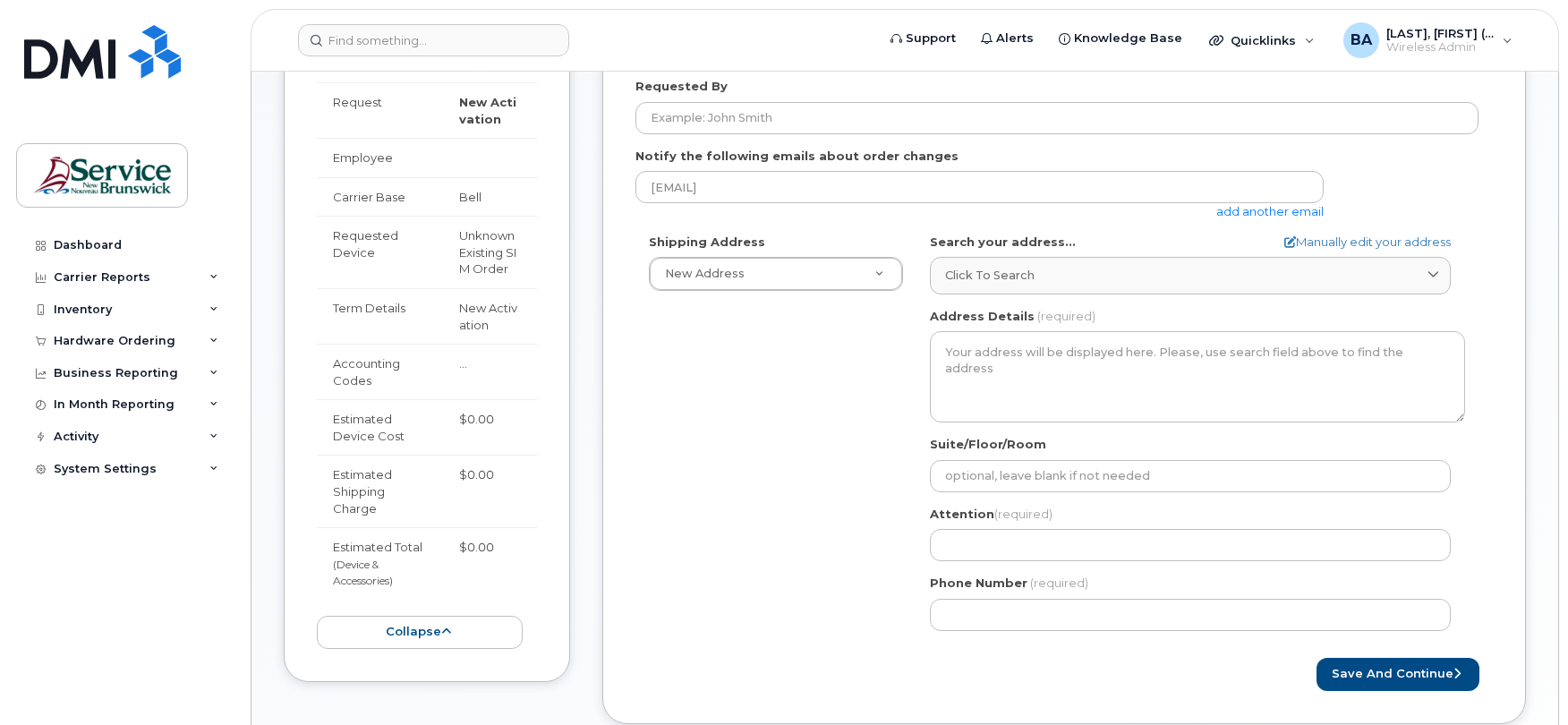 scroll, scrollTop: 358, scrollLeft: 0, axis: vertical 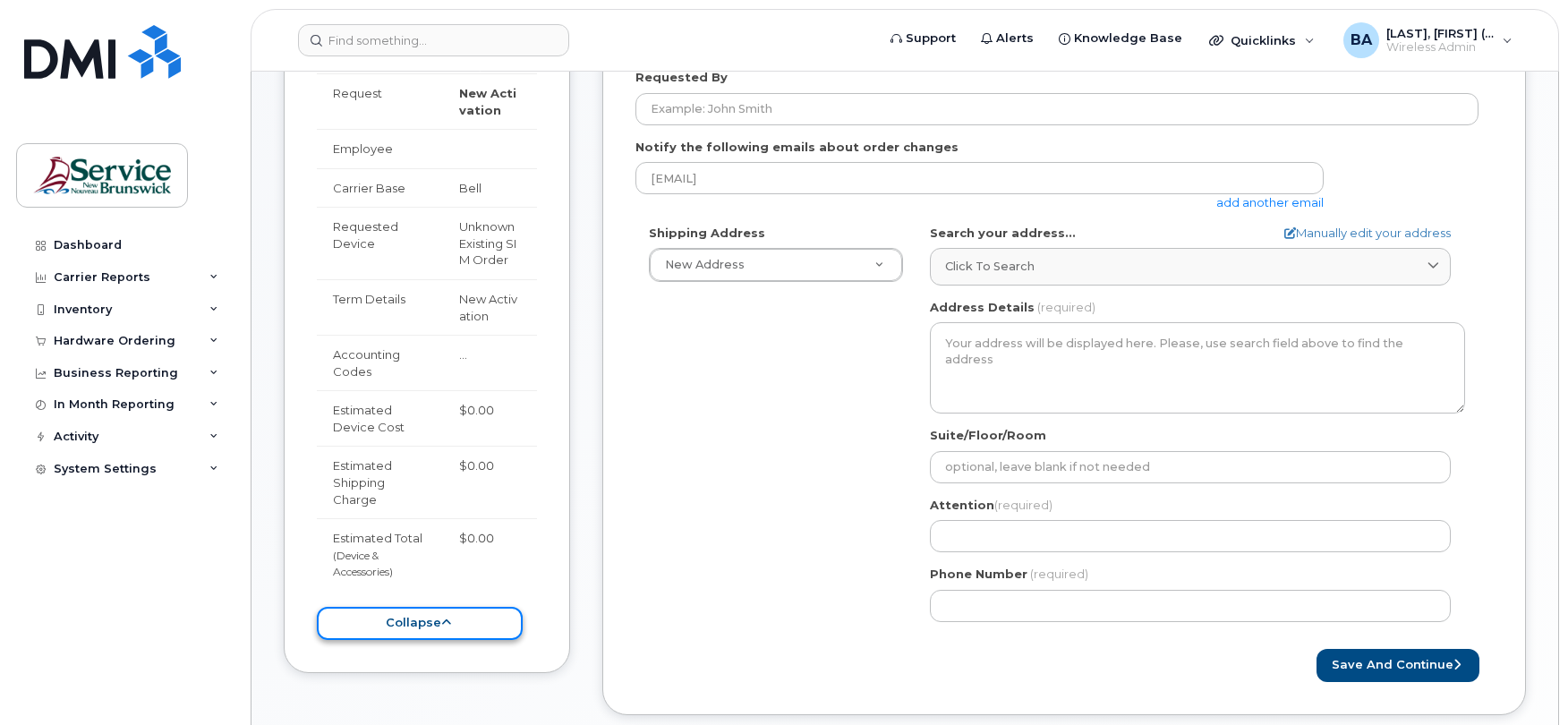 click on "collapse" at bounding box center [420, 623] 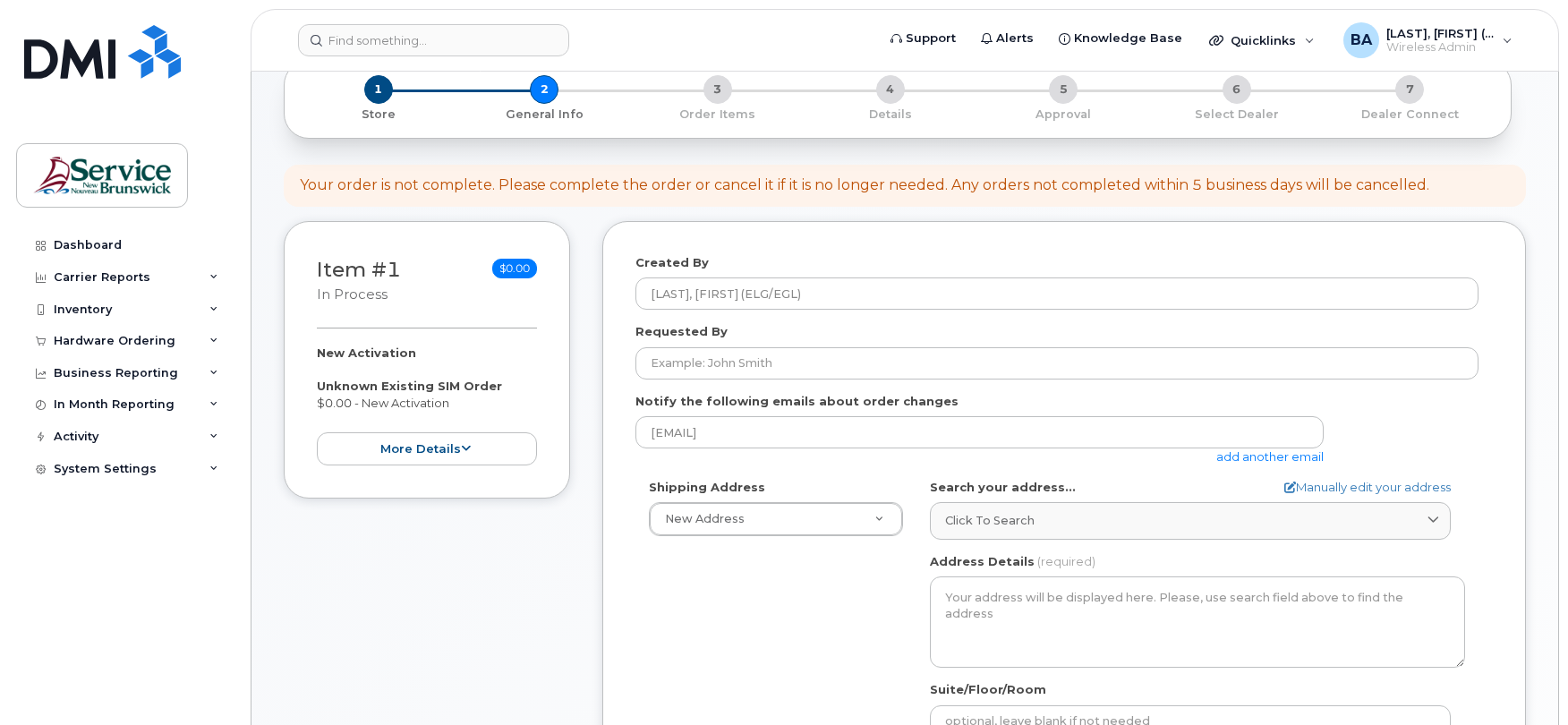 scroll, scrollTop: 0, scrollLeft: 0, axis: both 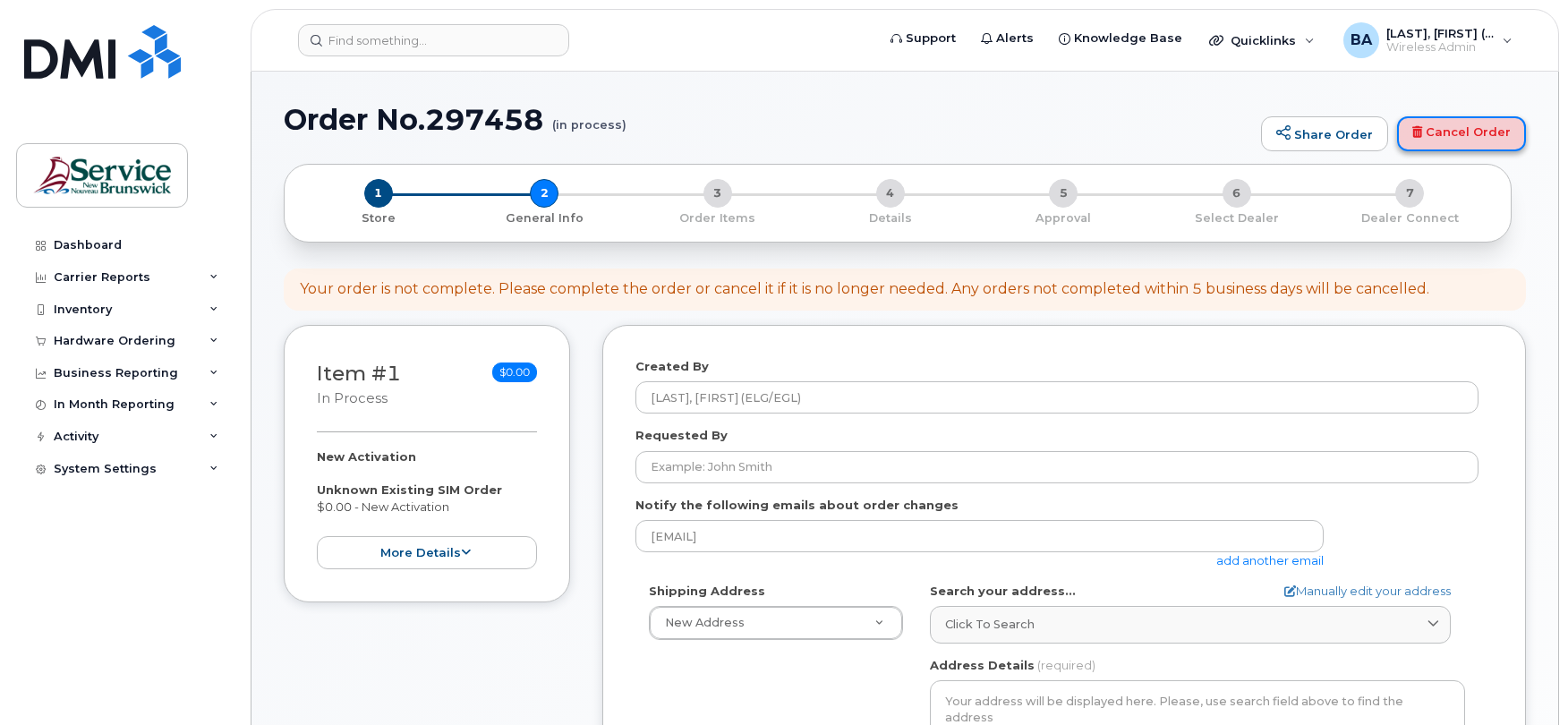 click on "Cancel Order" at bounding box center [1461, 134] 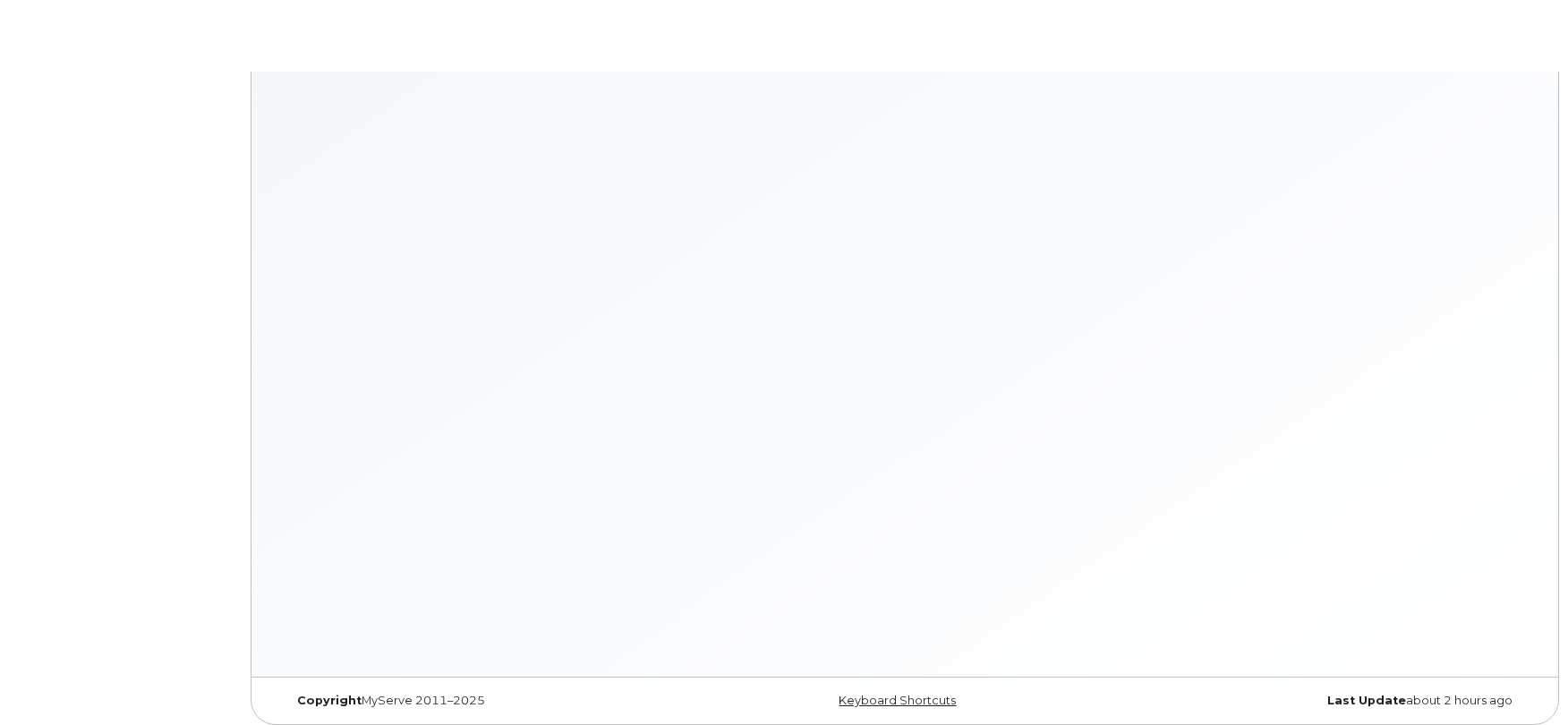 scroll, scrollTop: 0, scrollLeft: 0, axis: both 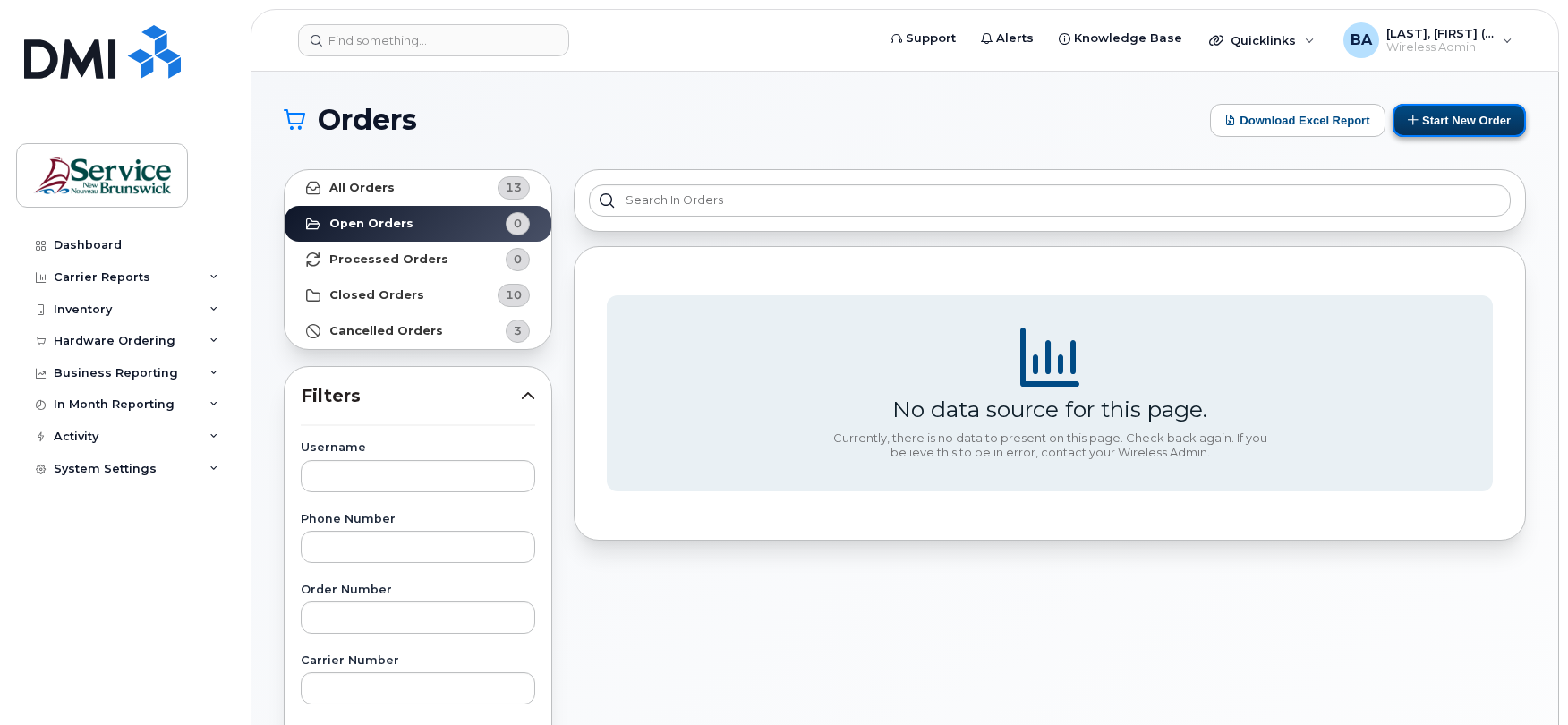 click on "Start New Order" at bounding box center (1459, 120) 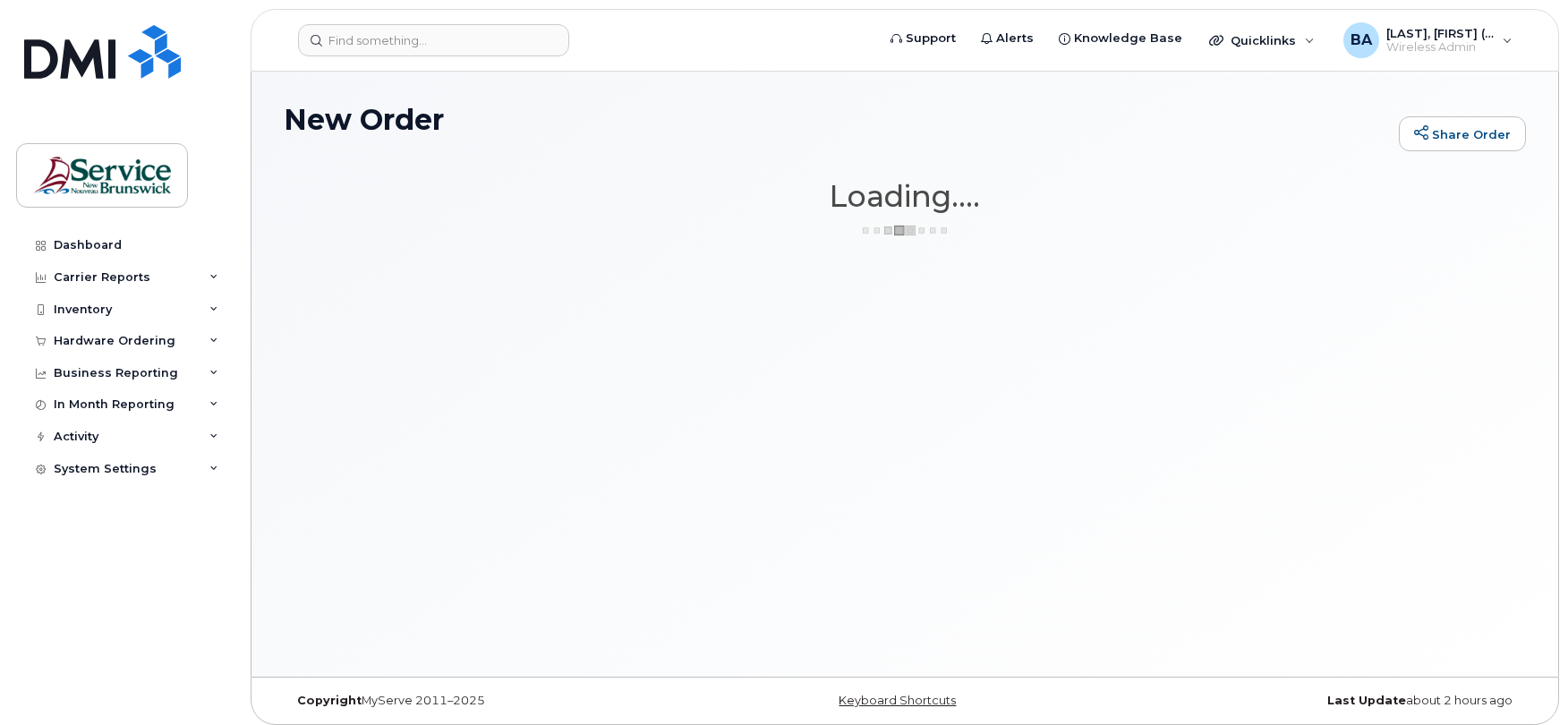 scroll, scrollTop: 0, scrollLeft: 0, axis: both 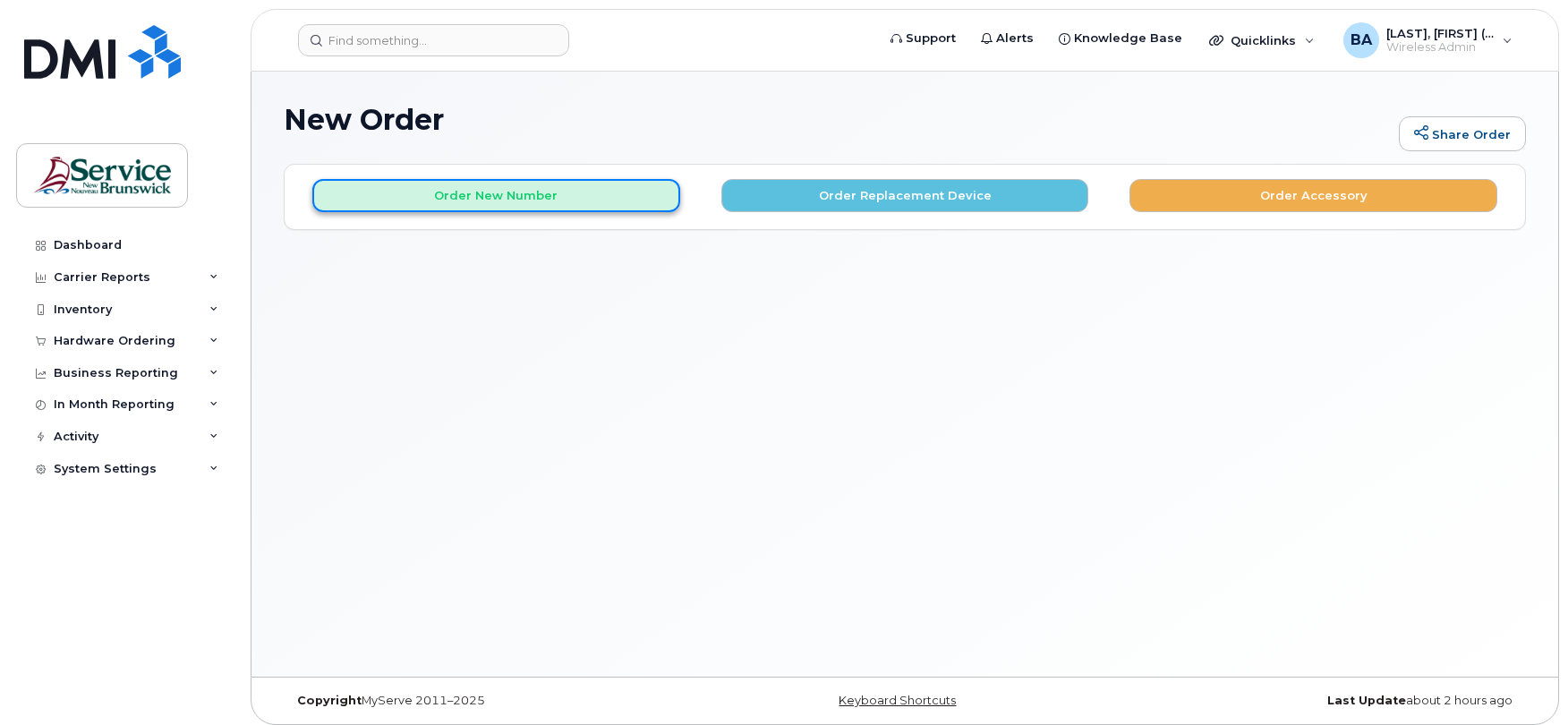 click on "Order New Number" at bounding box center [496, 195] 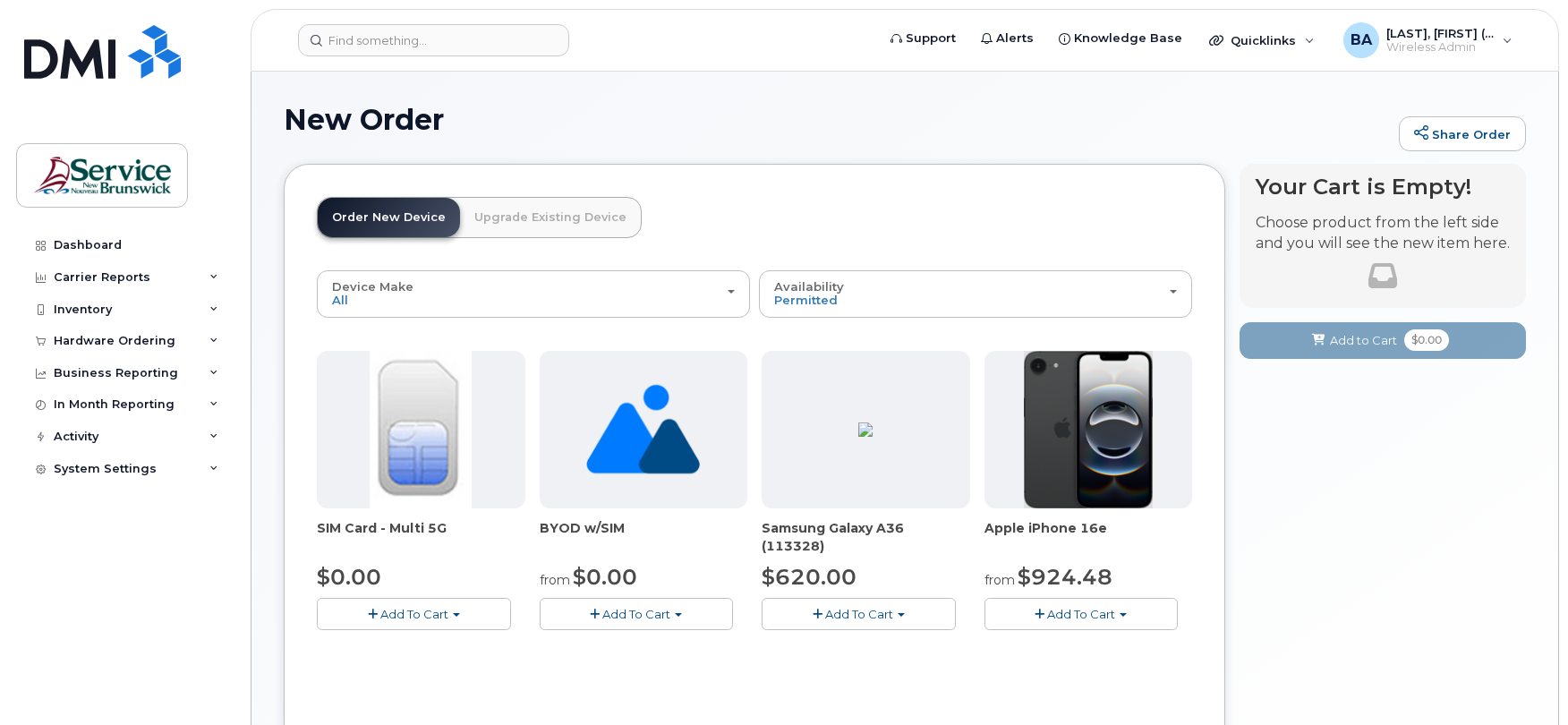 click at bounding box center [421, 430] 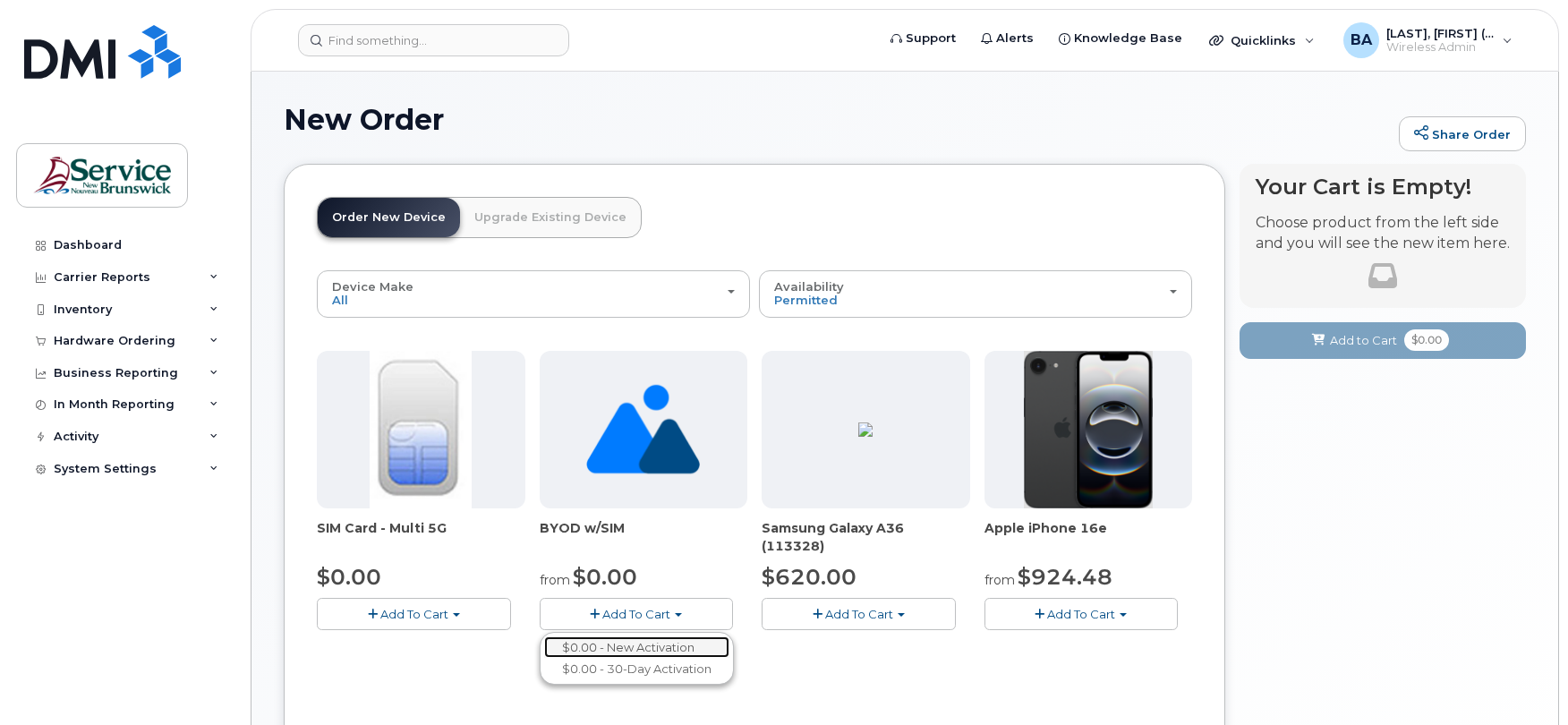 click on "$0.00 - New Activation" at bounding box center (636, 647) 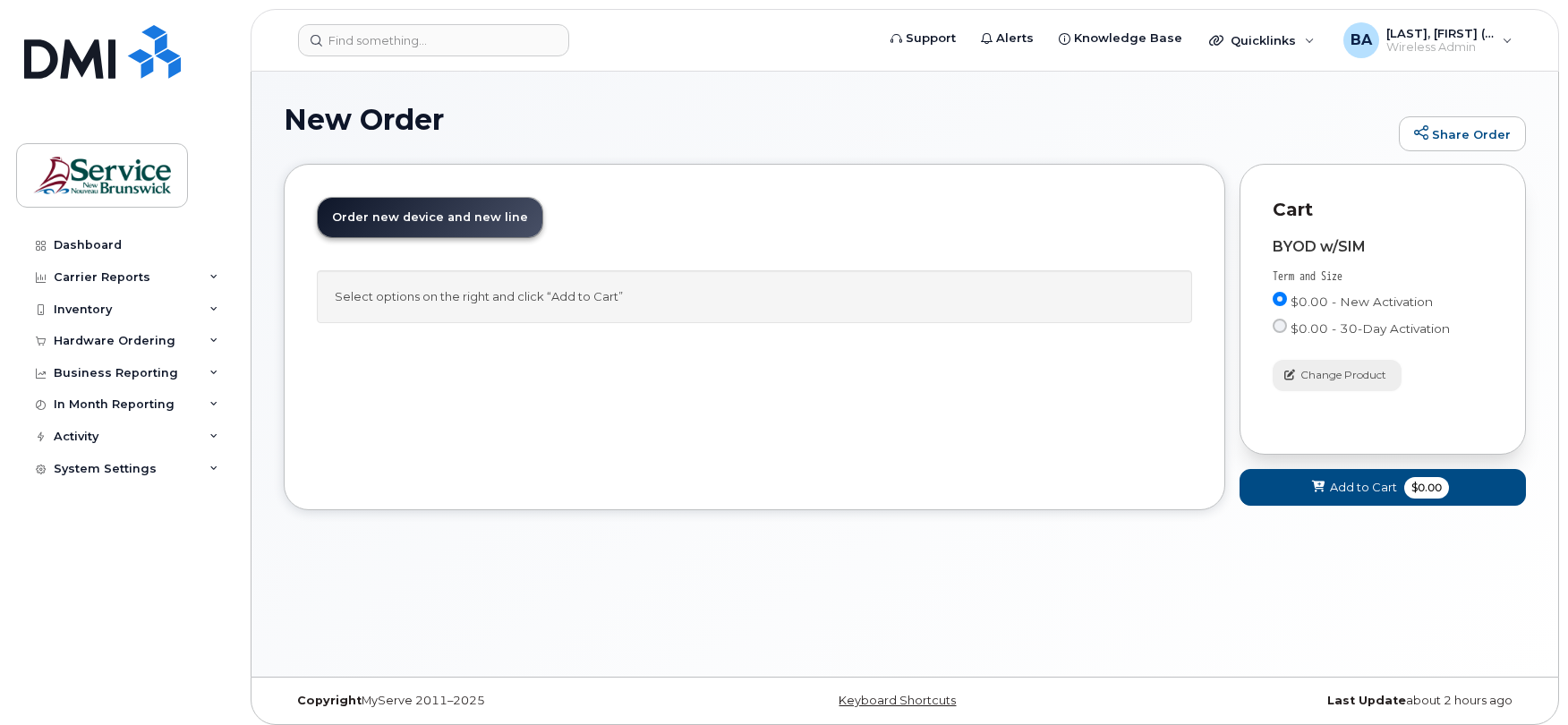 click on "Change Product" at bounding box center (1343, 375) 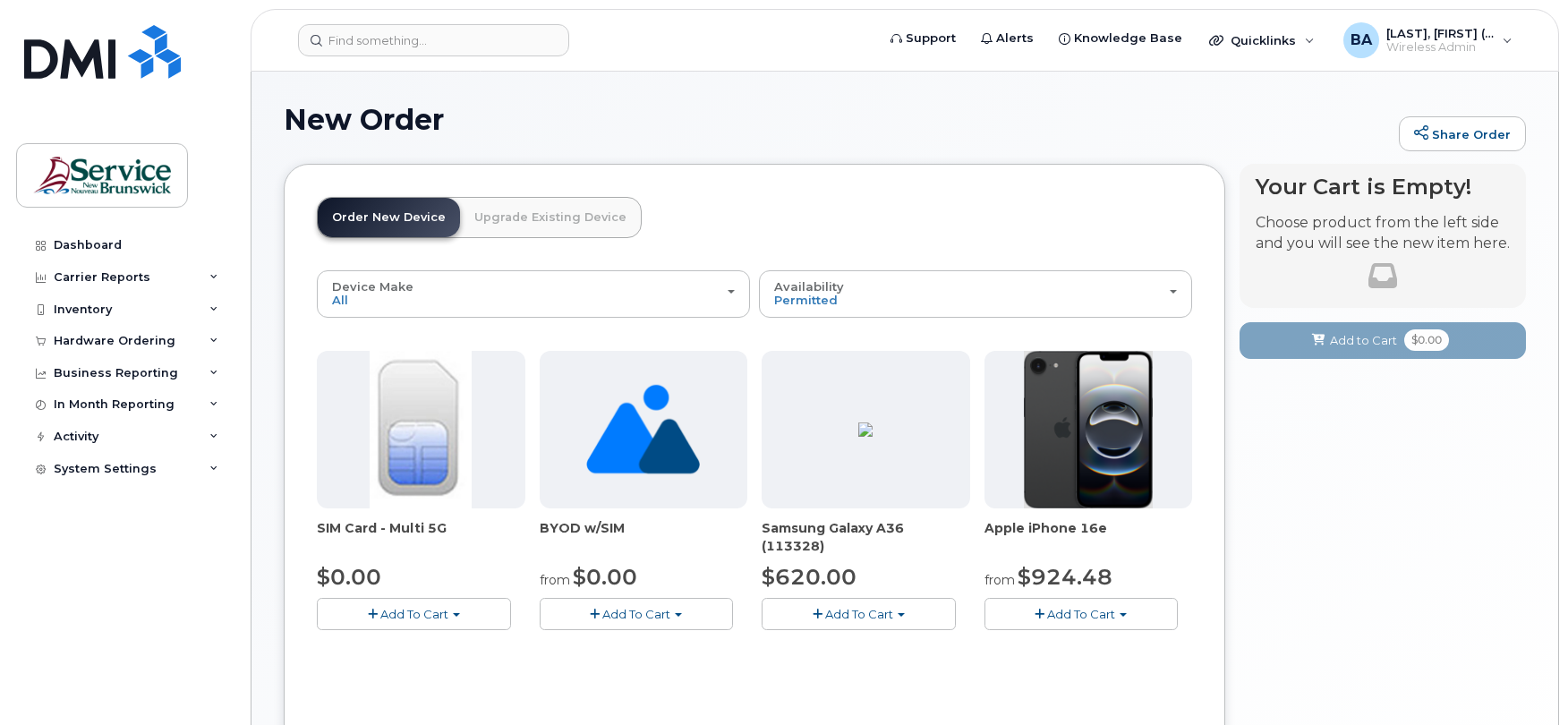 click at bounding box center (421, 430) 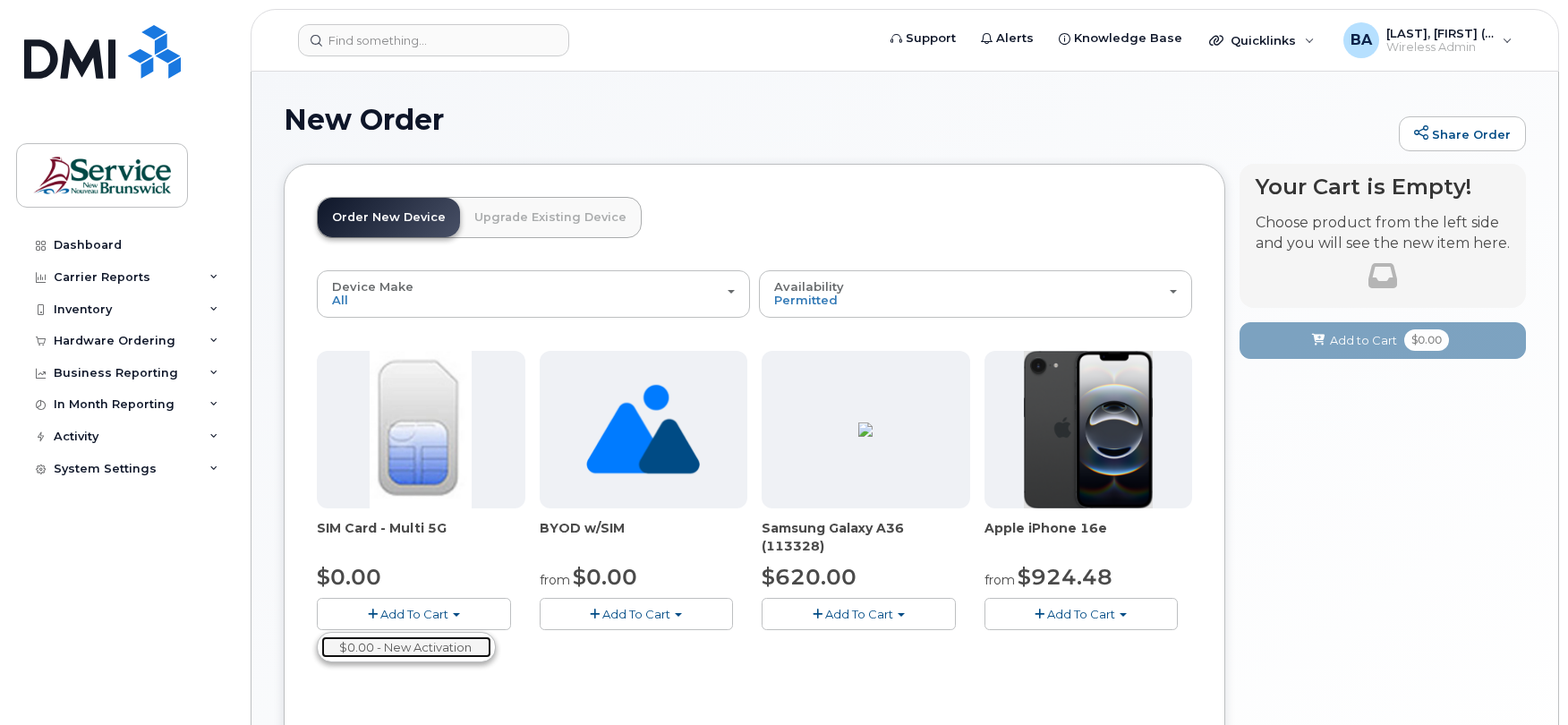 click on "$0.00 - New Activation" at bounding box center (406, 647) 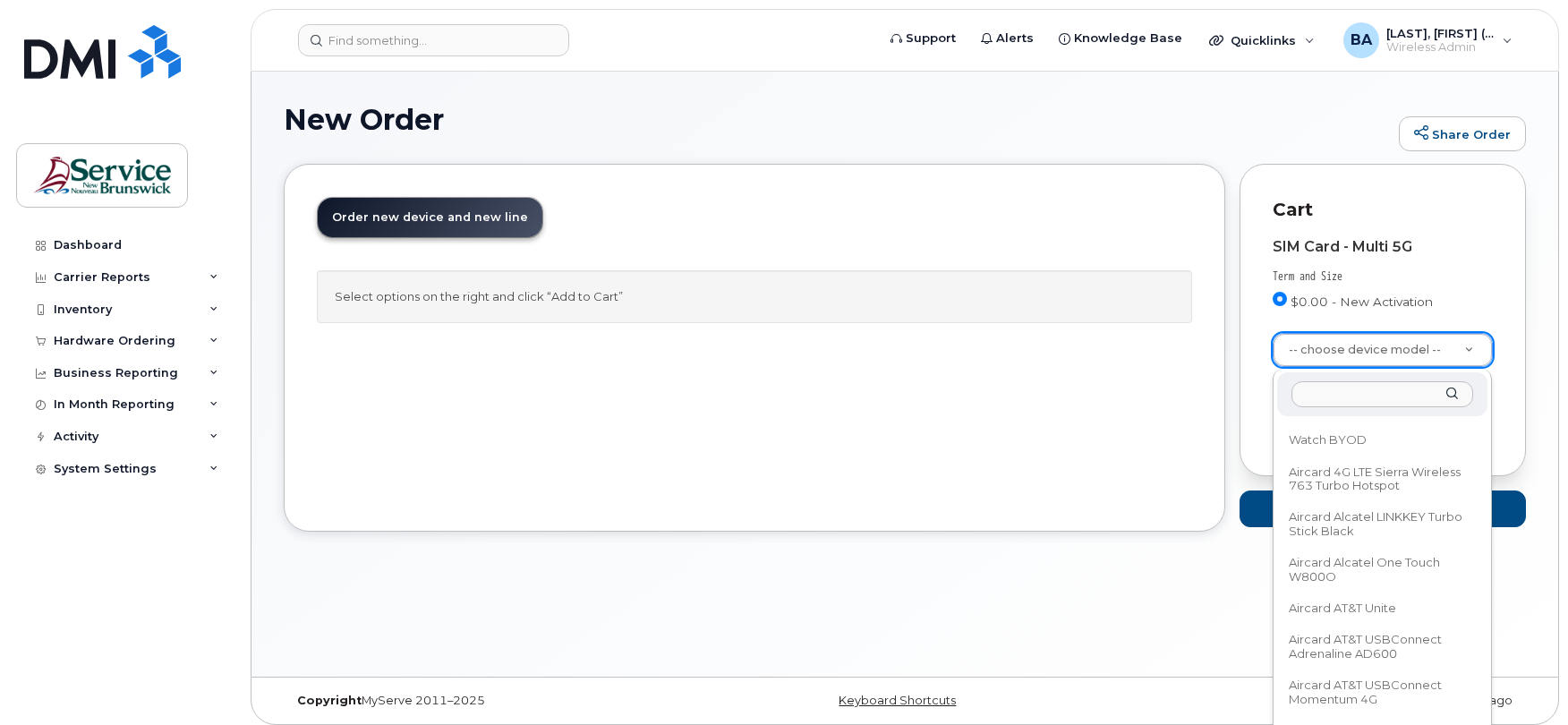 scroll, scrollTop: 0, scrollLeft: 0, axis: both 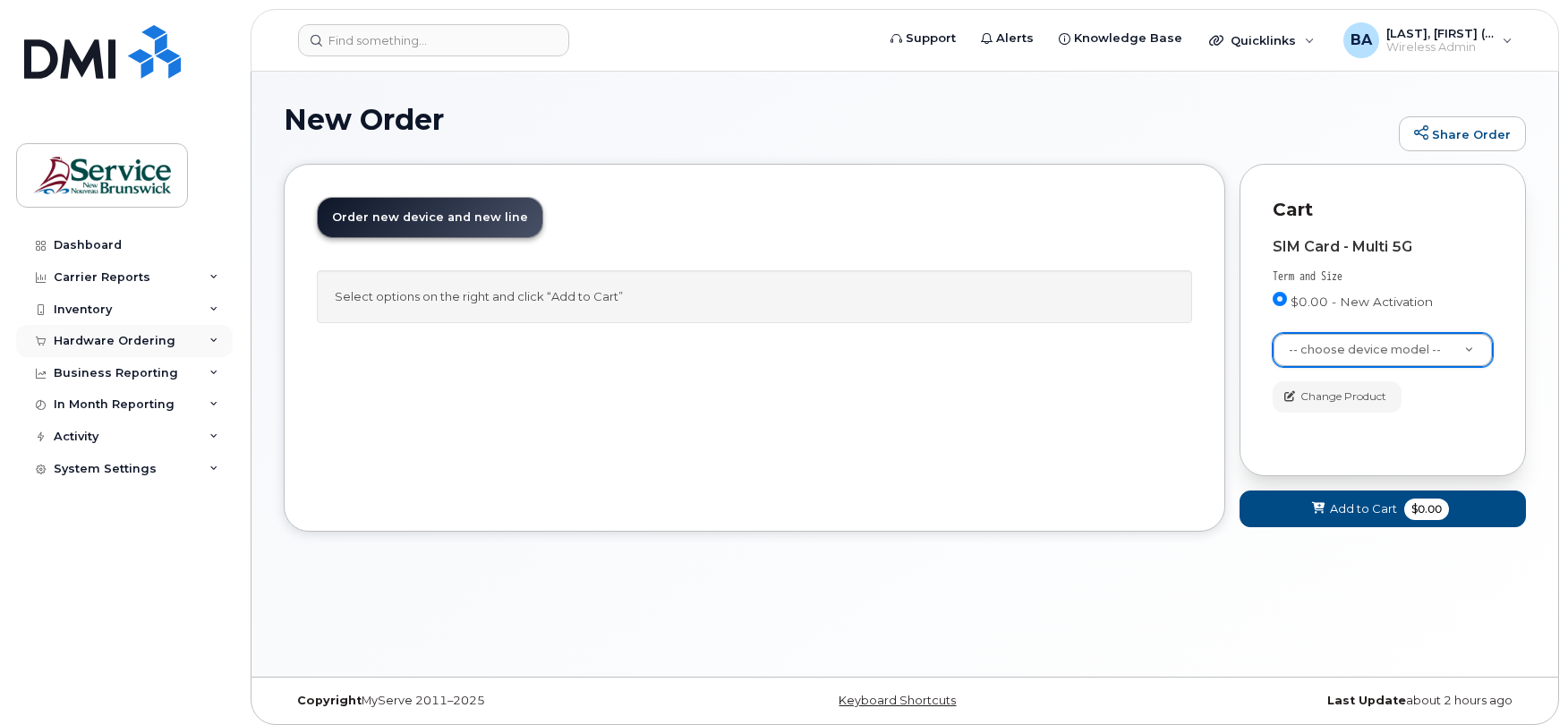 click on "Hardware Ordering" at bounding box center (115, 341) 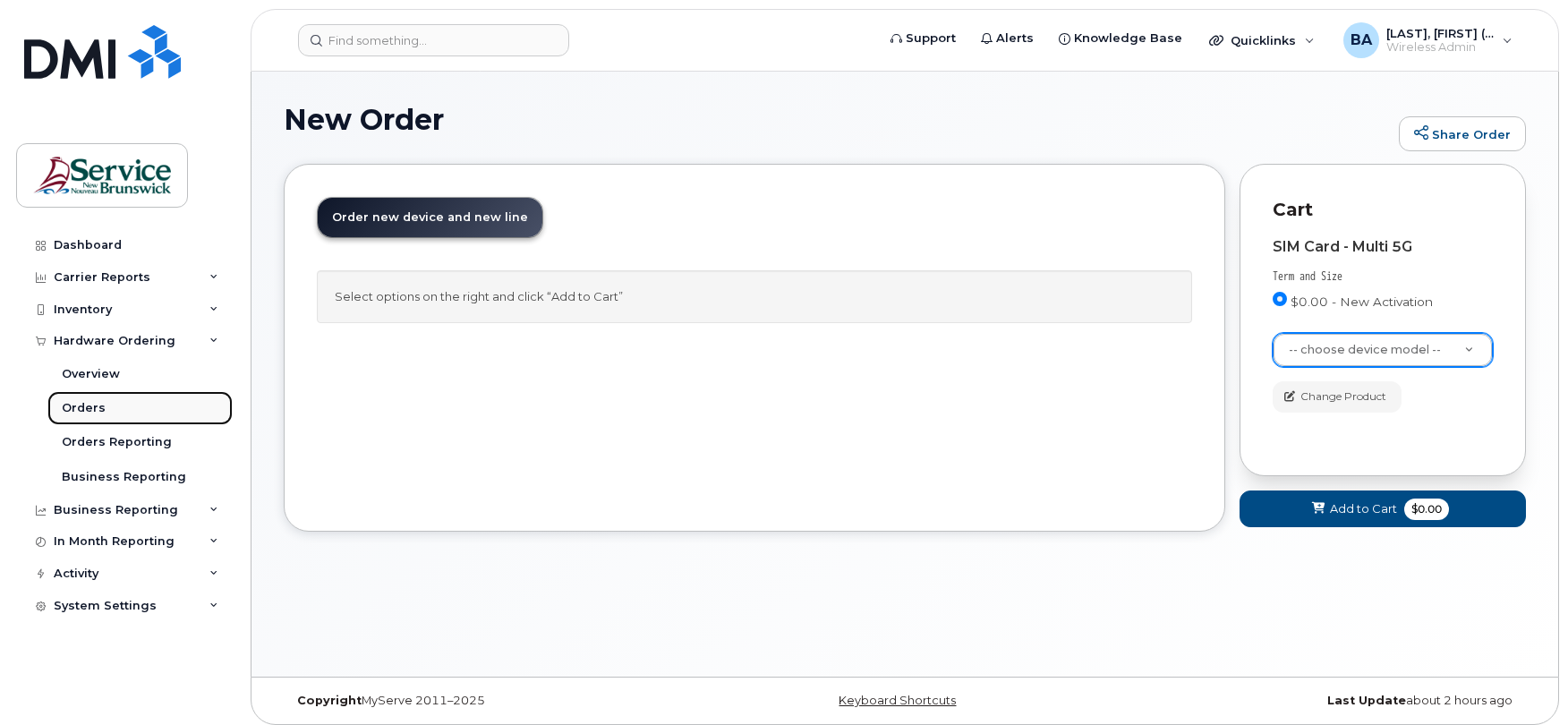 click on "Orders" at bounding box center (83, 408) 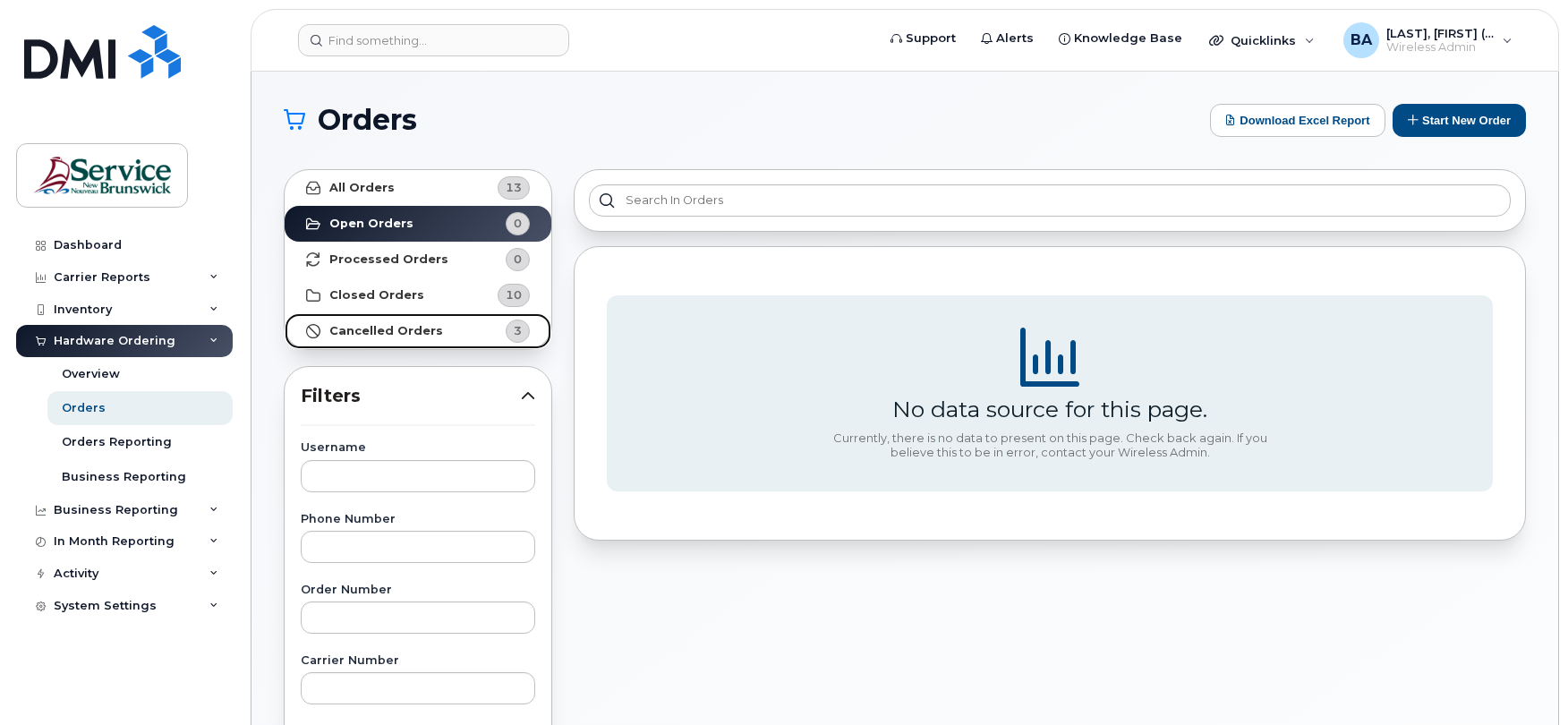 click on "Cancelled Orders" at bounding box center [386, 331] 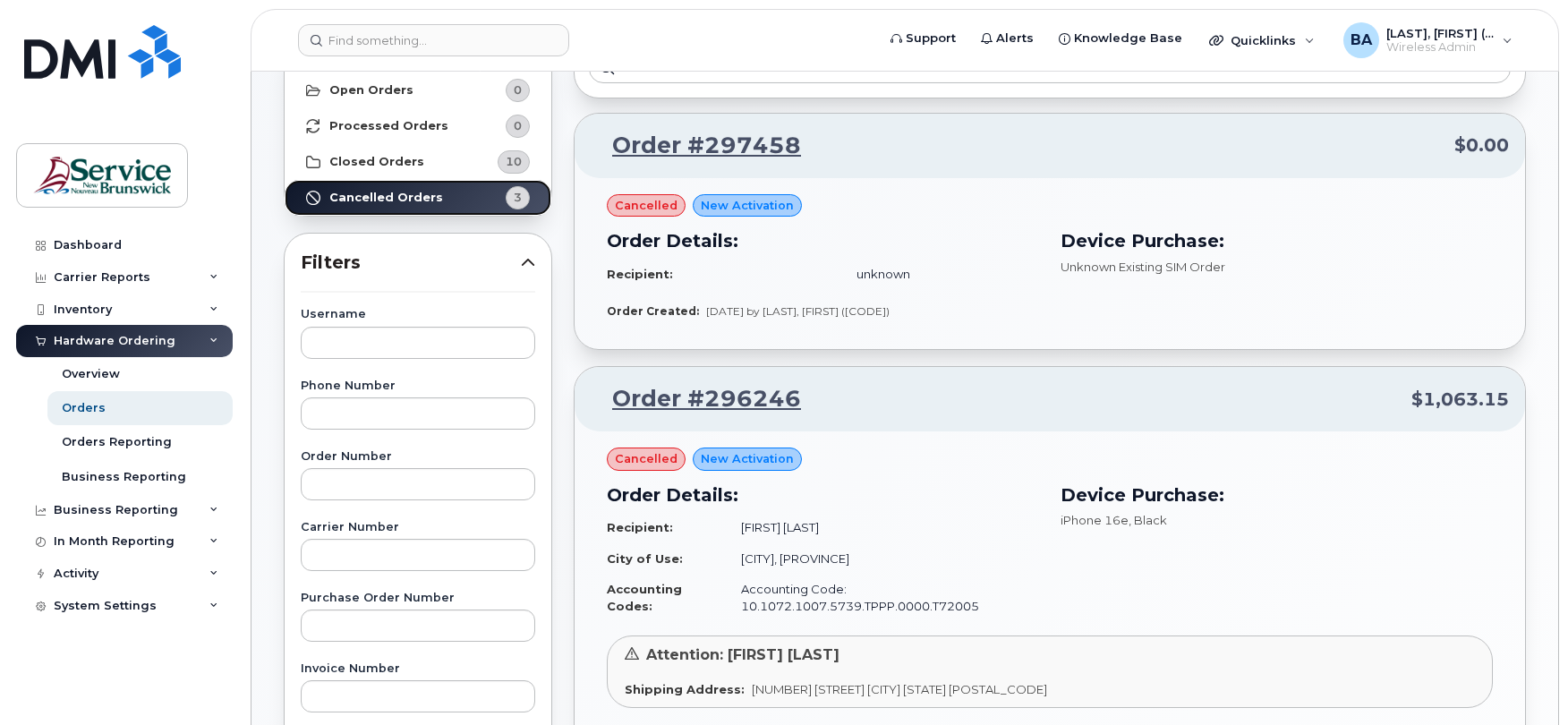 scroll, scrollTop: 0, scrollLeft: 0, axis: both 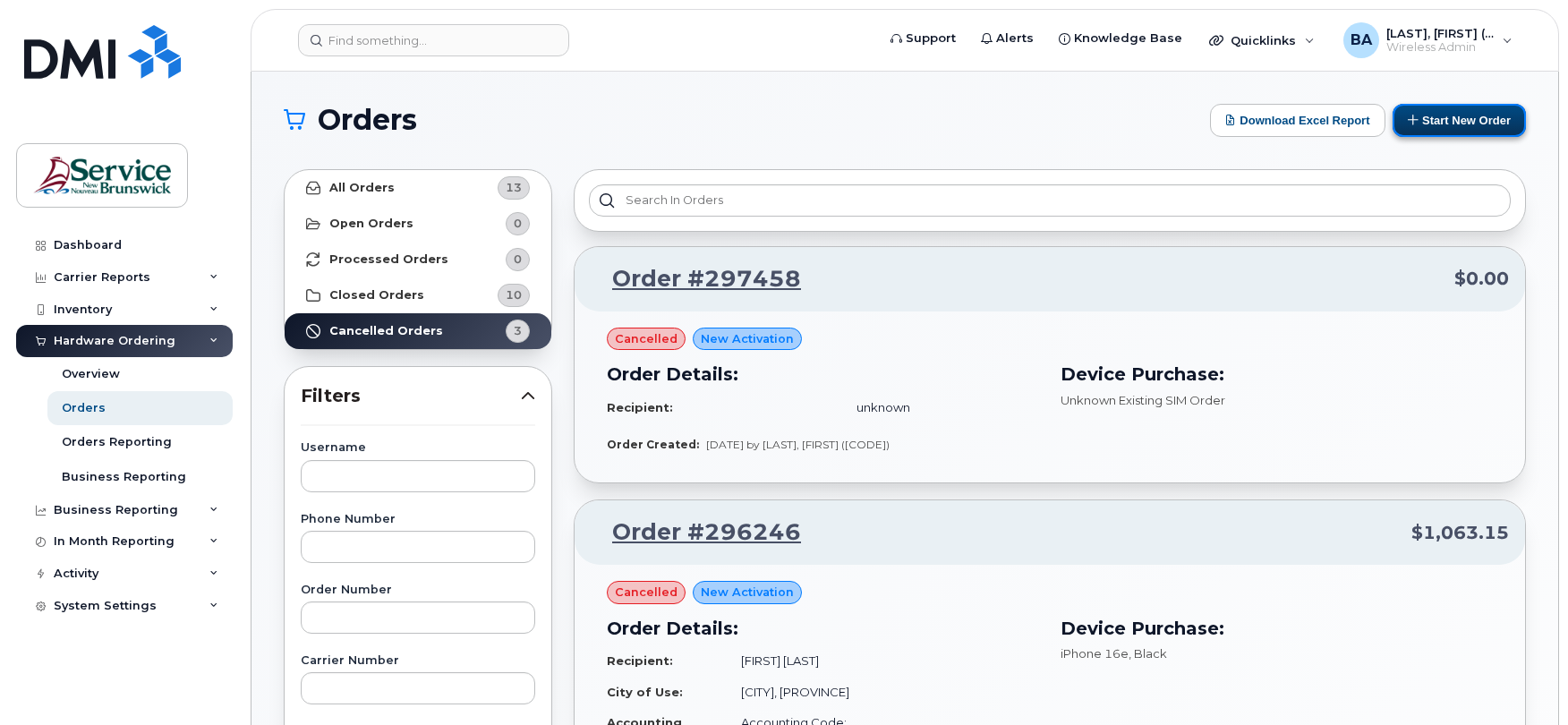 click on "Start New Order" at bounding box center [1459, 120] 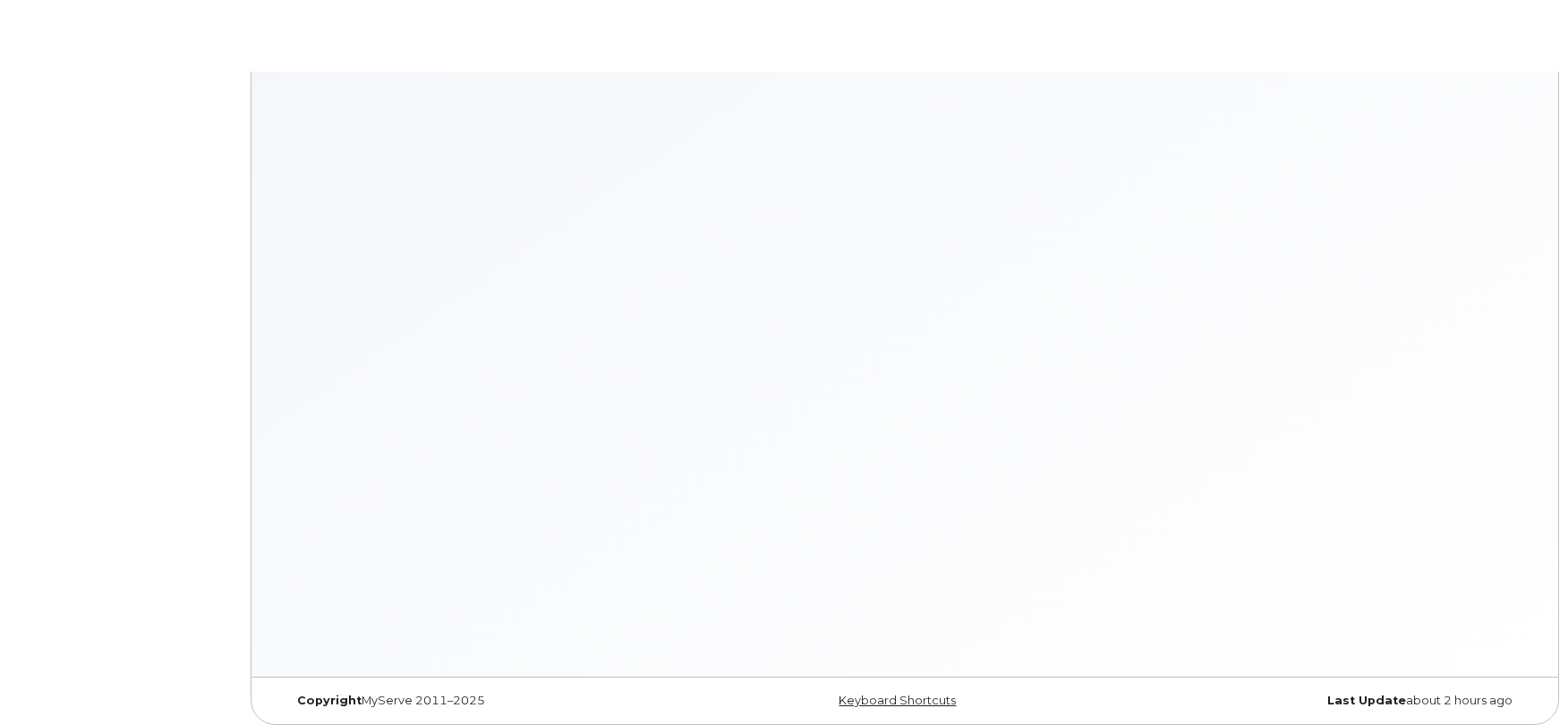 scroll, scrollTop: 0, scrollLeft: 0, axis: both 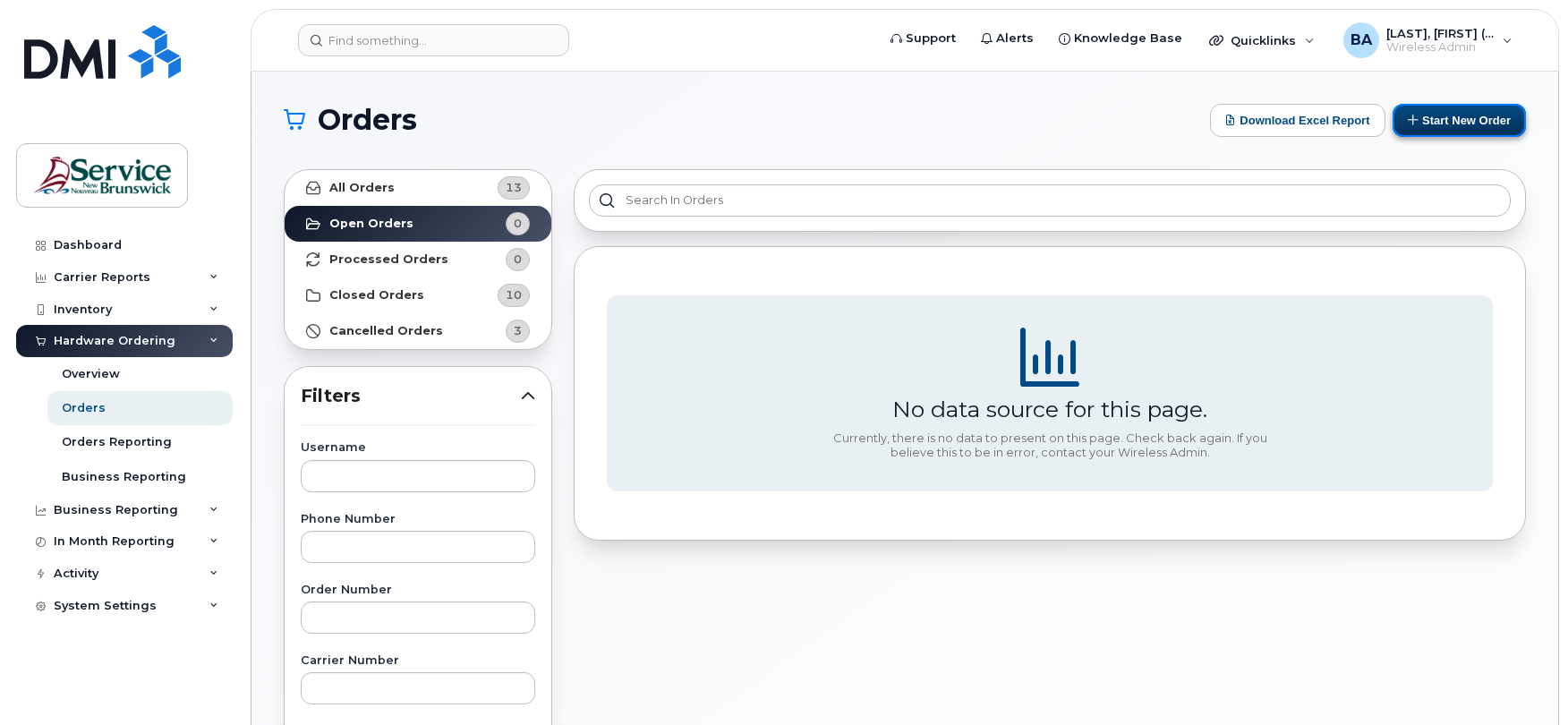 click on "Start New Order" at bounding box center [1459, 120] 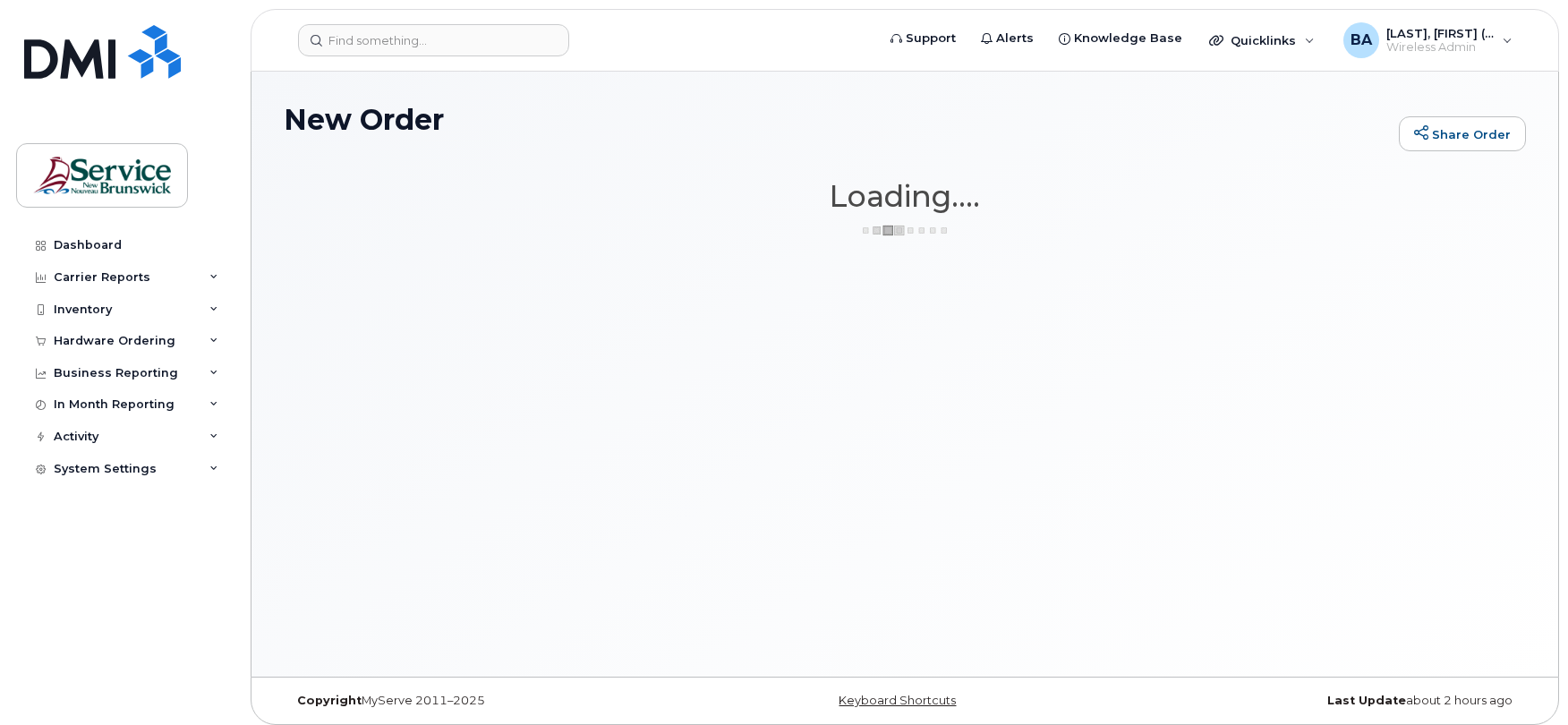 scroll, scrollTop: 0, scrollLeft: 0, axis: both 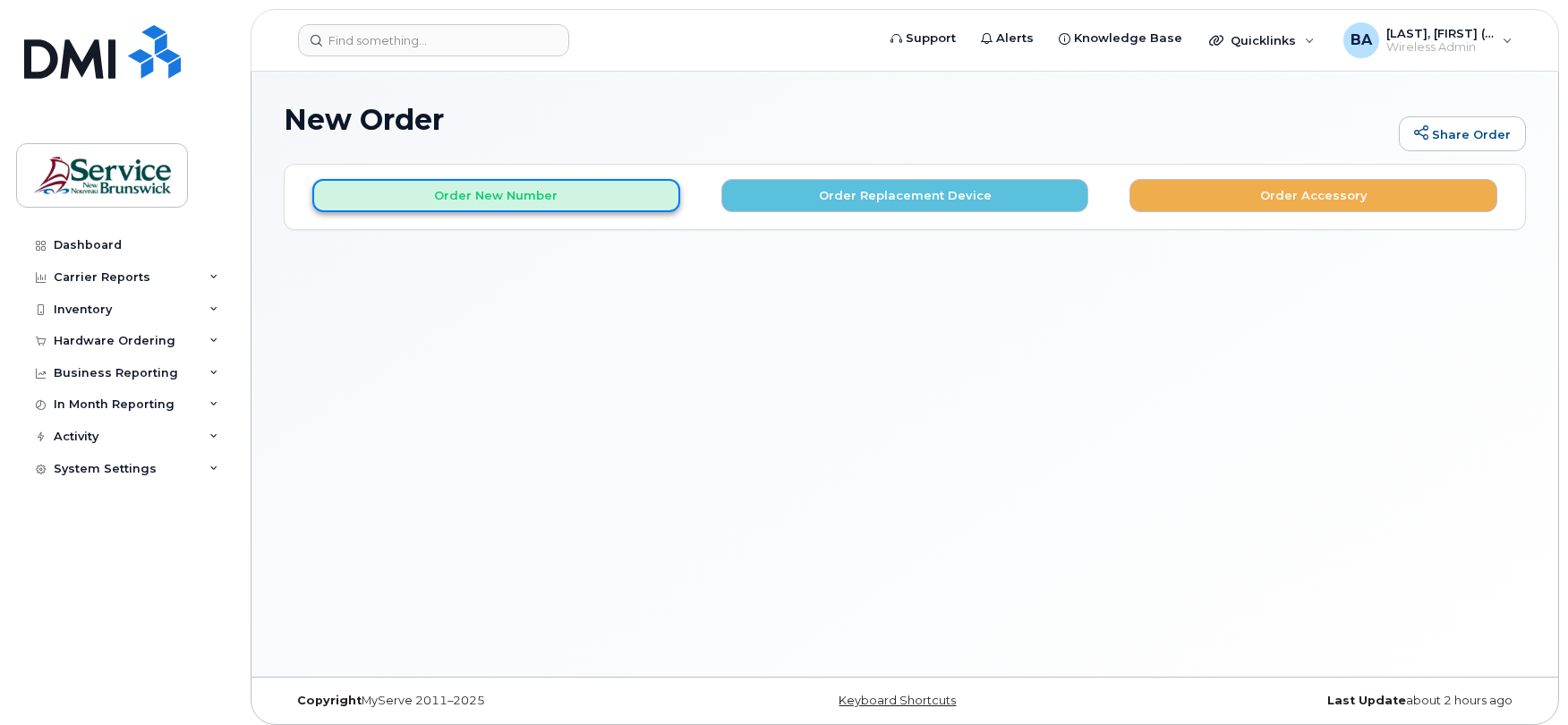 click on "Order New Number" at bounding box center [496, 195] 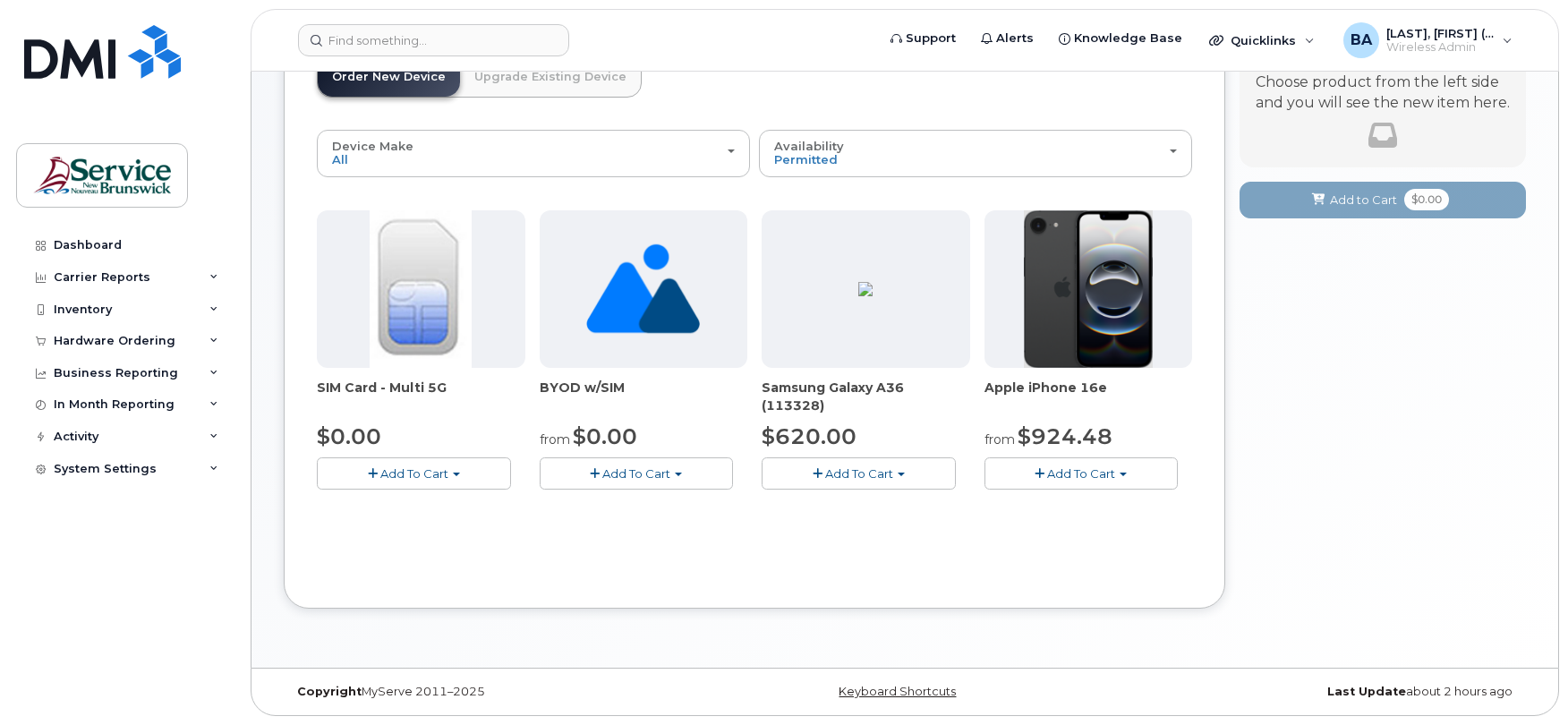 scroll, scrollTop: 143, scrollLeft: 0, axis: vertical 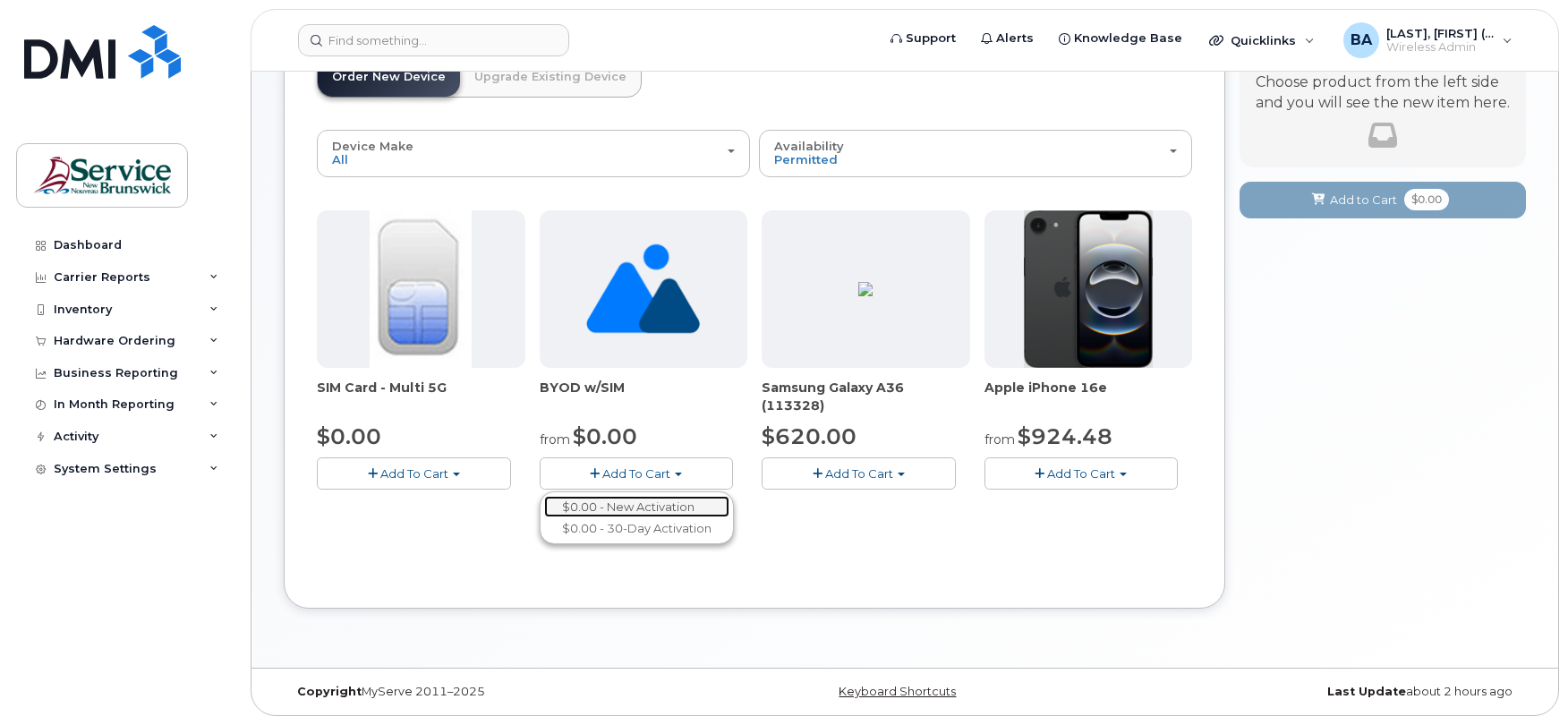 click on "$0.00 - New Activation" at bounding box center (636, 507) 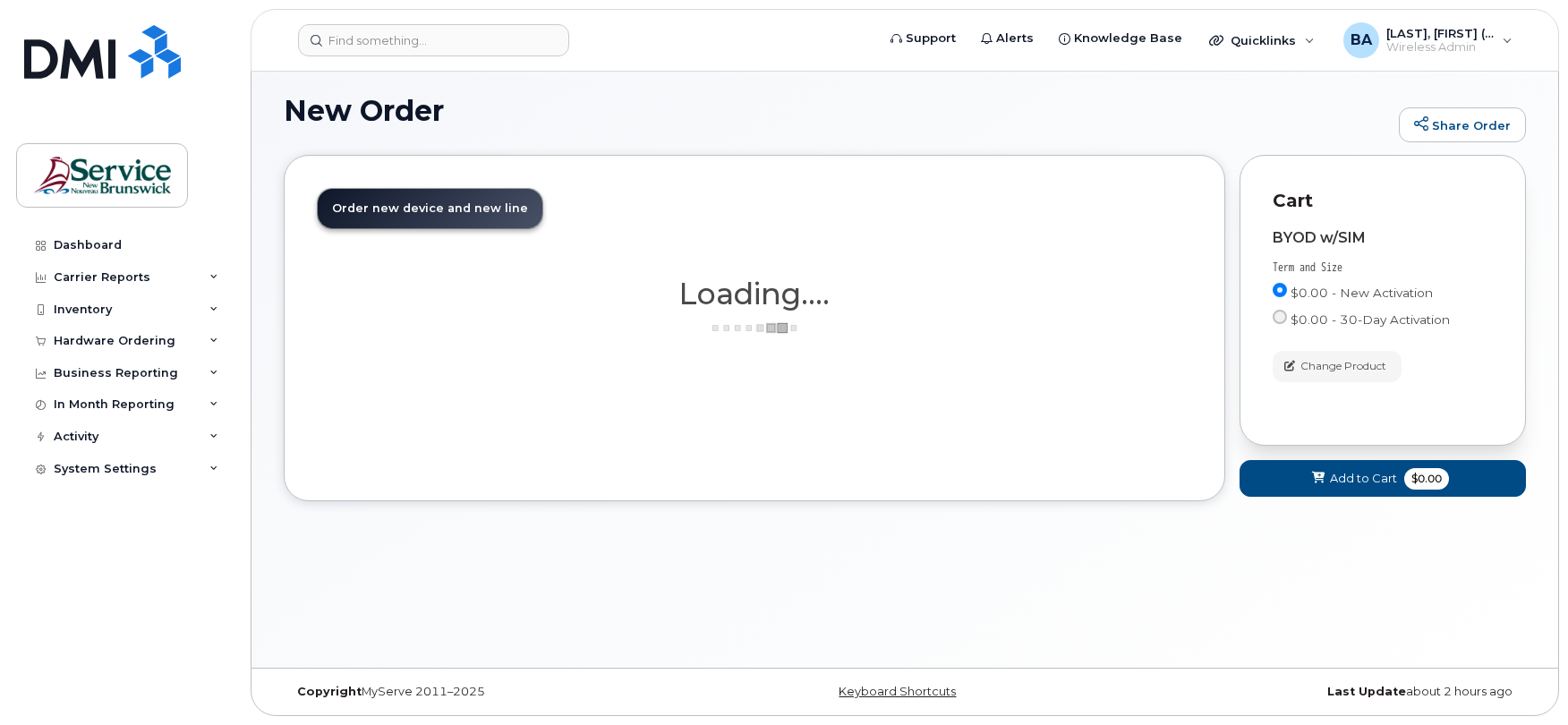 scroll, scrollTop: 9, scrollLeft: 0, axis: vertical 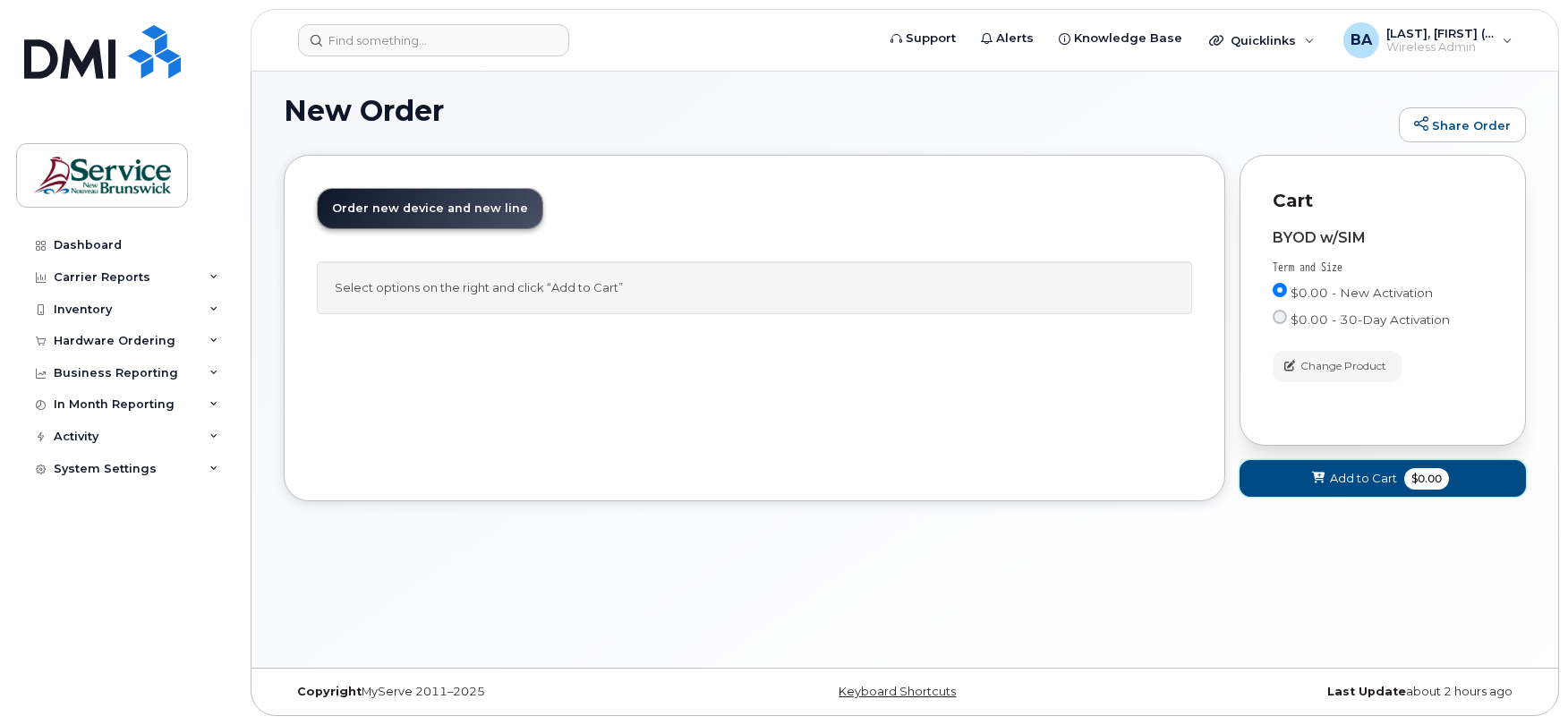click at bounding box center (1318, 478) 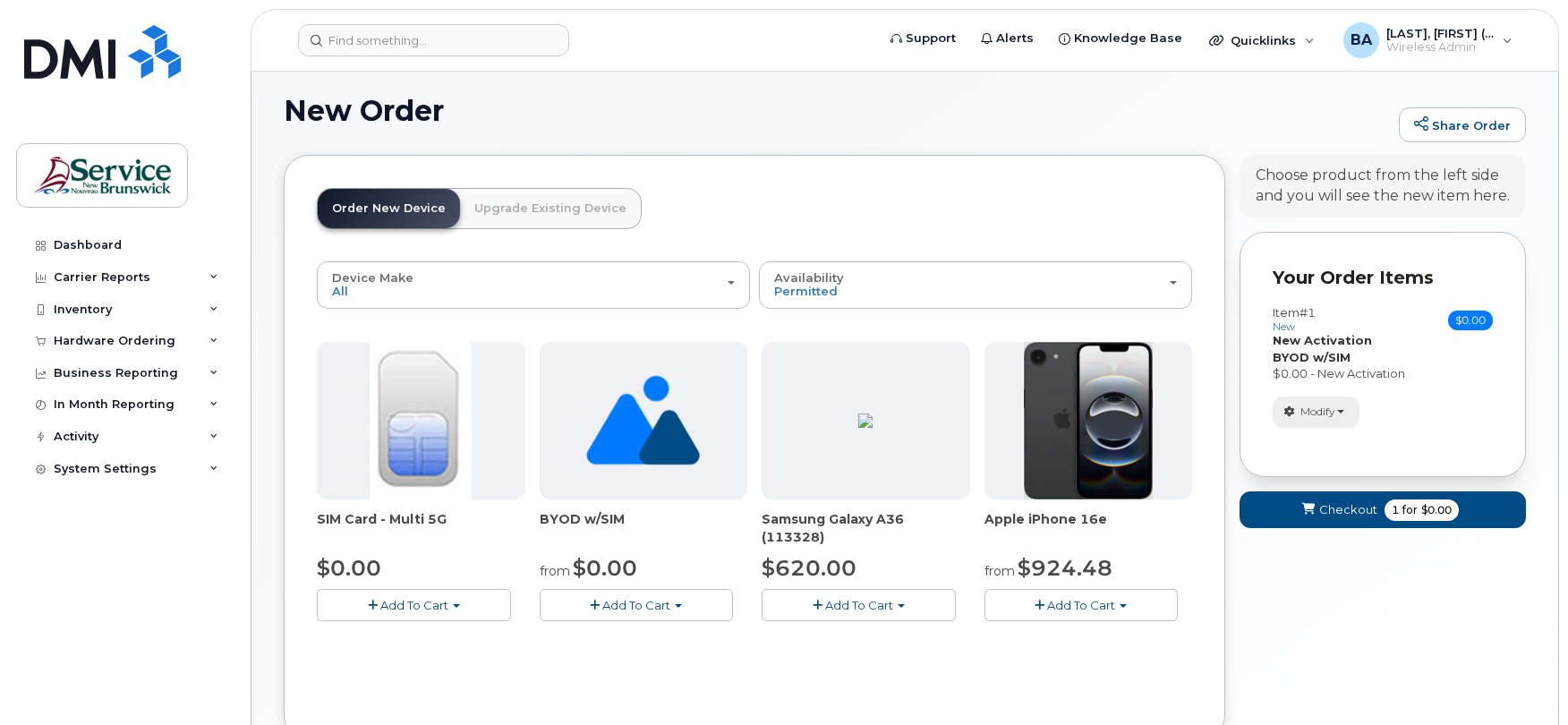 click on "Modify" at bounding box center [1316, 412] 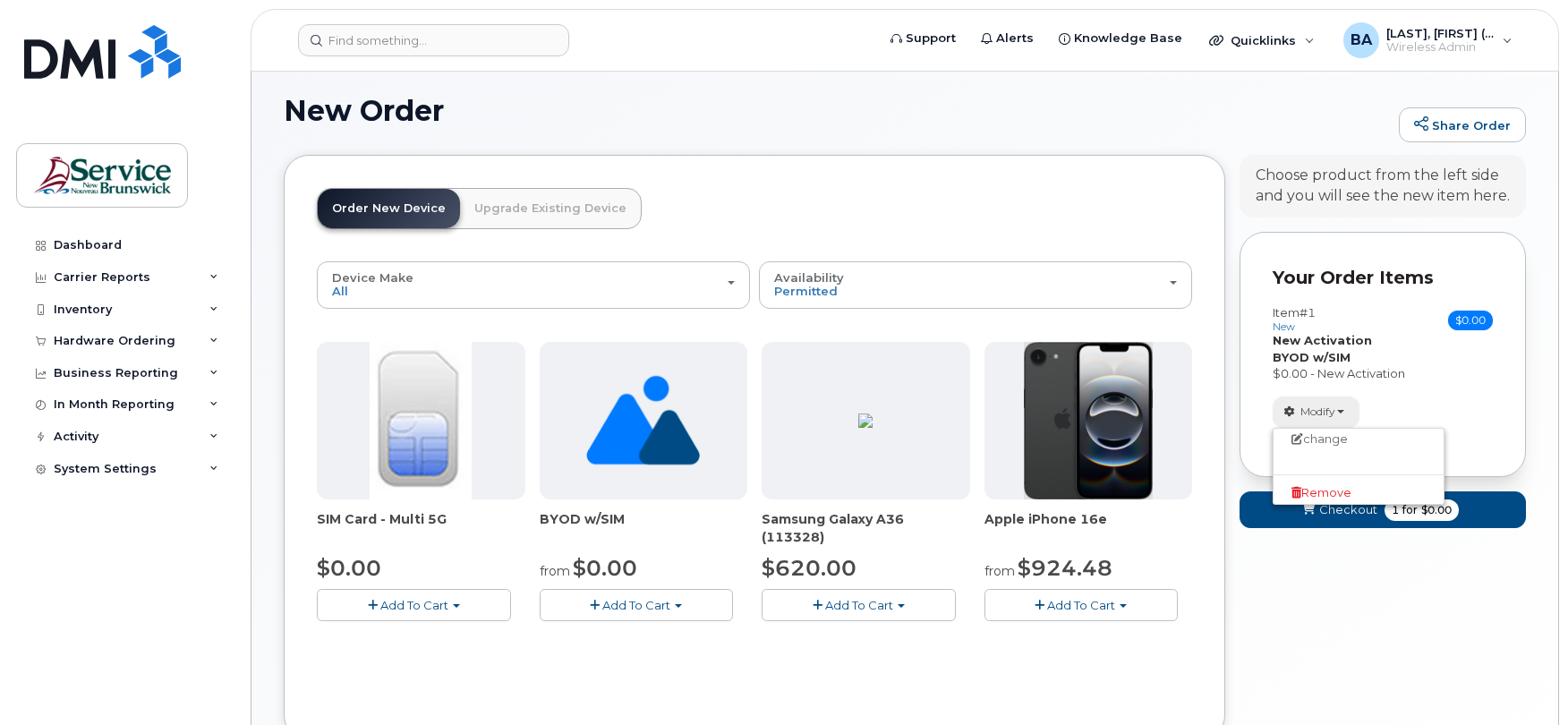 click on "Modify" at bounding box center (1316, 412) 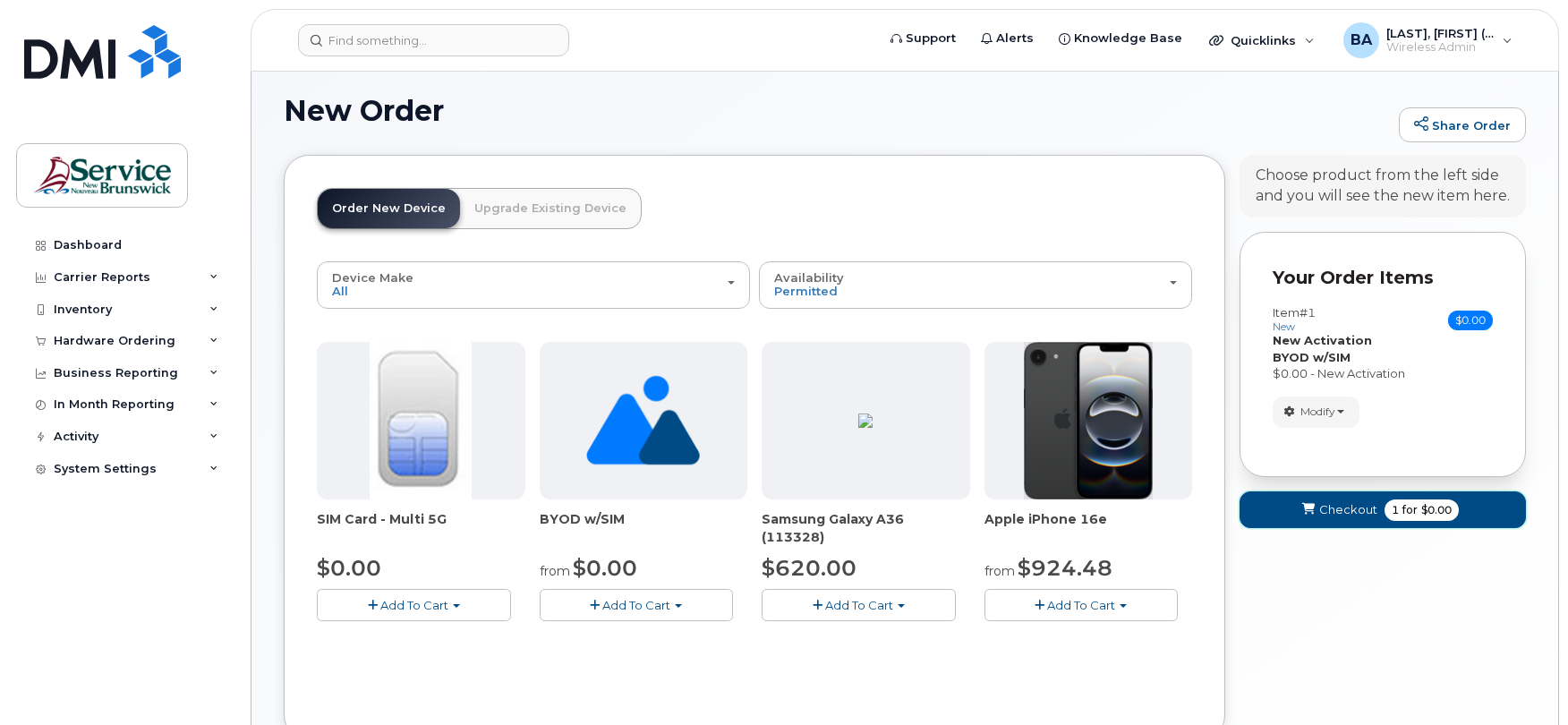 click on "Checkout" at bounding box center (1348, 509) 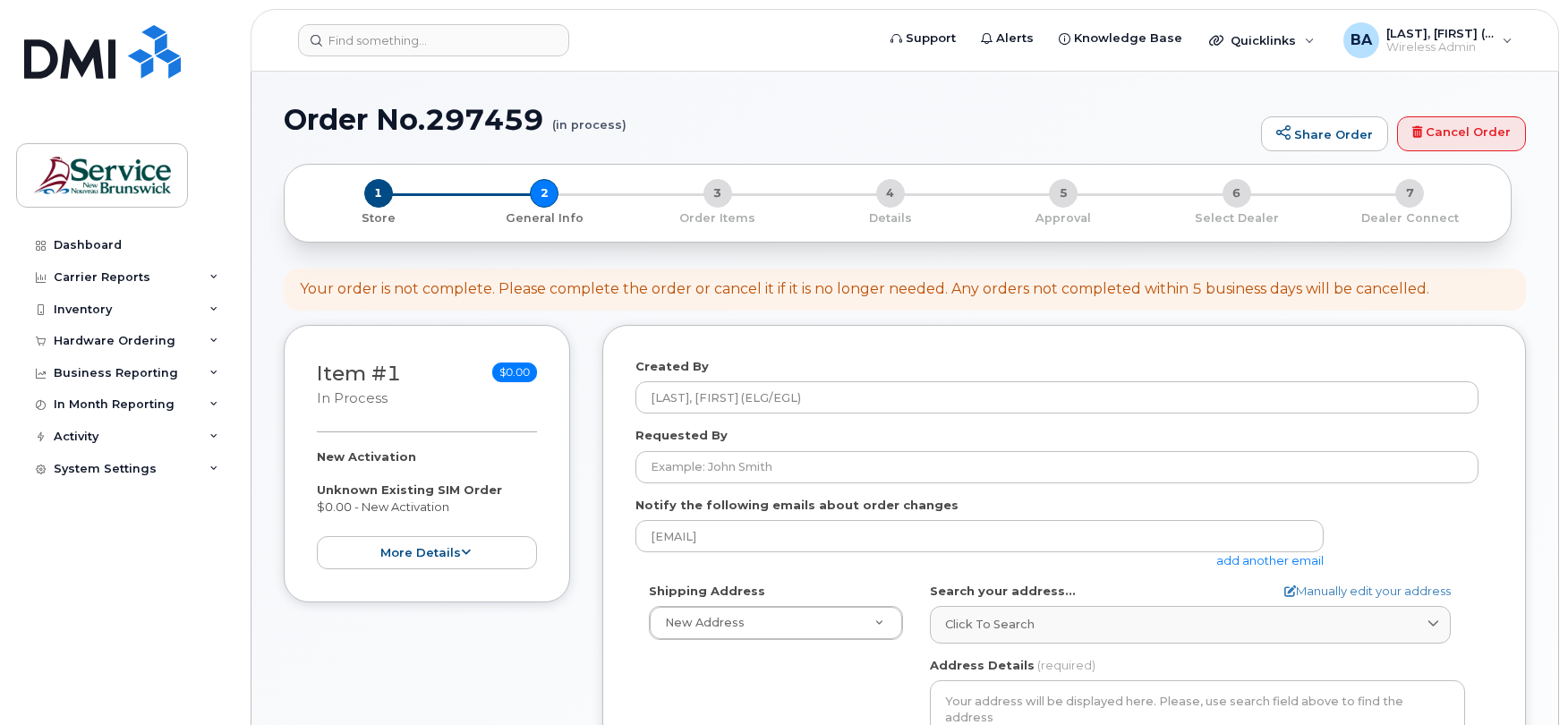 select 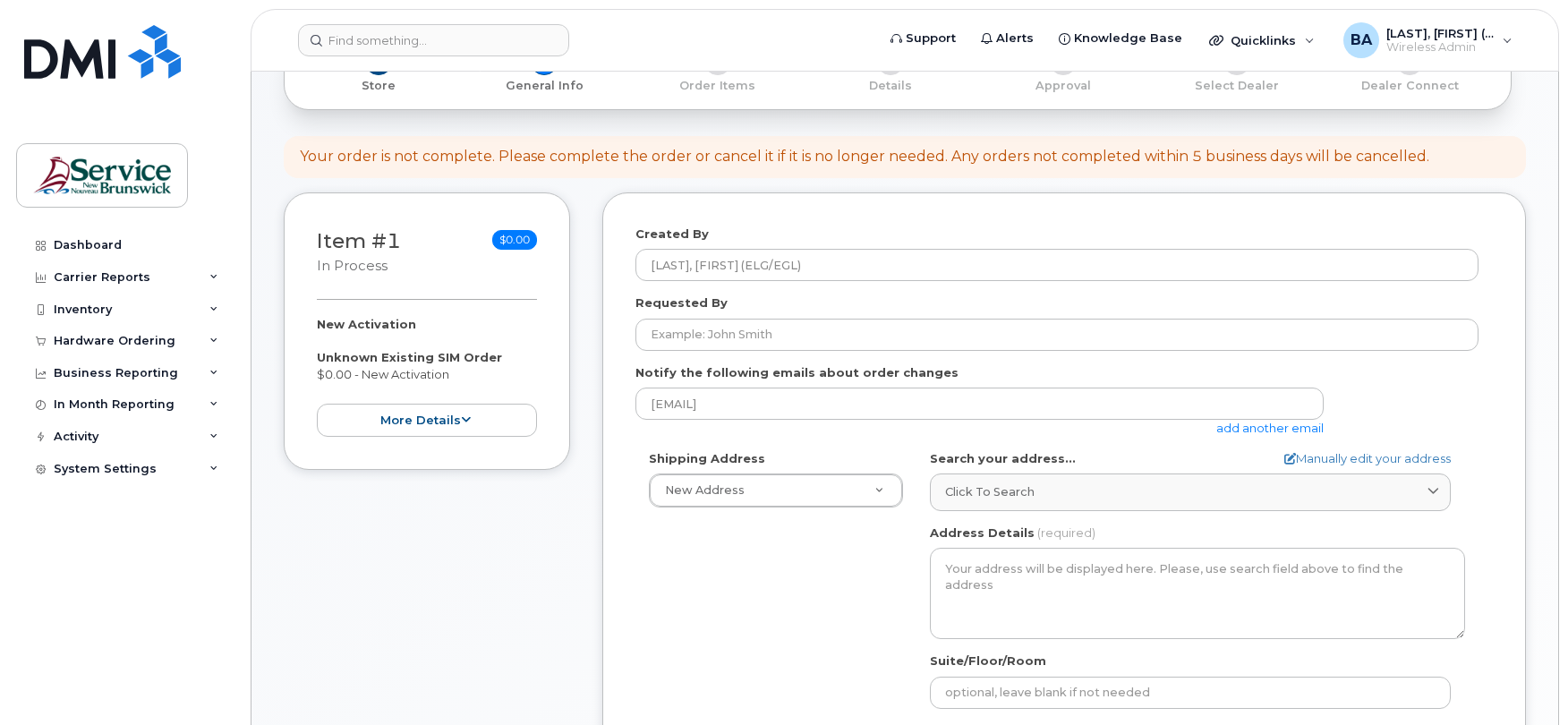scroll, scrollTop: 119, scrollLeft: 0, axis: vertical 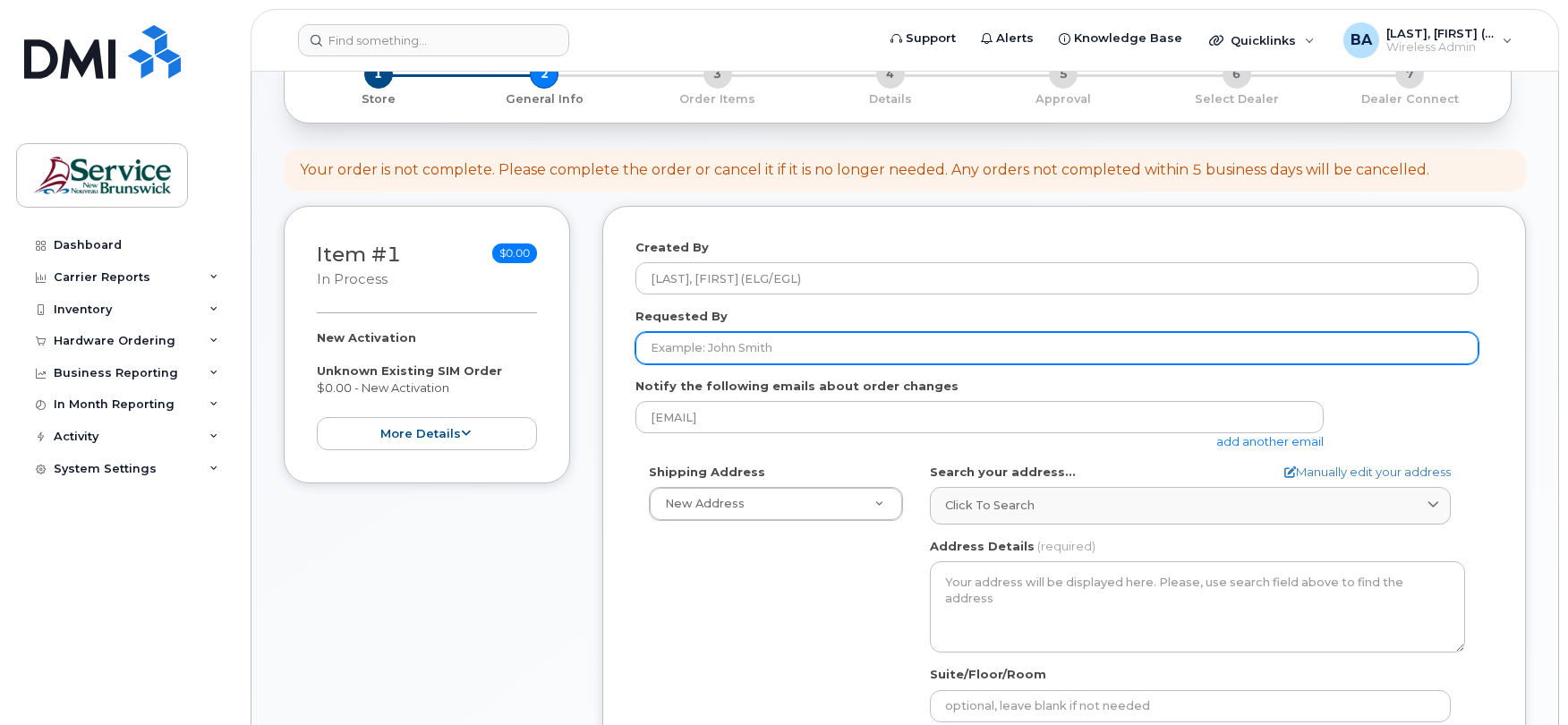 click on "Requested By" at bounding box center [1057, 348] 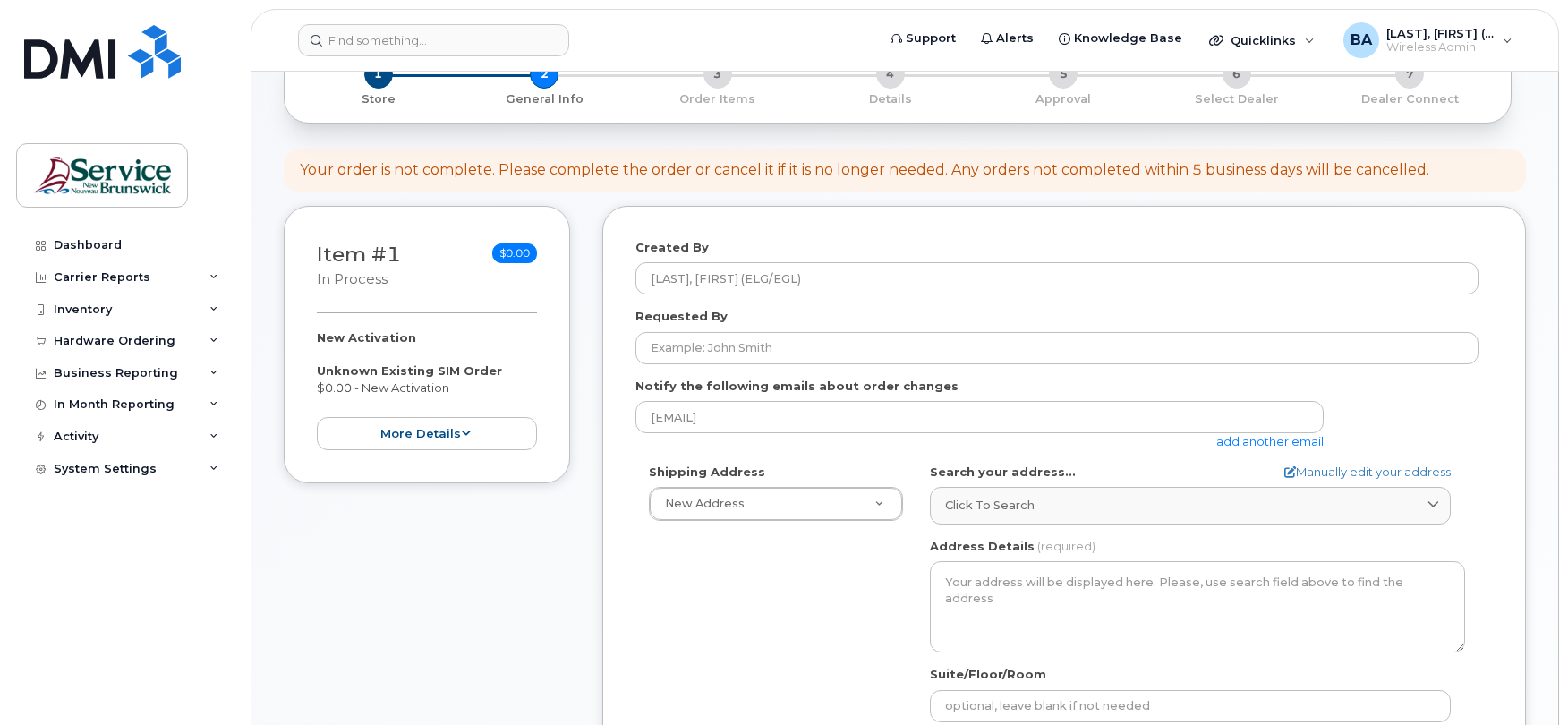 click on "Created By
Bishop, April (ELG/EGL)
Requested By
Notify the following emails about order changes
april.bishop@gnb.ca
add another email
Shipping Address
New Address                                     New Address 551 King St-Sartain MacDonald Bldg 551 King St - Sartain MacDonald Bldg APAT & LGC Sartain MacDonald Bldg, 551 King St ASD-E Main Office ASD-N Bathurst Education Center ASDN-Miramichi Education Center ASD-S District Office ASD-S Hampton Education Center ASD-S ITSS ASD-S St. Stephen Education Center ASD-W Fredericton Education Center ASD-W Nashwaaksis Middle School ASD-W Oromocto Education Center ASD-W Woodstock Education Center Dr. Everett Chalmers Regional Hospital Telecom DSF-NE Campbellton DSF-NE Tracadie-Sheila DSF-NO DSF-S Louis-J. Robichaud Moncton Hospital Telecom Saint John Regional Hospital Telecom SNB – IT Services Bathurst Regional Hospital IT OFFICE SNB - IT Services Beaverbrook Building SNB - IT Services Brookside Place" at bounding box center (1064, 580) 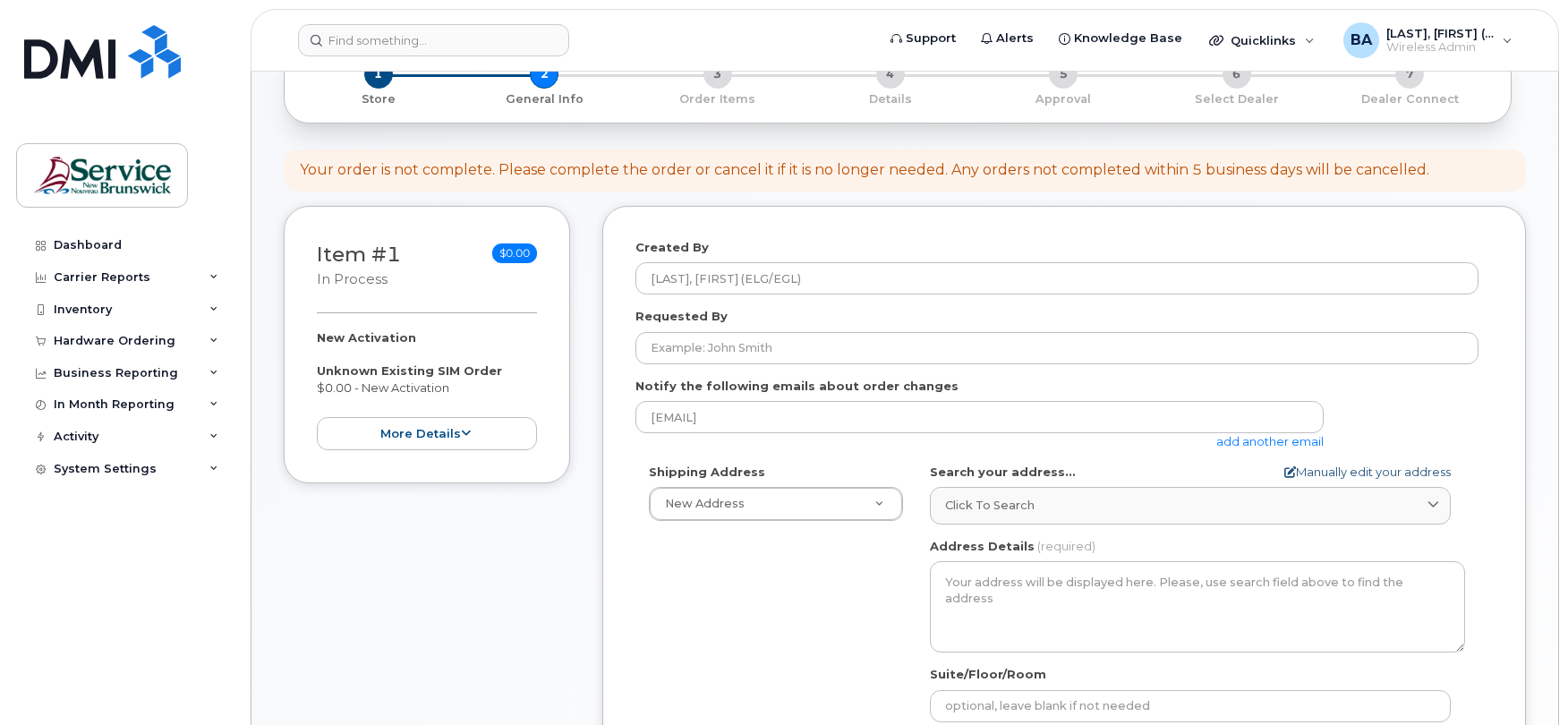 scroll, scrollTop: 238, scrollLeft: 0, axis: vertical 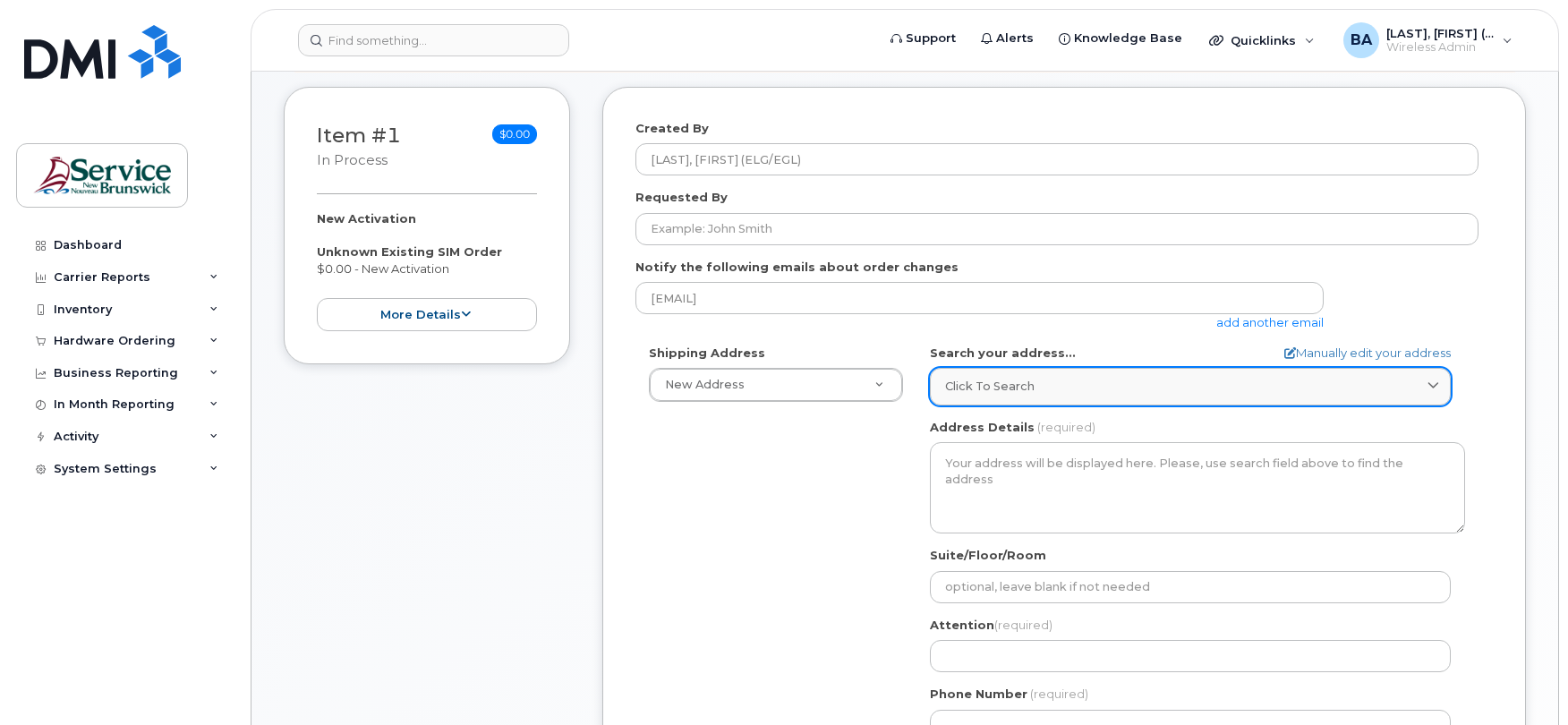 click on "Click to search" at bounding box center (1190, 386) 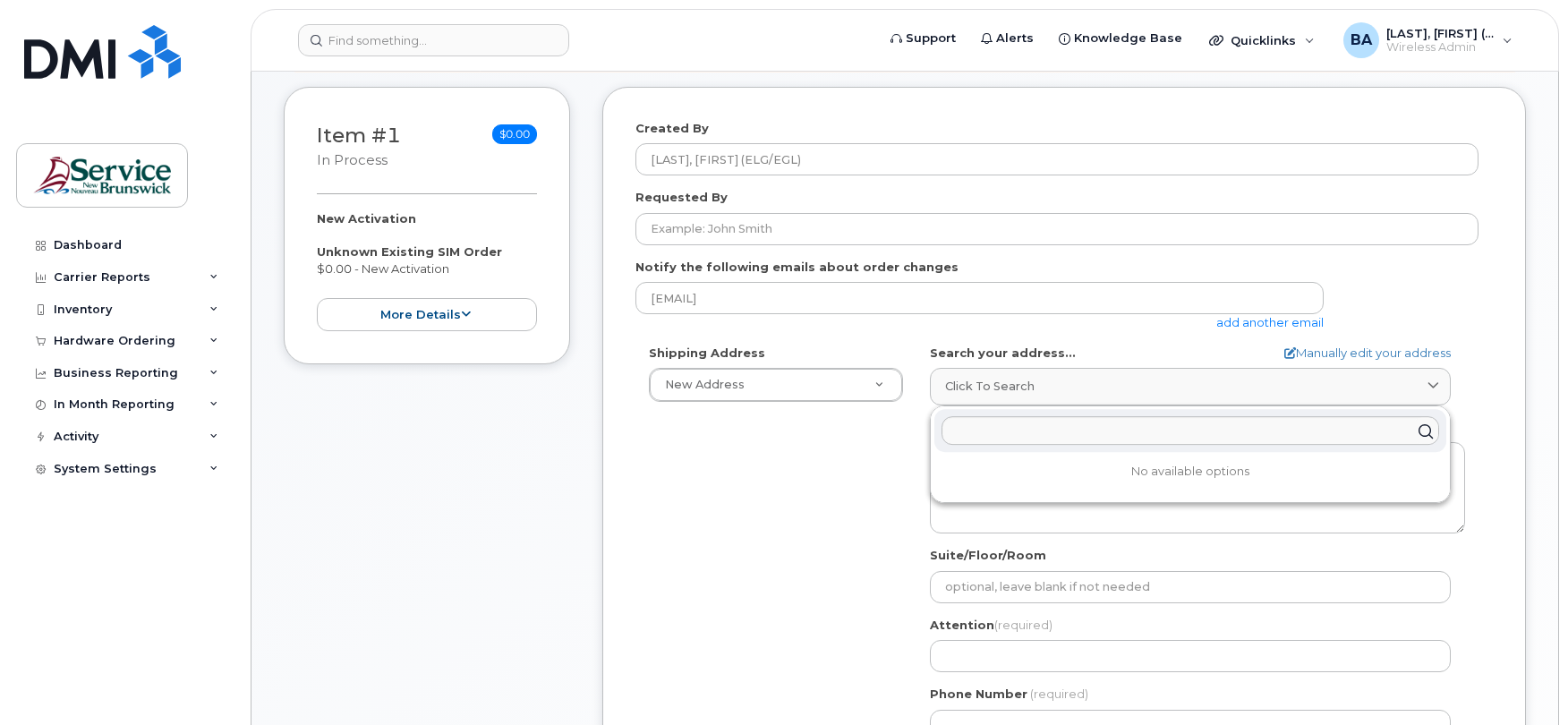 click on "Shipping Address
New Address                                     New Address 551 King St-Sartain MacDonald Bldg 551 King St - Sartain MacDonald Bldg APAT & LGC Sartain MacDonald Bldg, 551 King St ASD-E Main Office ASD-N Bathurst Education Center ASDN-Miramichi Education Center ASD-S District Office ASD-S Hampton Education Center ASD-S ITSS ASD-S St. Stephen Education Center ASD-W Fredericton Education Center ASD-W Nashwaaksis Middle School ASD-W Oromocto Education Center ASD-W Woodstock Education Center Dr. Everett Chalmers Regional Hospital Telecom DSF-NE Campbellton DSF-NE Tracadie-Sheila DSF-NO DSF-S Louis-J. Robichaud Moncton Hospital Telecom Saint John Regional Hospital Telecom SNB – IT Services Bathurst Regional Hospital IT OFFICE SNB - IT Services Beaverbrook Building SNB - IT Services Brookside Place SNB-IT Services Campbellton Regional Hospital SNB-IT Services Carleton Place SNB - IT Services Chancery Place SNB - IT Services Chestnut complex SNB - IT Services City Centre Mall" at bounding box center (1057, 550) 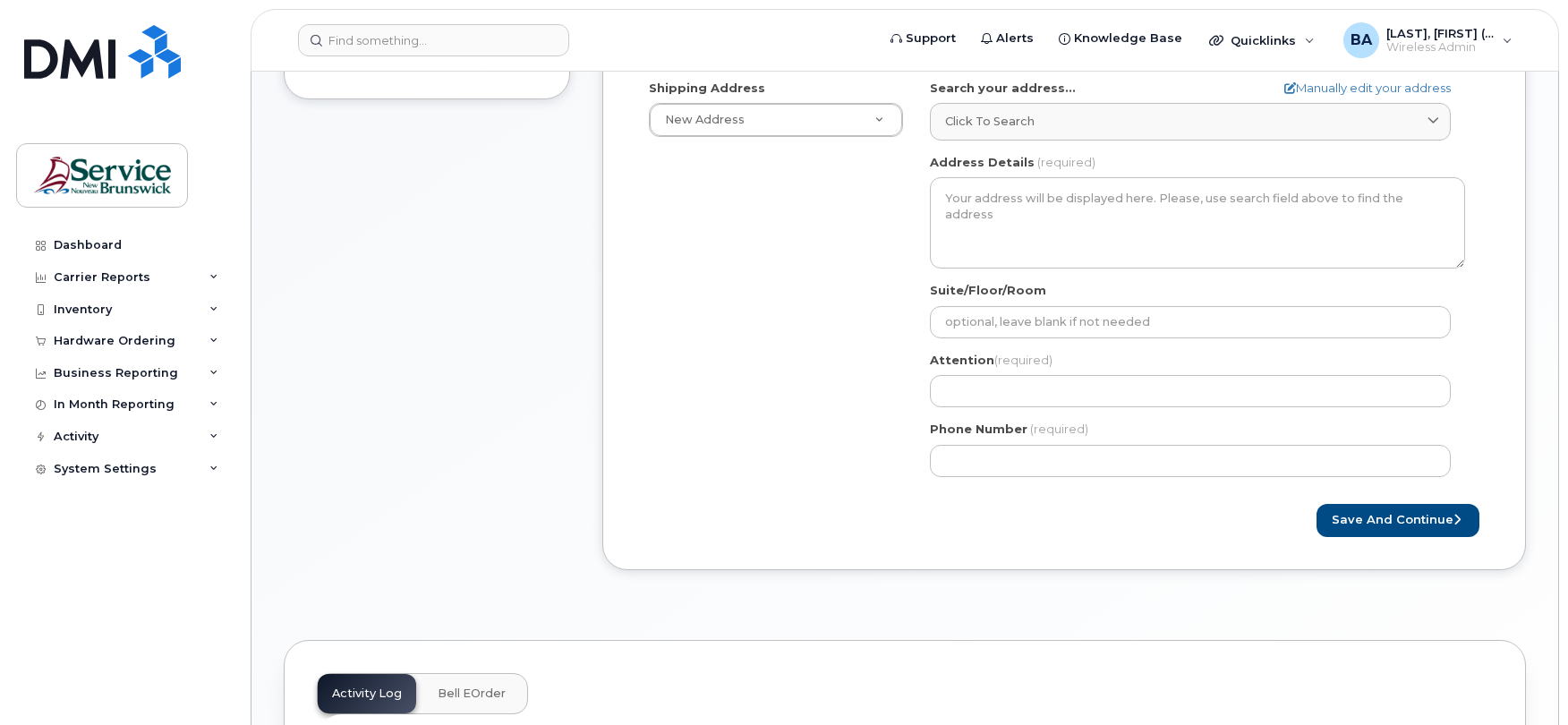 scroll, scrollTop: 596, scrollLeft: 0, axis: vertical 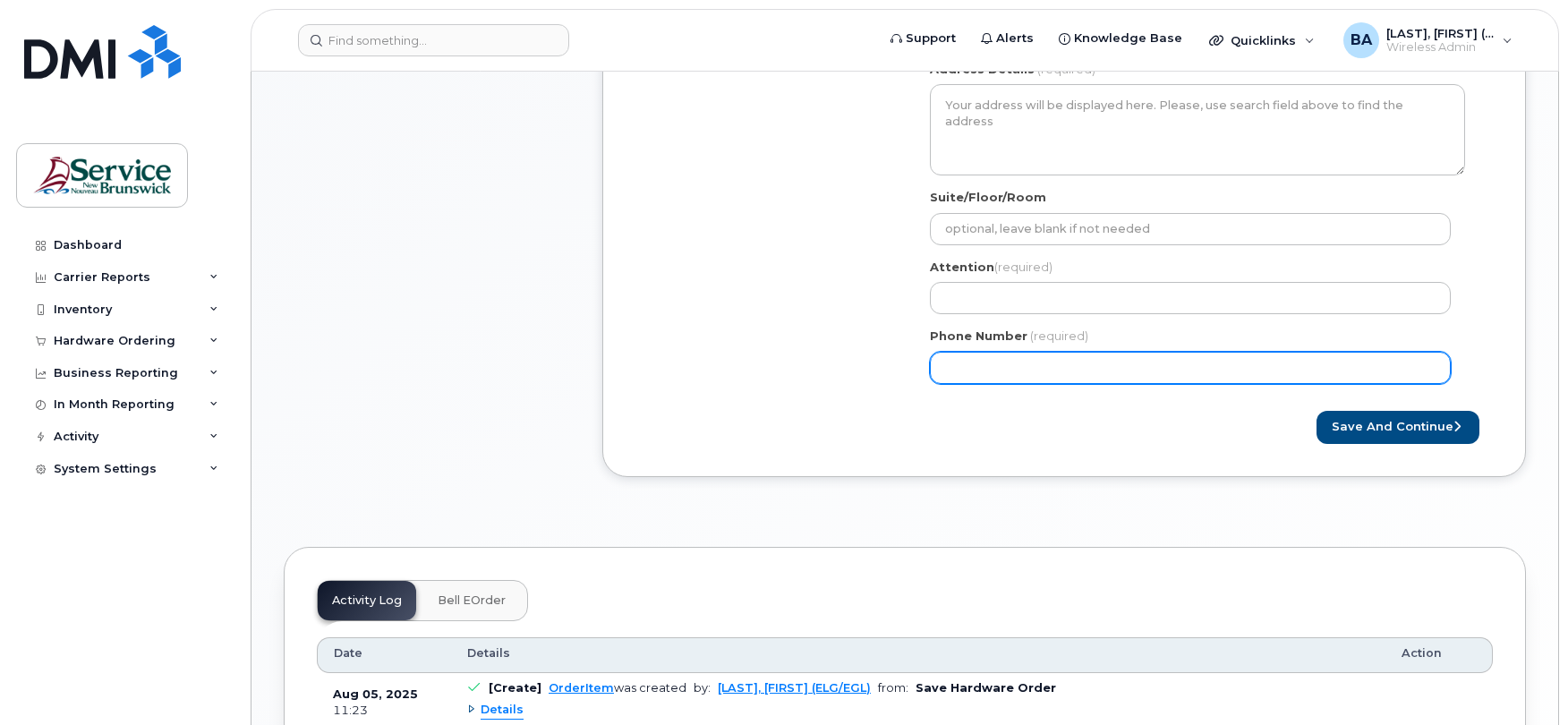 click on "Phone Number" at bounding box center [1190, 368] 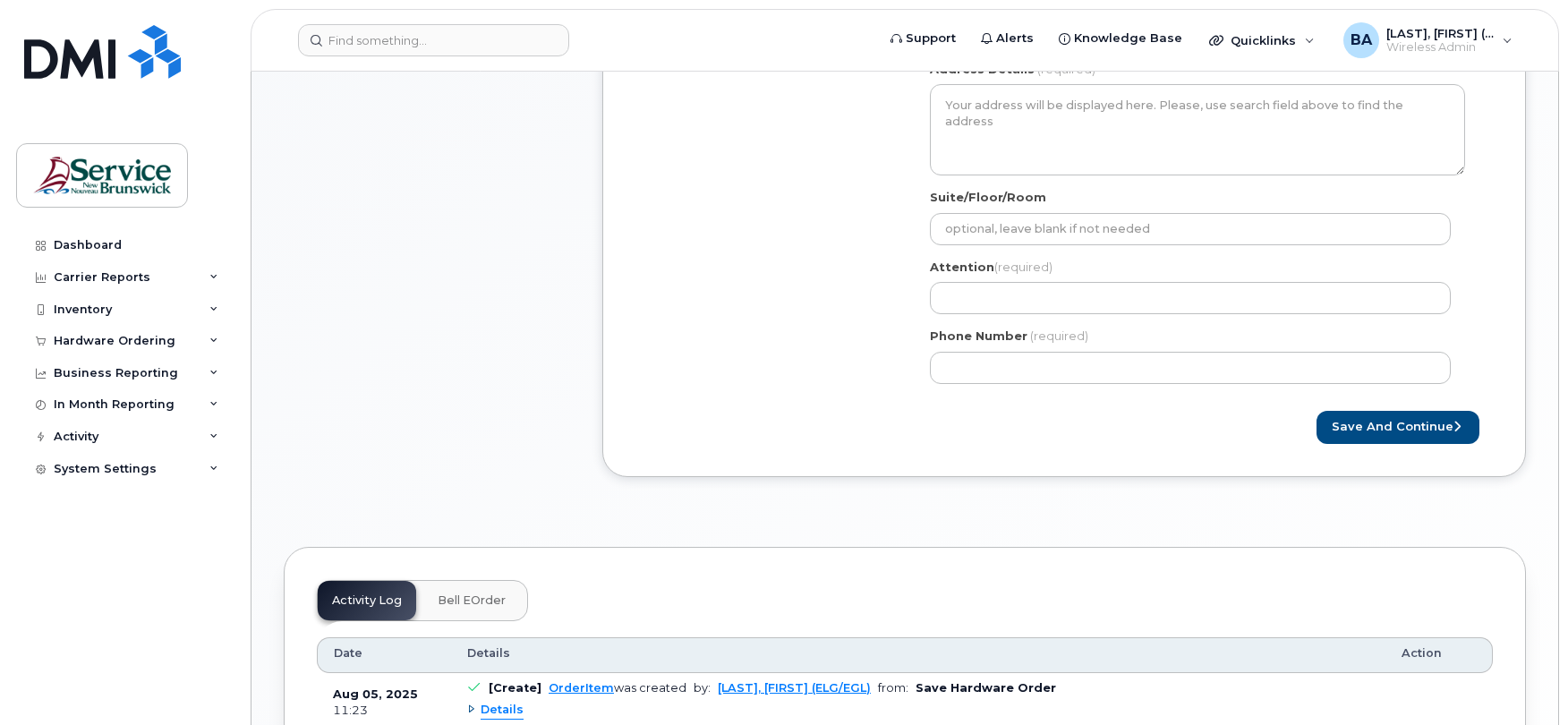 click on "Save and Continue" at bounding box center [1064, 427] 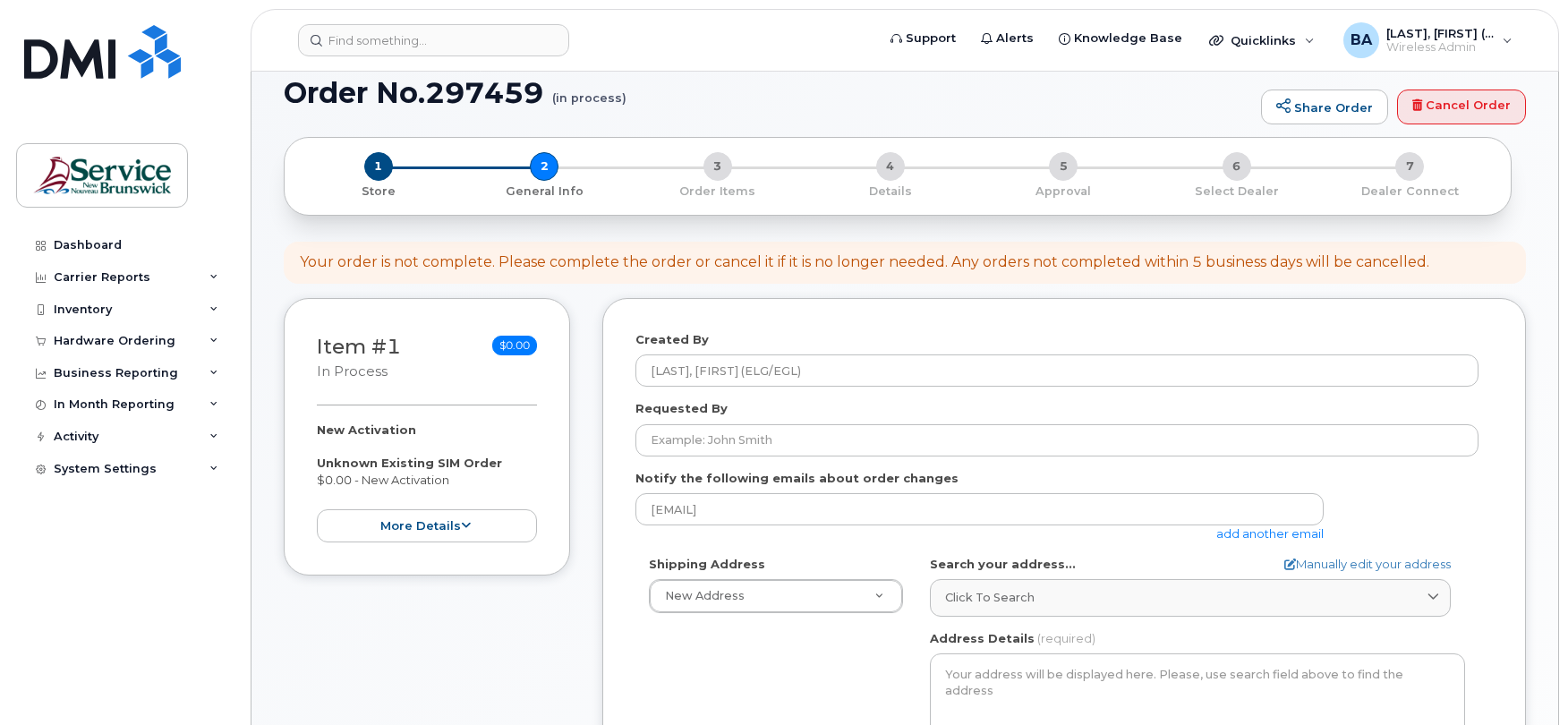 scroll, scrollTop: 0, scrollLeft: 0, axis: both 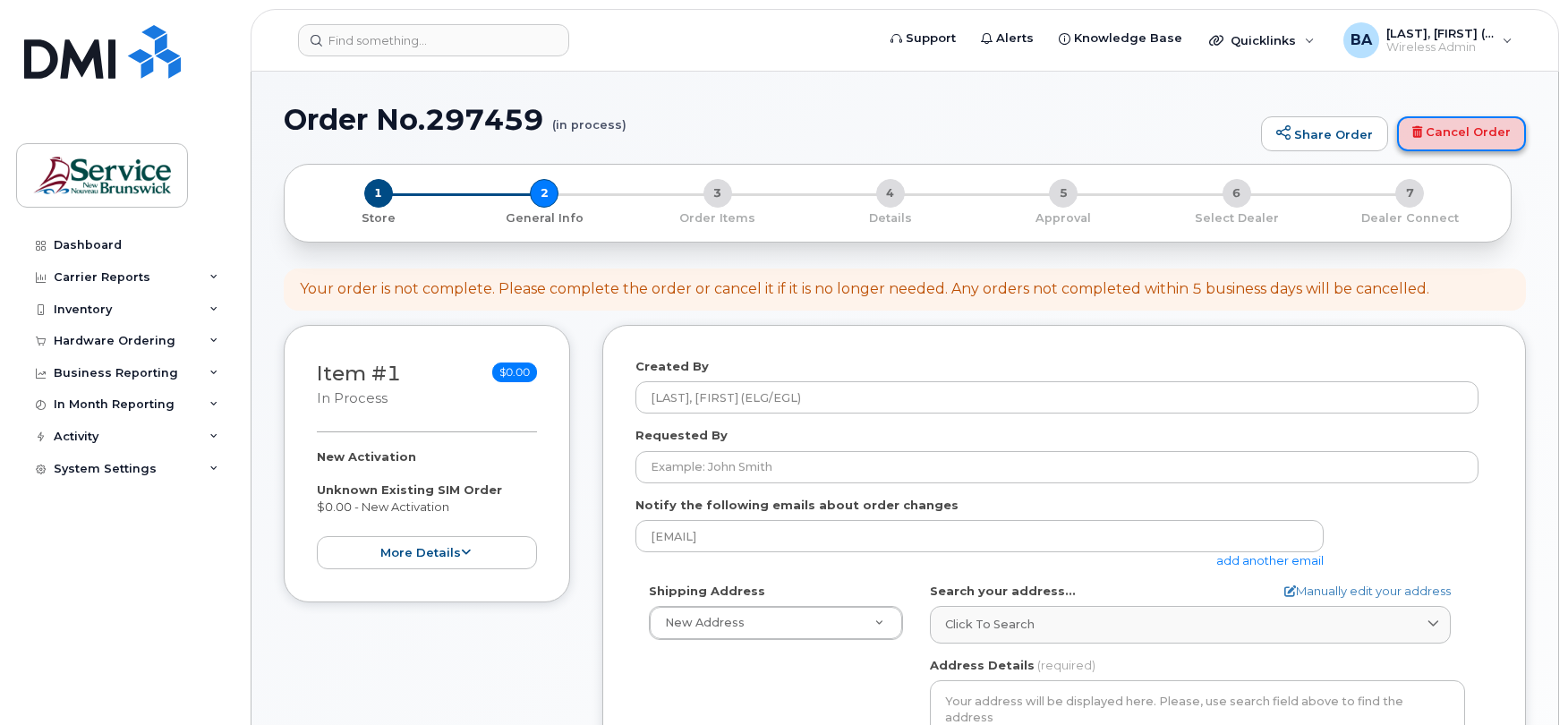 click on "Cancel Order" at bounding box center [1461, 134] 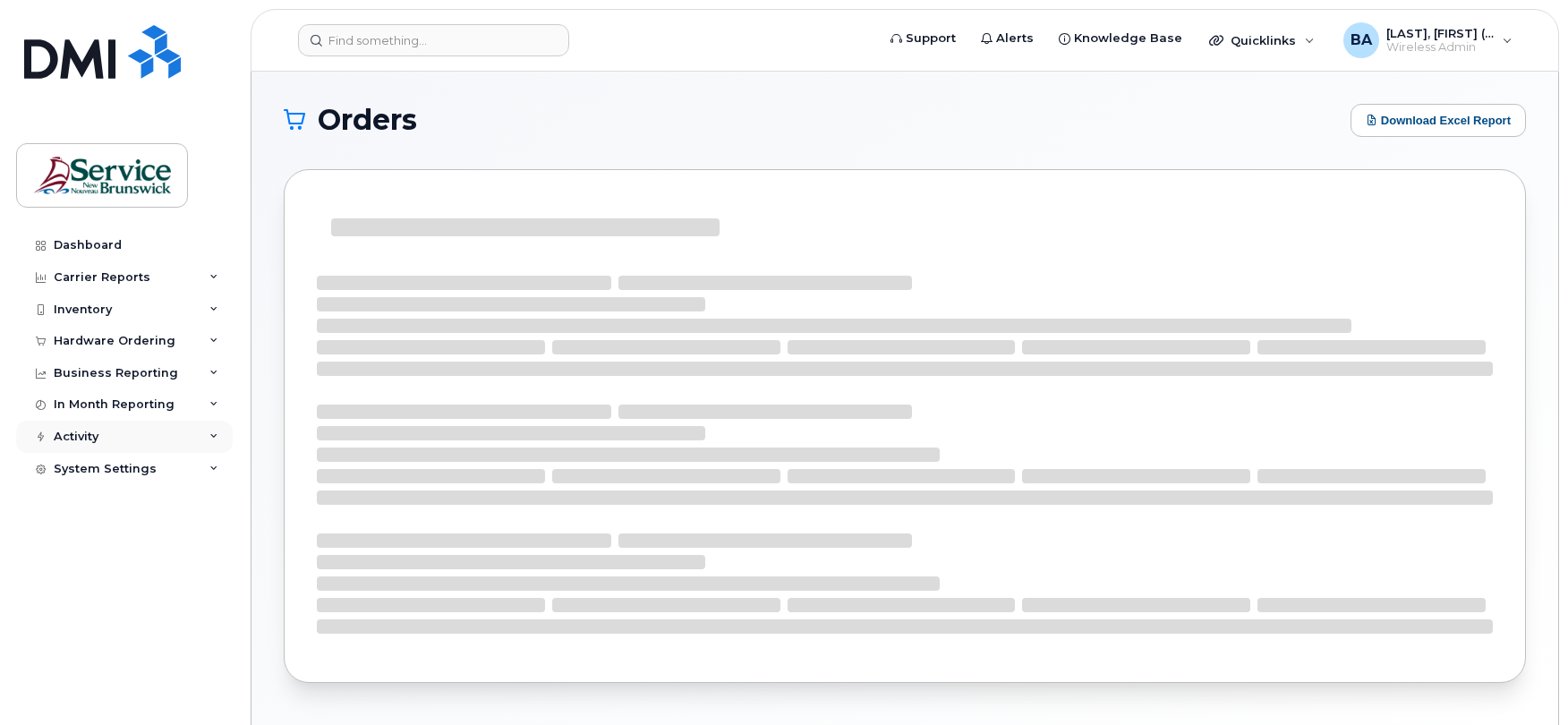 scroll, scrollTop: 0, scrollLeft: 0, axis: both 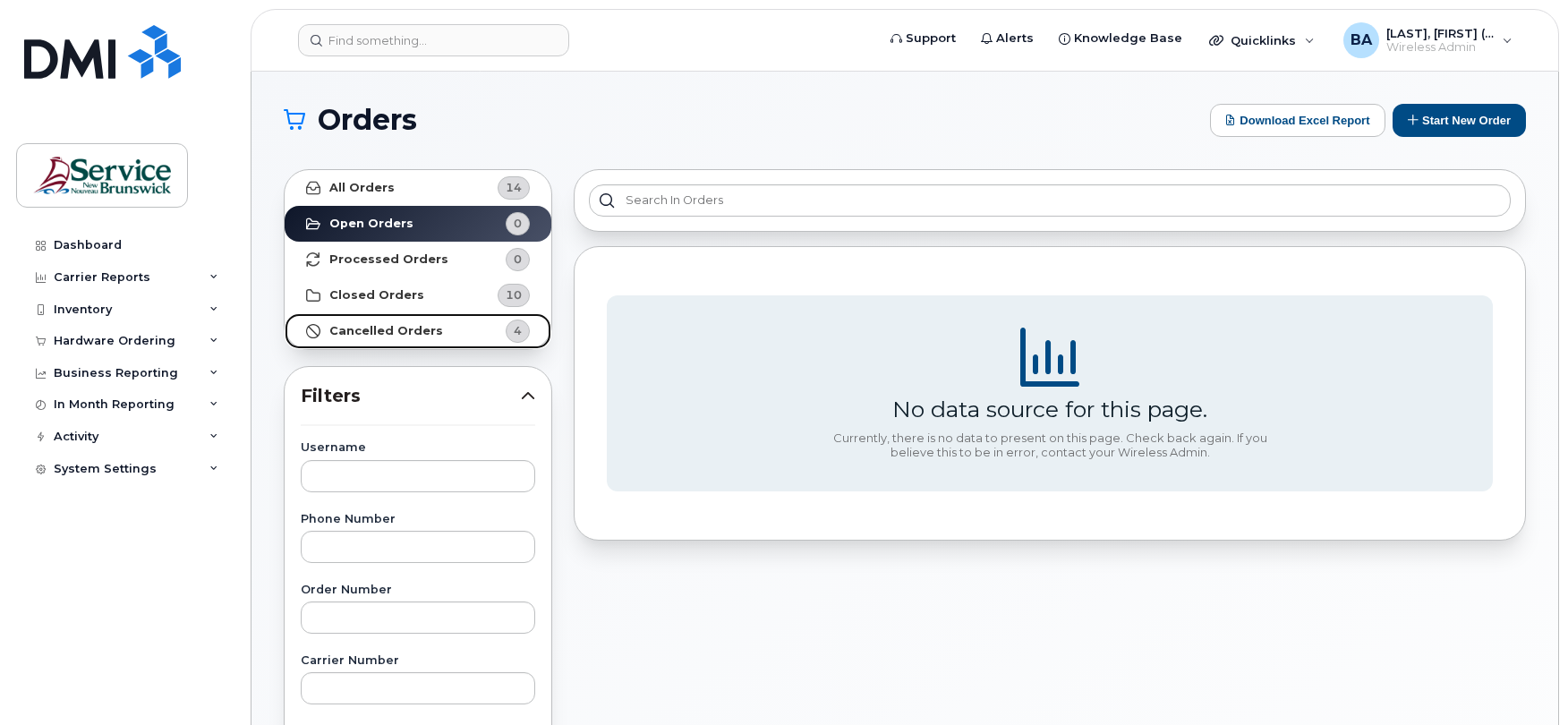 click on "4" at bounding box center [517, 330] 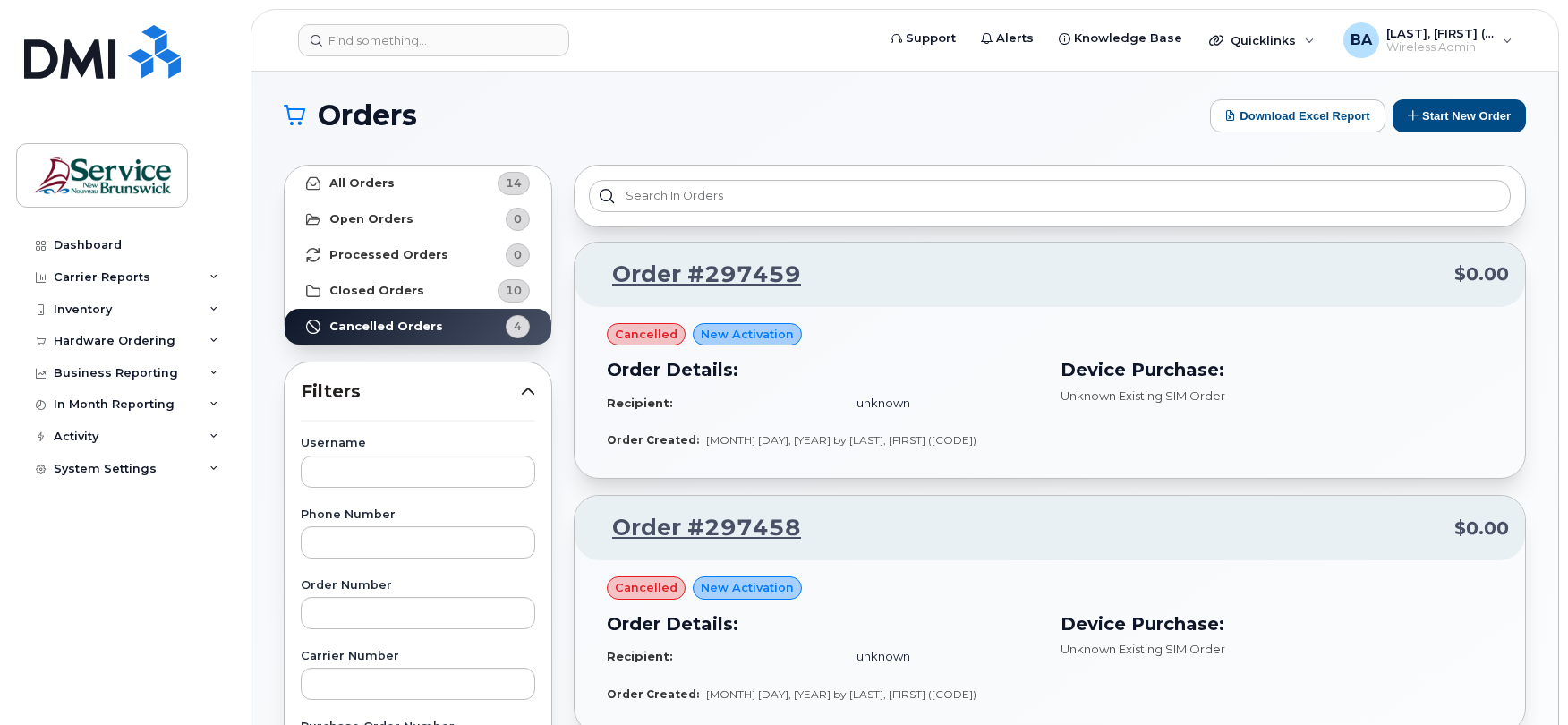 scroll, scrollTop: 0, scrollLeft: 0, axis: both 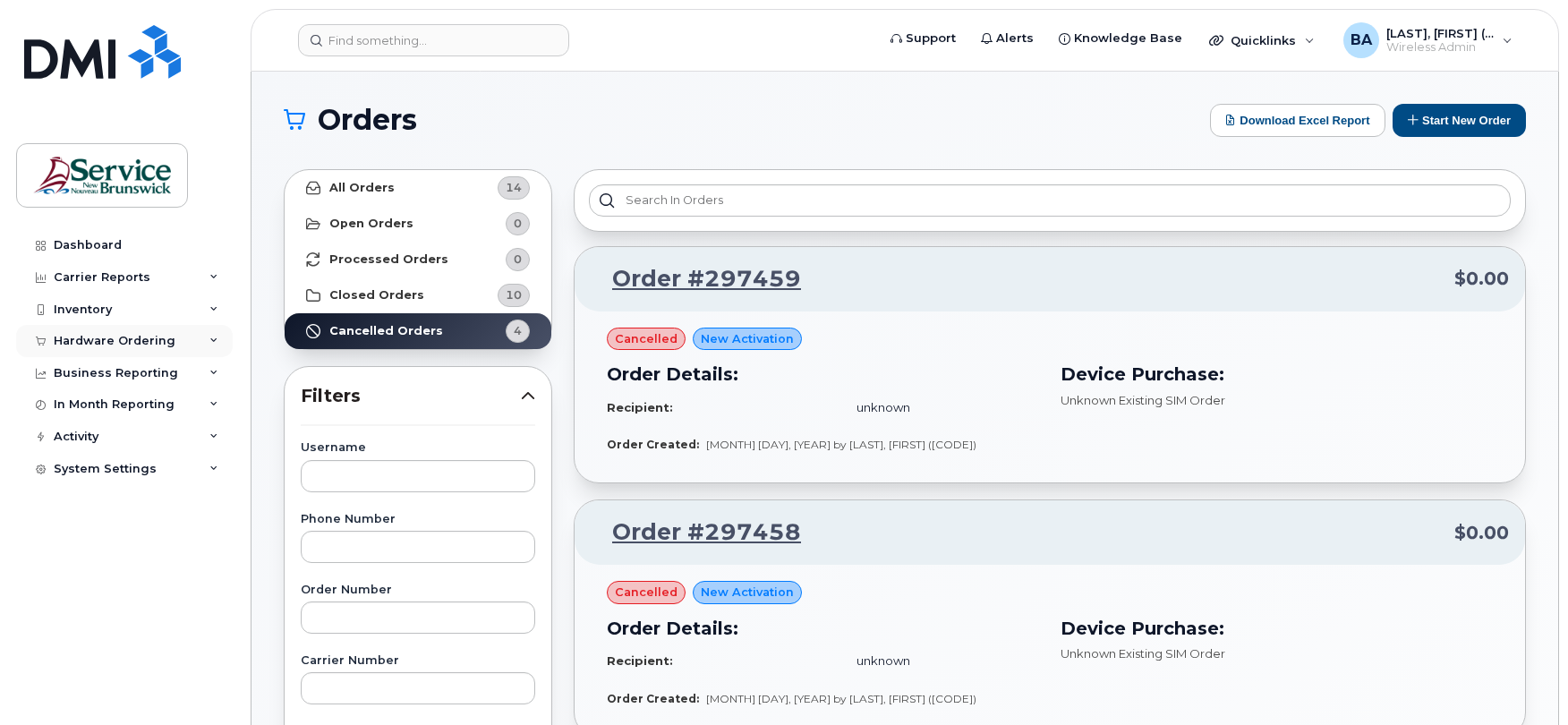 click on "Hardware Ordering" at bounding box center (115, 341) 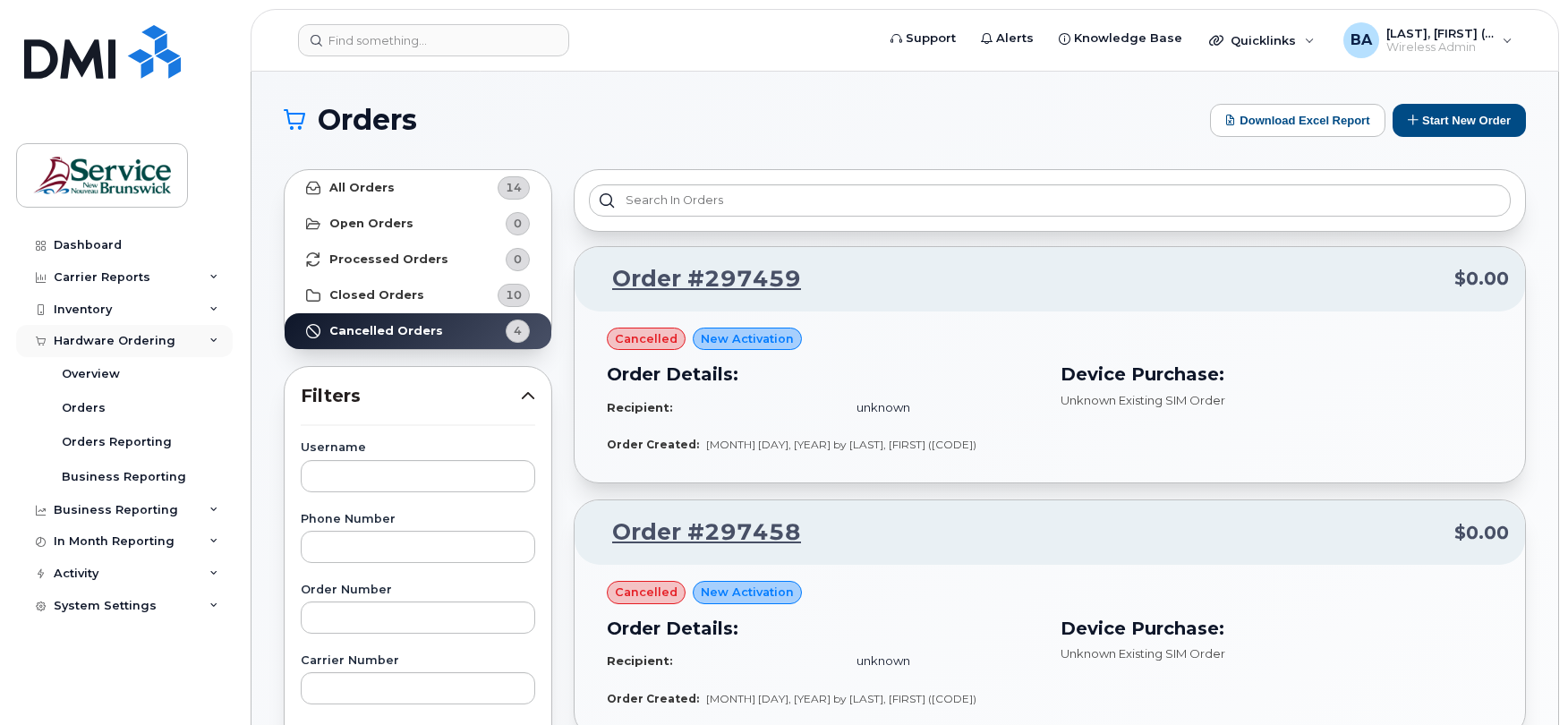 click on "Hardware Ordering" at bounding box center [115, 341] 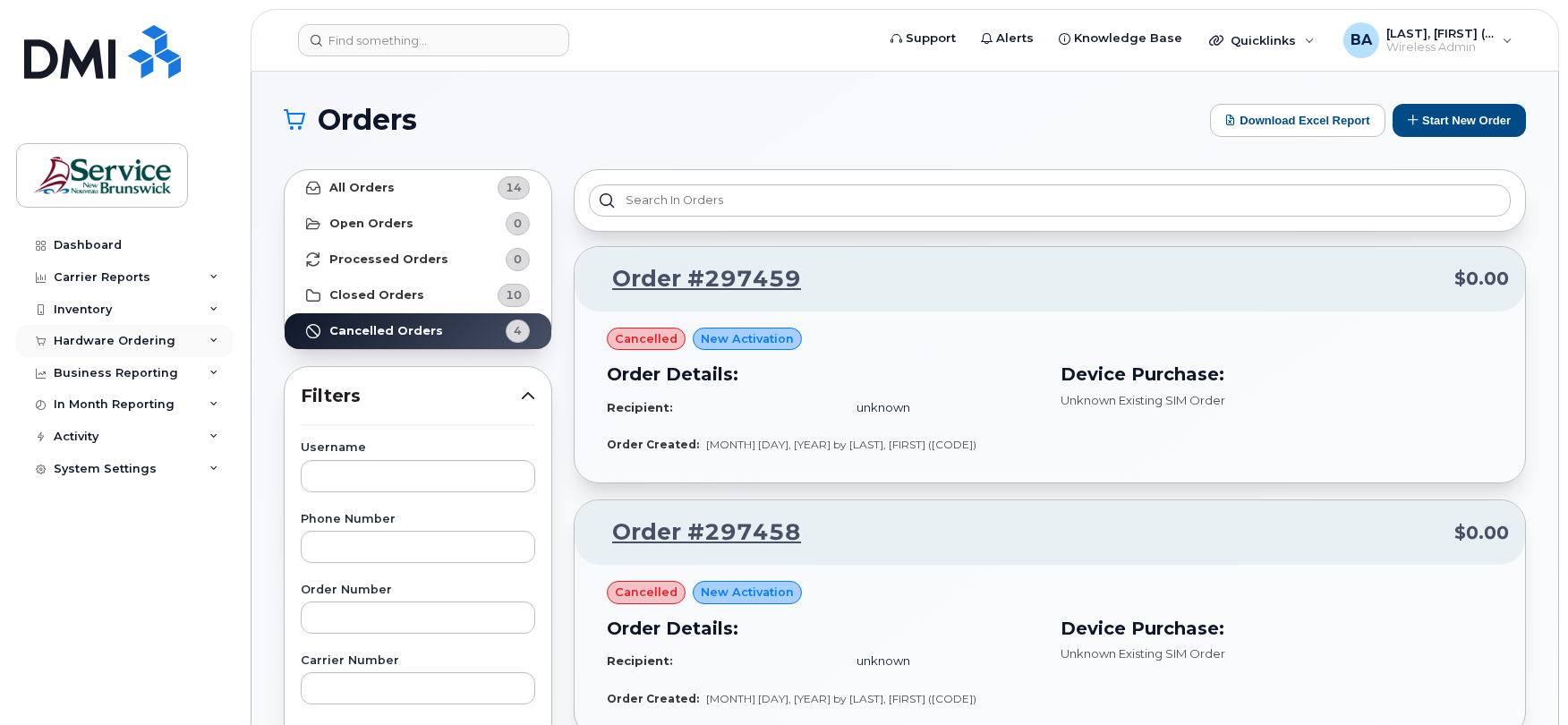 click on "Hardware Ordering" at bounding box center [115, 341] 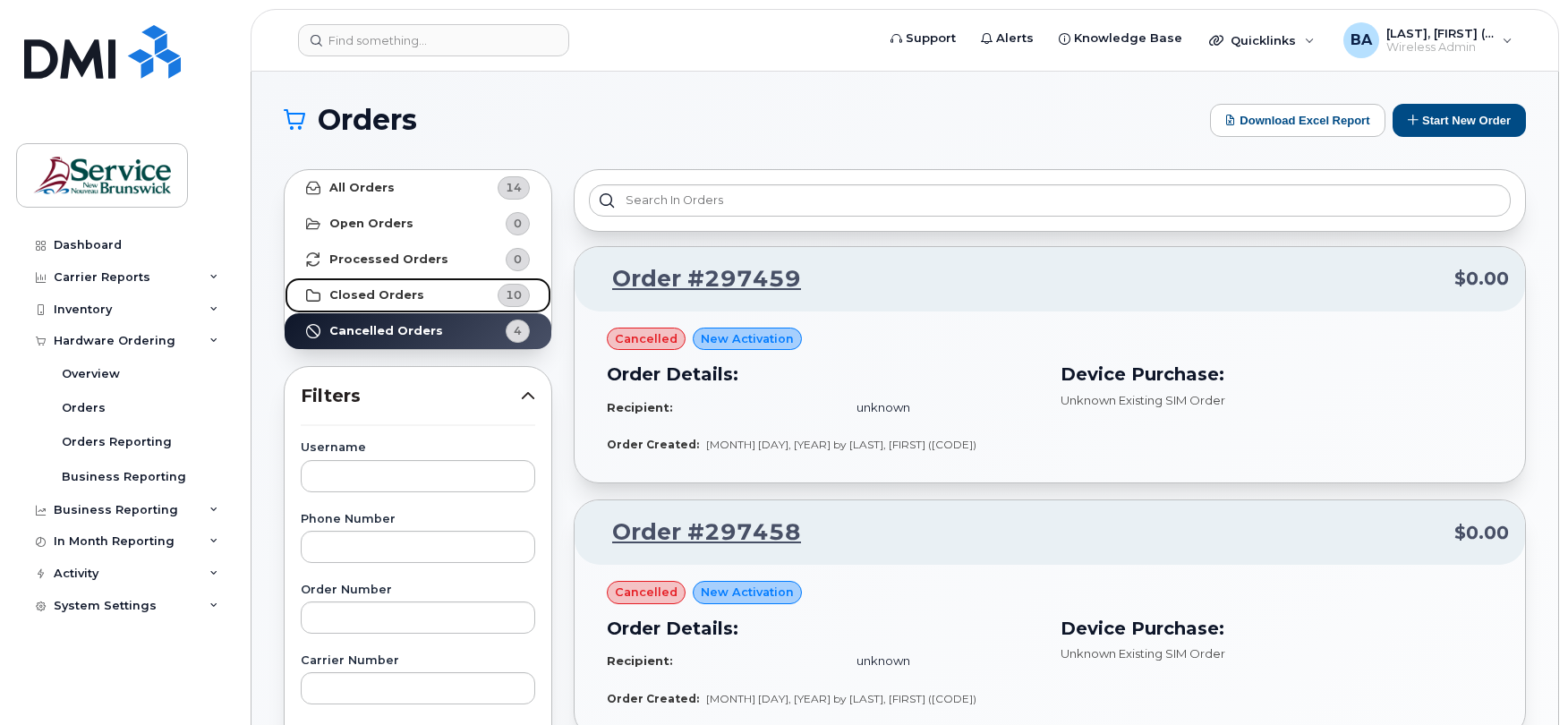click on "Closed Orders" at bounding box center (377, 295) 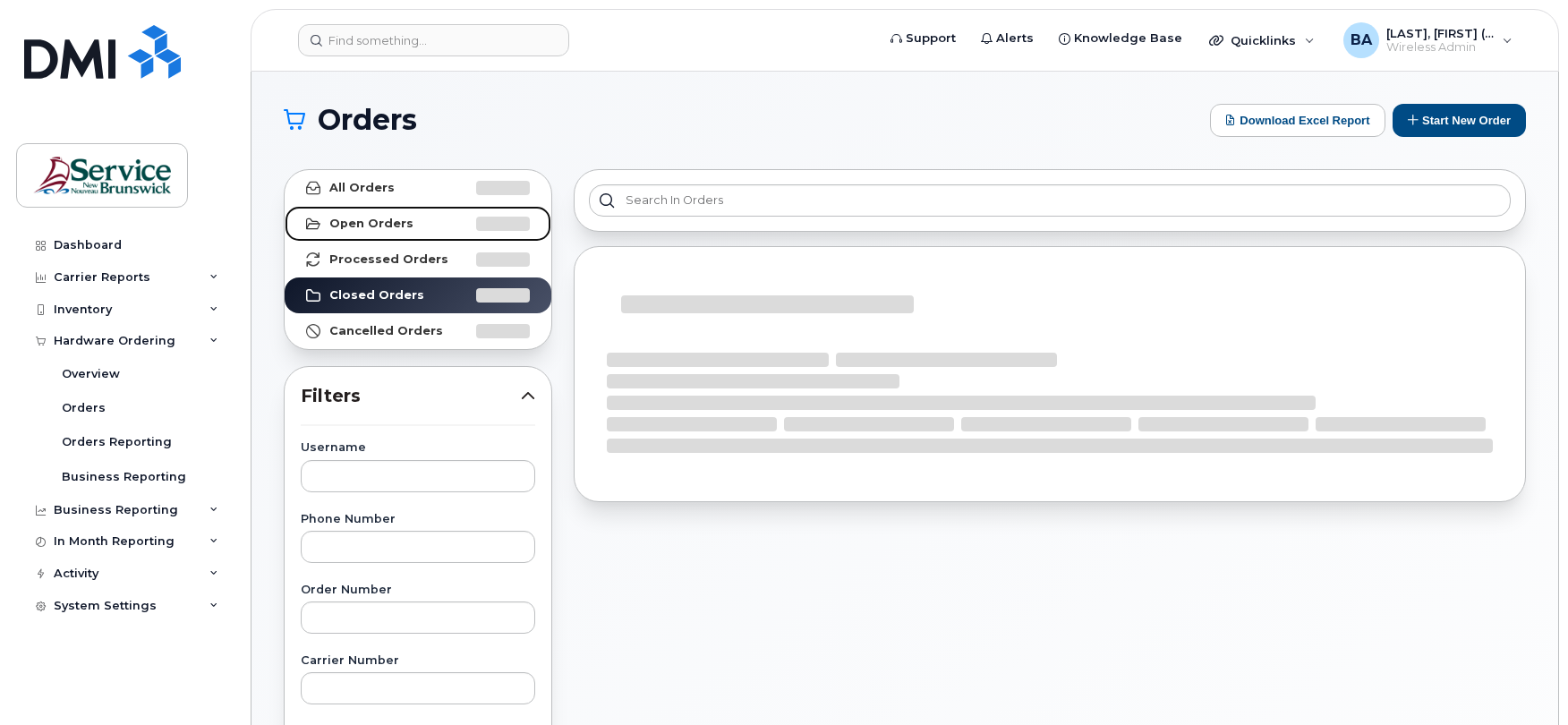 click on "Open Orders" at bounding box center (371, 224) 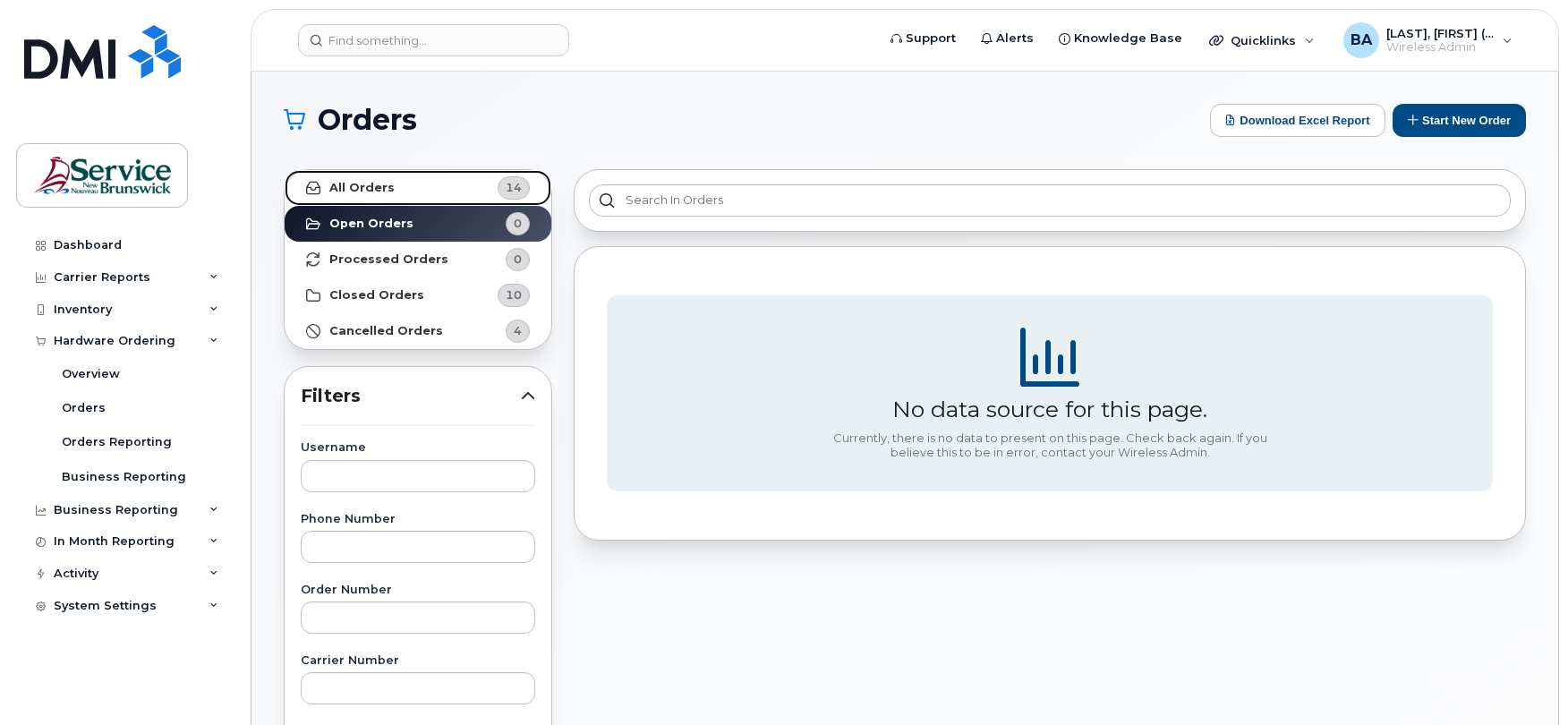 click on "All Orders 14" at bounding box center (418, 188) 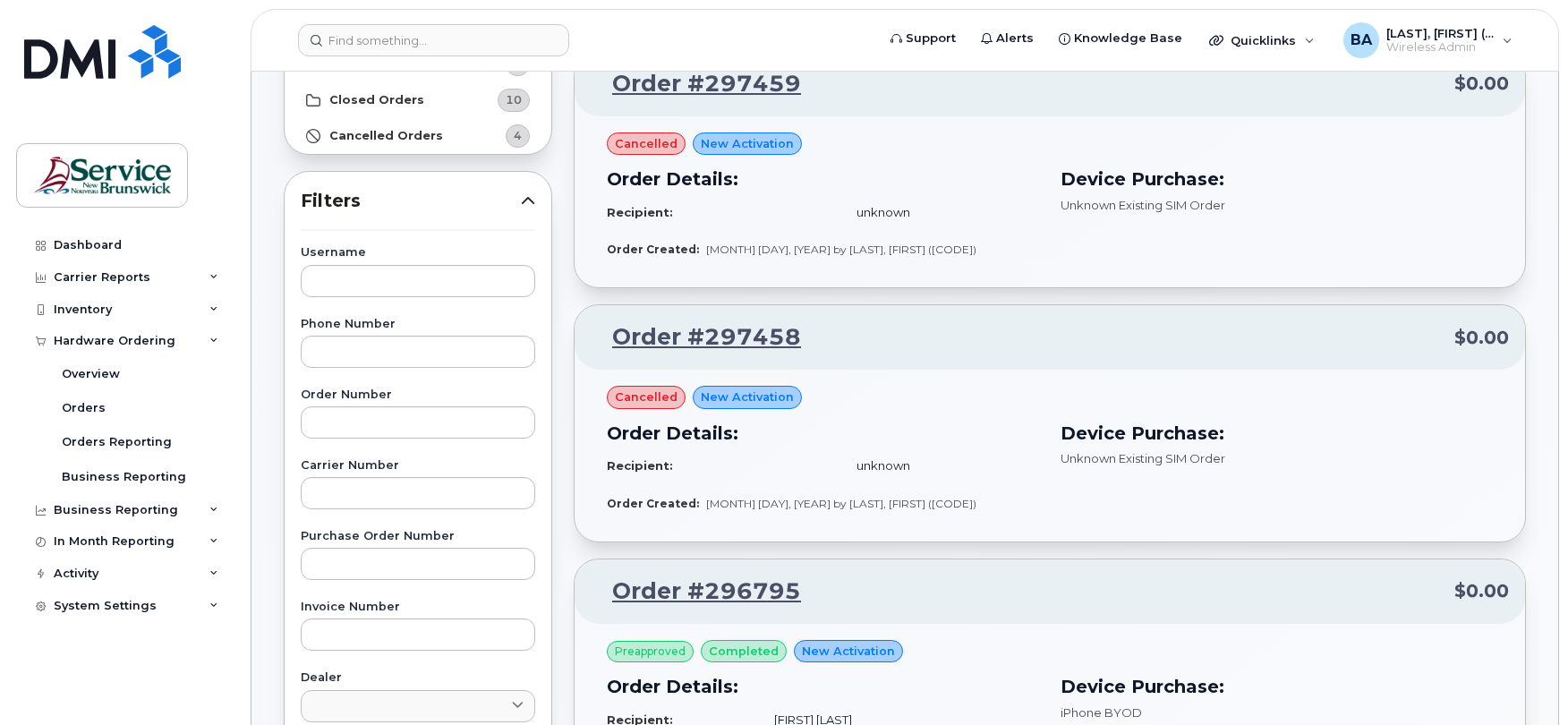 scroll, scrollTop: 0, scrollLeft: 0, axis: both 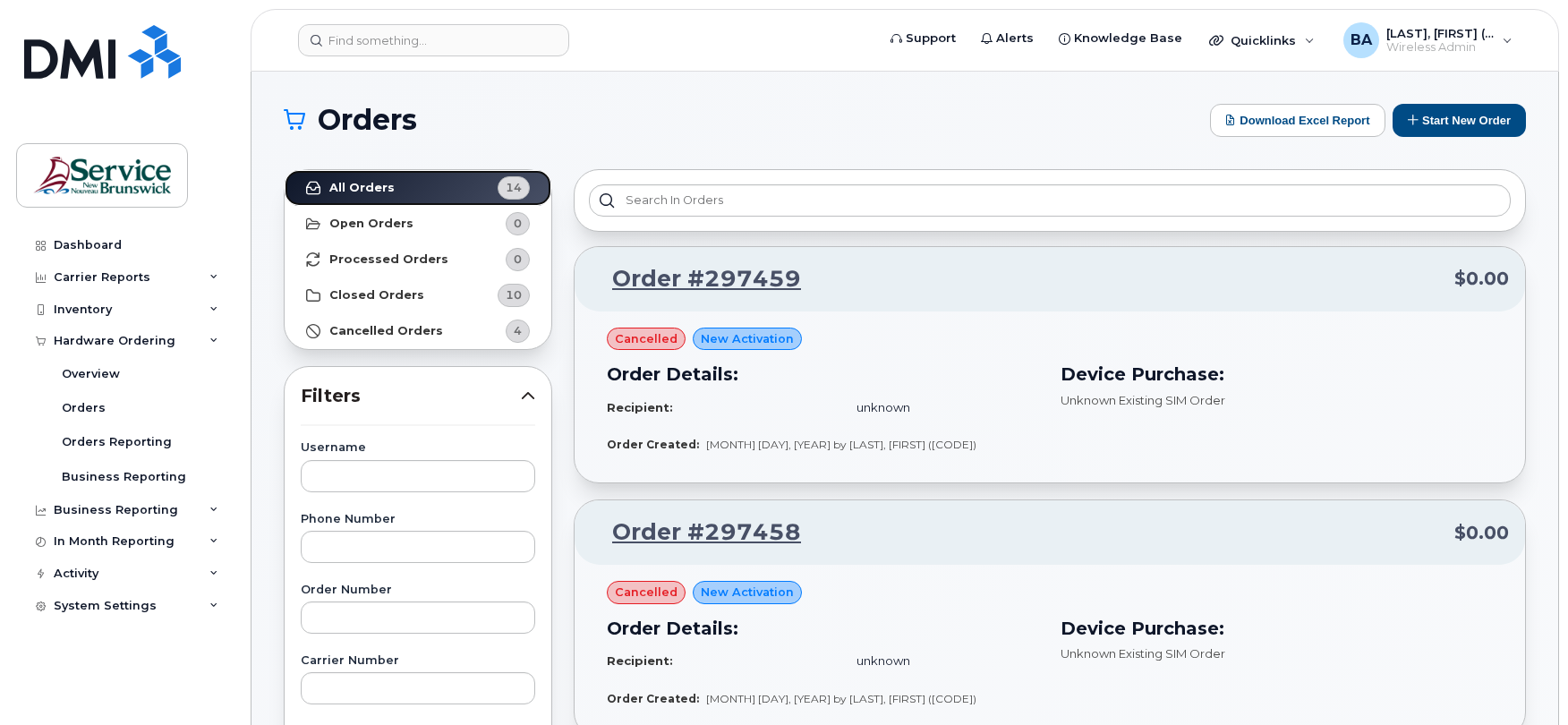 click on "All Orders" at bounding box center [362, 188] 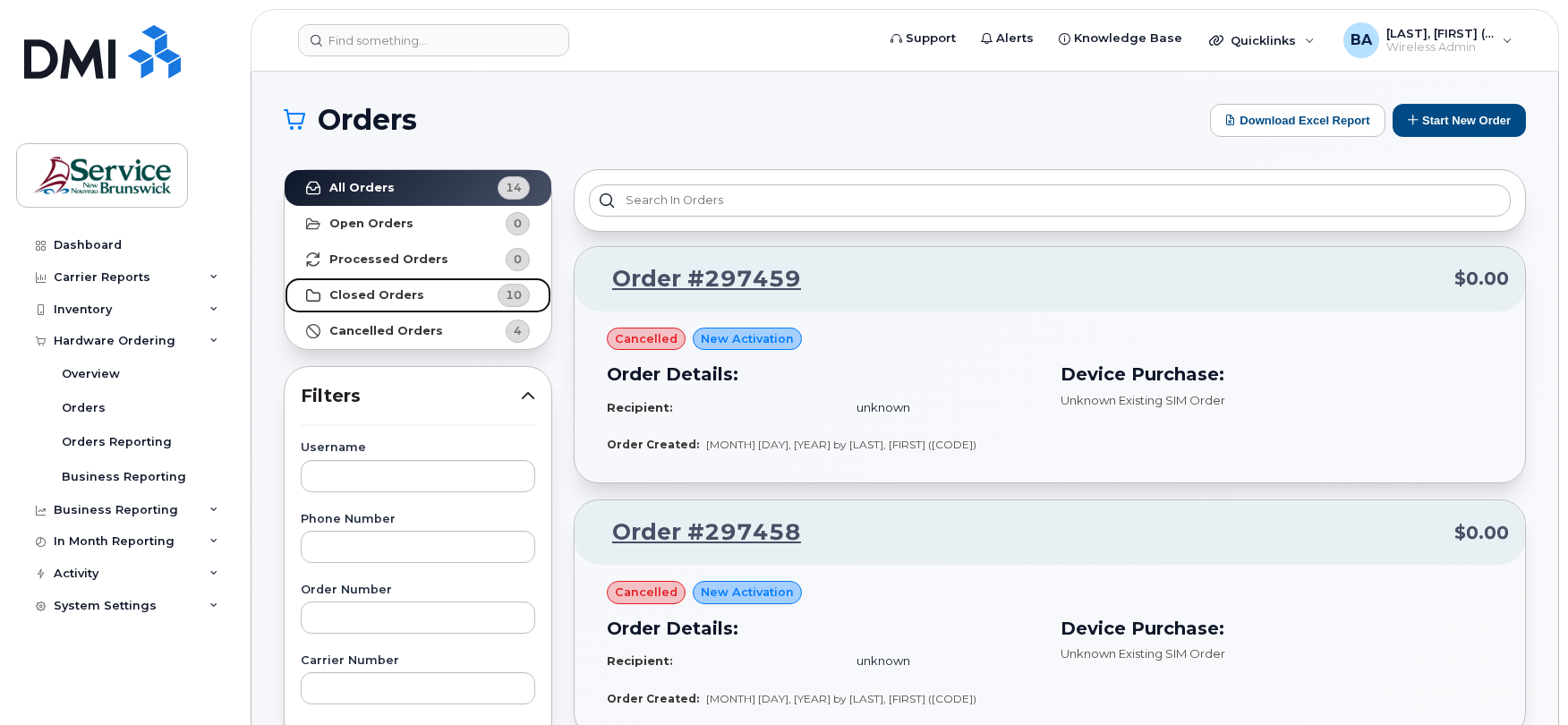 click on "Closed Orders" at bounding box center [377, 295] 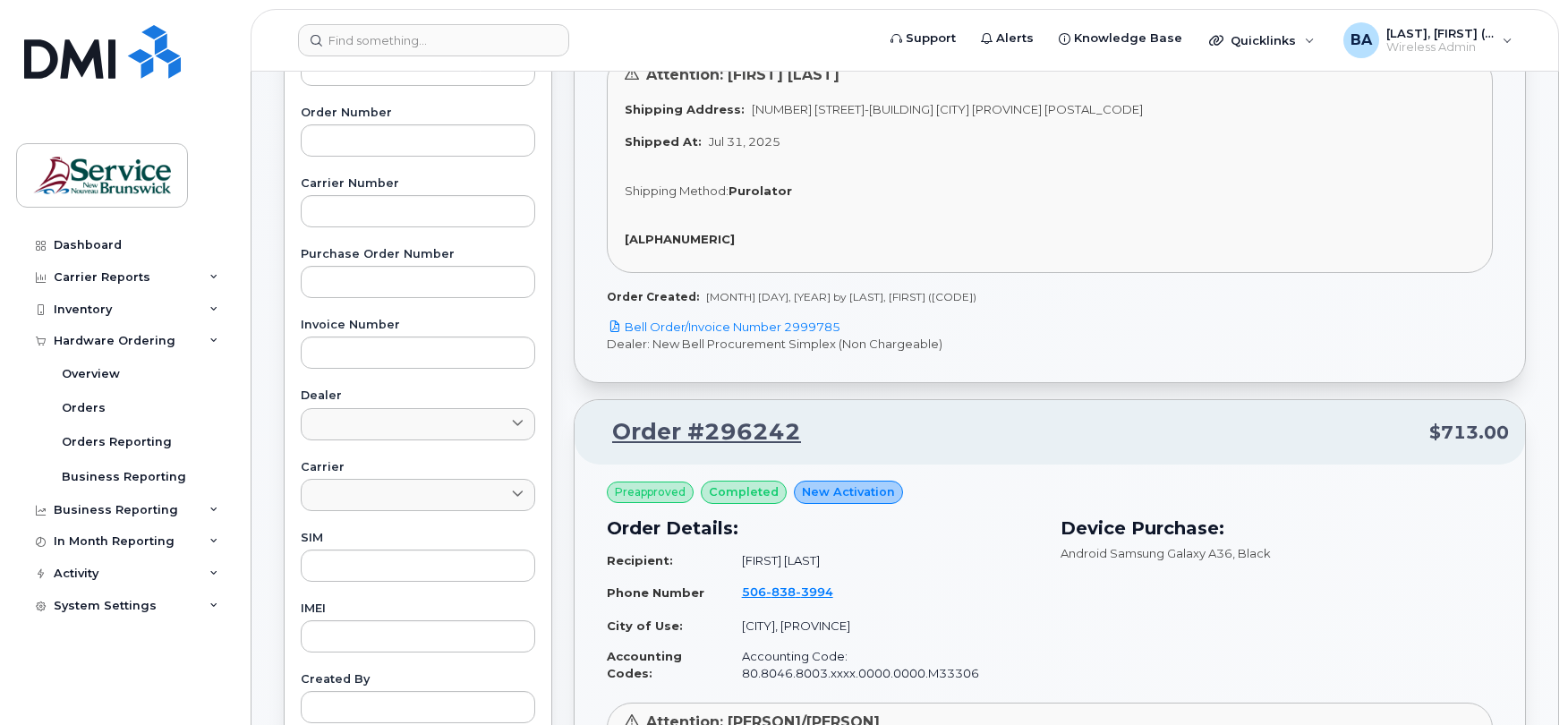 scroll, scrollTop: 358, scrollLeft: 0, axis: vertical 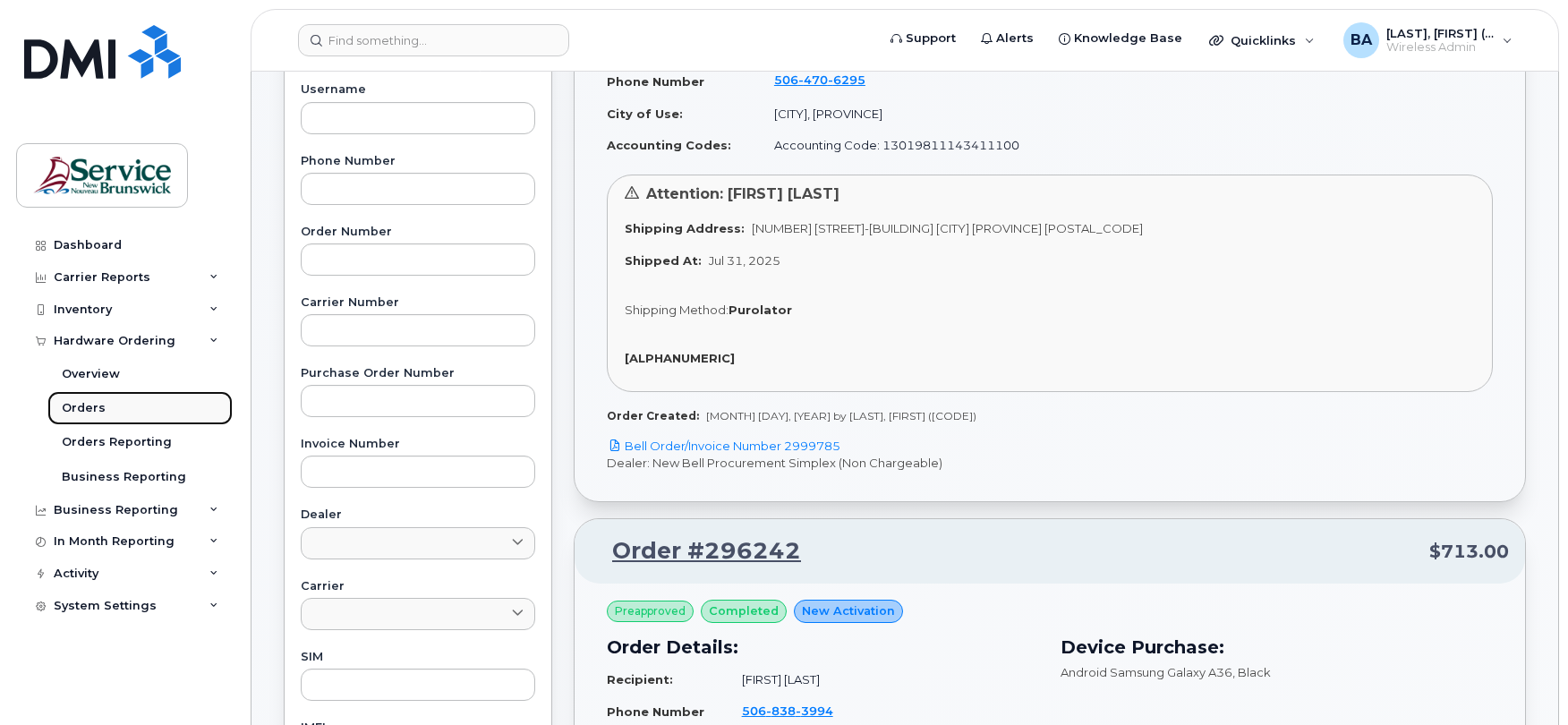 click on "Orders" at bounding box center [83, 408] 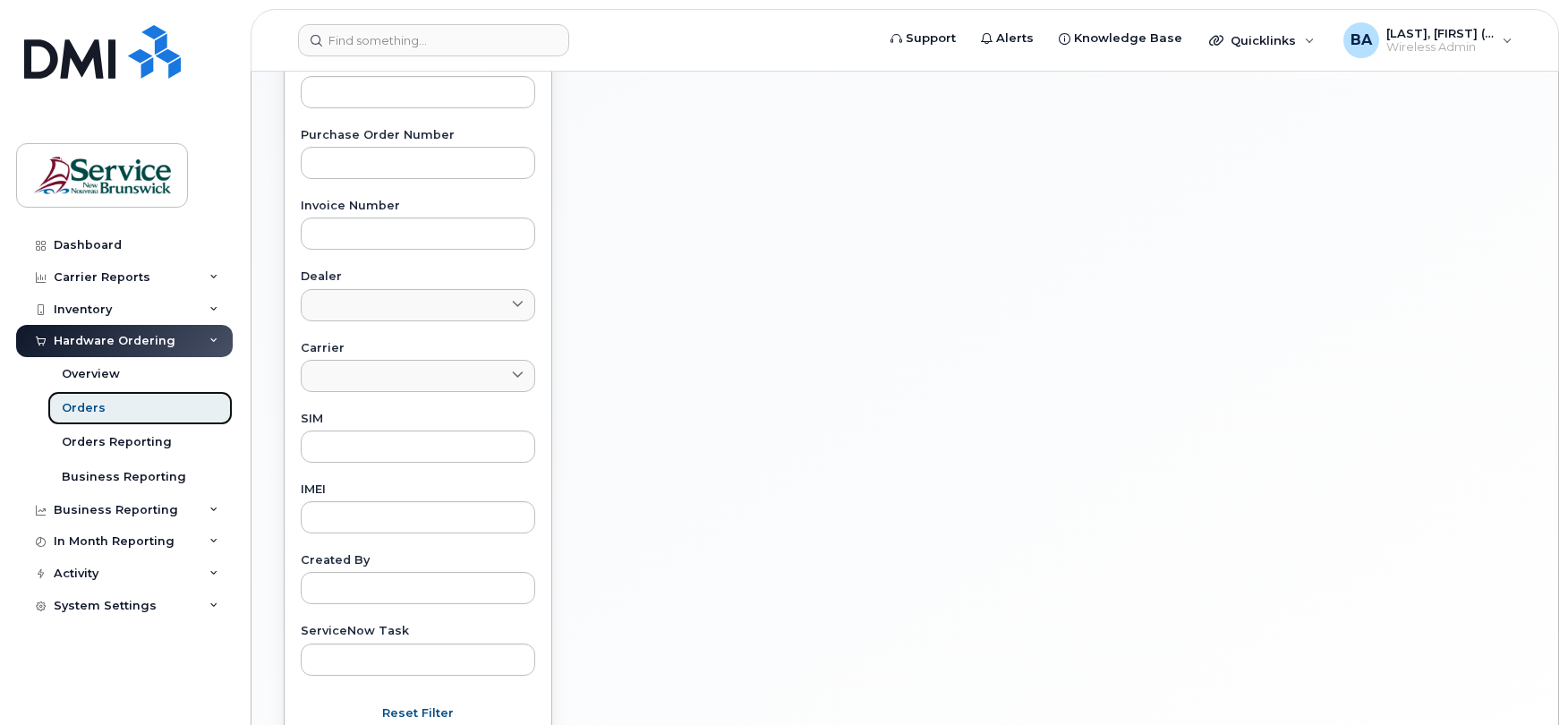scroll, scrollTop: 0, scrollLeft: 0, axis: both 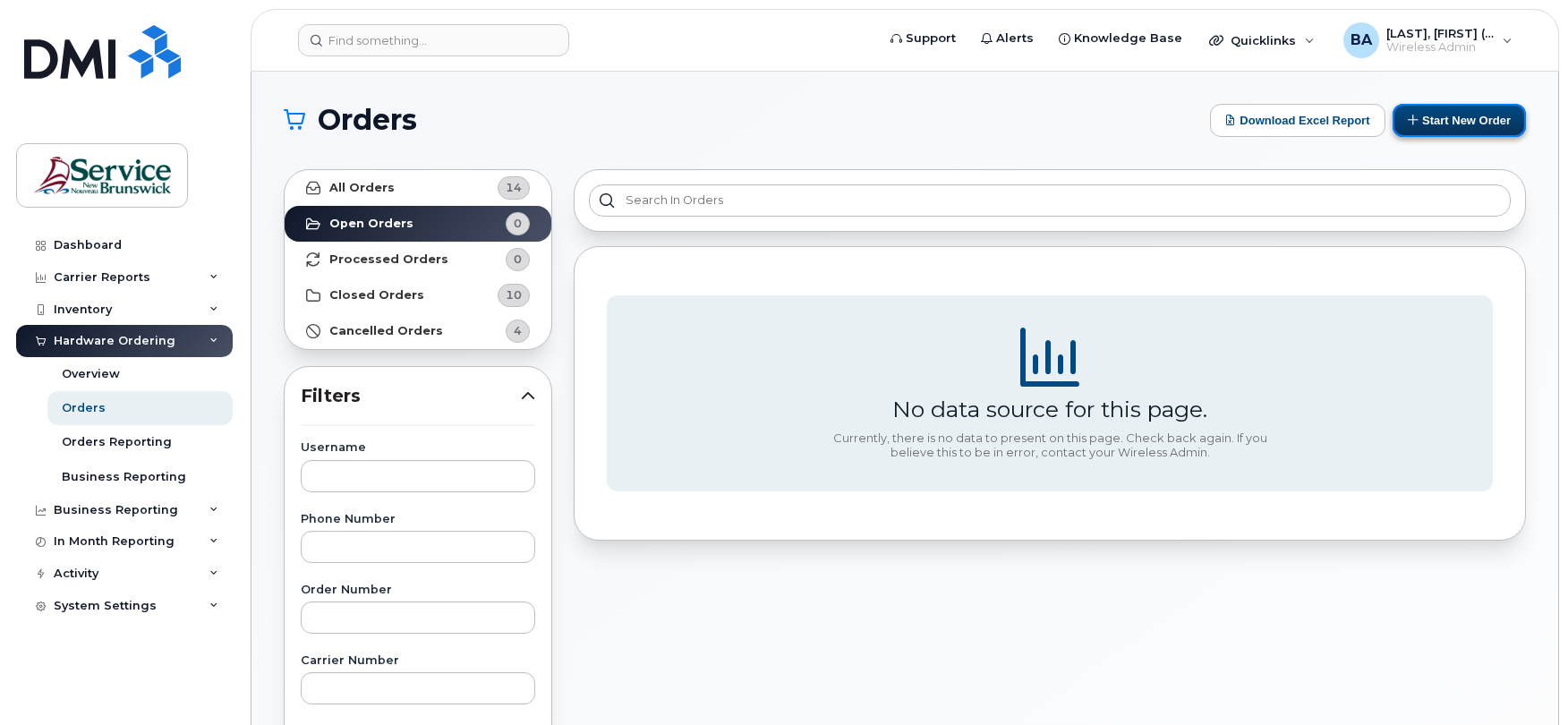 click on "Start New Order" at bounding box center [1459, 120] 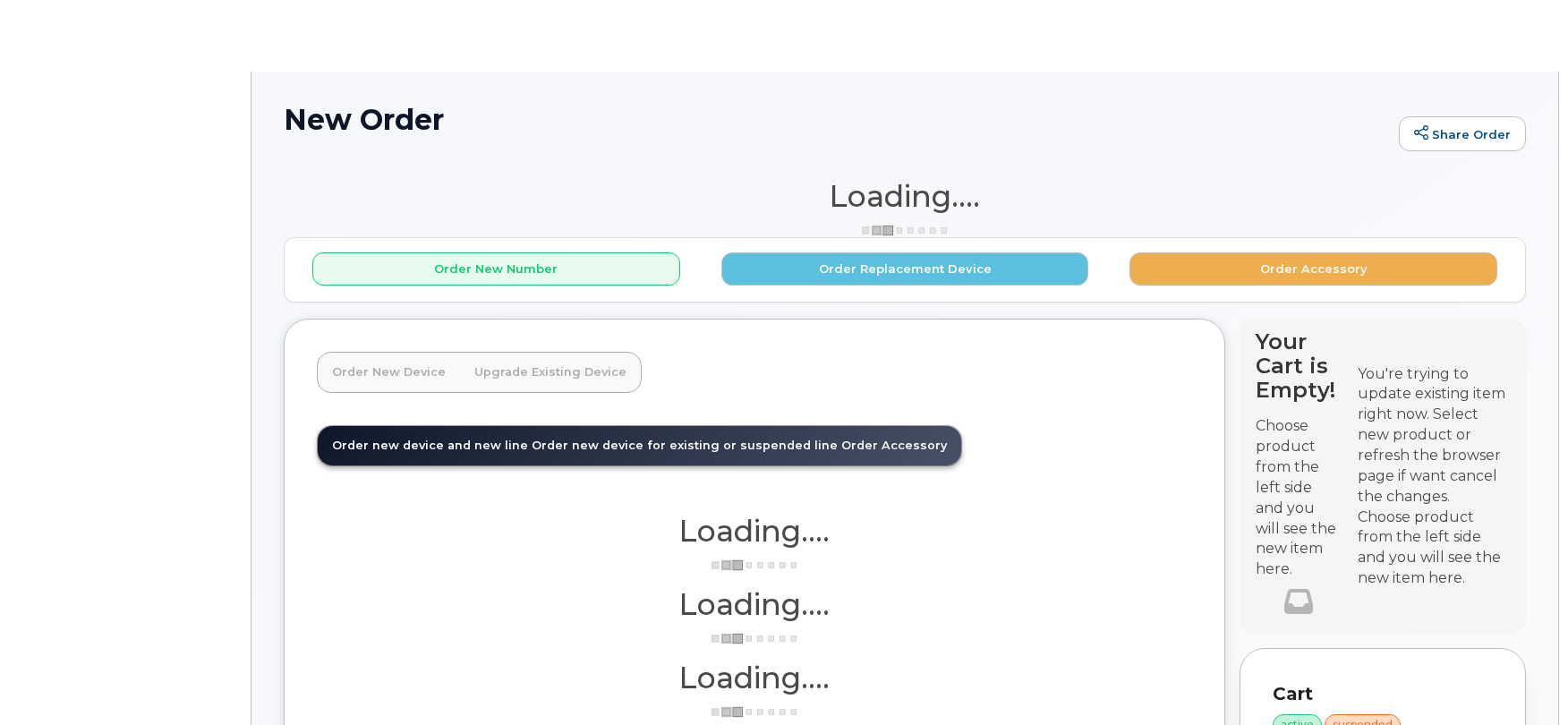 scroll, scrollTop: 0, scrollLeft: 0, axis: both 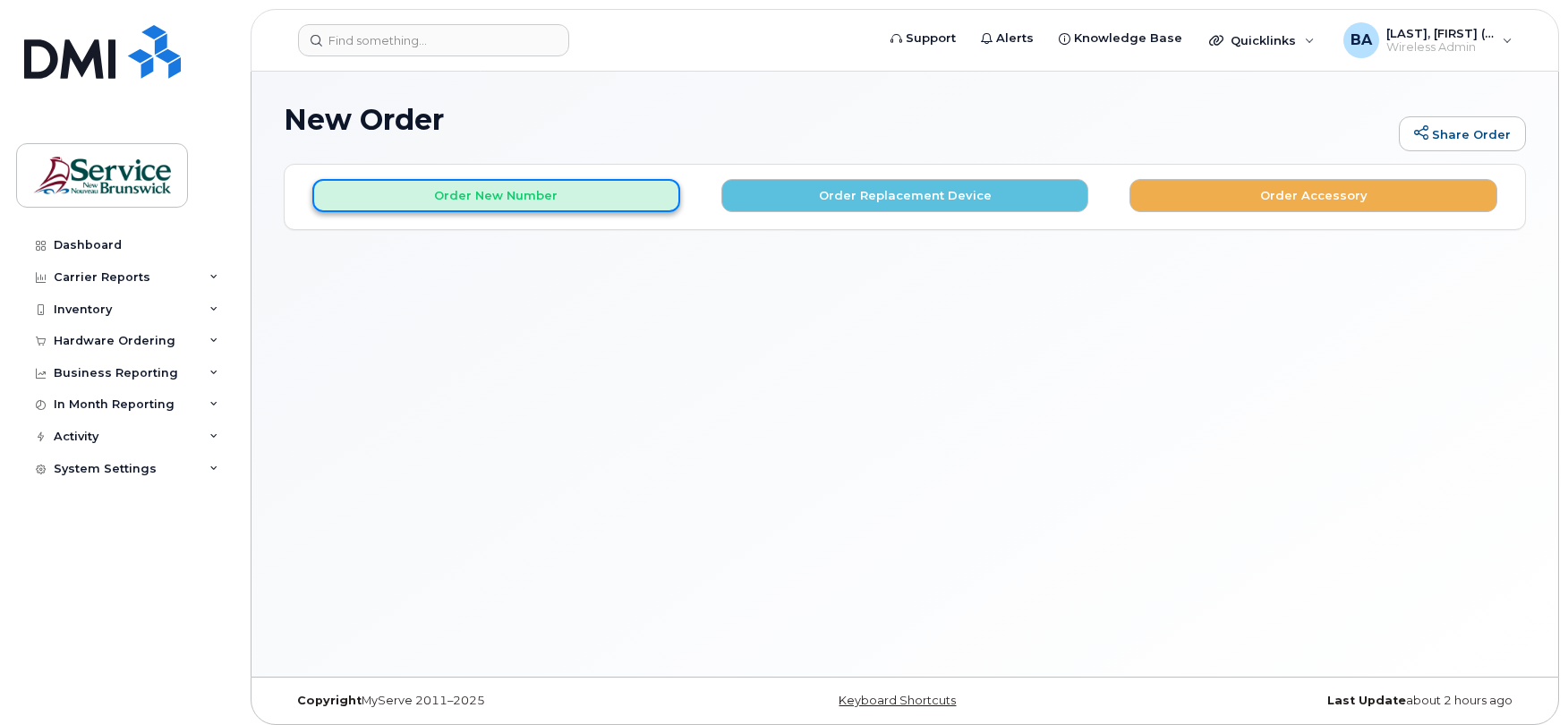 click on "Order New Number" at bounding box center [496, 195] 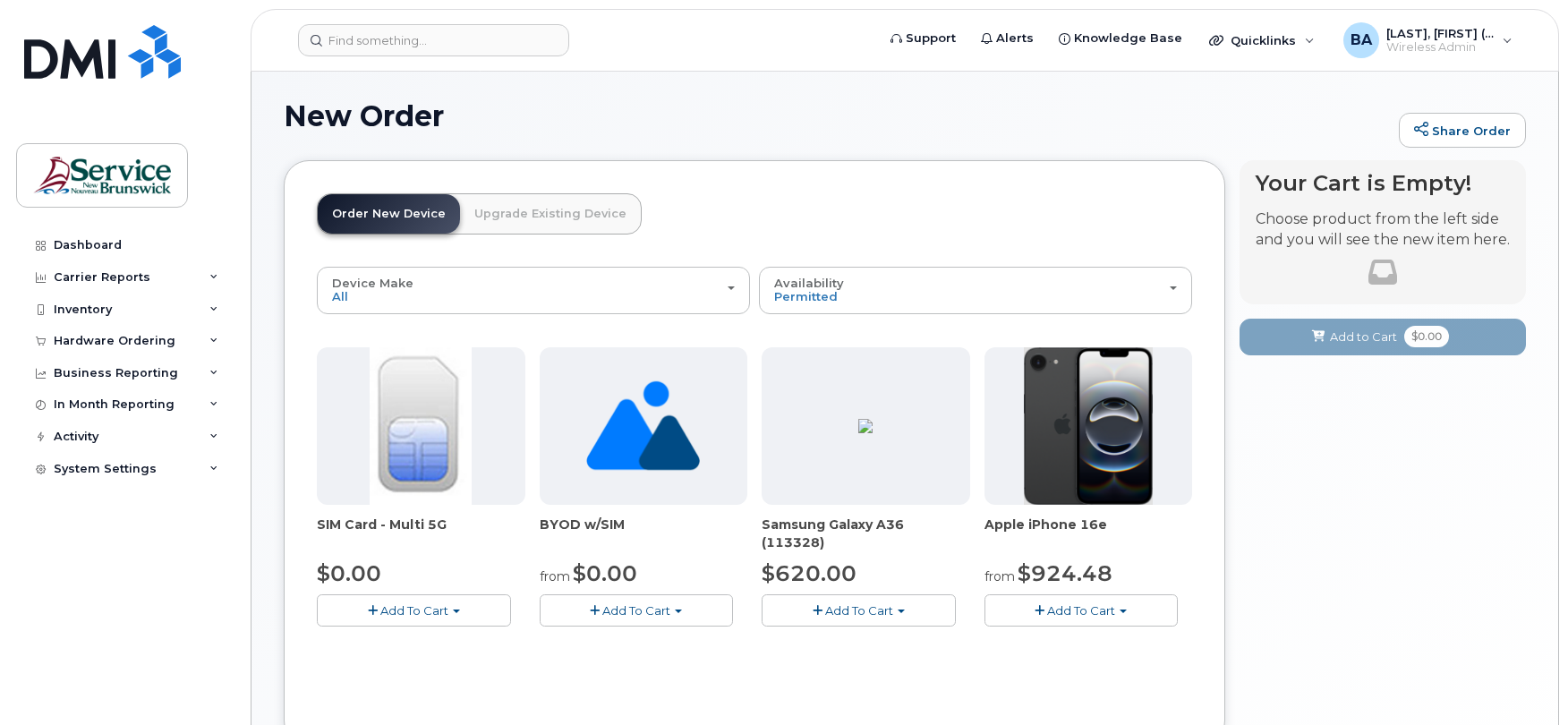 scroll, scrollTop: 0, scrollLeft: 0, axis: both 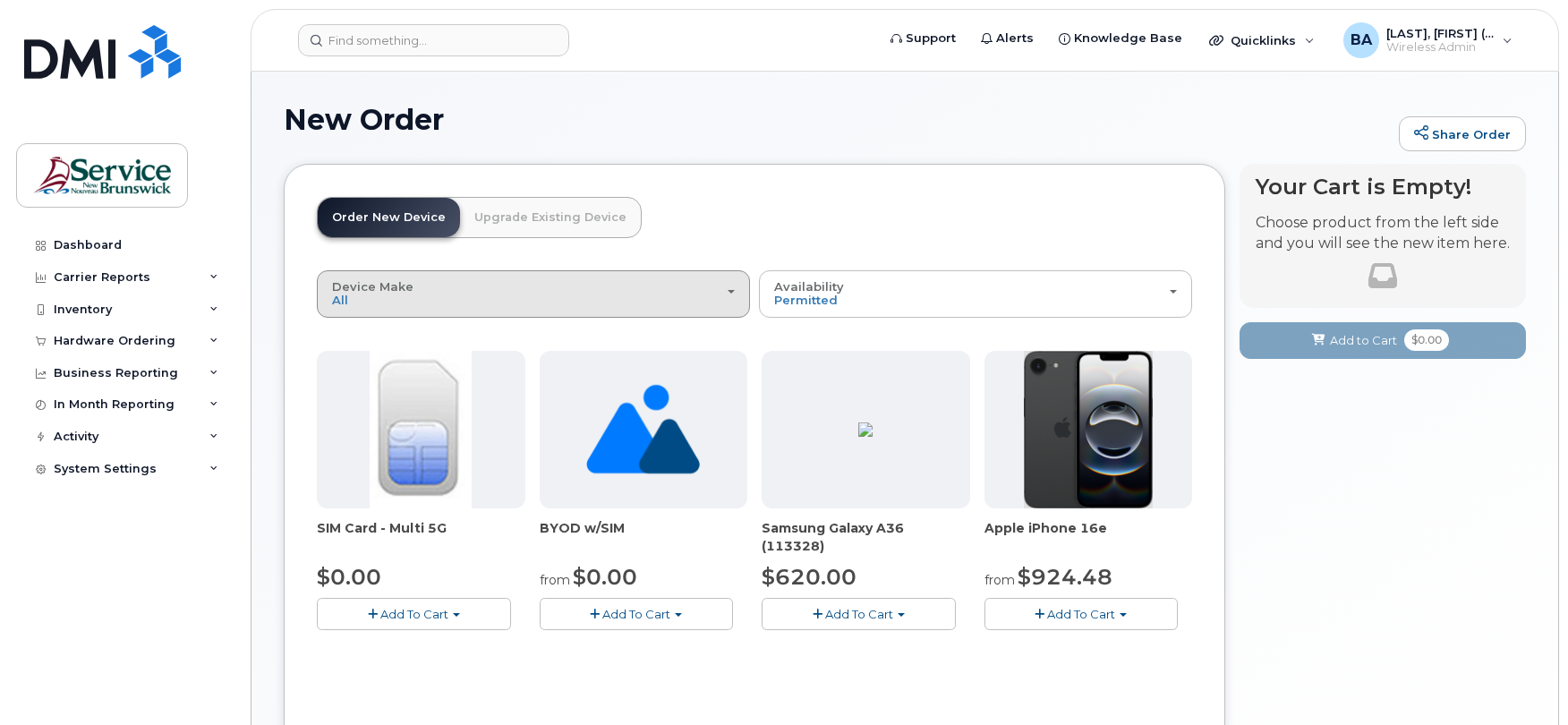 click on "Device Make
All
Android
iPhone
Unknown" at bounding box center [533, 294] 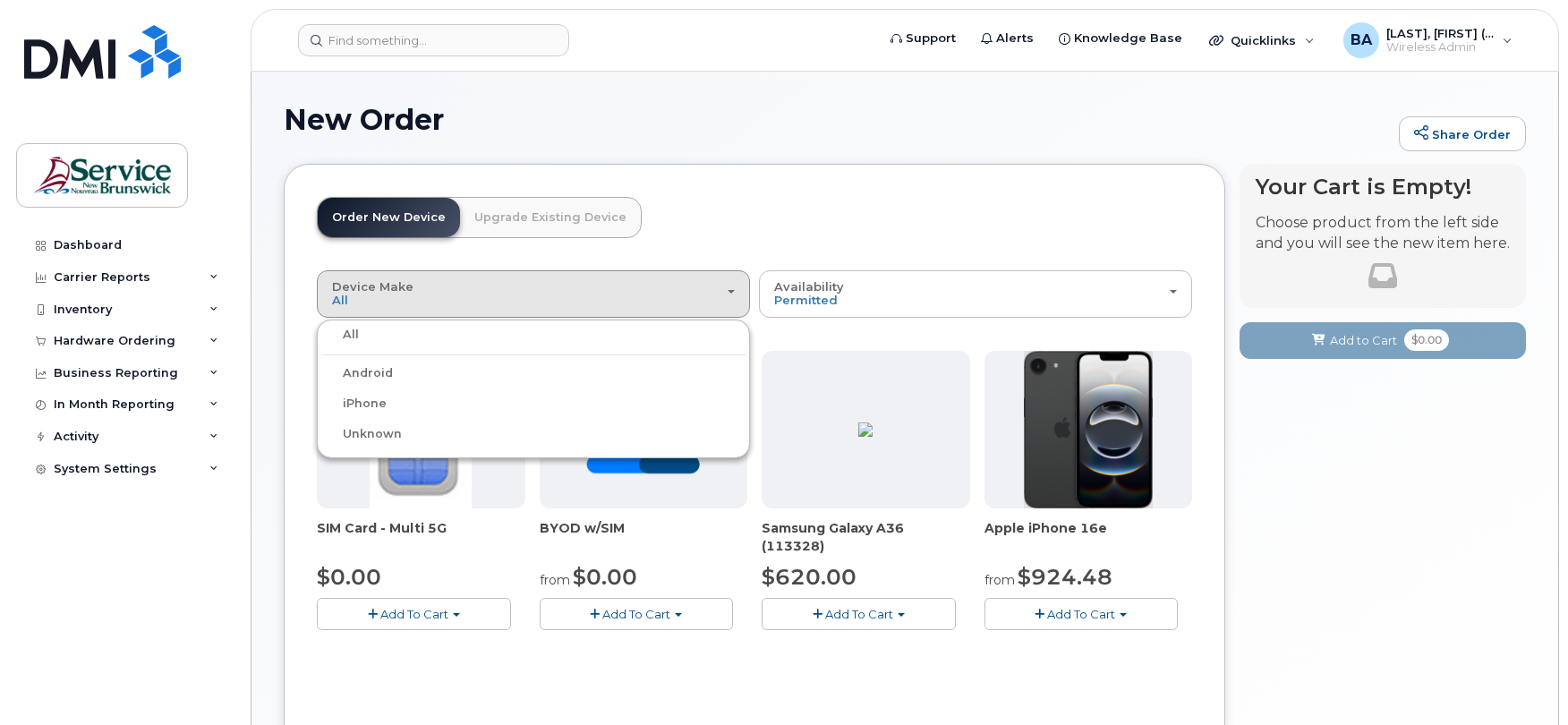 click on "Unknown" at bounding box center (362, 434) 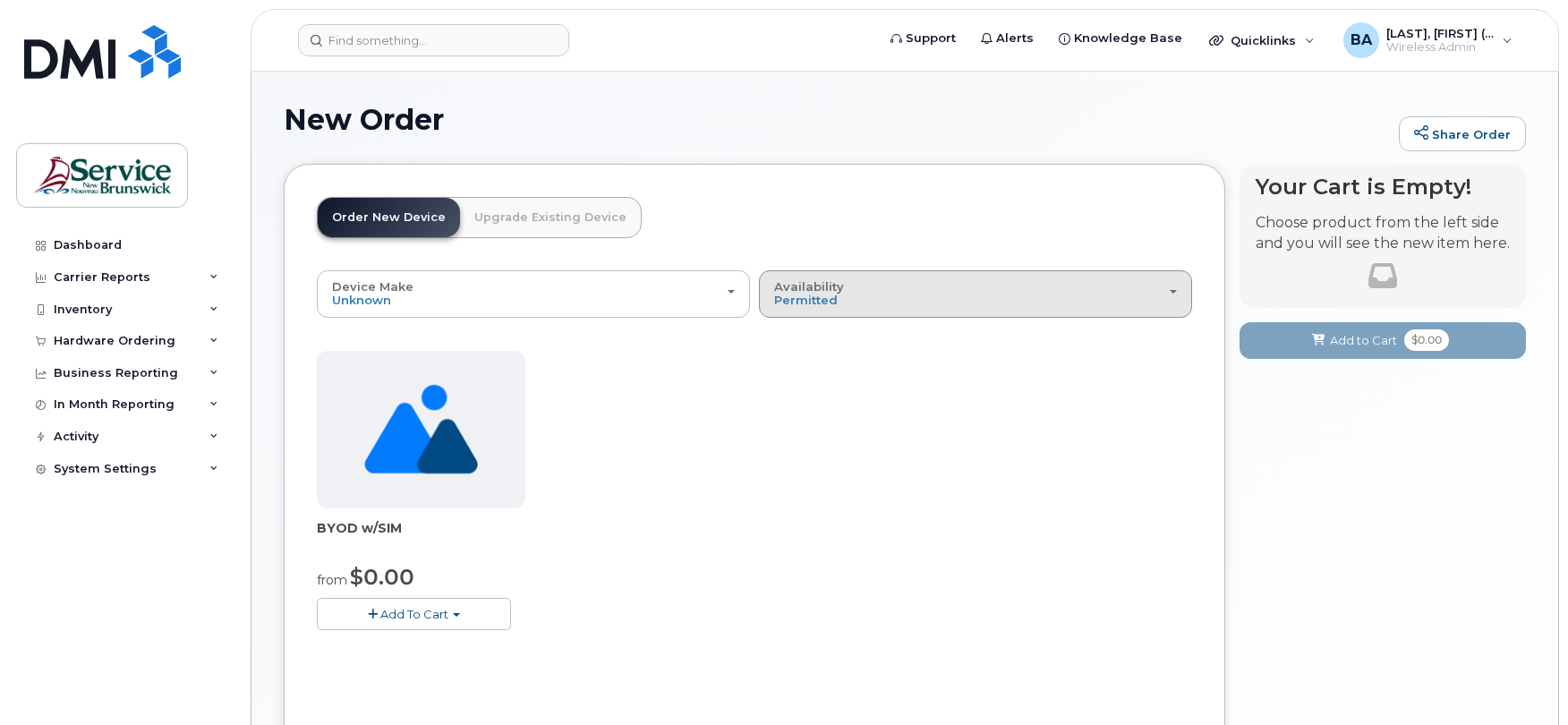click on "Availability" at bounding box center (809, 286) 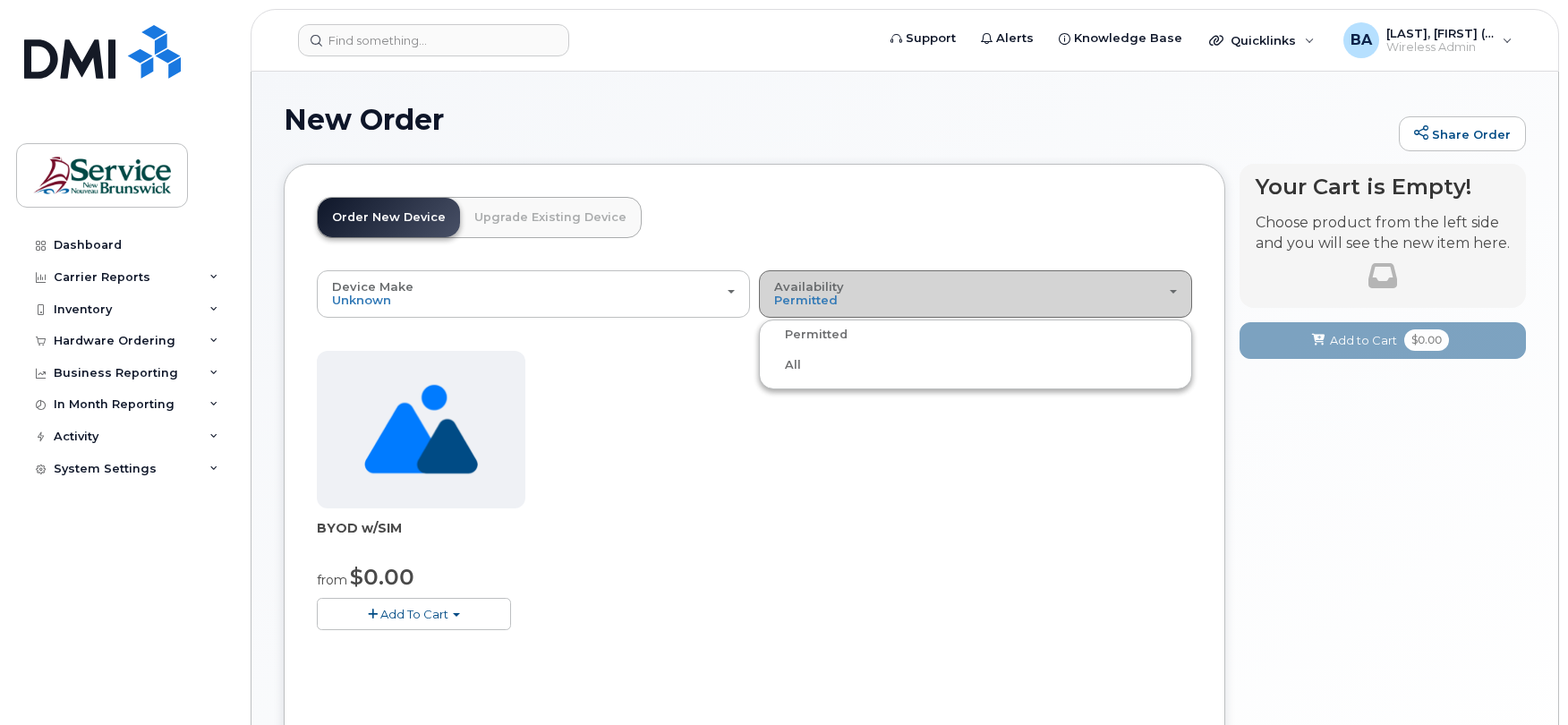 click on "Availability" at bounding box center [809, 286] 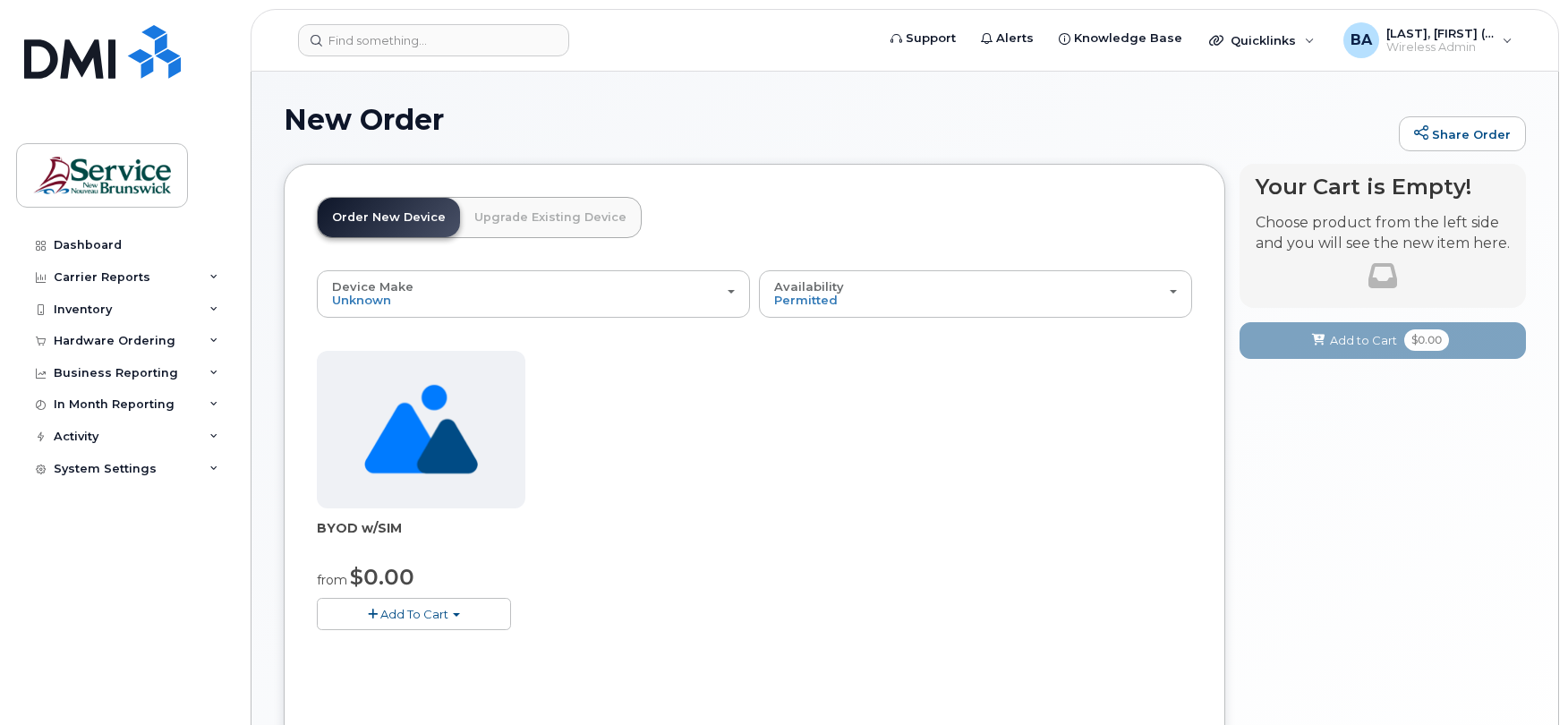click on "Add To Cart" at bounding box center (414, 614) 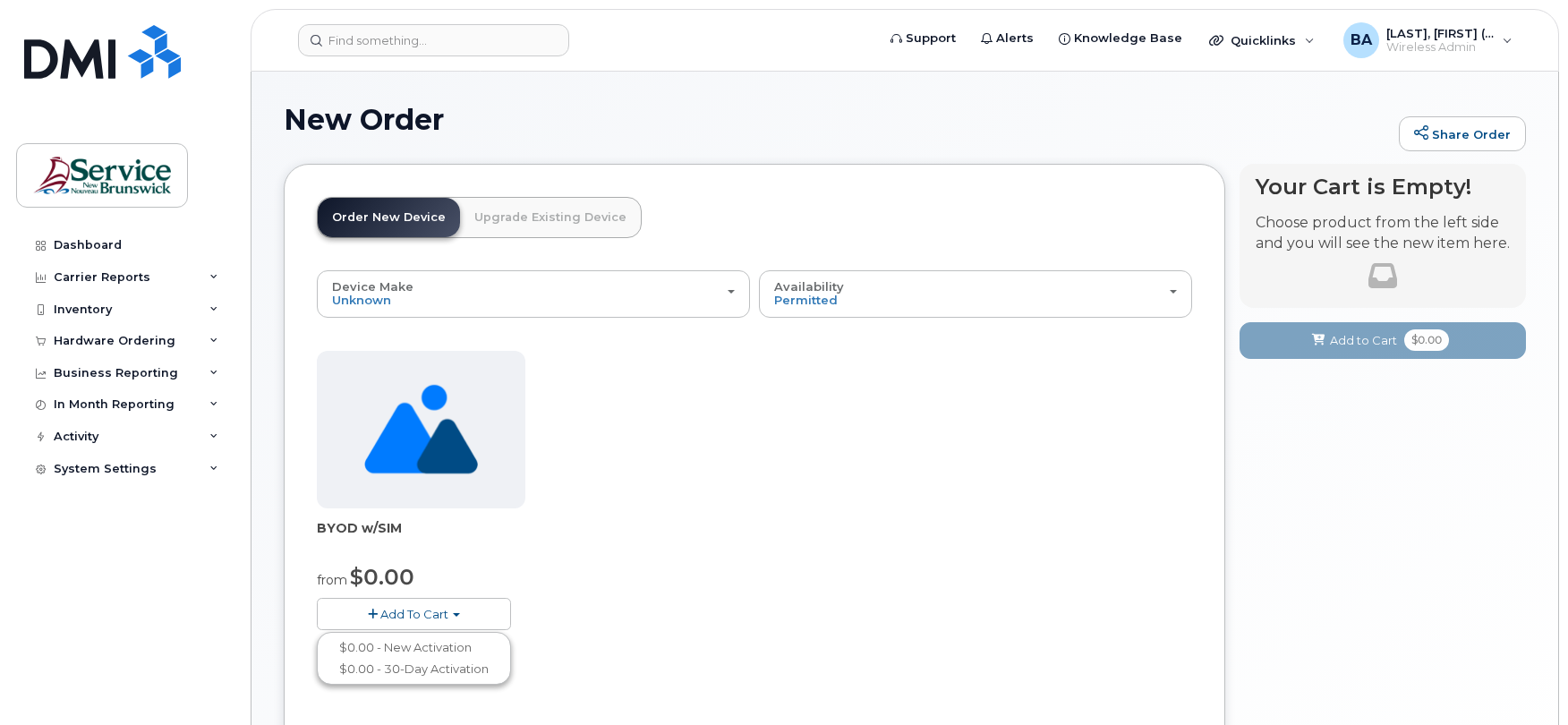 scroll, scrollTop: 119, scrollLeft: 0, axis: vertical 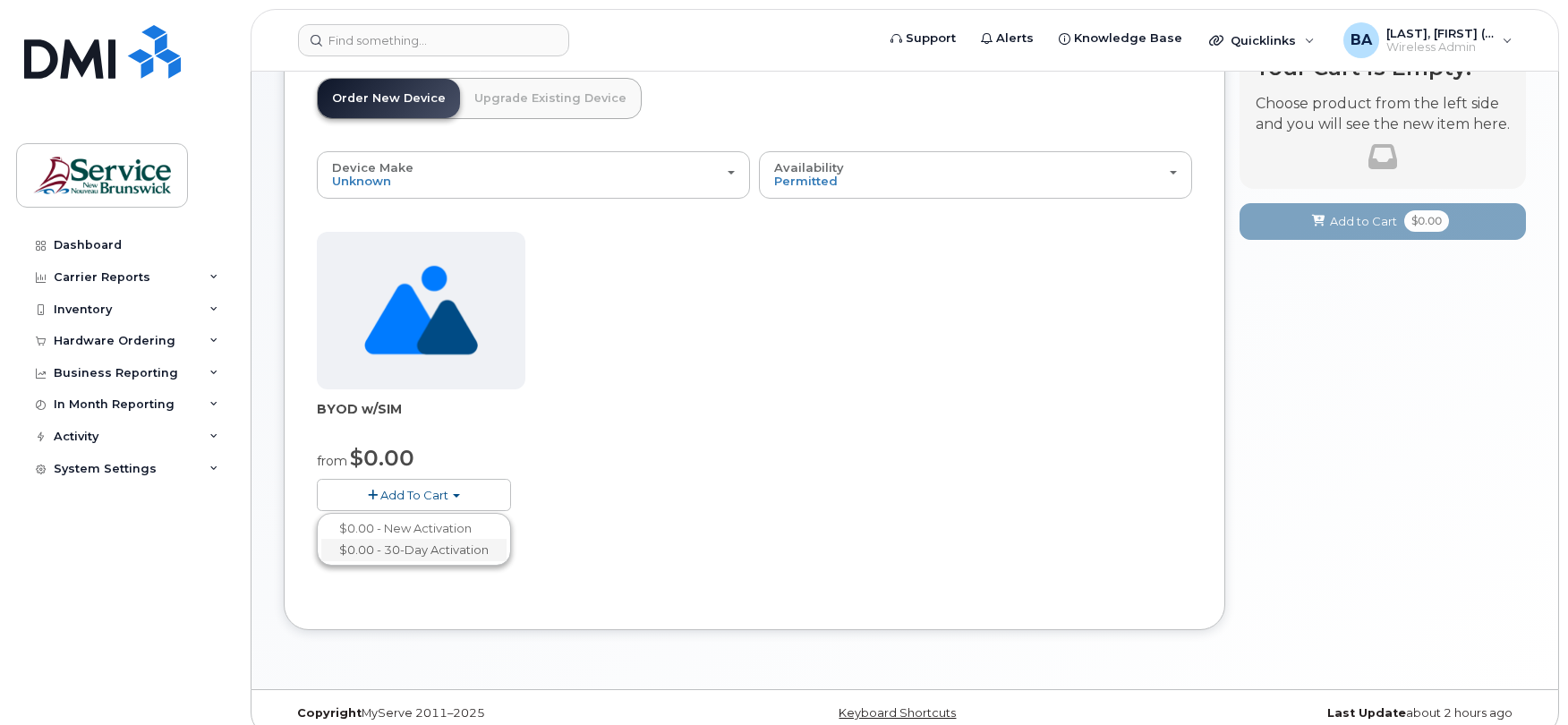 click on "$0.00 - 30-Day Activation" at bounding box center [413, 550] 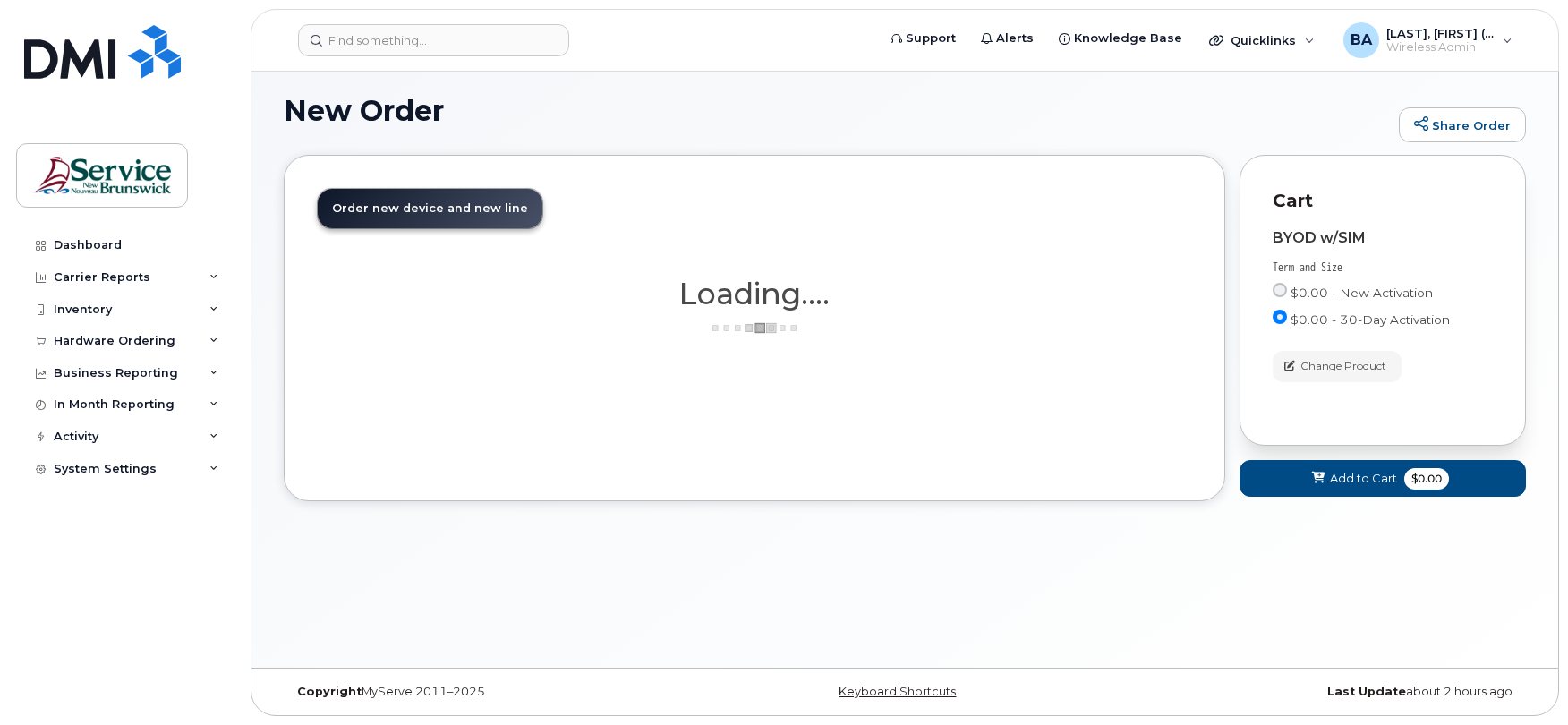 scroll, scrollTop: 9, scrollLeft: 0, axis: vertical 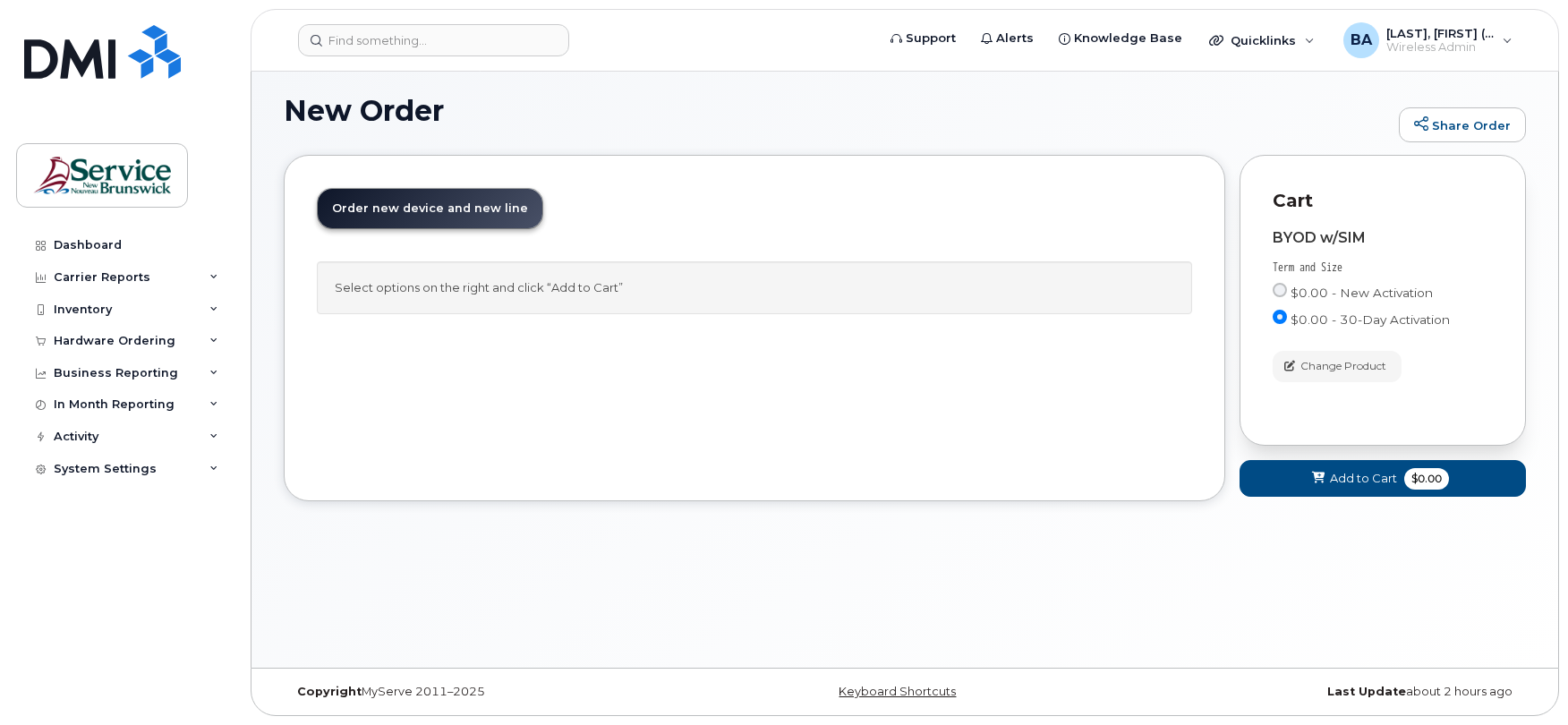 click on "Order new device and new line" at bounding box center [430, 208] 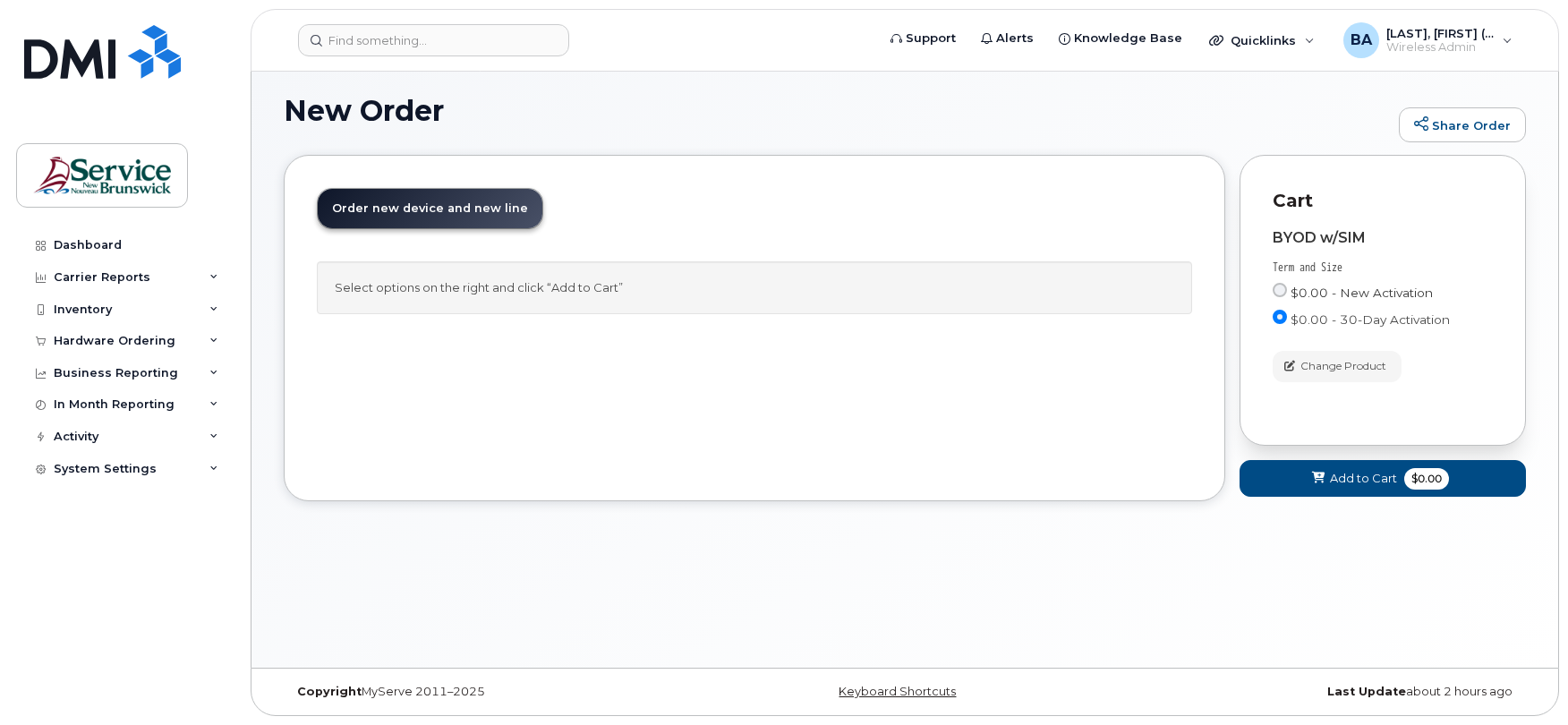 click on "$0.00 - New Activation" at bounding box center (1361, 293) 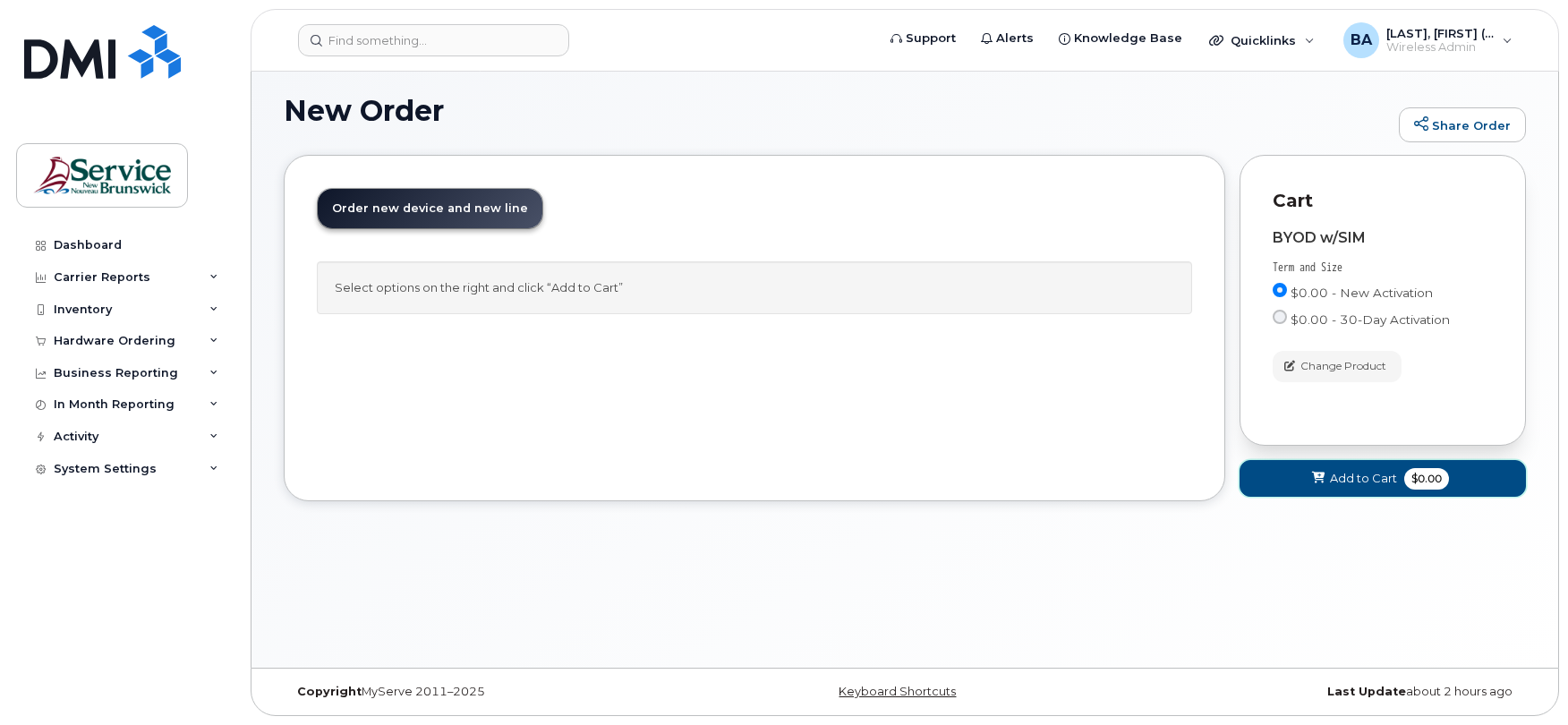 click on "Add to Cart" at bounding box center [1363, 478] 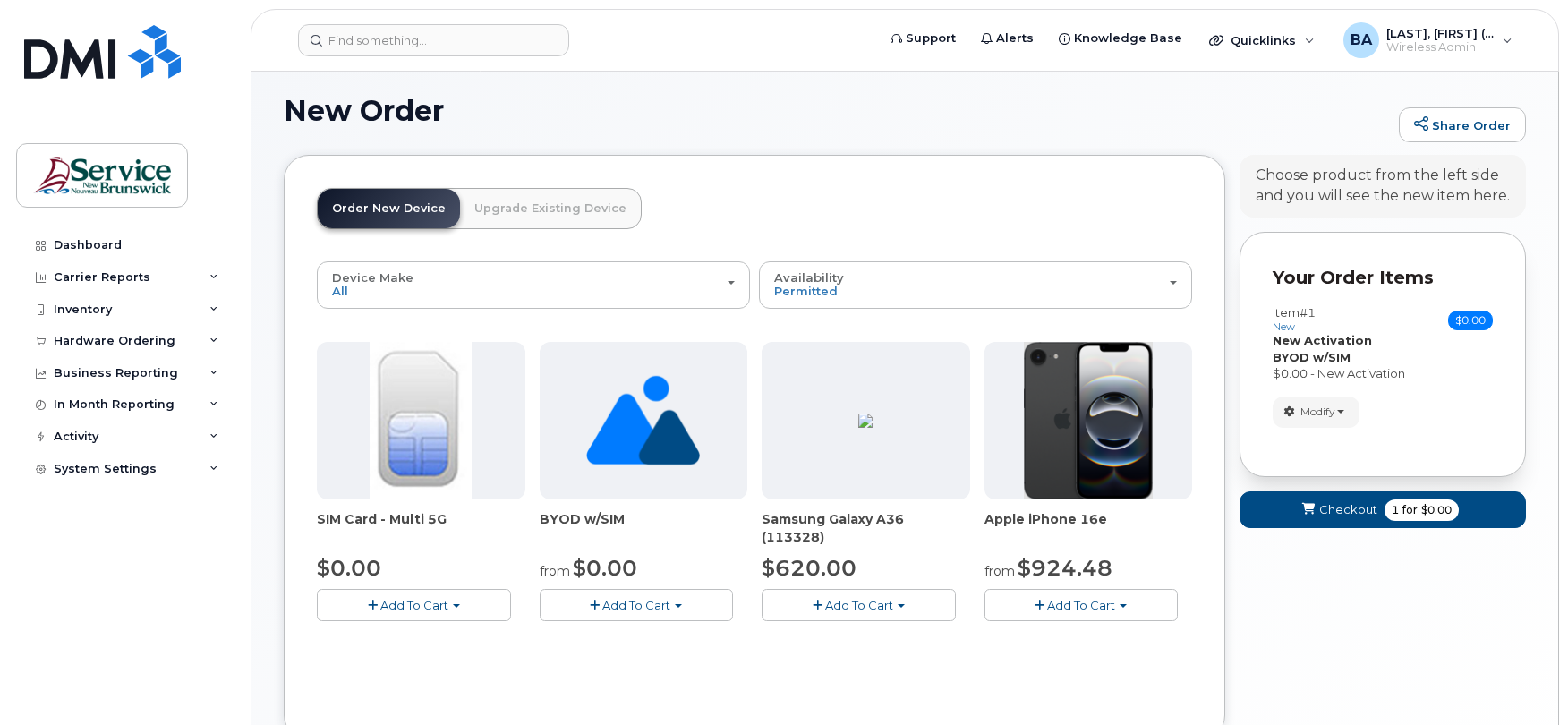 click on "Item
#1
new
$0.00" at bounding box center [1383, 319] 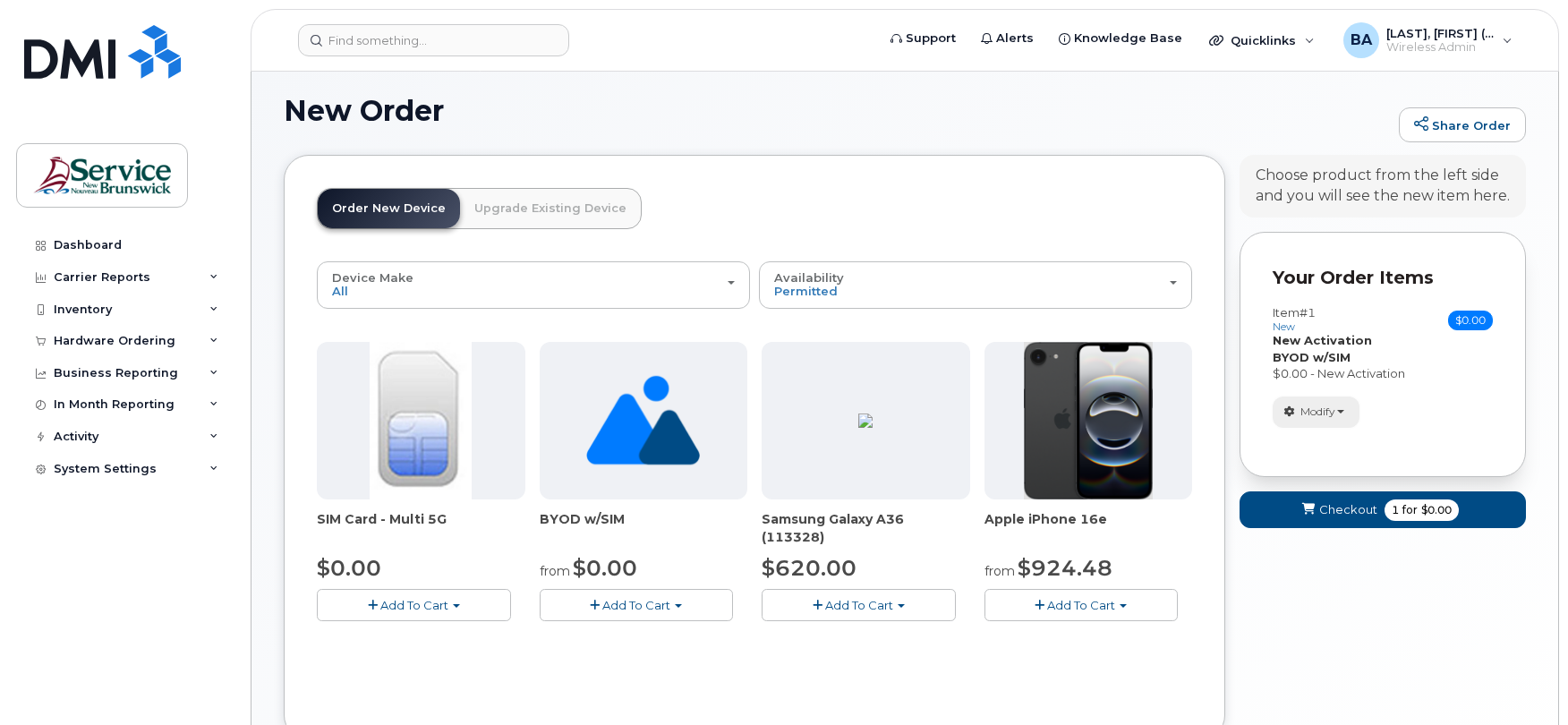 click on "Modify" at bounding box center (1317, 412) 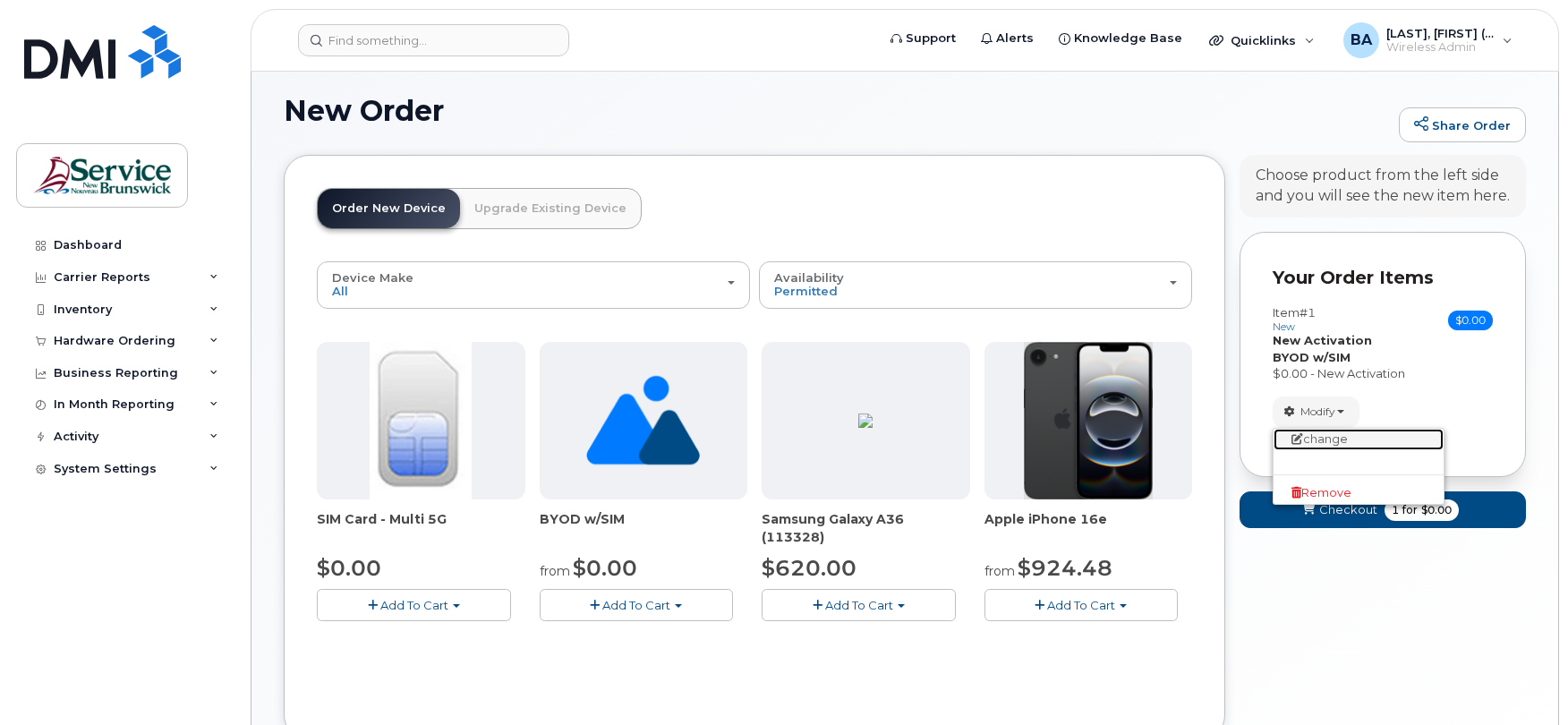click on "change" at bounding box center (1359, 439) 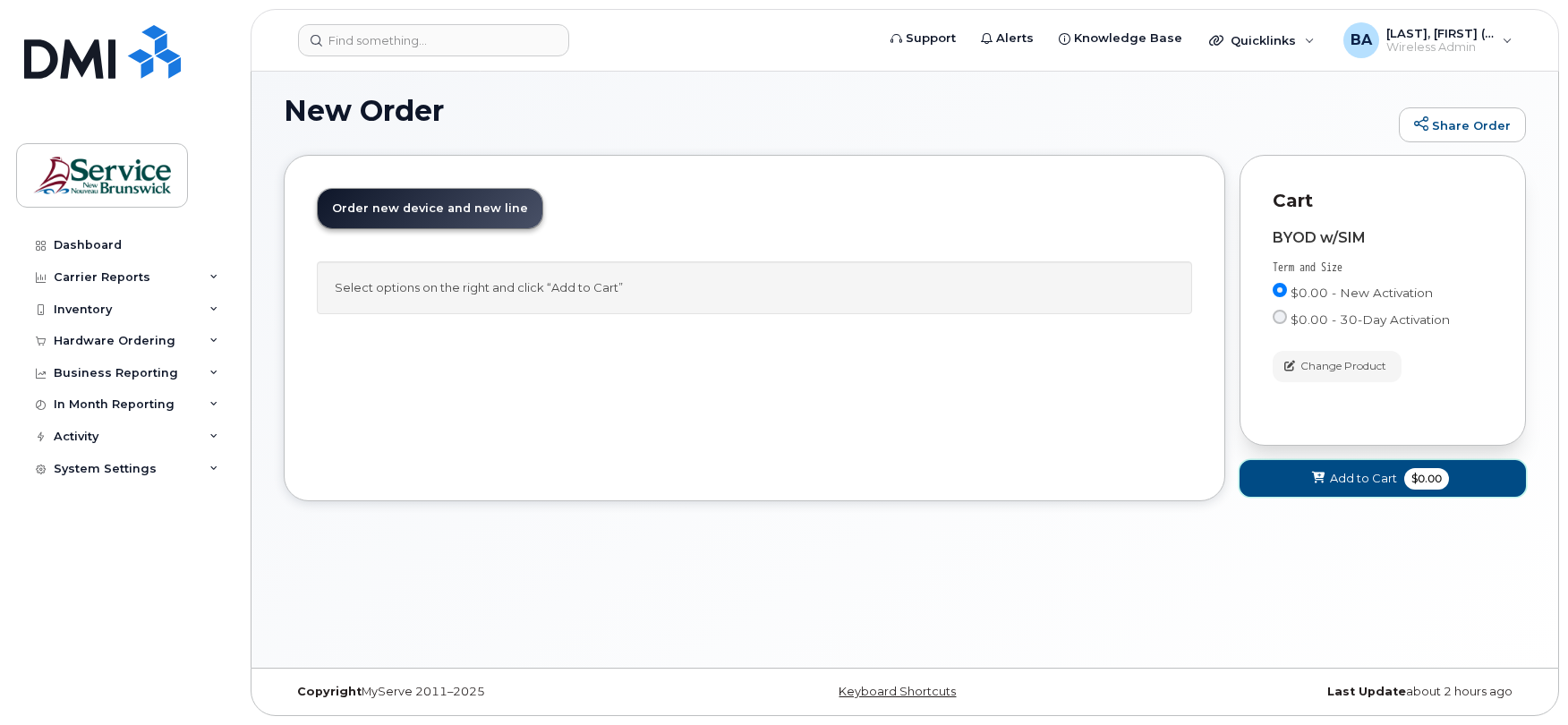 click on "Add to Cart" at bounding box center [1363, 478] 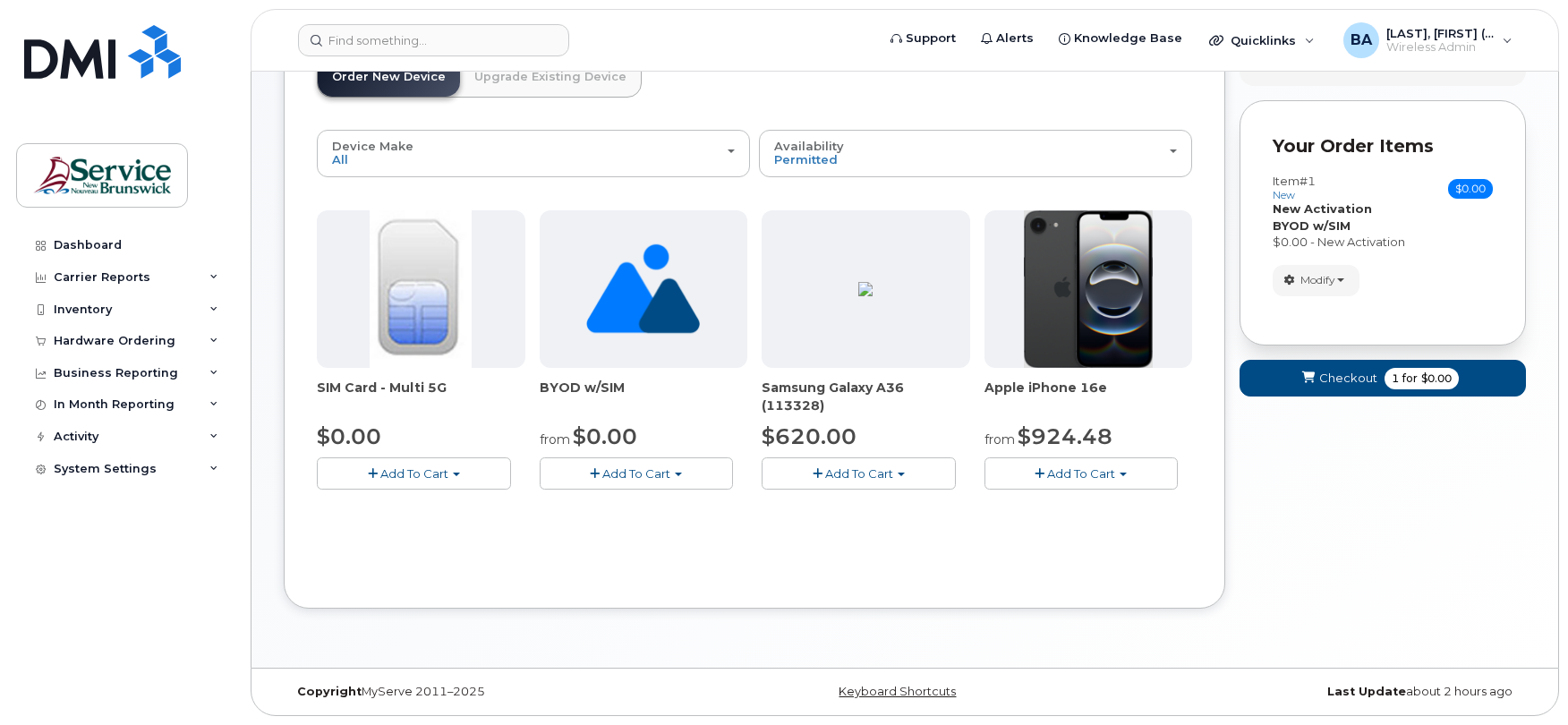 scroll, scrollTop: 143, scrollLeft: 0, axis: vertical 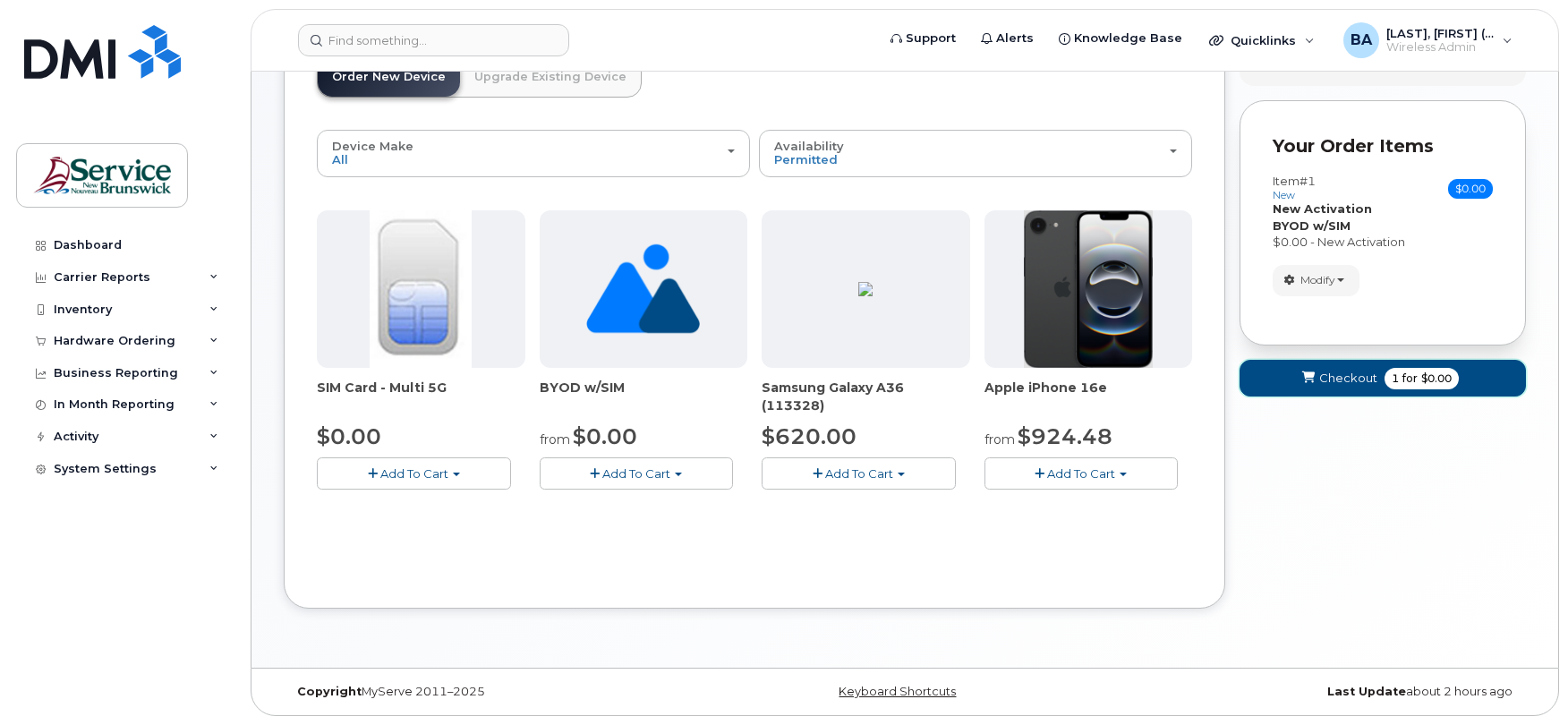 click on "Checkout" at bounding box center [1348, 378] 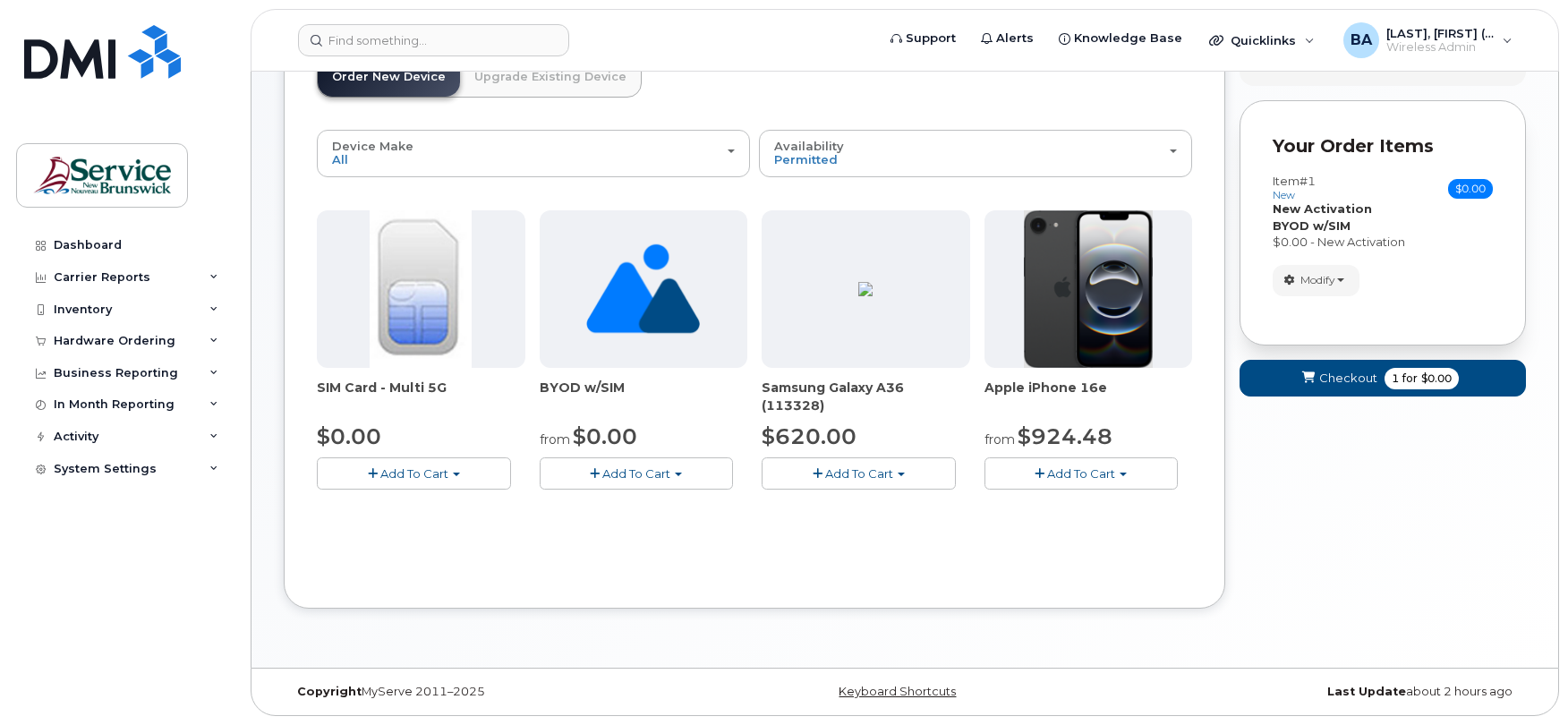 scroll, scrollTop: 9, scrollLeft: 0, axis: vertical 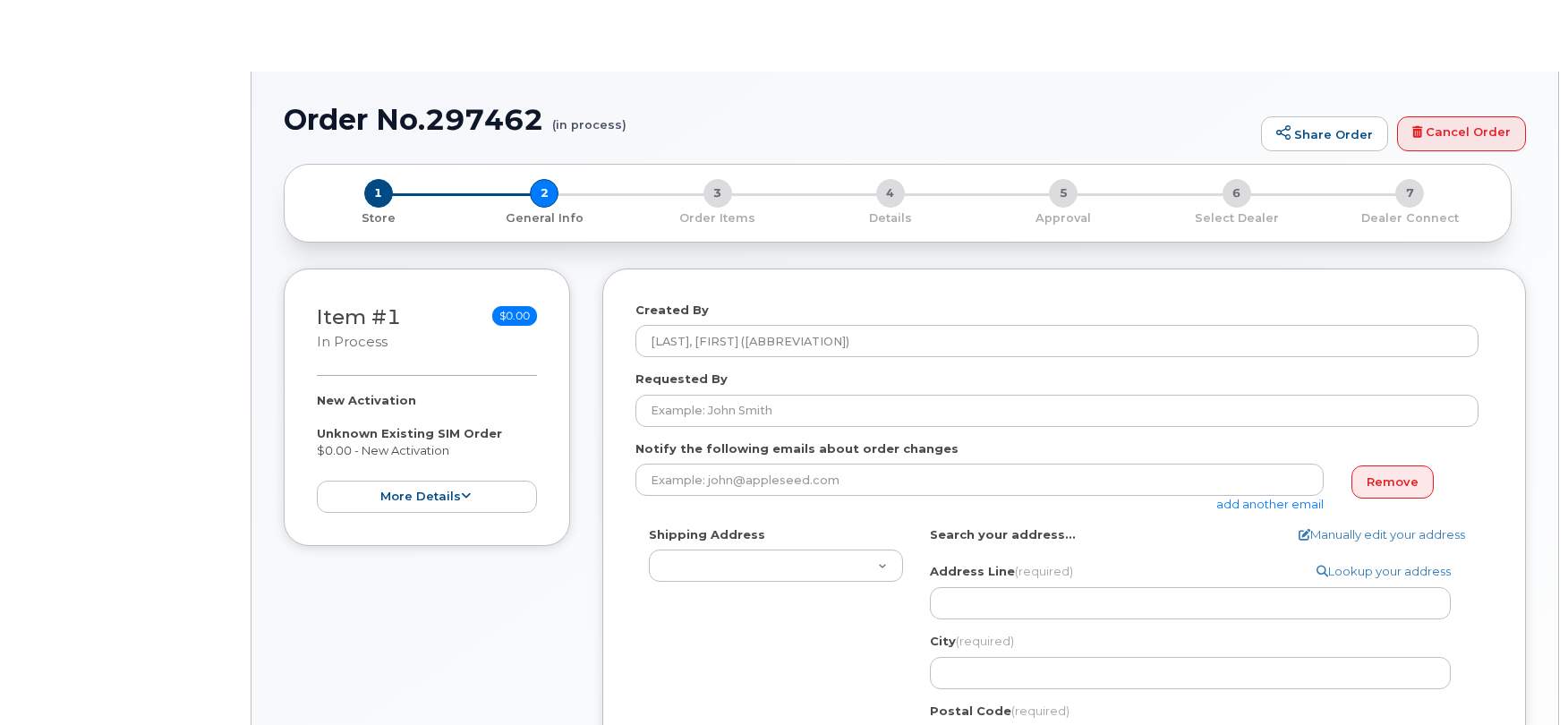 select 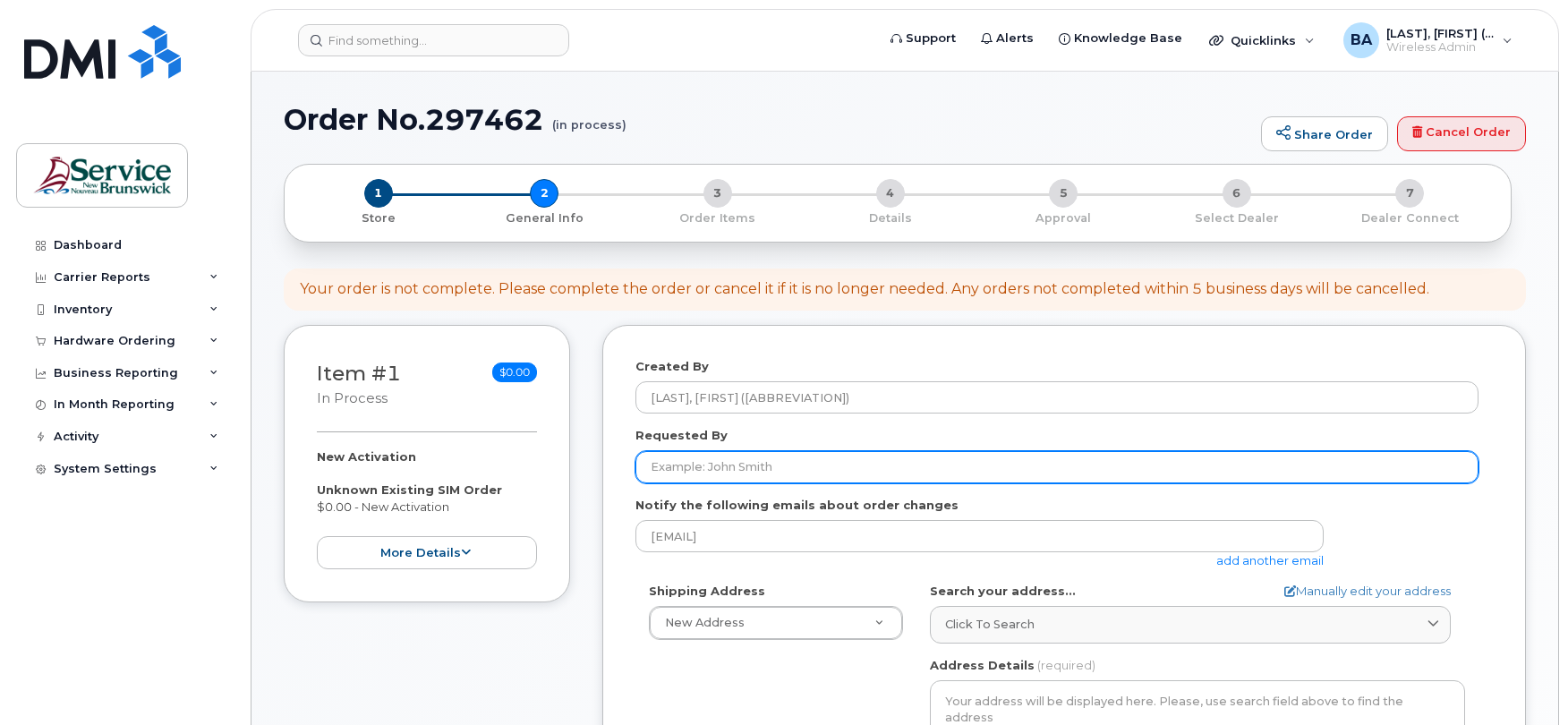 click on "Requested By" at bounding box center [1057, 467] 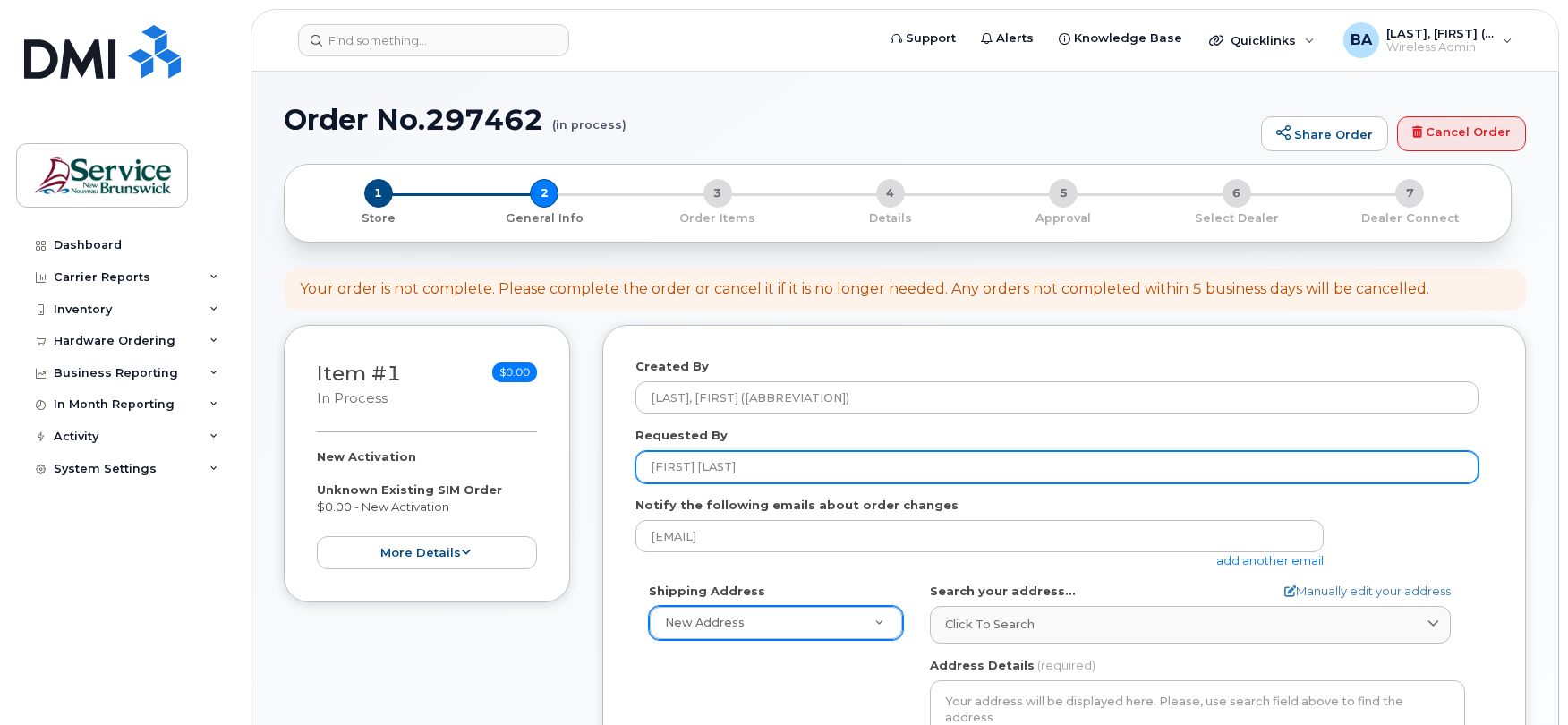 type on "[FIRST] [LAST]" 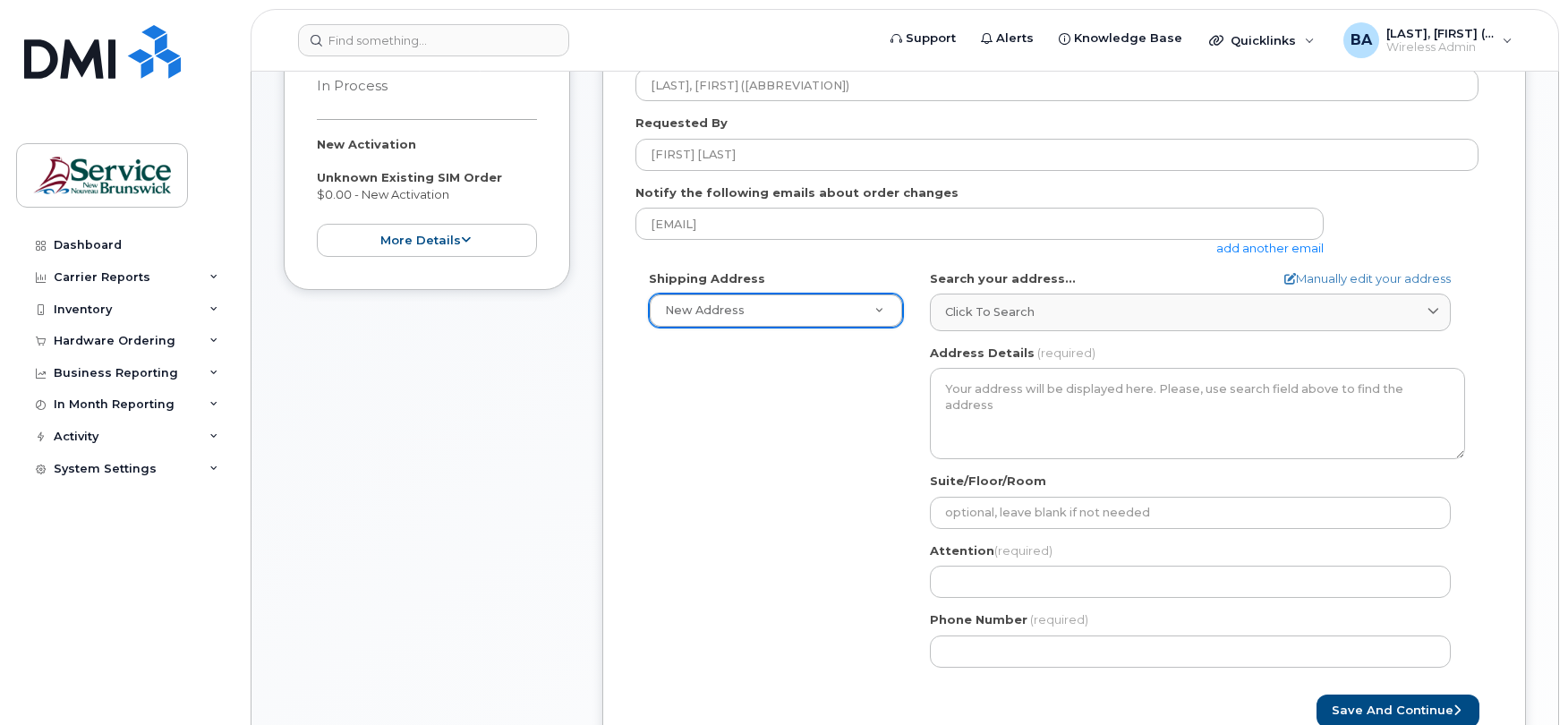 scroll, scrollTop: 358, scrollLeft: 0, axis: vertical 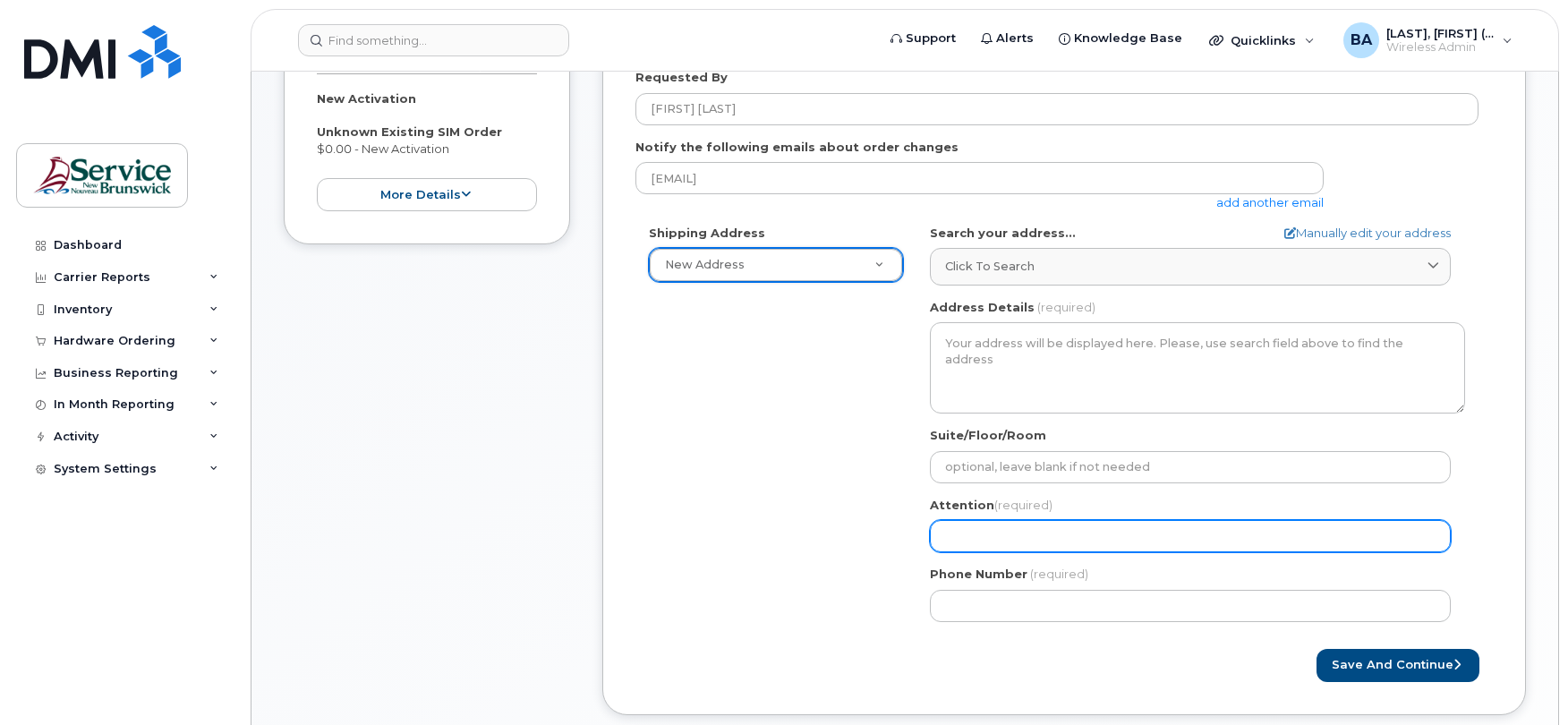 click on "Attention
(required)" at bounding box center [1190, 536] 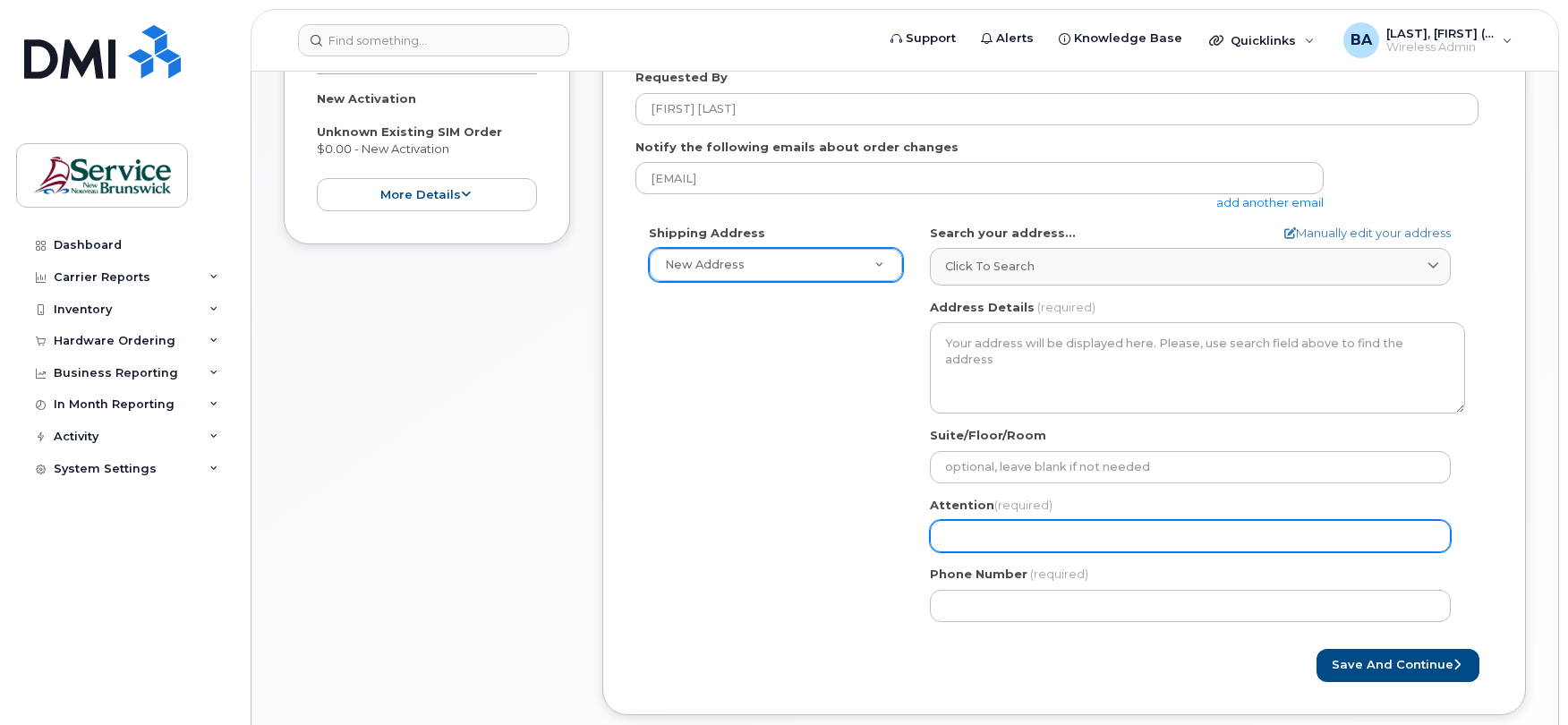 type on "[FIRST] [LAST]" 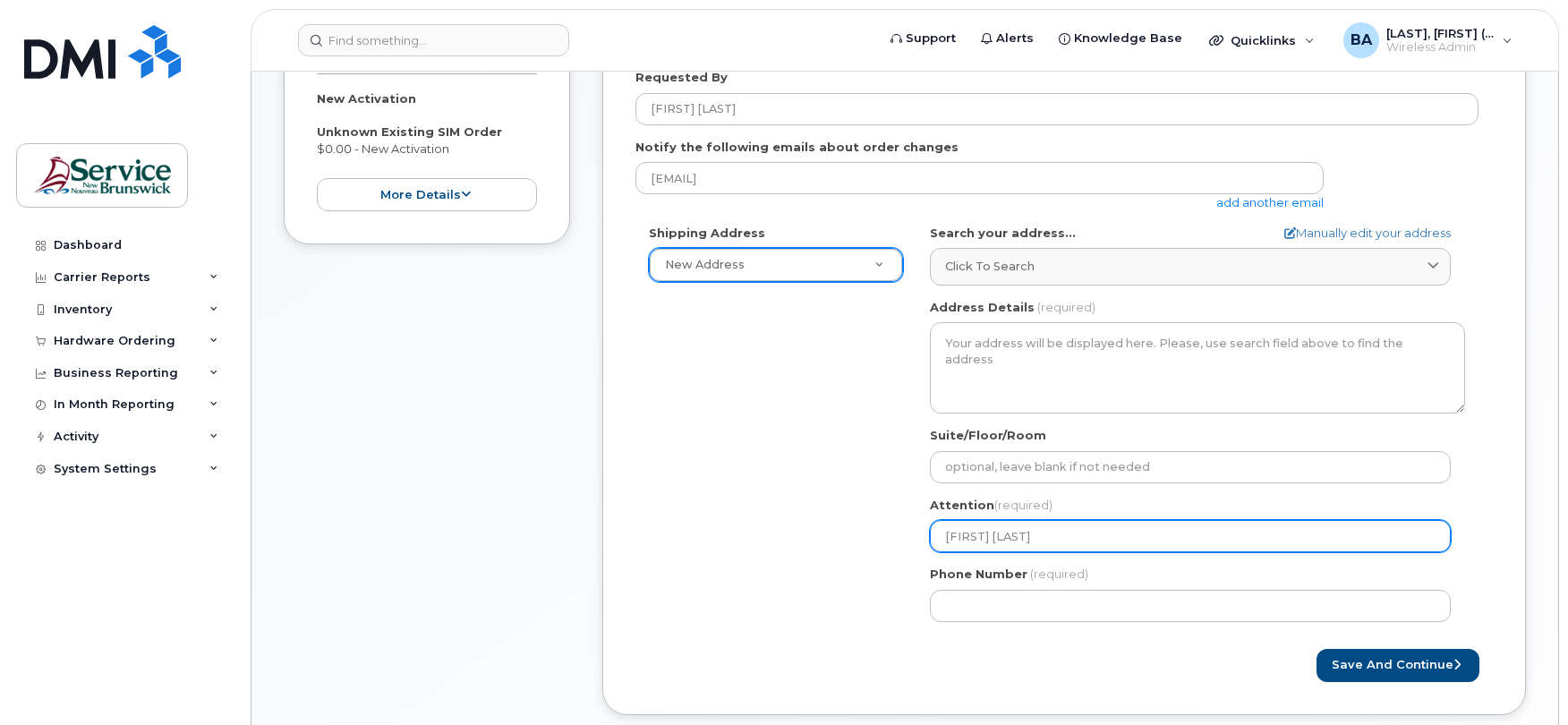 select 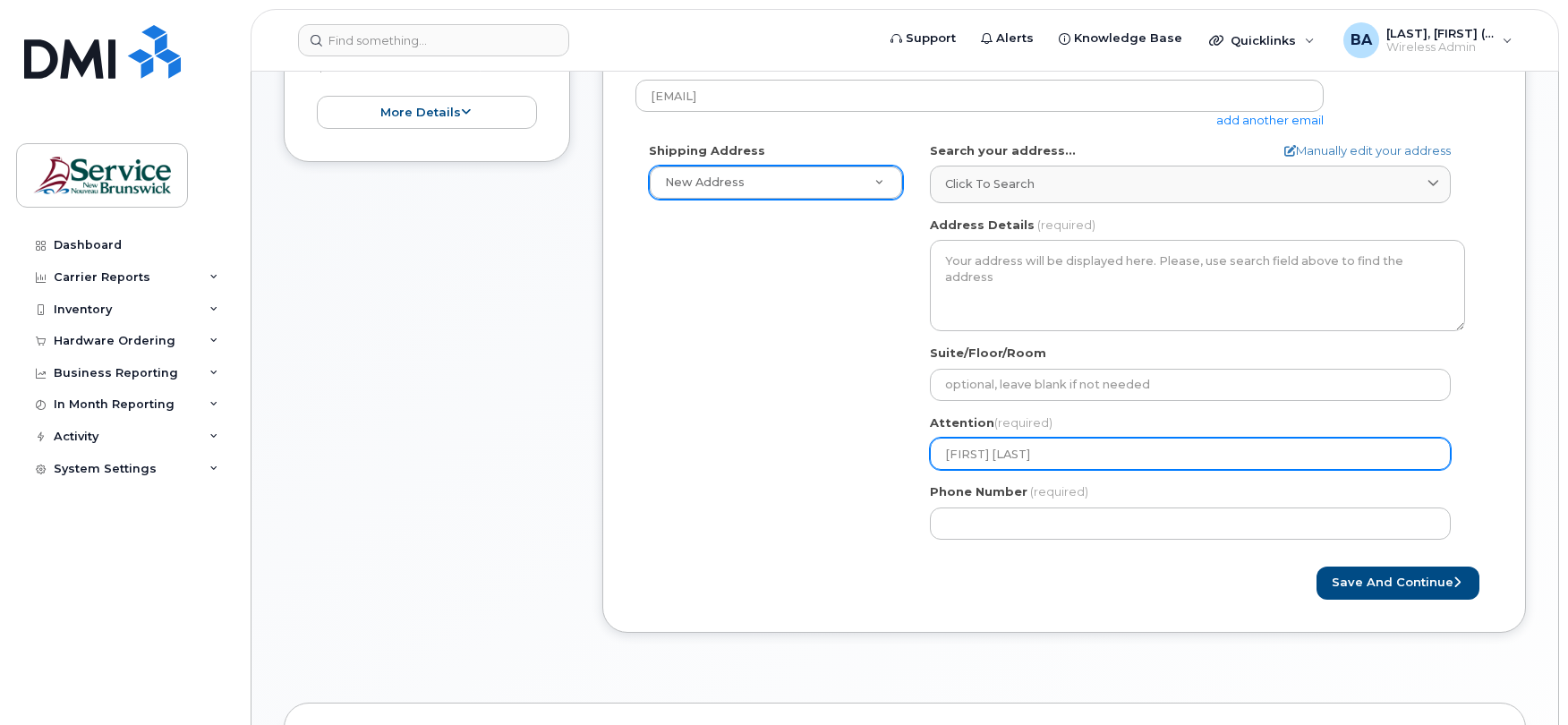 scroll, scrollTop: 405, scrollLeft: 0, axis: vertical 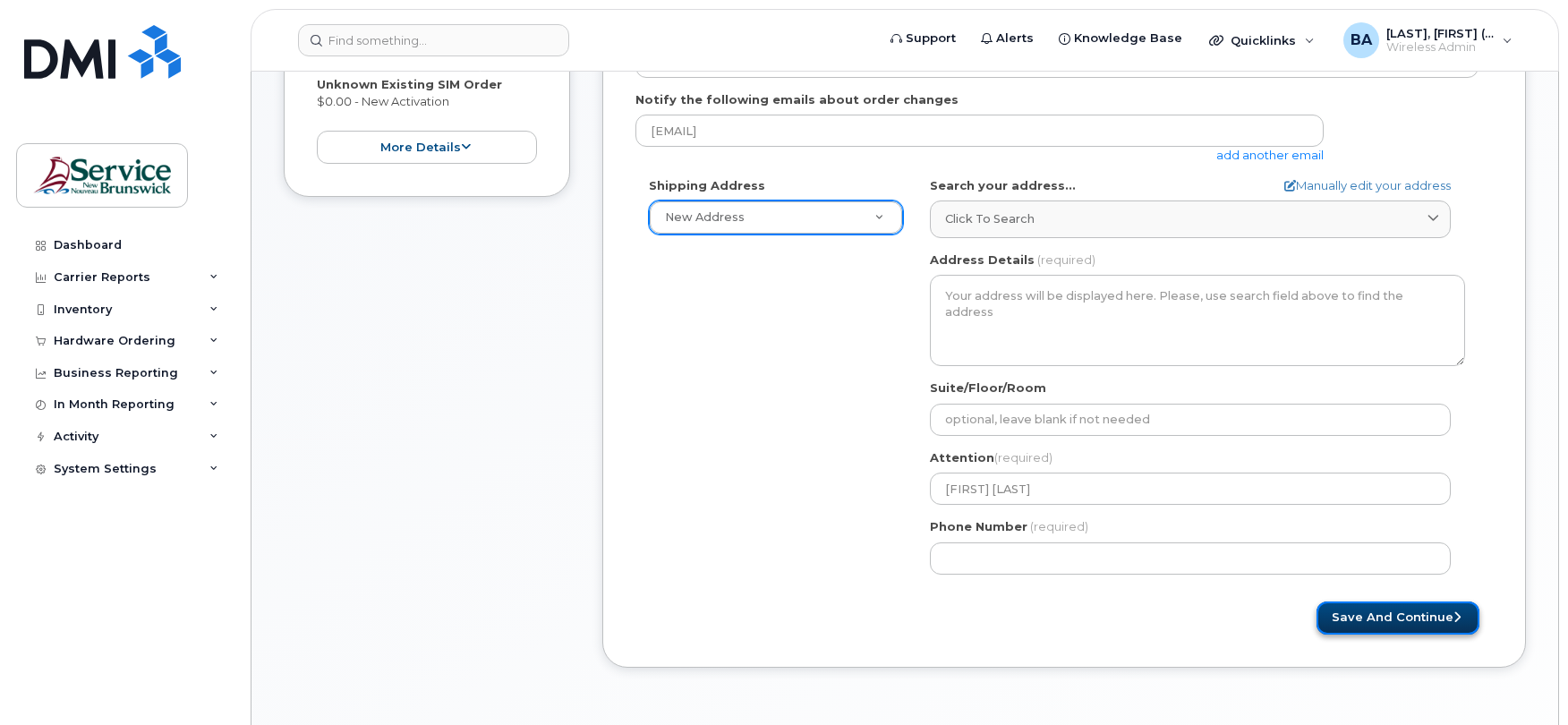 click on "Save and Continue" at bounding box center (1398, 618) 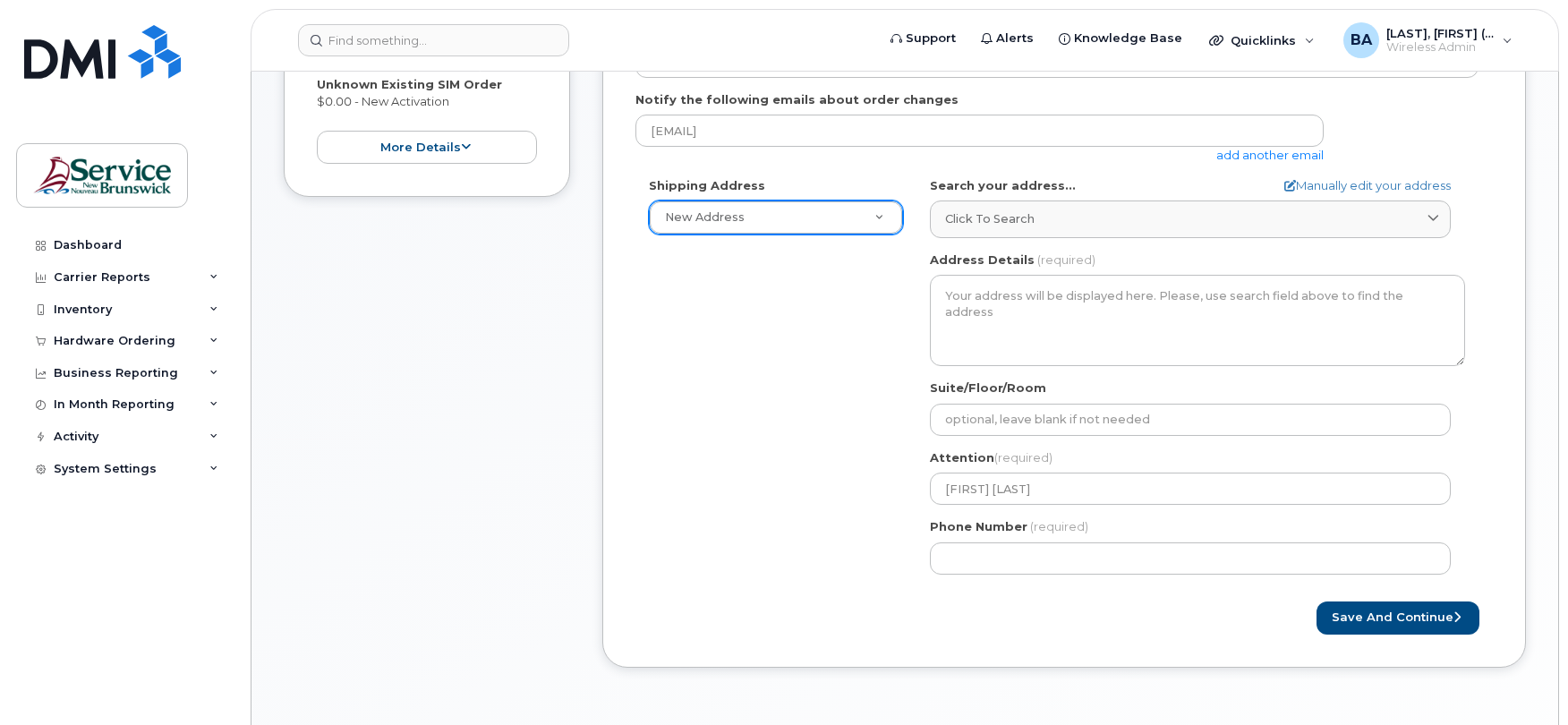 click on "Save and Continue" at bounding box center [1064, 618] 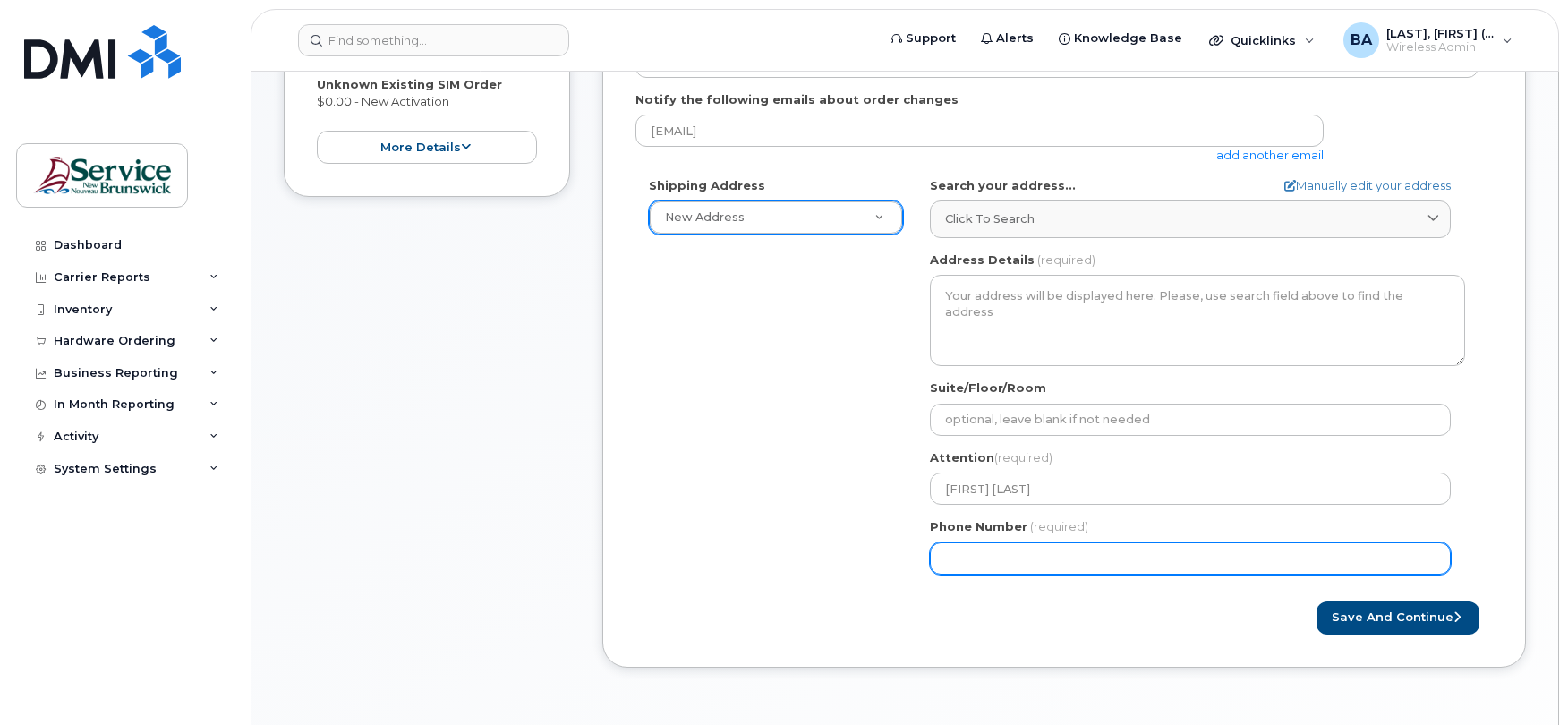 click on "Phone Number" at bounding box center [1190, 559] 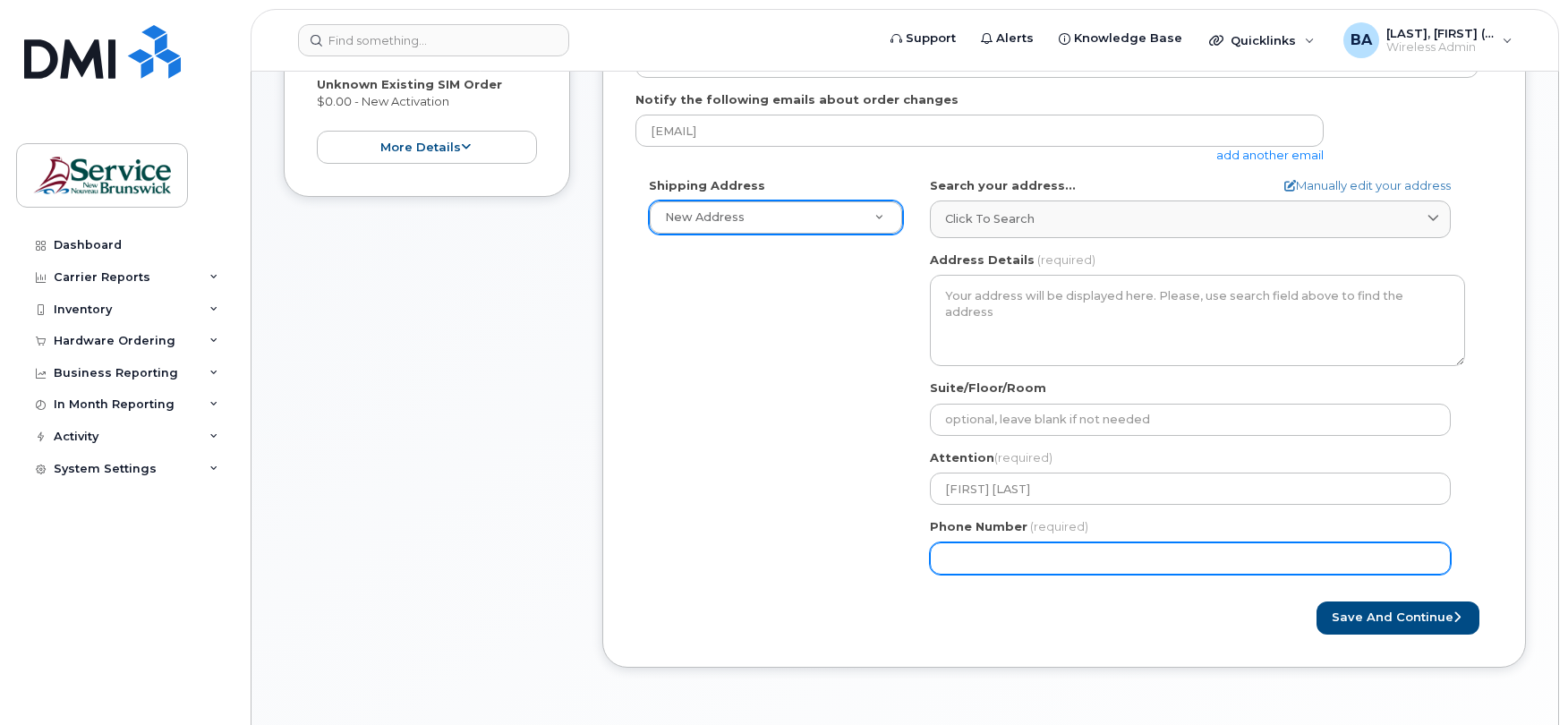 type on "506259159" 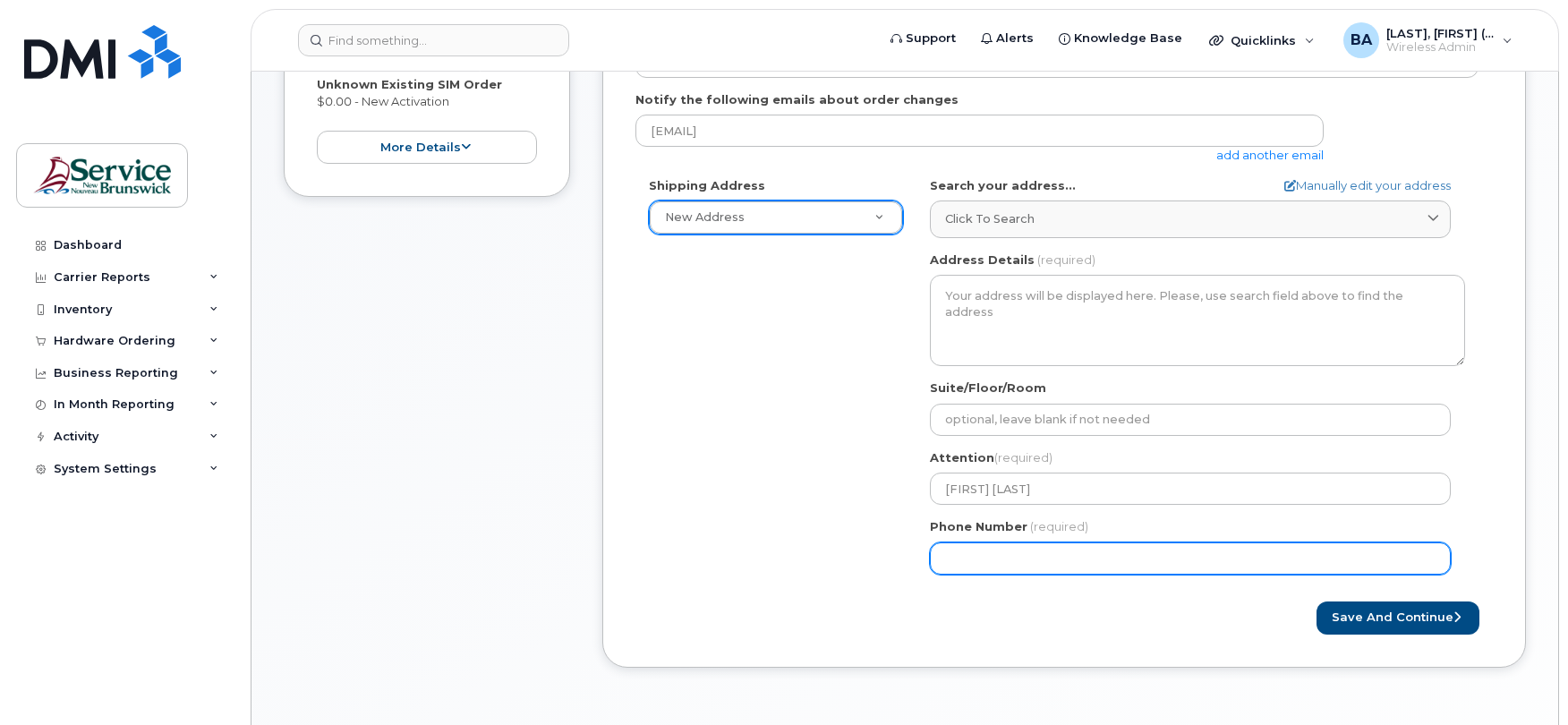type on "5062591596" 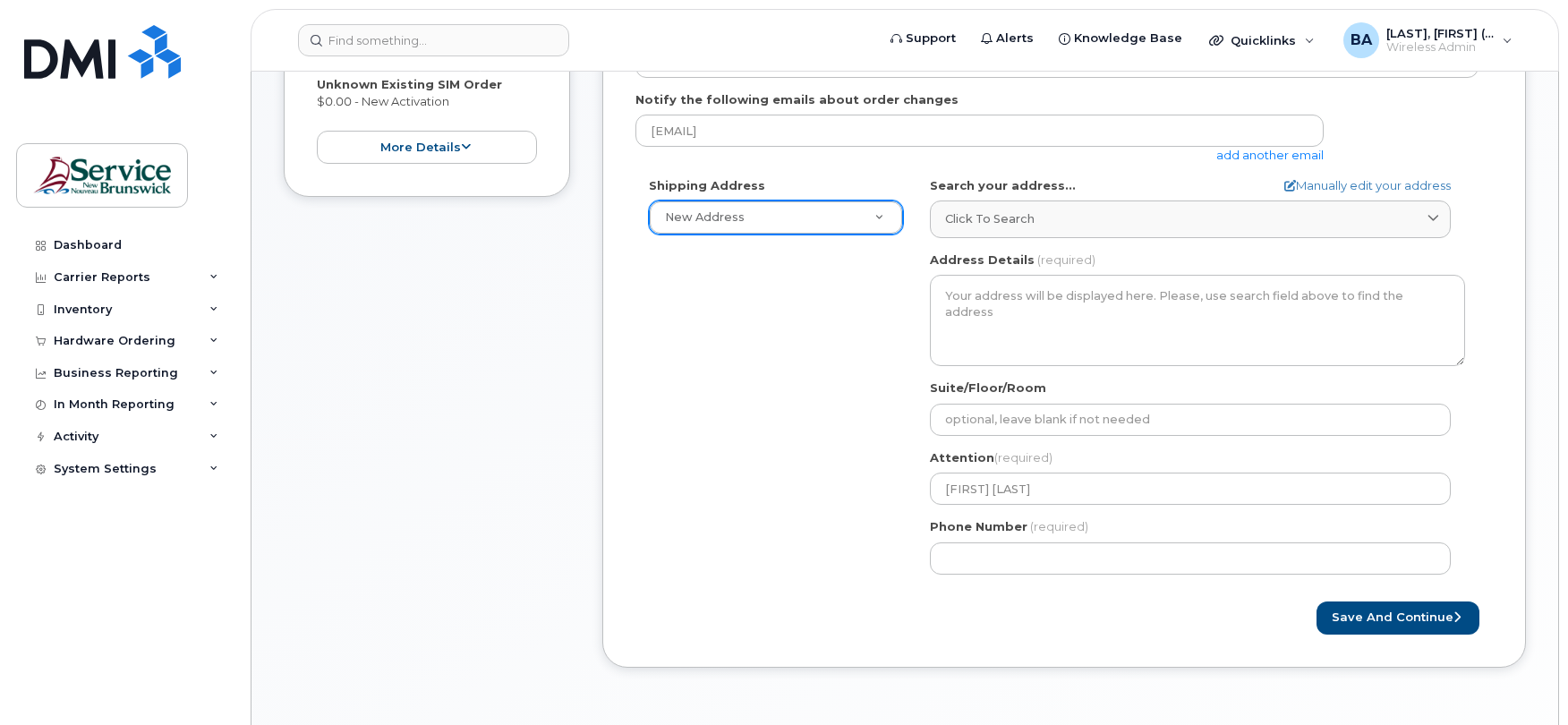 click on "Created By
Bishop, April (ELG/EGL)
Requested By
Jamie Sunarko
Notify the following emails about order changes
april.bishop@gnb.ca
add another email
Shipping Address
New Address     New Address 551 King St-Sartain MacDonald Bldg 551 King St - Sartain MacDonald Bldg APAT & LGC Sartain MacDonald Bldg, 551 King St ASD-E Main Office ASD-N Bathurst Education Center ASDN-Miramichi Education Center ASD-S District Office ASD-S Hampton Education Center ASD-S ITSS ASD-S St. Stephen Education Center ASD-W Fredericton Education Center ASD-W Nashwaaksis Middle School ASD-W Oromocto Education Center ASD-W Woodstock Education Center Dr. Everett Chalmers Regional Hospital Telecom DSF-NE Campbellton DSF-NE Tracadie-Sheila DSF-NO DSF-S Louis-J. Robichaud Moncton Hospital Telecom Saint John Regional Hospital Telecom SNB – IT Services Bathurst Regional Hospital IT OFFICE SNB - IT Services Beaverbrook Building SNB - IT Services Brookside Place SNB - IT Services Place 2000" at bounding box center [1064, 294] 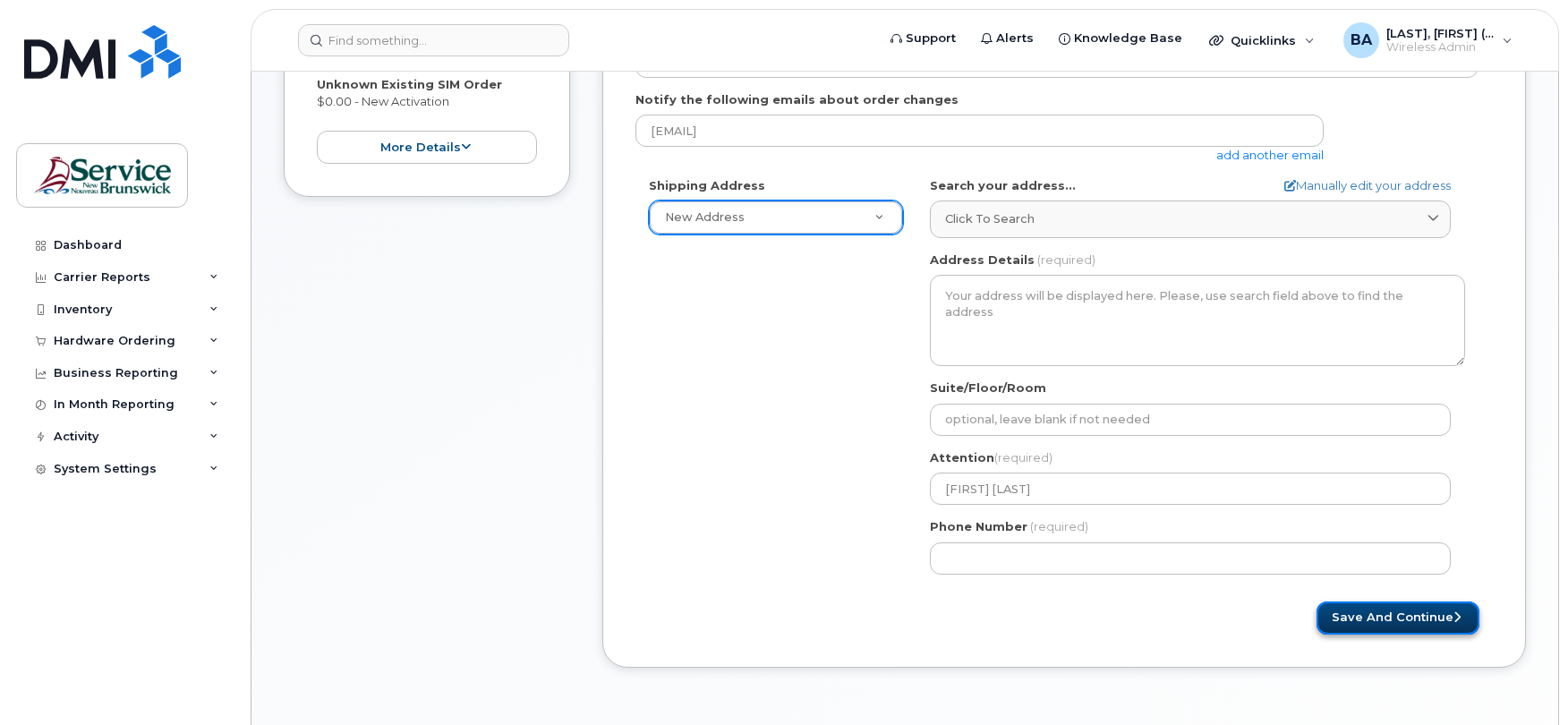 click on "Save and Continue" at bounding box center (1398, 618) 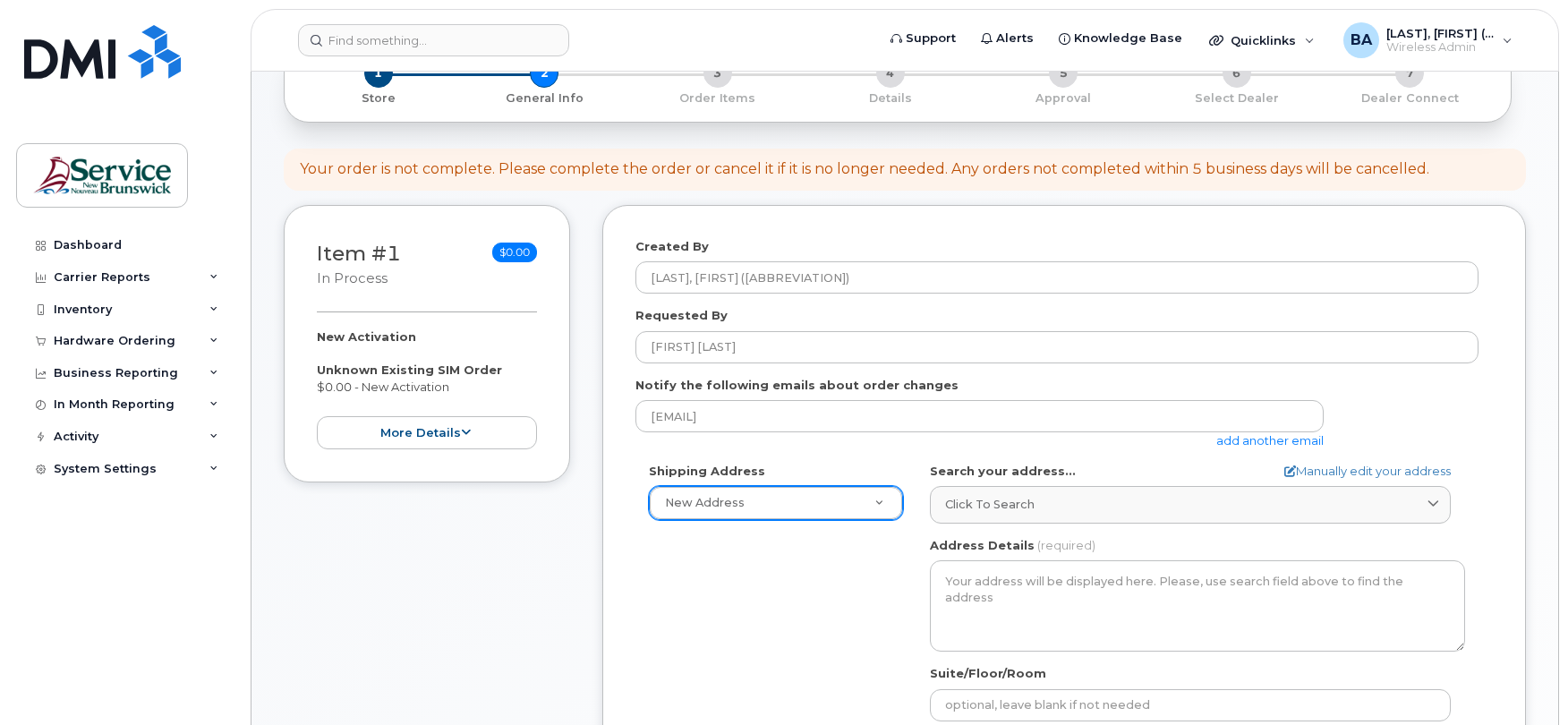 scroll, scrollTop: 0, scrollLeft: 0, axis: both 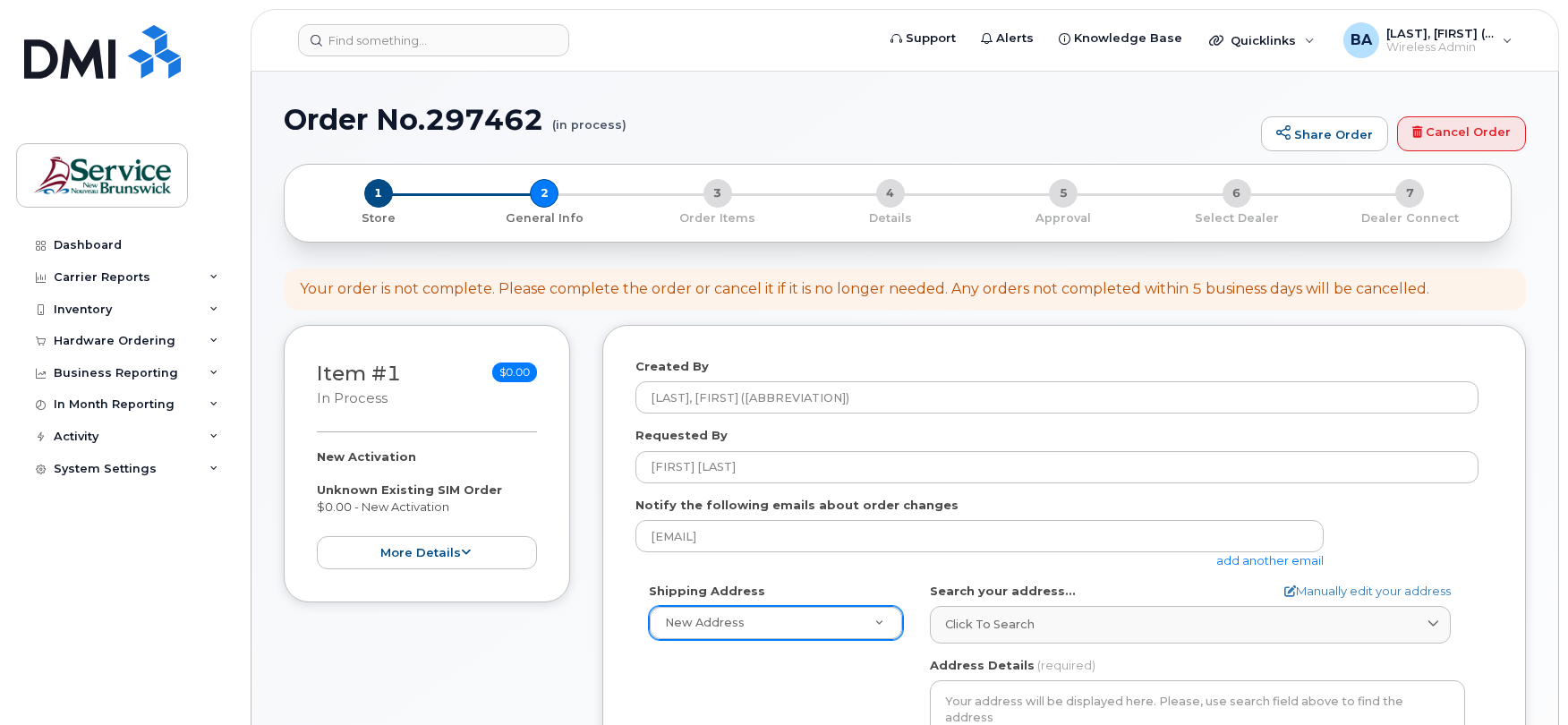 click on "Item #1
in process
$0.00
New Activation
Unknown Existing SIM Order
$0.00 - New Activation
more details
Request
New Activation
Employee
Carrier Base
Bell
Requested Device
Unknown Existing SIM Order
Term Details
New Activation
Accounting Codes
…
Estimated Device Cost
$0.00
Estimated Shipping Charge
$0.00
Estimated Total
(Device & Accessories)
$0.00
collapse" at bounding box center [427, 464] 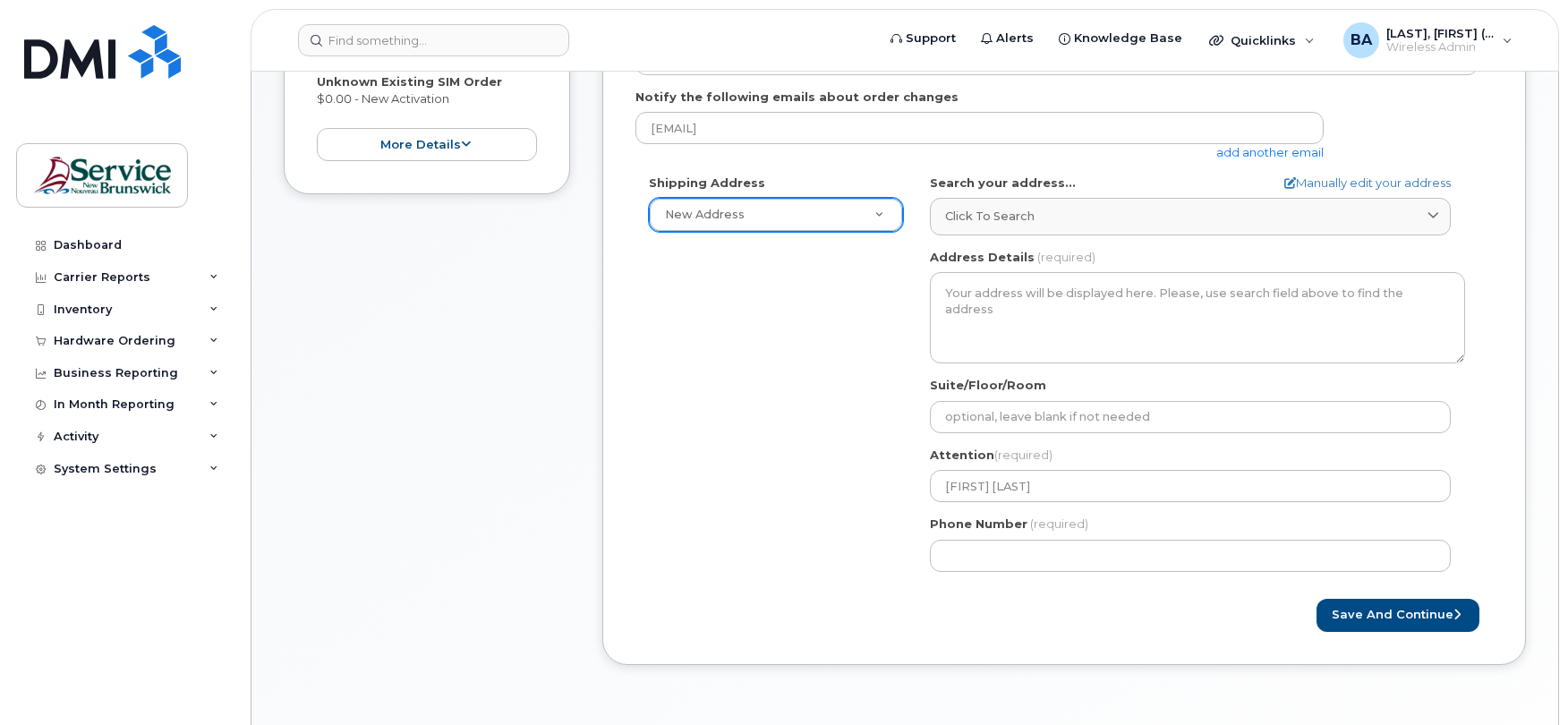 scroll, scrollTop: 405, scrollLeft: 0, axis: vertical 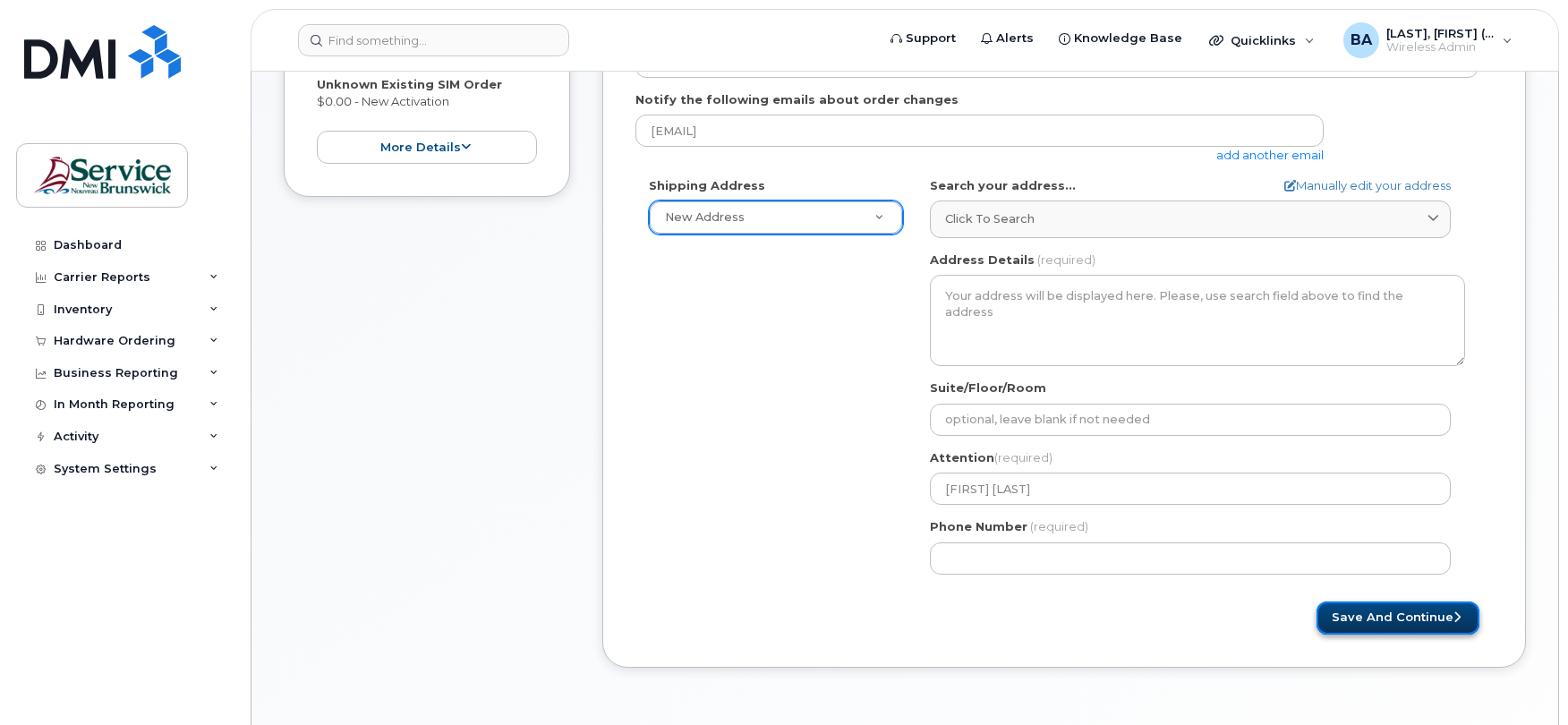 click on "Save and Continue" at bounding box center [1398, 618] 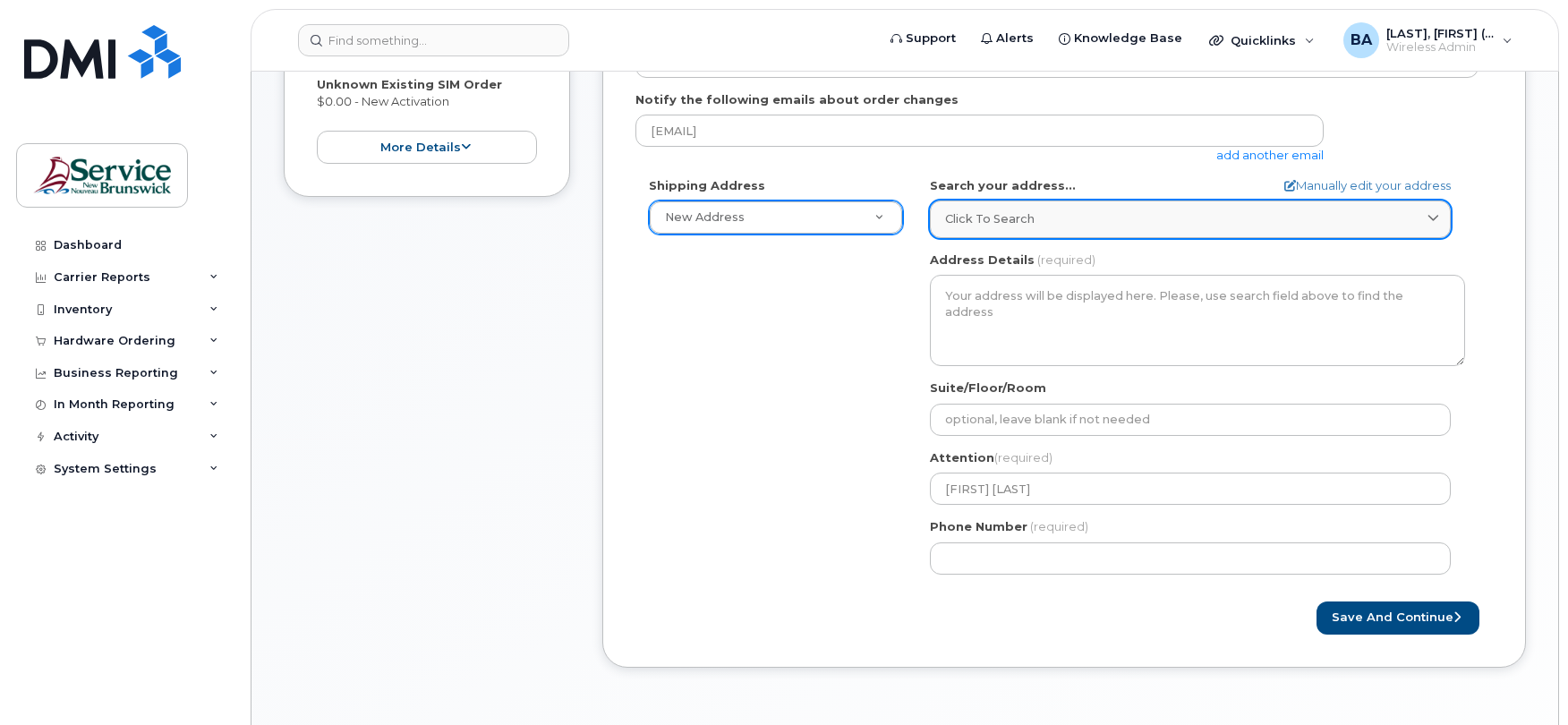 click on "Click to search" at bounding box center [1190, 218] 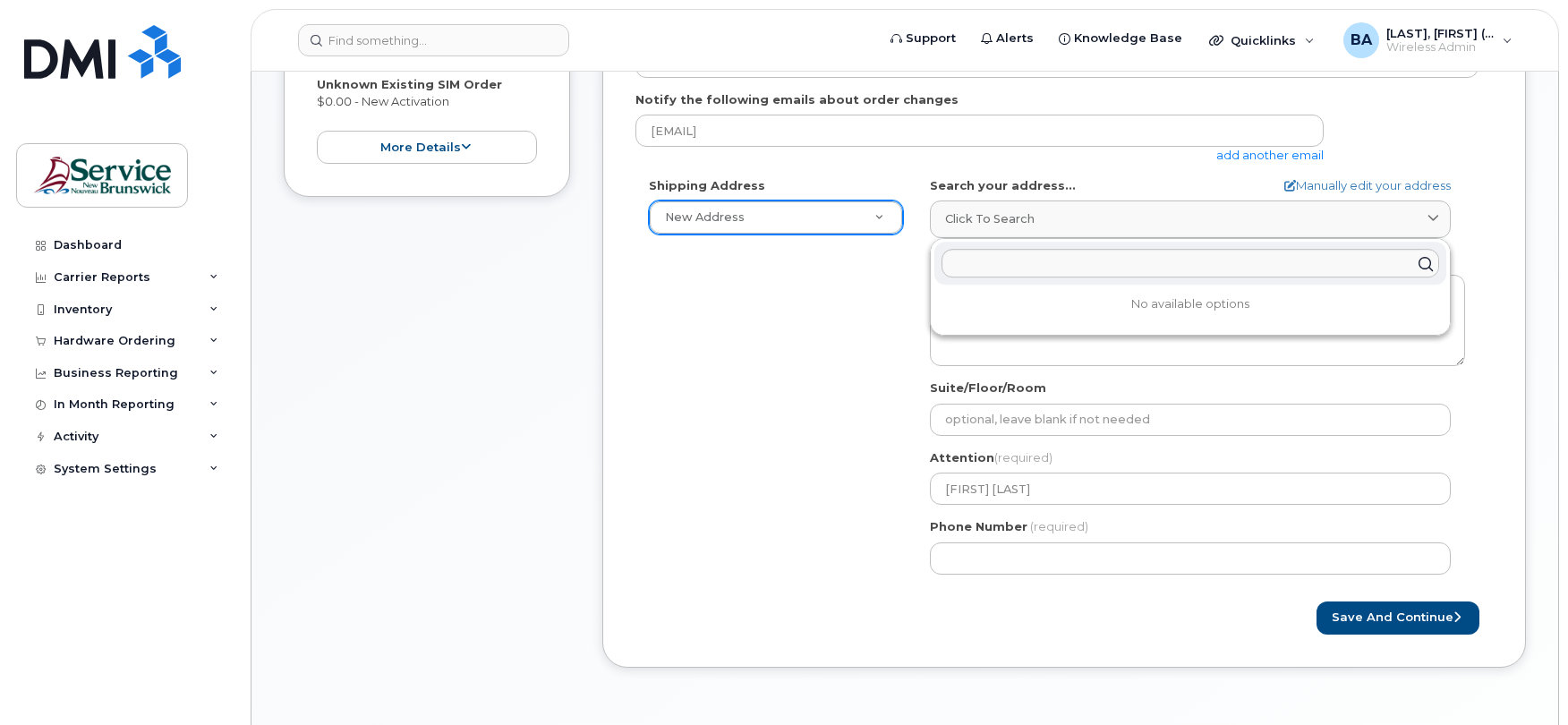 click on "Shipping Address
New Address     New Address 551 King St-Sartain MacDonald Bldg 551 King St - Sartain MacDonald Bldg APAT & LGC Sartain MacDonald Bldg, 551 King St ASD-E Main Office ASD-N Bathurst Education Center ASDN-Miramichi Education Center ASD-S District Office ASD-S Hampton Education Center ASD-S ITSS ASD-S St. Stephen Education Center ASD-W Fredericton Education Center ASD-W Nashwaaksis Middle School ASD-W Oromocto Education Center ASD-W Woodstock Education Center Dr. Everett Chalmers Regional Hospital Telecom DSF-NE Campbellton DSF-NE Tracadie-Sheila DSF-NO DSF-S Louis-J. Robichaud Moncton Hospital Telecom Saint John Regional Hospital Telecom SNB – IT Services Bathurst Regional Hospital IT OFFICE SNB - IT Services Beaverbrook Building SNB - IT Services Brookside Place SNB-IT Services Campbellton Regional Hospital SNB-IT Services Carleton Place SNB - IT Services Chancery Place SNB - IT Services Chestnut complex SNB - IT Services City Centre Mall SNB - IT Services Clinical Engineering" at bounding box center [1057, 382] 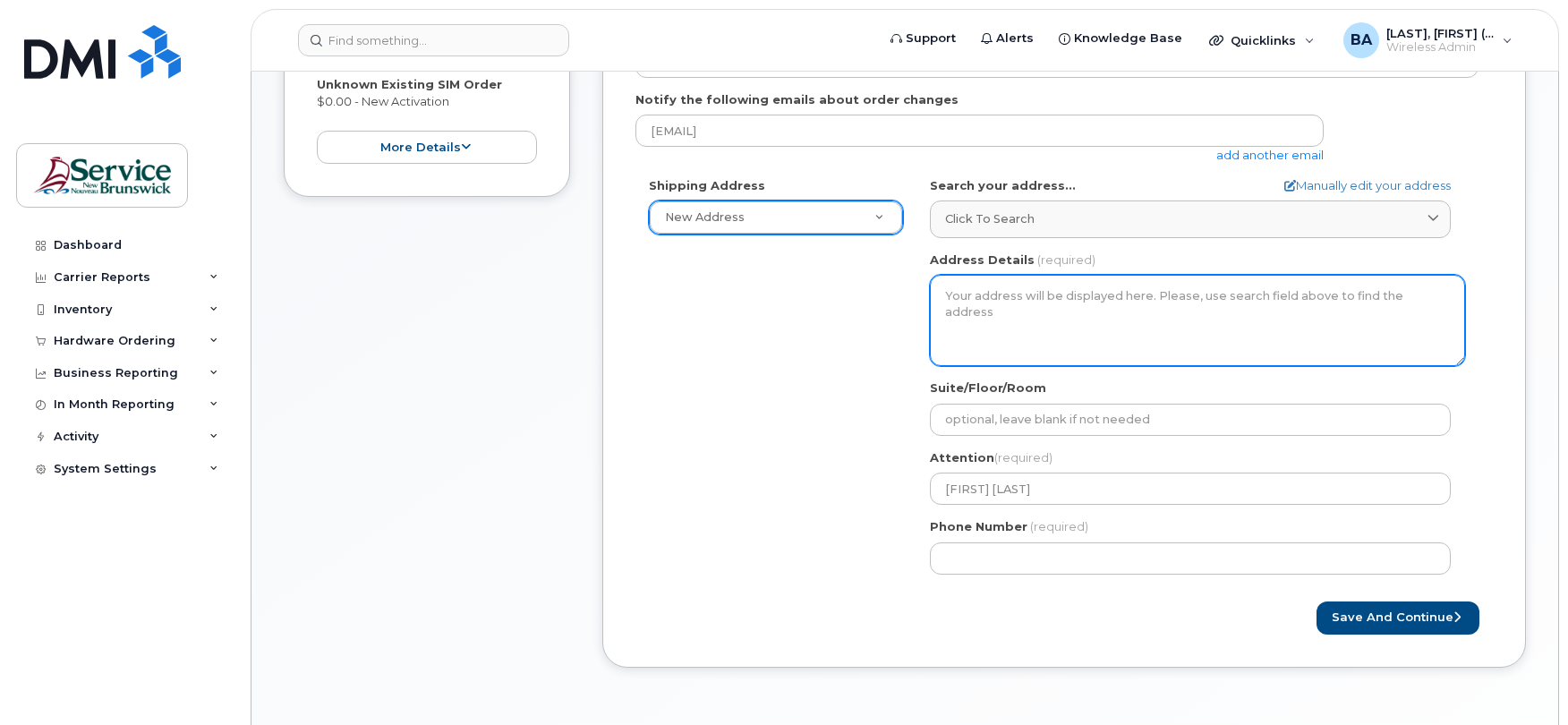 click on "Address Details" at bounding box center [1197, 320] 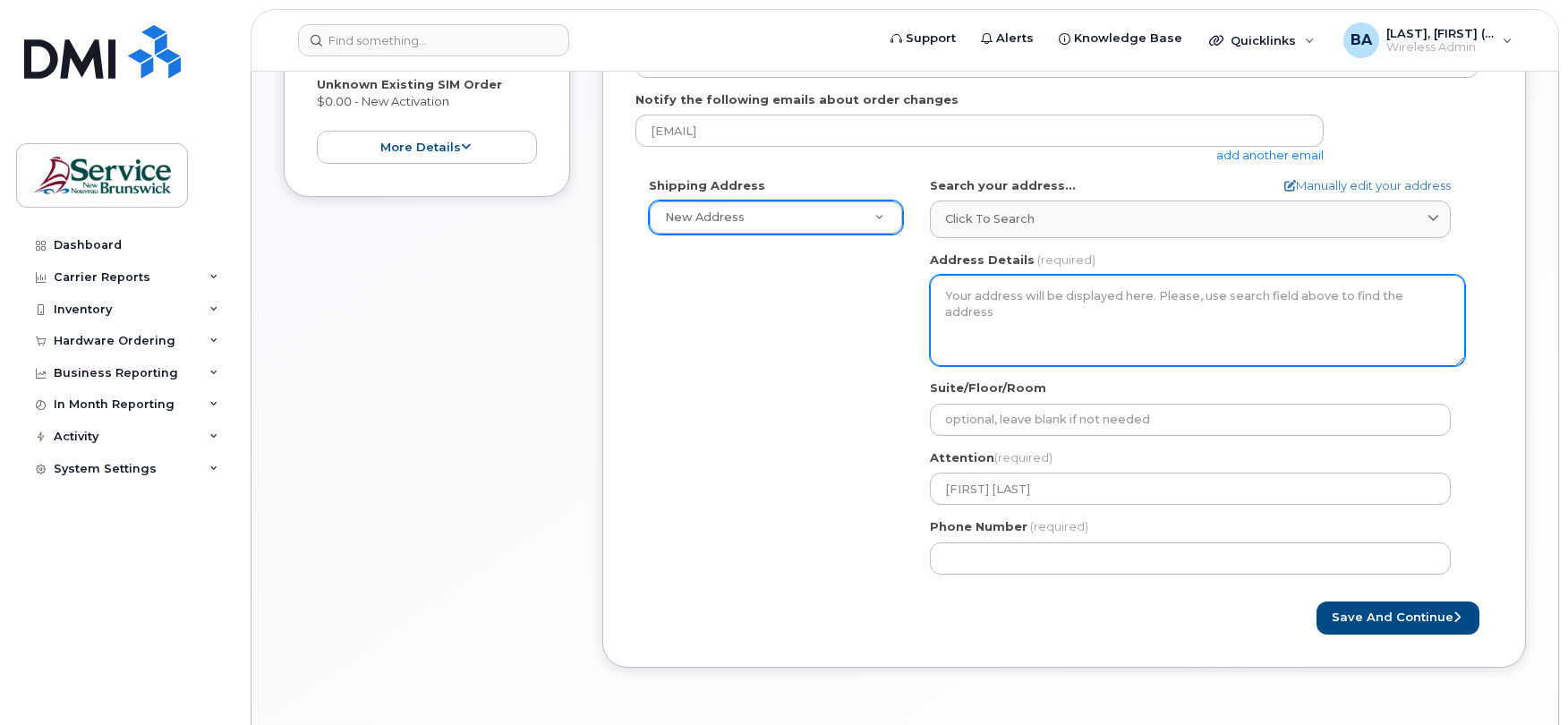 click on "Address Details" at bounding box center (1197, 320) 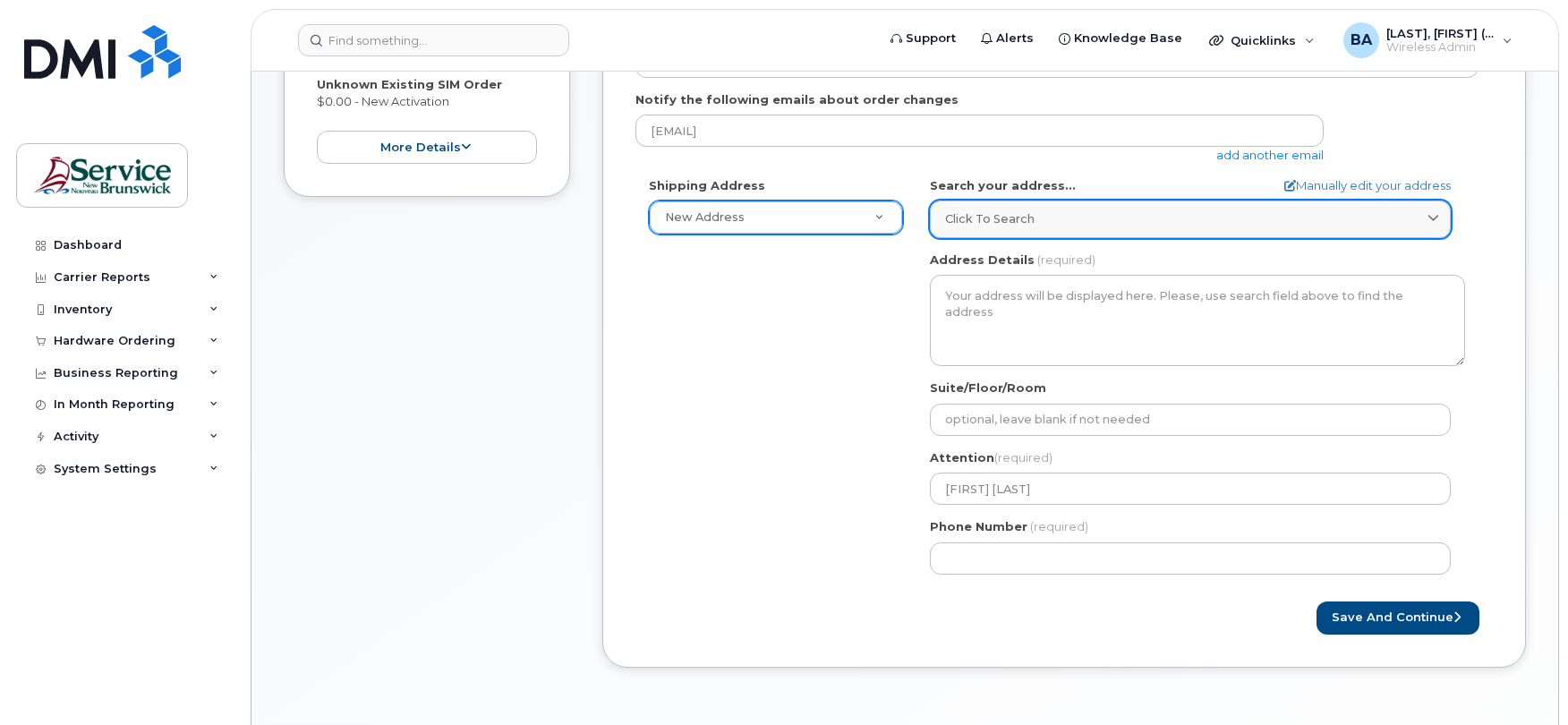 click on "Click to search" at bounding box center (1190, 218) 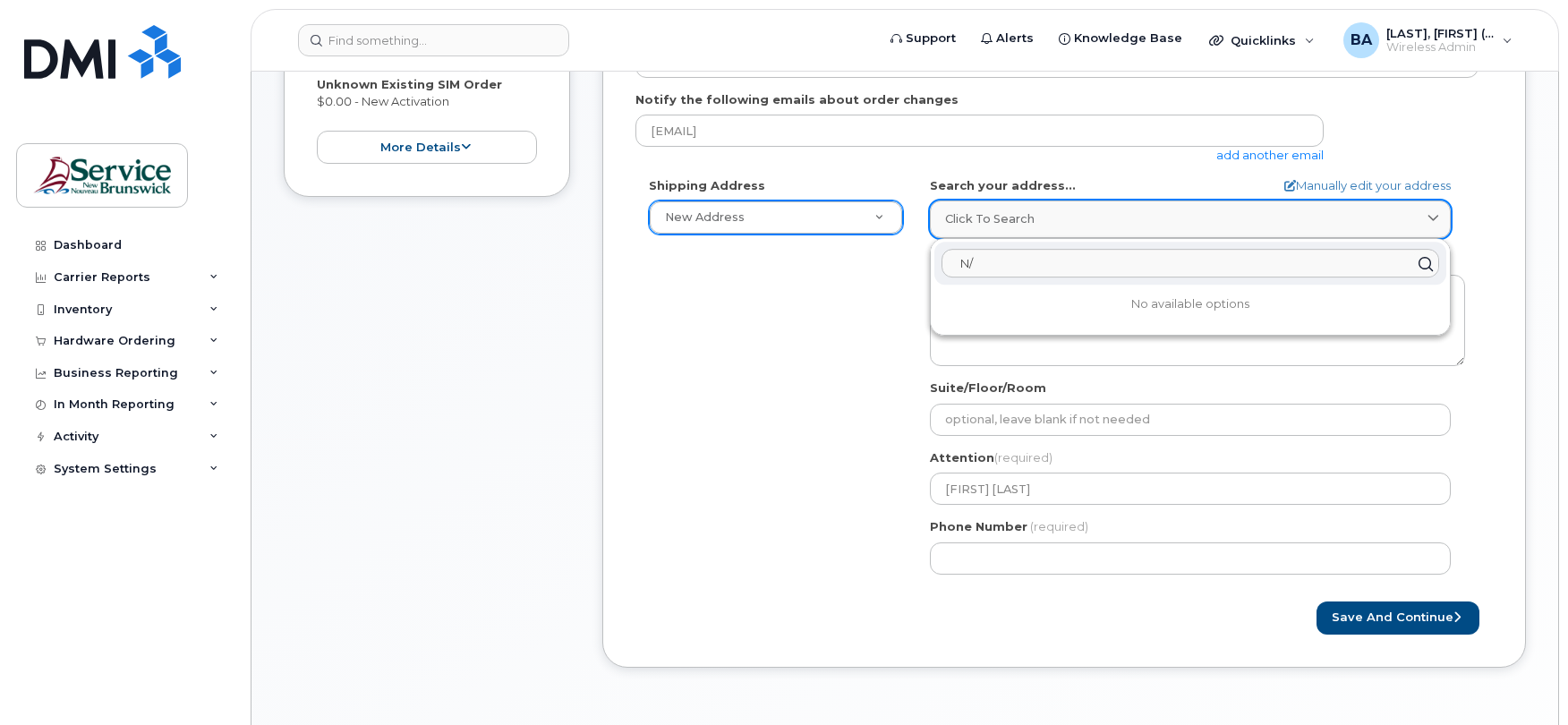 type on "N" 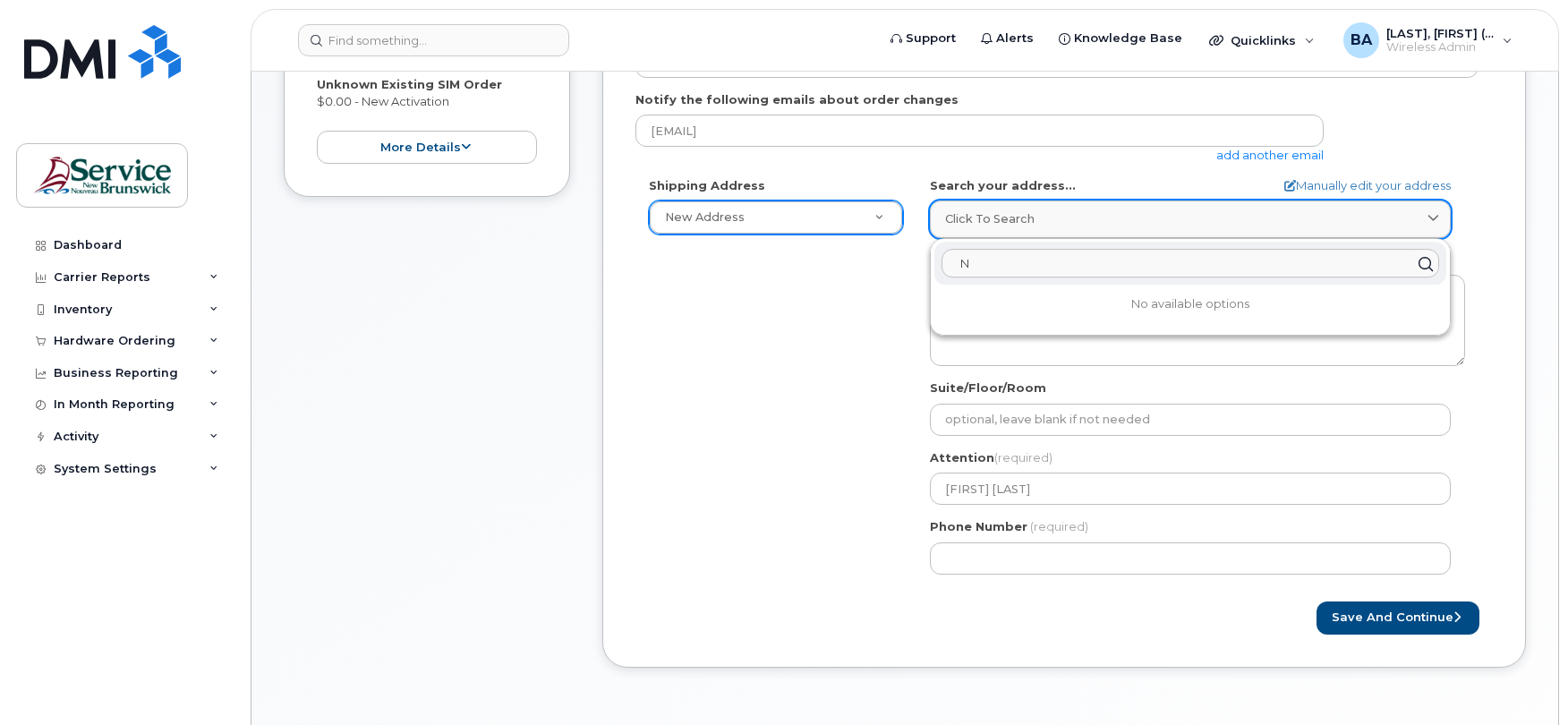 click on "Save and Continue" at bounding box center (1398, 618) 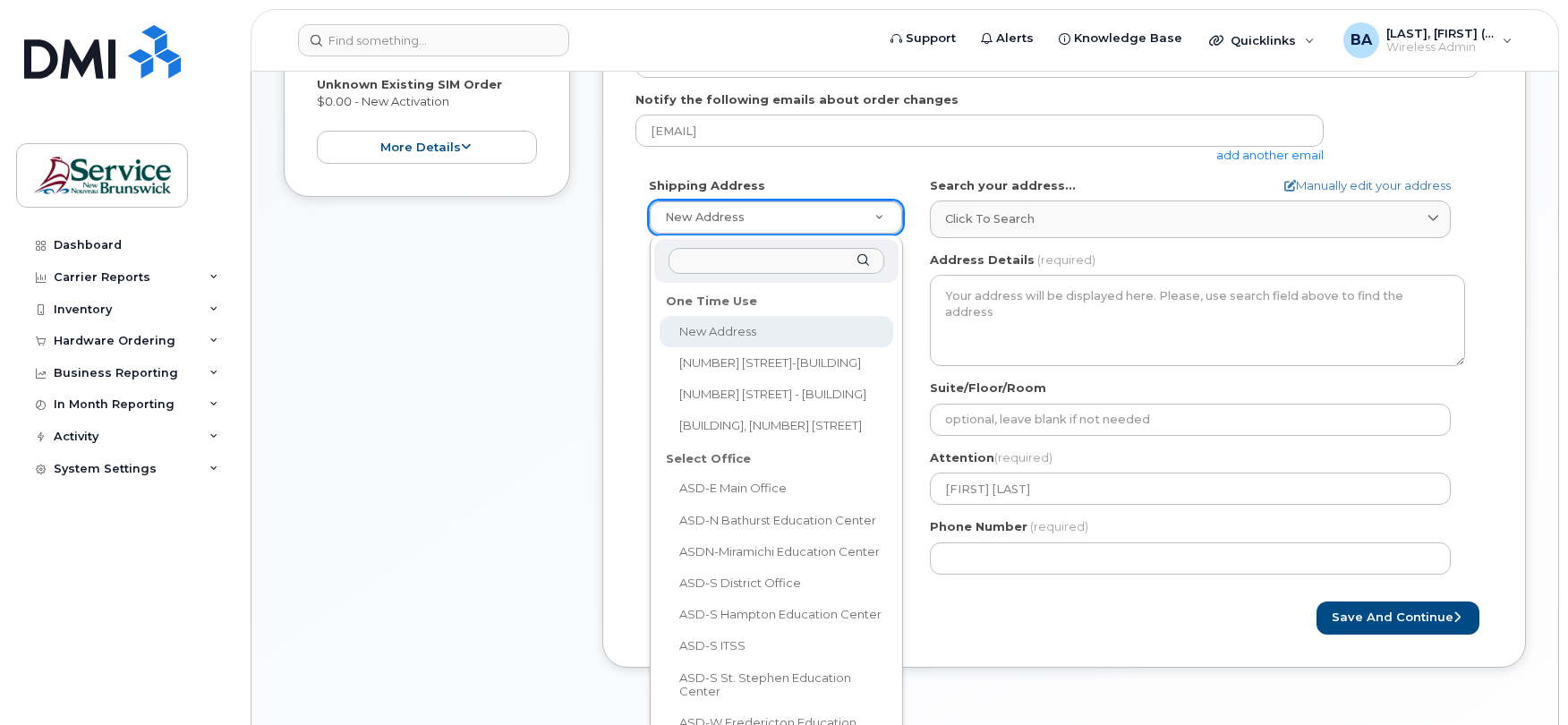 click at bounding box center (777, 260) 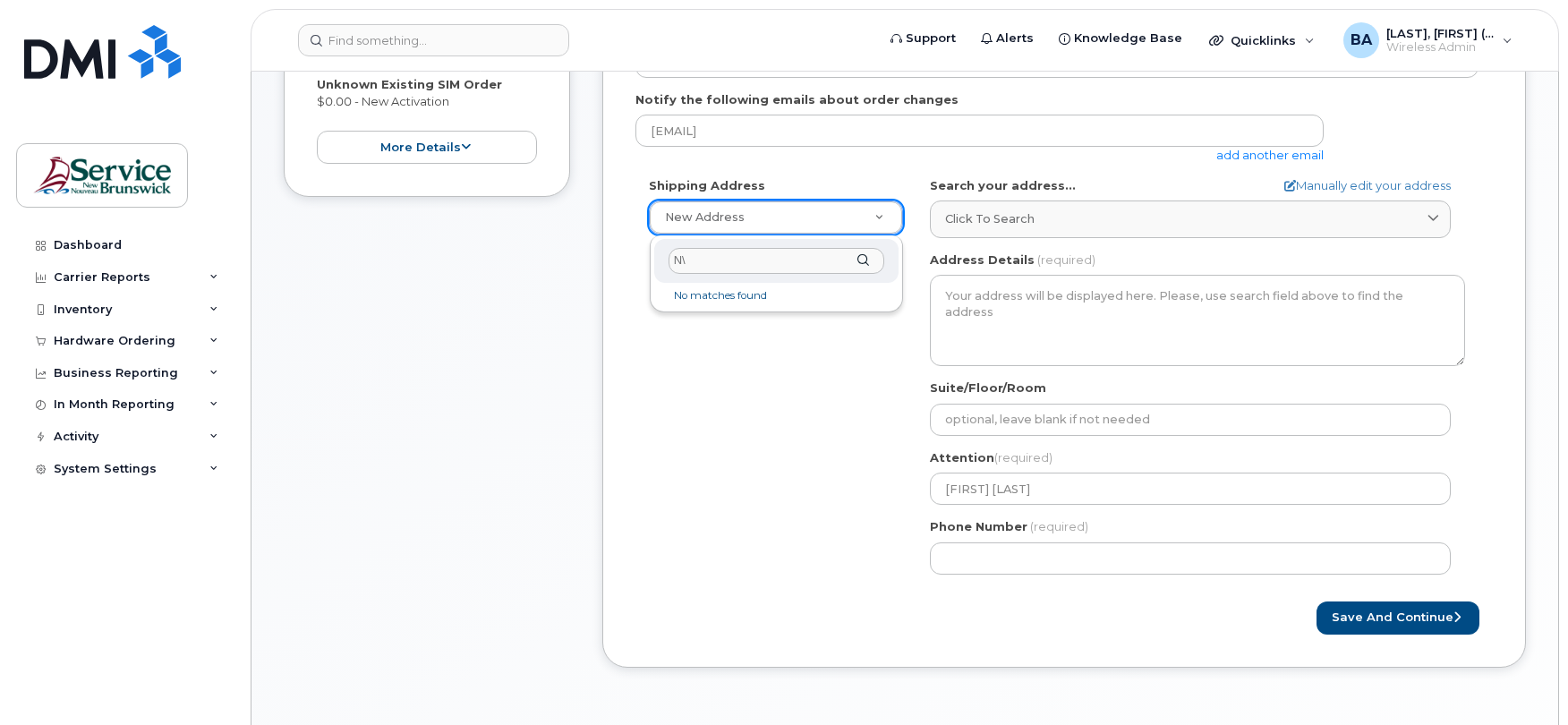 type on "N" 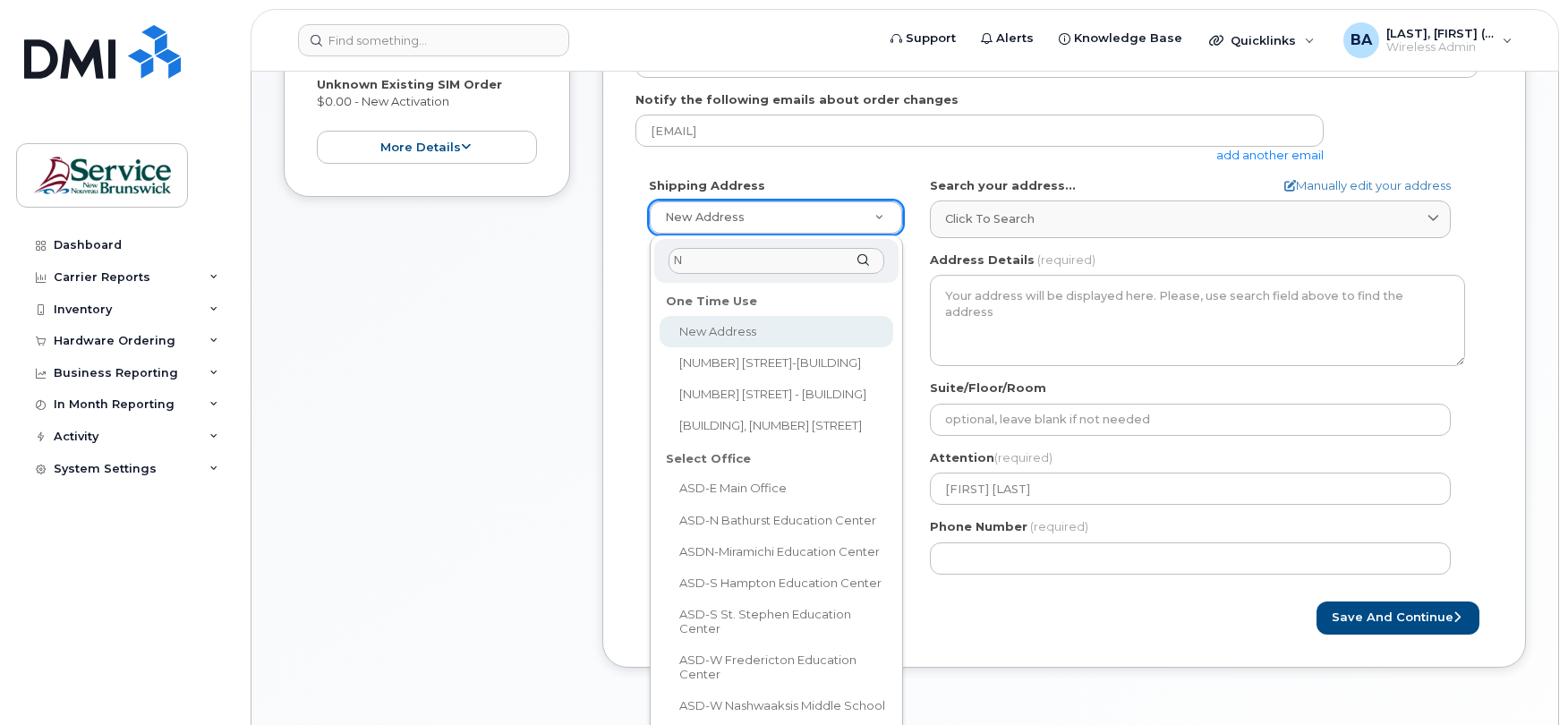 select 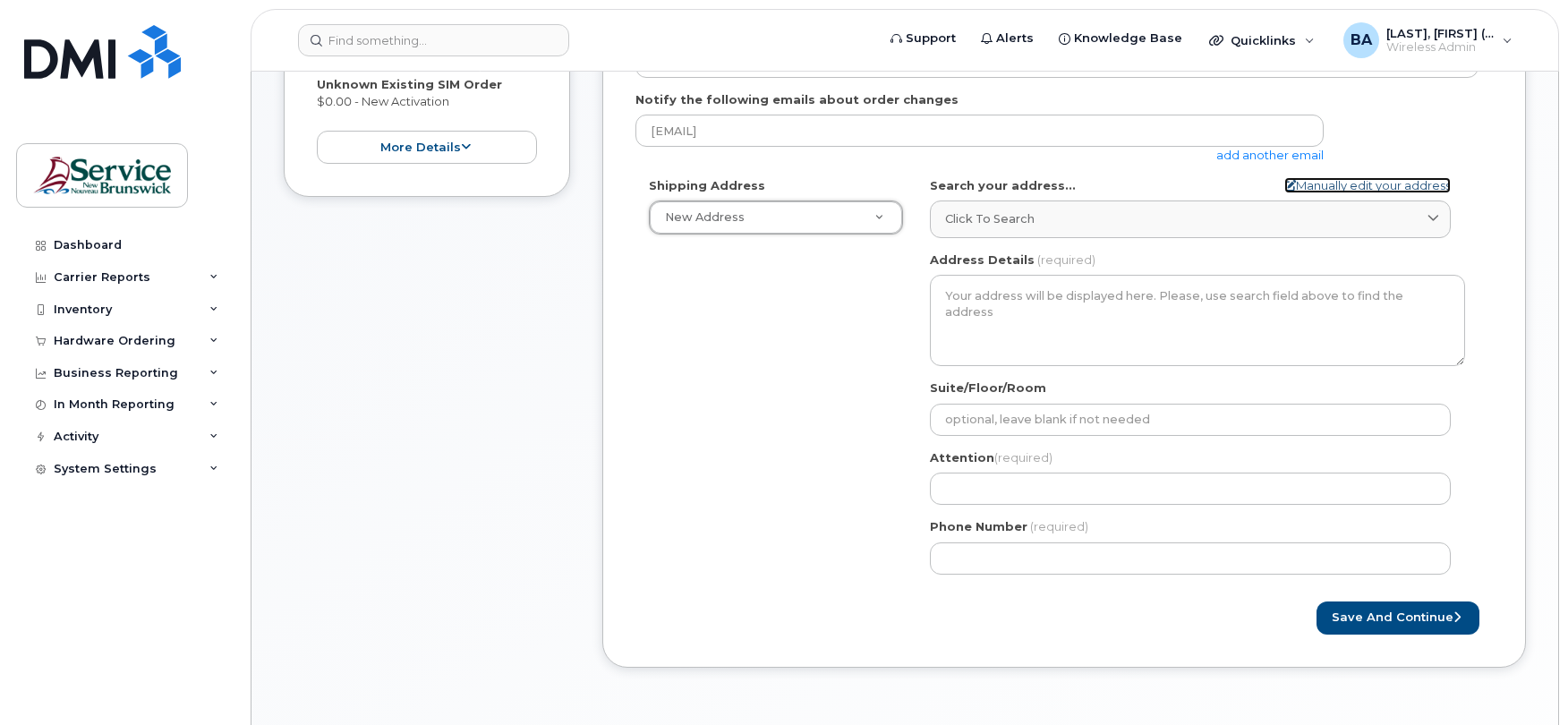 click on "Manually edit your address" at bounding box center (1368, 185) 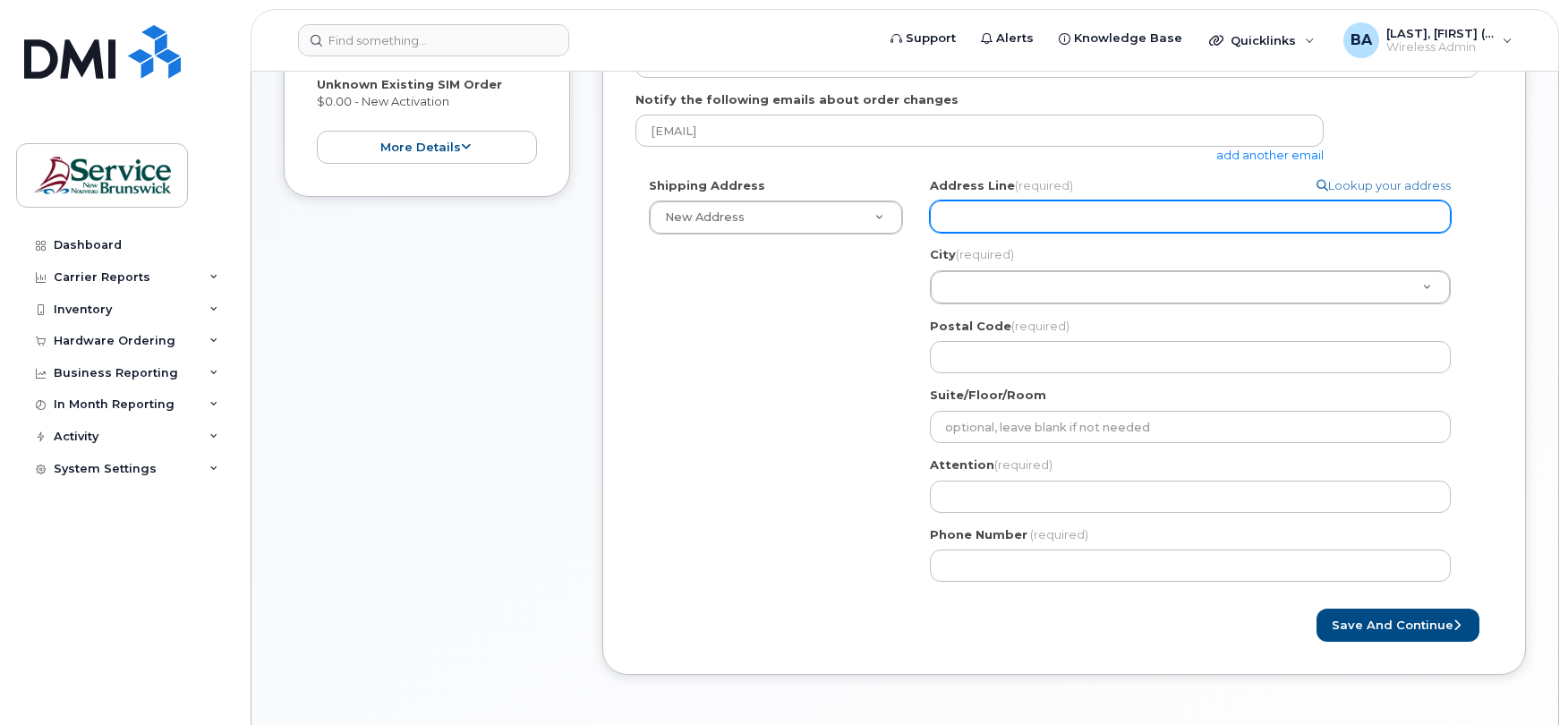 click on "Address Line
(required)" at bounding box center (1190, 217) 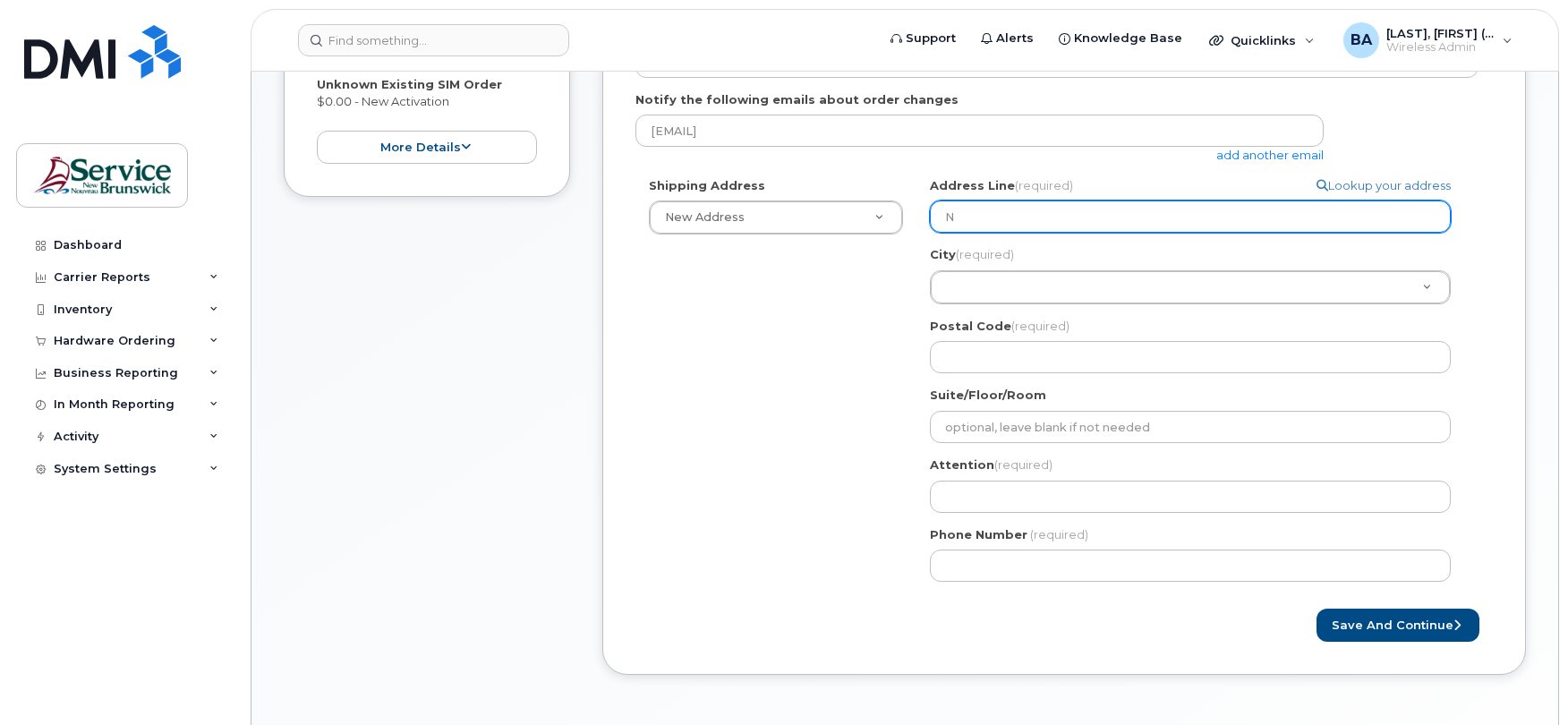 select 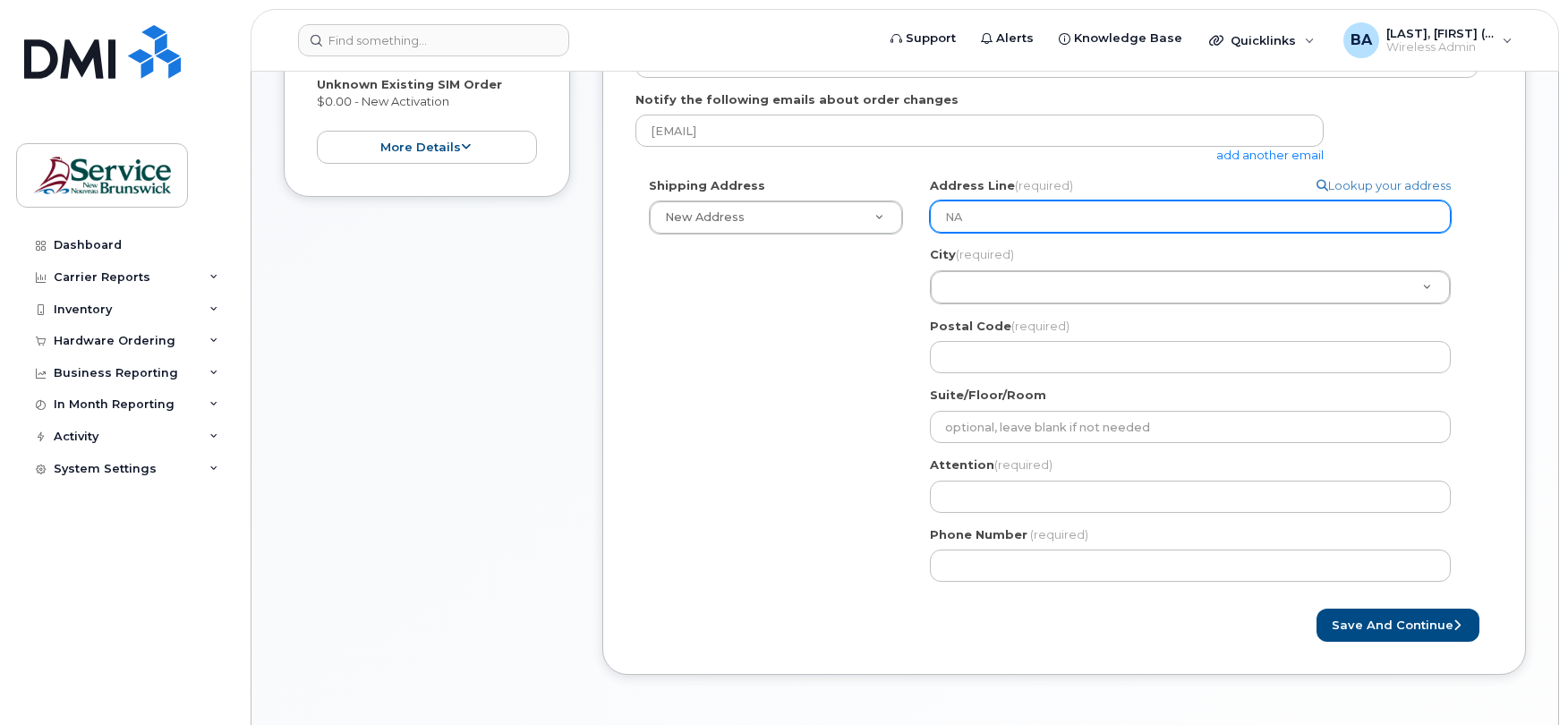 select 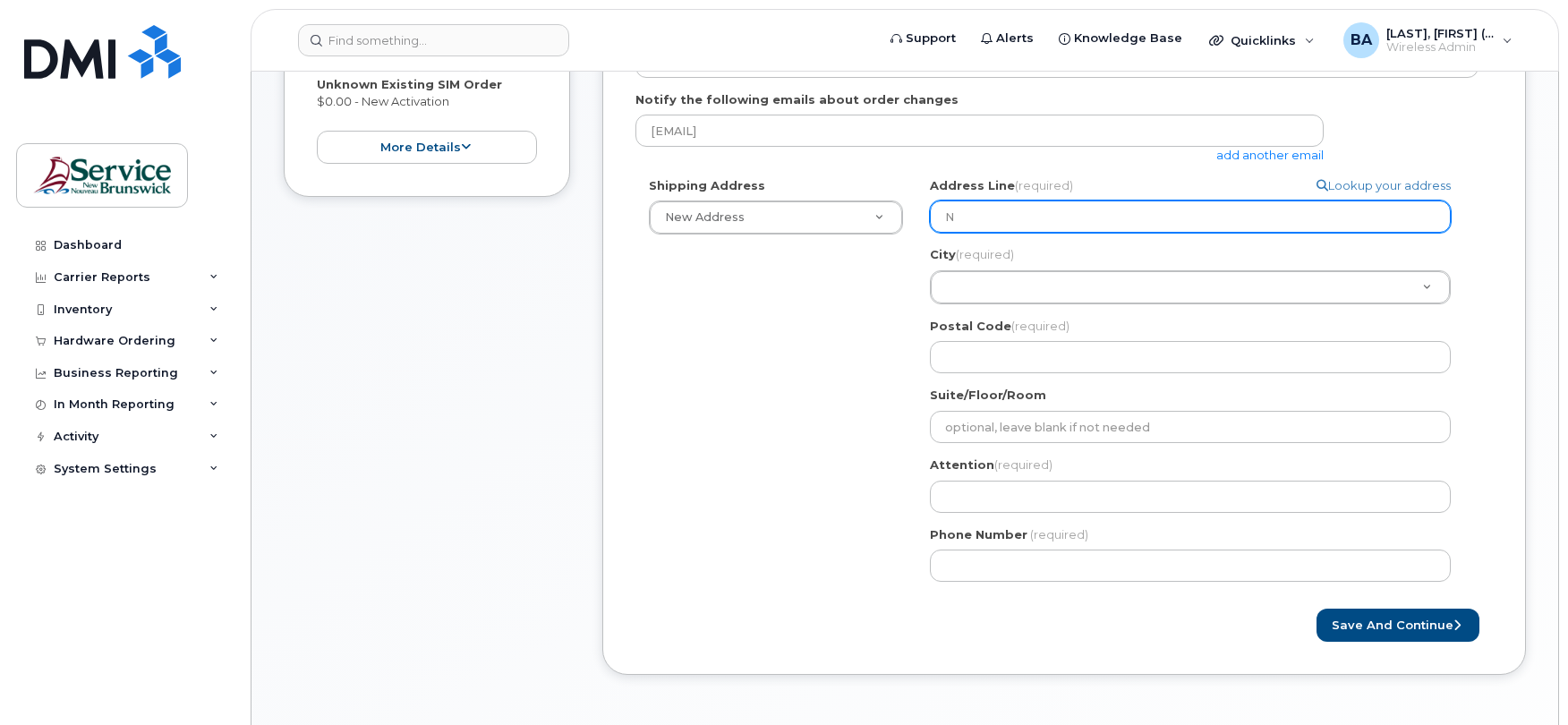 select 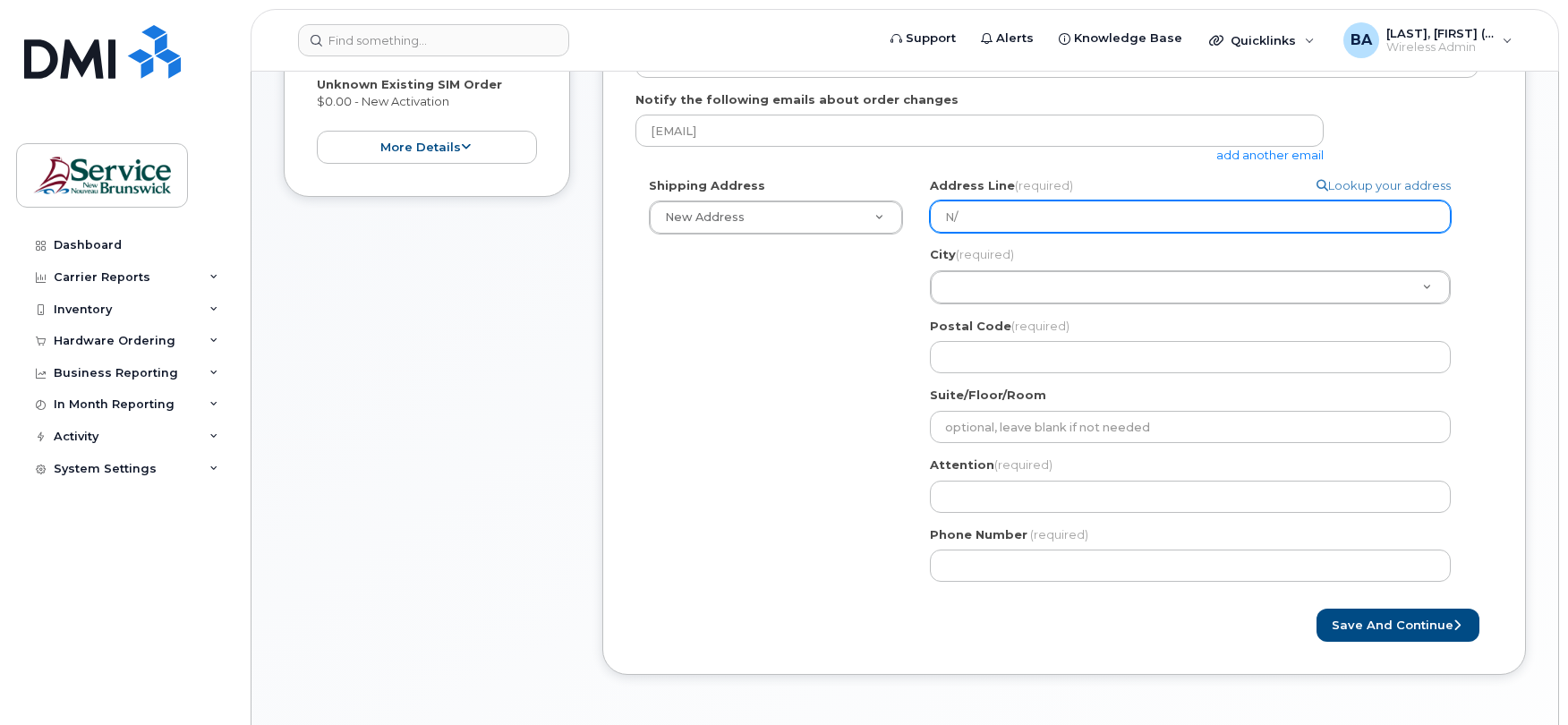 select 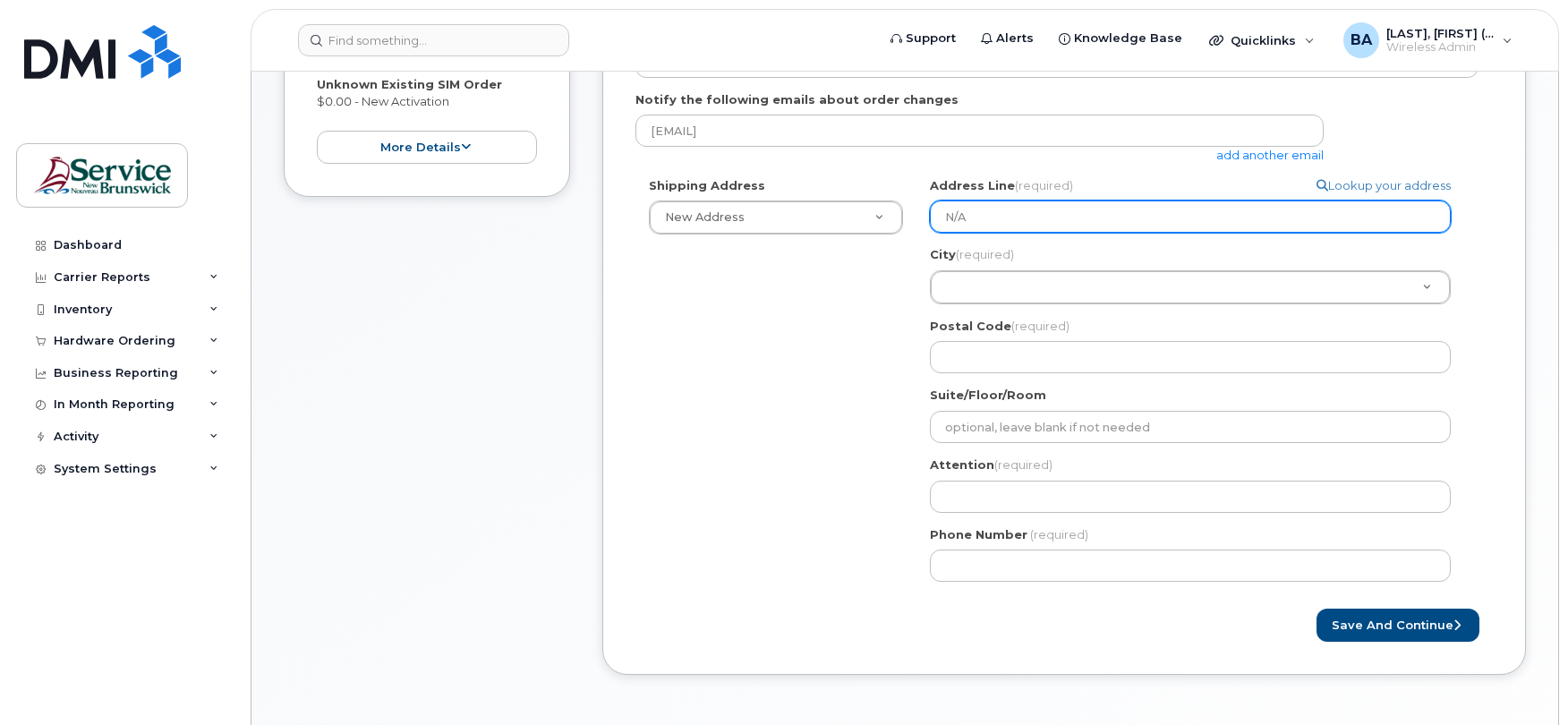 type on "N/A" 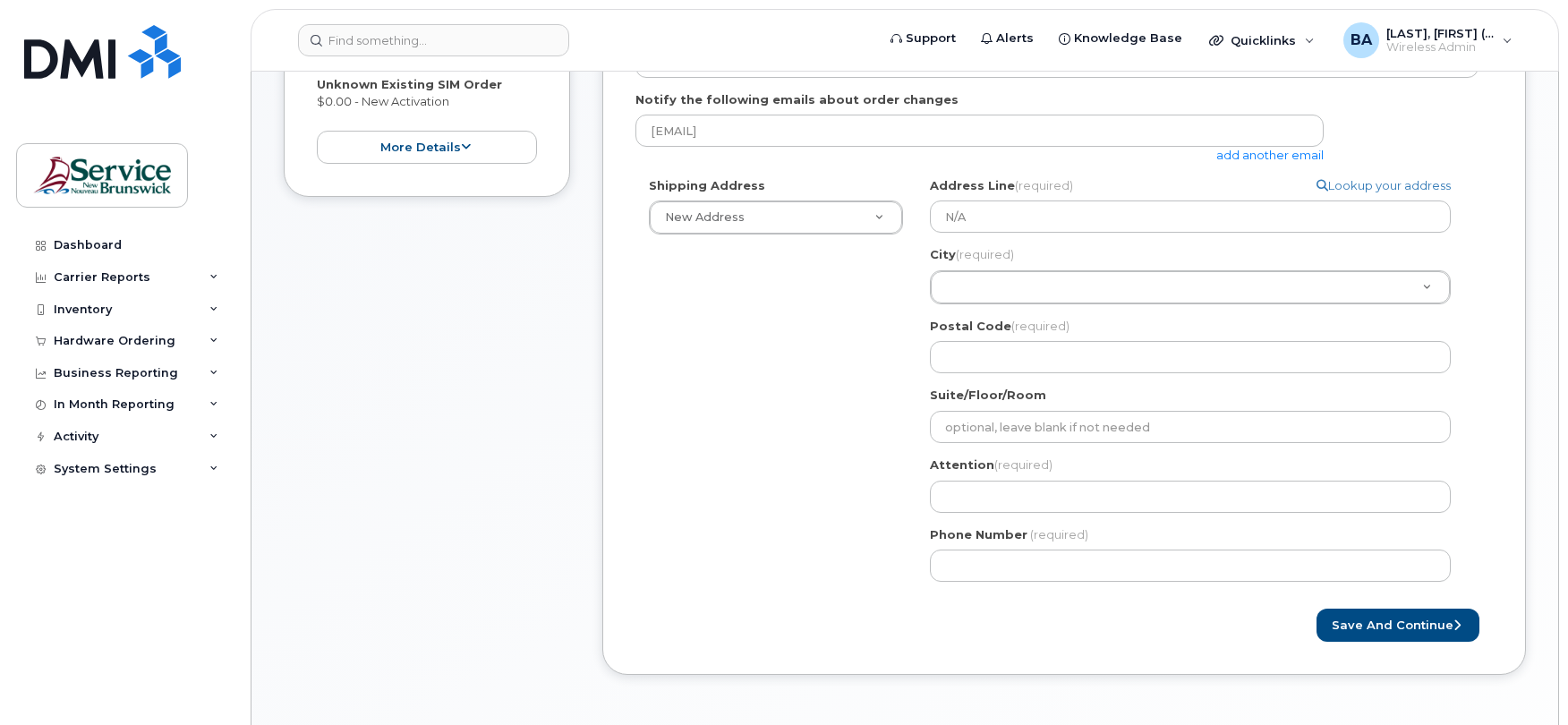 click on "Shipping Address
New Address     New Address 551 King St-Sartain MacDonald Bldg 551 King St - Sartain MacDonald Bldg APAT & LGC Sartain MacDonald Bldg, 551 King St ASD-E Main Office ASD-N Bathurst Education Center ASDN-Miramichi Education Center ASD-S District Office ASD-S Hampton Education Center ASD-S ITSS ASD-S St. Stephen Education Center ASD-W Fredericton Education Center ASD-W Nashwaaksis Middle School ASD-W Oromocto Education Center ASD-W Woodstock Education Center Dr. Everett Chalmers Regional Hospital Telecom DSF-NE Campbellton DSF-NE Tracadie-Sheila DSF-NO DSF-S Louis-J. Robichaud Moncton Hospital Telecom Saint John Regional Hospital Telecom SNB – IT Services Bathurst Regional Hospital IT OFFICE SNB - IT Services Beaverbrook Building SNB - IT Services Brookside Place SNB-IT Services Campbellton Regional Hospital SNB-IT Services Carleton Place SNB - IT Services Chancery Place SNB - IT Services Chestnut complex SNB - IT Services City Centre Mall SNB - IT Services Clinical Engineering" at bounding box center (1057, 386) 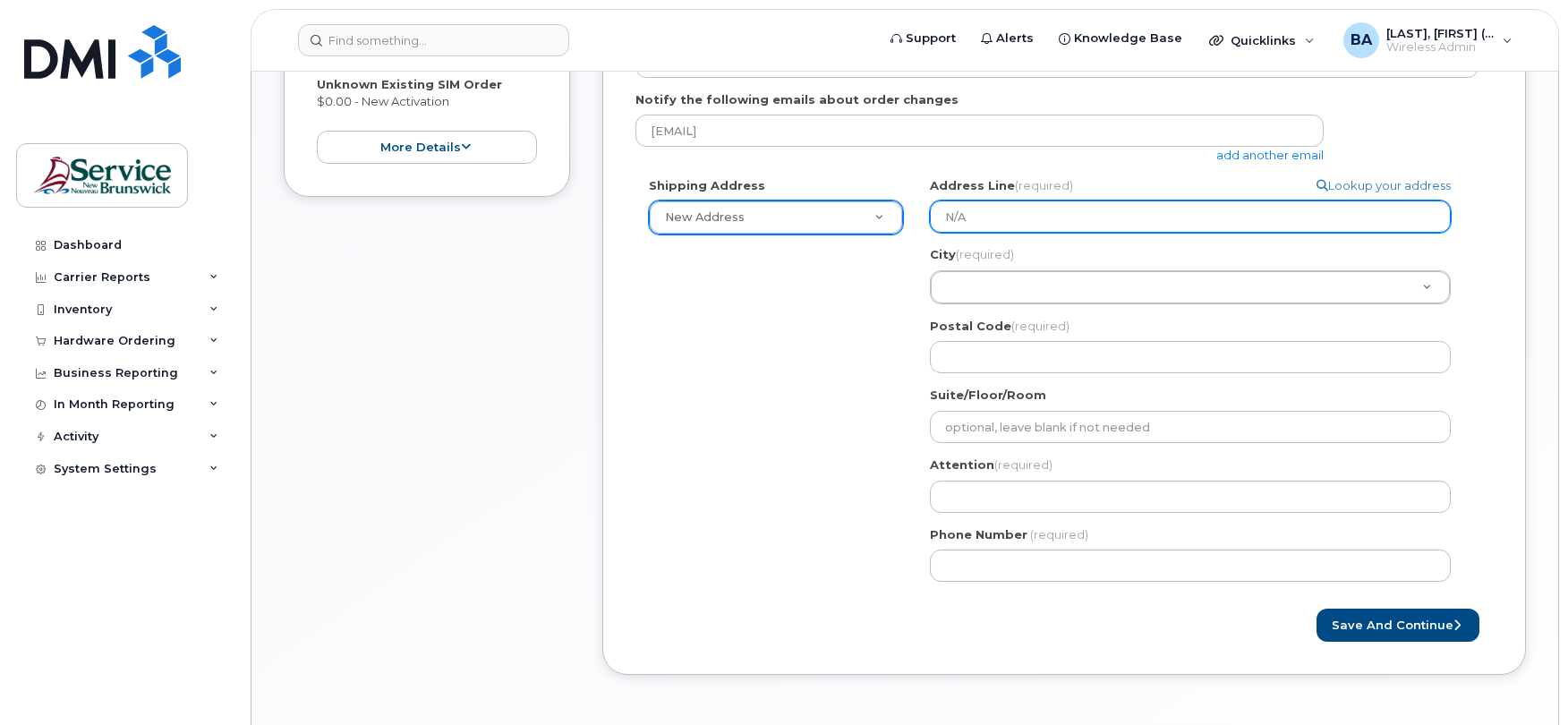 drag, startPoint x: 1136, startPoint y: 226, endPoint x: 797, endPoint y: 223, distance: 339.01327 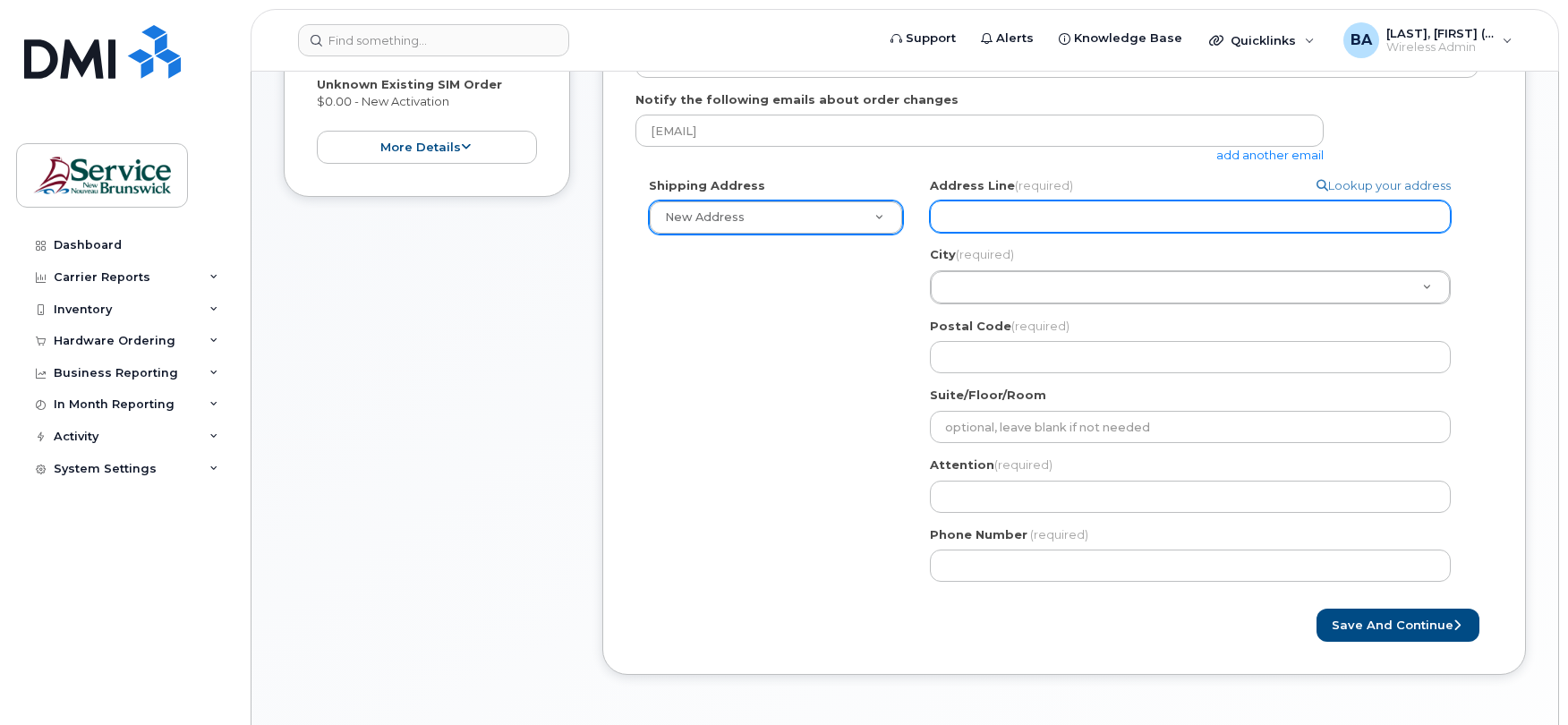 type 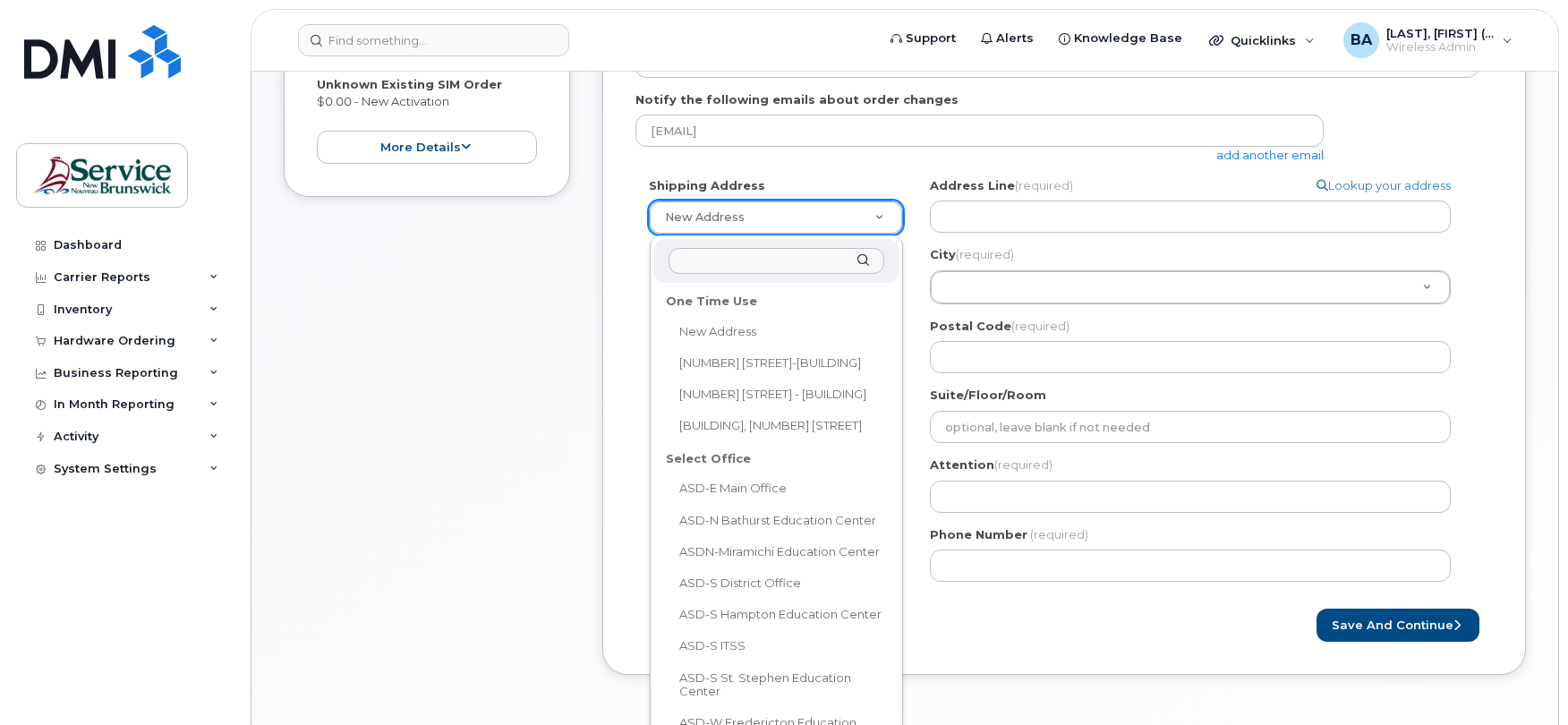 click at bounding box center [777, 260] 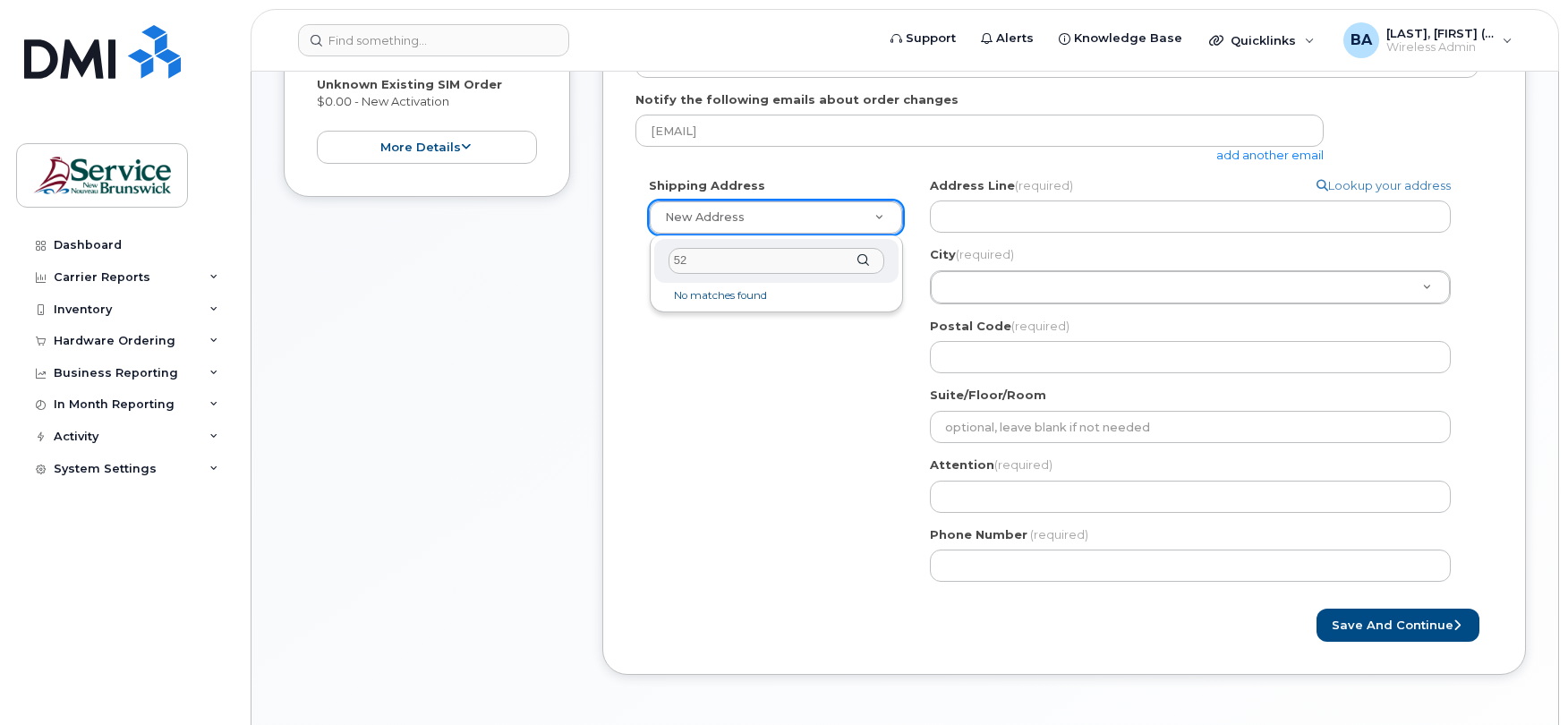 type on "5" 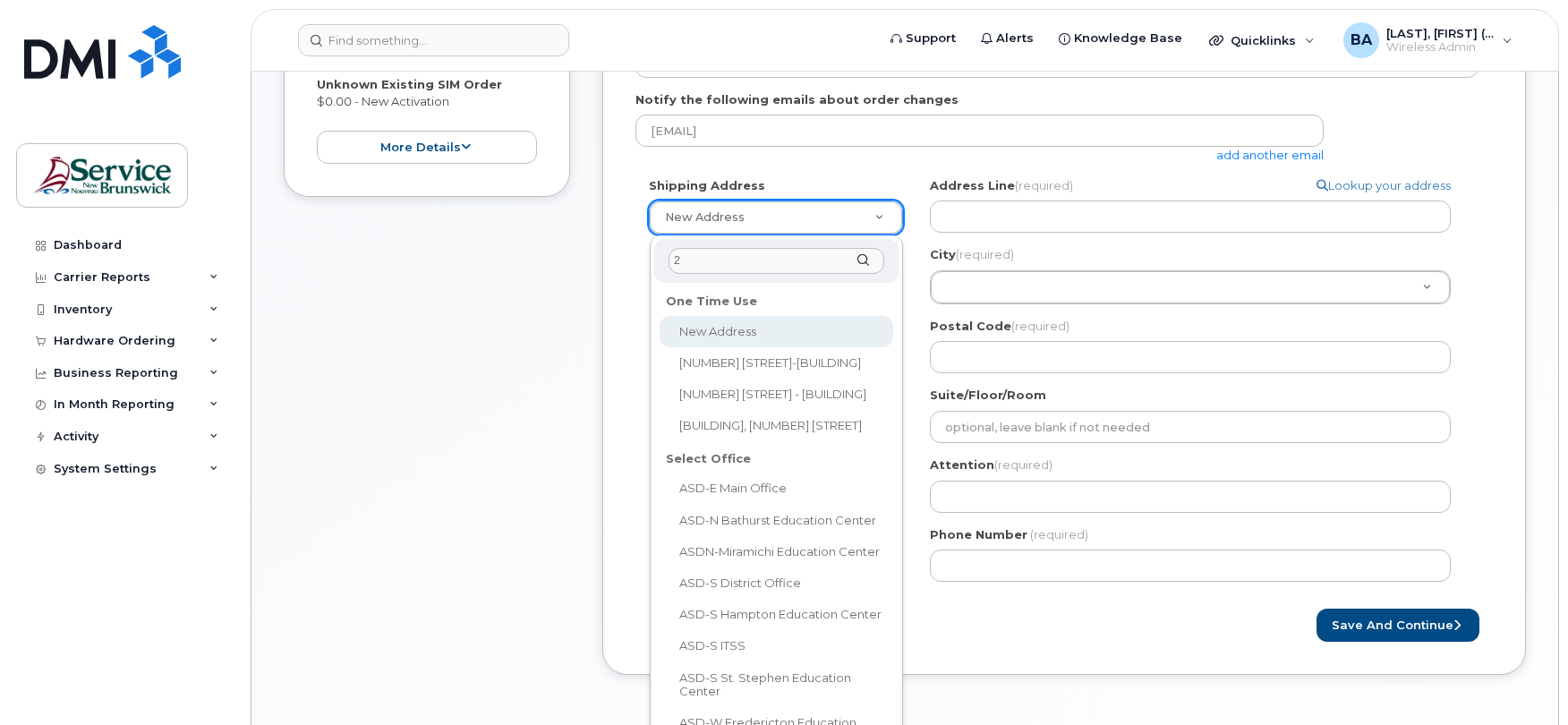 type on "20" 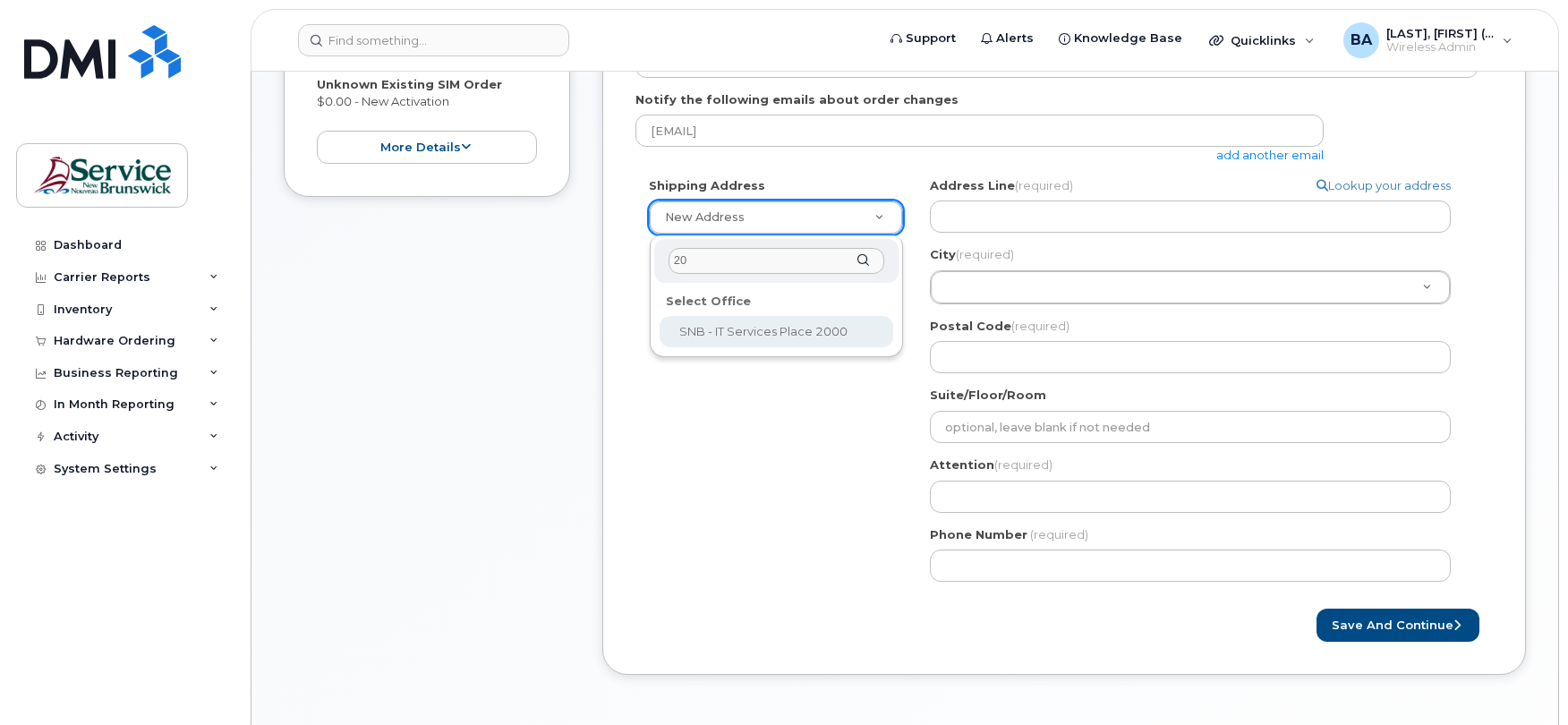 select 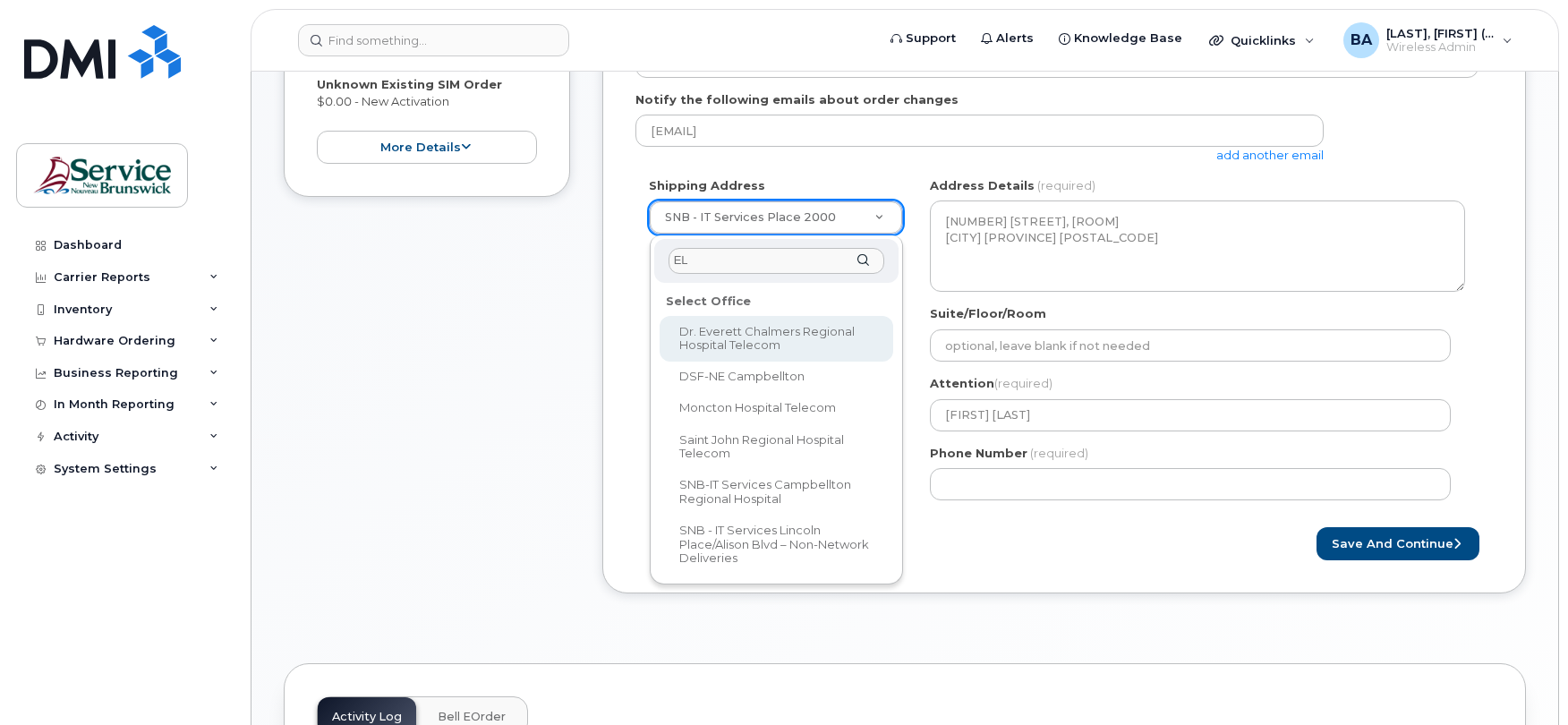 type on "E" 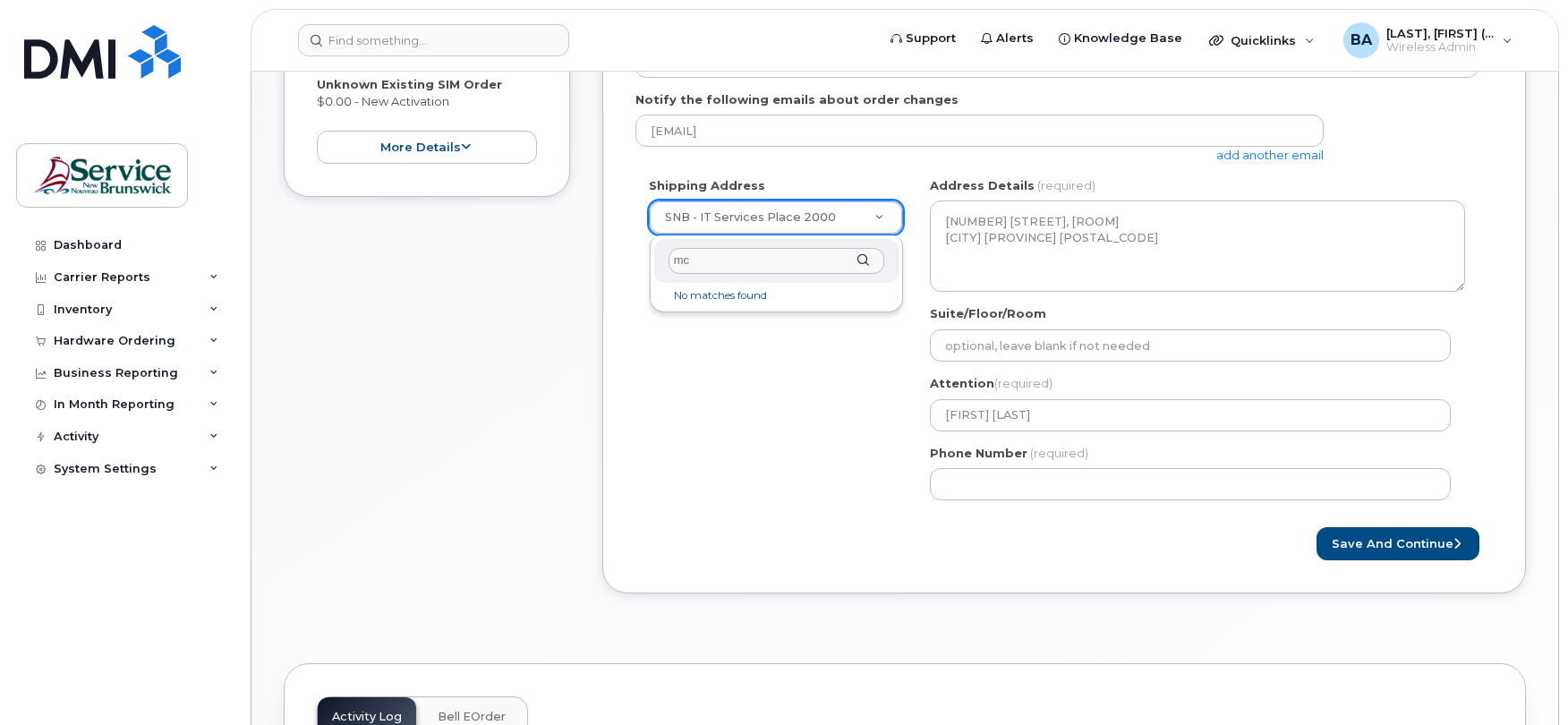 type on "m" 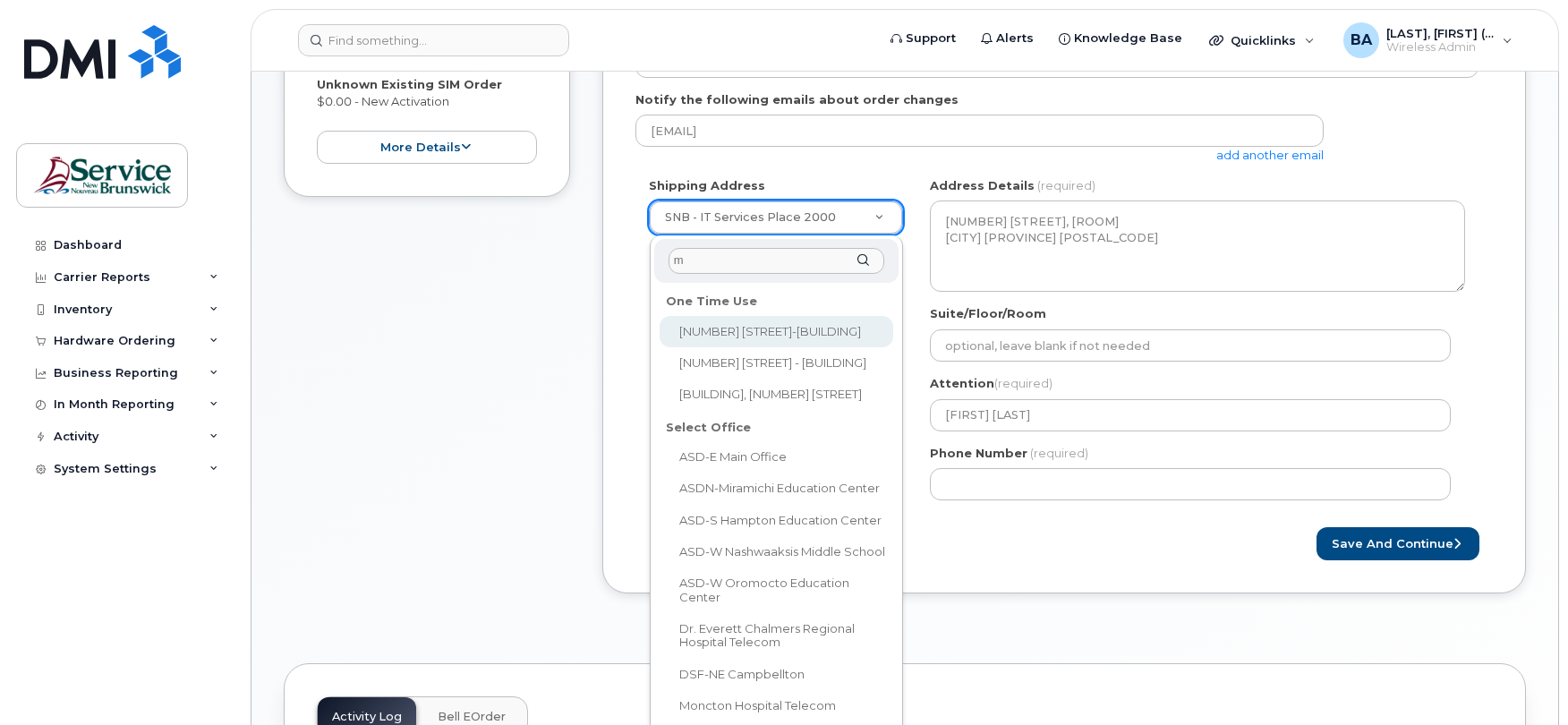 type 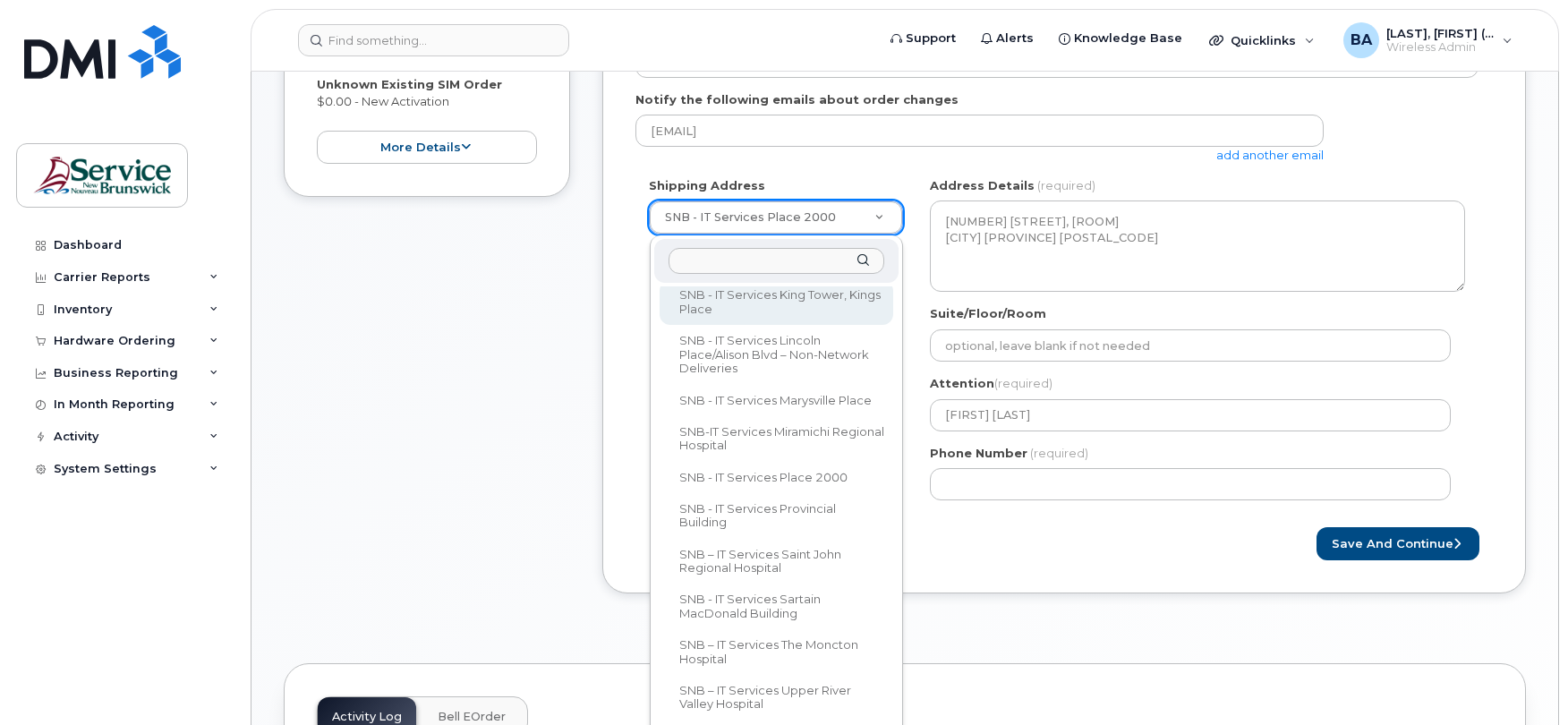 scroll, scrollTop: 1668, scrollLeft: 0, axis: vertical 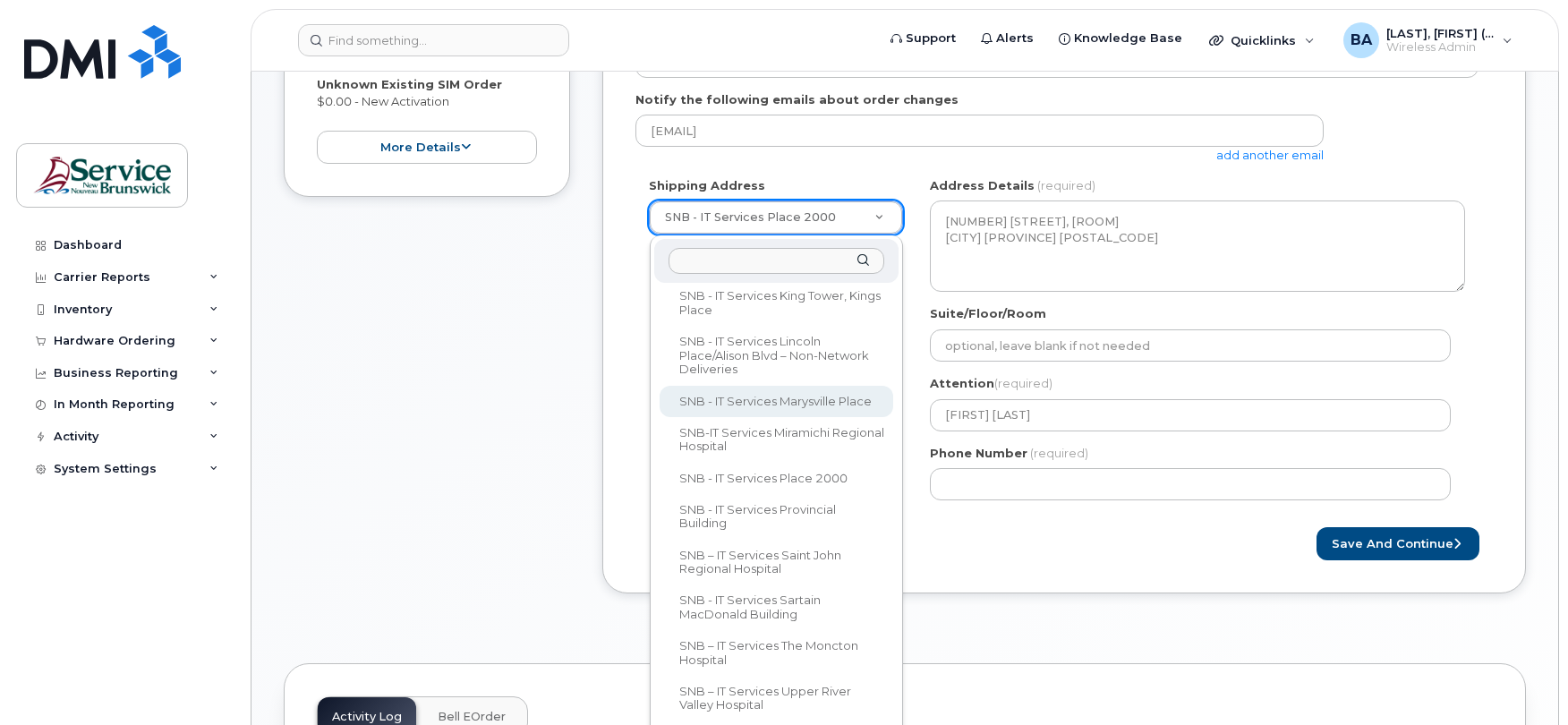 select 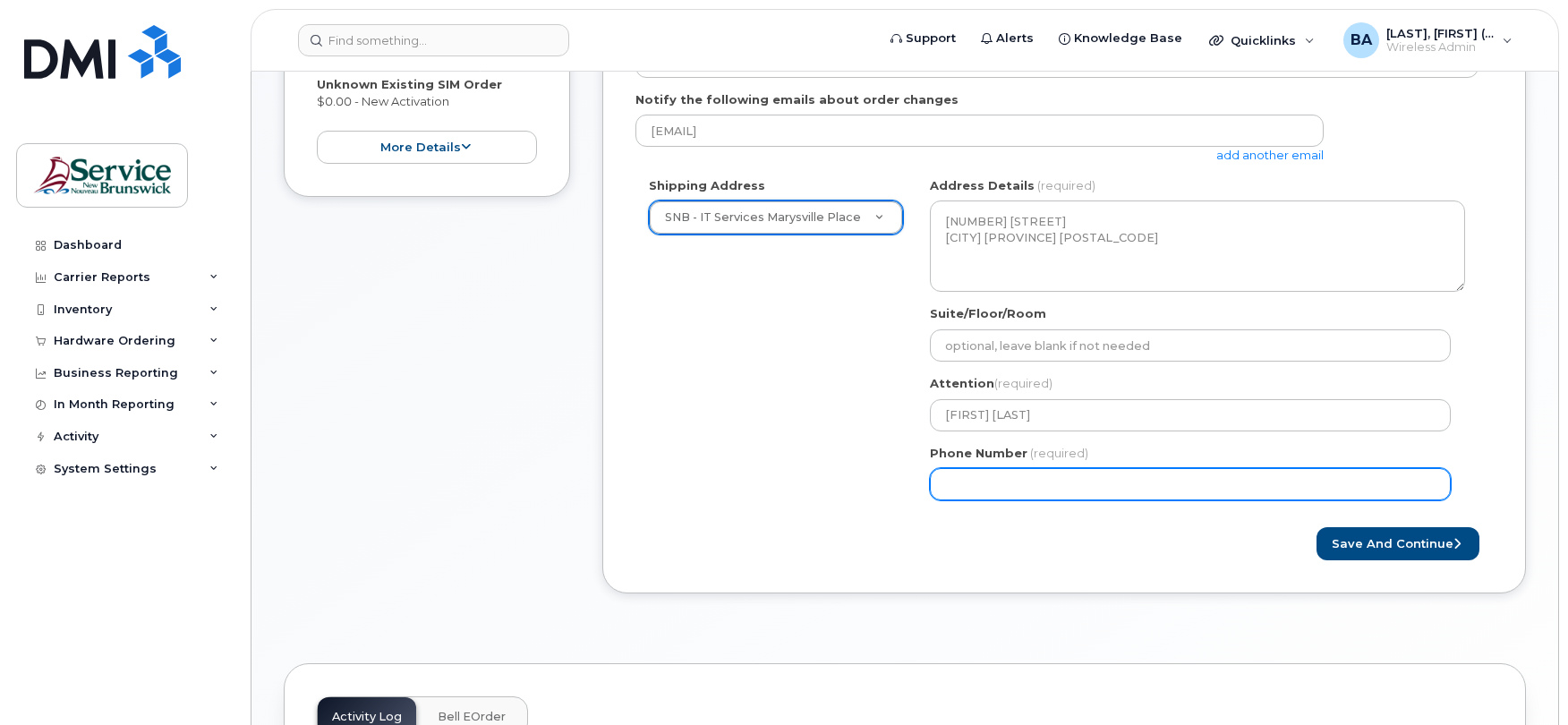 click on "Phone Number" at bounding box center (1190, 484) 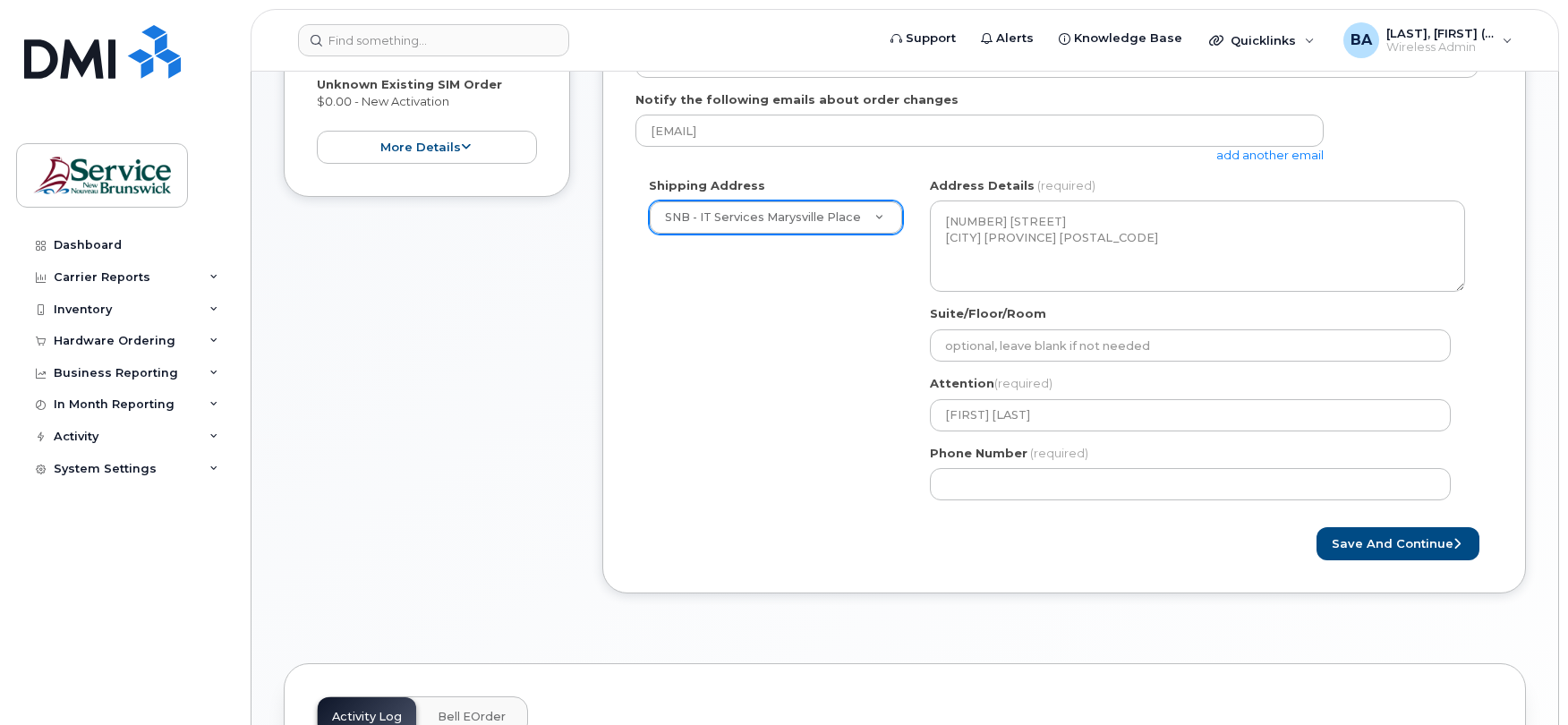 click on "Shipping Address
SNB - IT Services Marysville Place     New Address 551 King St-Sartain MacDonald Bldg 551 King St - Sartain MacDonald Bldg APAT & LGC Sartain MacDonald Bldg, 551 King St ASD-E Main Office ASD-N Bathurst Education Center ASDN-Miramichi Education Center ASD-S District Office ASD-S Hampton Education Center ASD-S ITSS ASD-S St. Stephen Education Center ASD-W Fredericton Education Center ASD-W Nashwaaksis Middle School ASD-W Oromocto Education Center ASD-W Woodstock Education Center Dr. Everett Chalmers Regional Hospital Telecom DSF-NE Campbellton DSF-NE Tracadie-Sheila DSF-NO DSF-S Louis-J. Robichaud Moncton Hospital Telecom Saint John Regional Hospital Telecom SNB – IT Services Bathurst Regional Hospital IT OFFICE SNB - IT Services Beaverbrook Building SNB - IT Services Brookside Place SNB-IT Services Campbellton Regional Hospital SNB-IT Services Carleton Place SNB - IT Services Chancery Place SNB - IT Services Chestnut complex SNB - IT Services City Centre Mall
NB" at bounding box center [1057, 345] 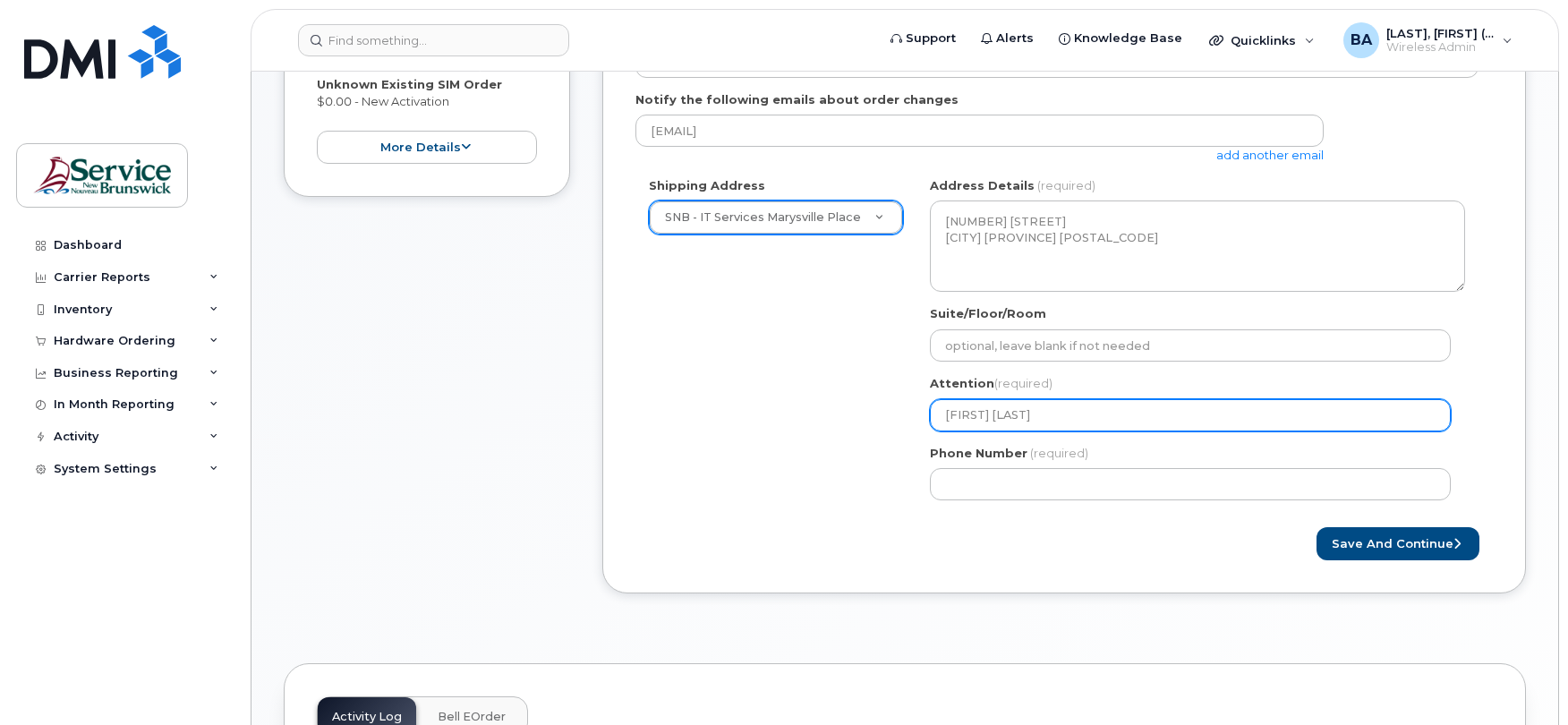 drag, startPoint x: 999, startPoint y: 433, endPoint x: 893, endPoint y: 444, distance: 106.5692 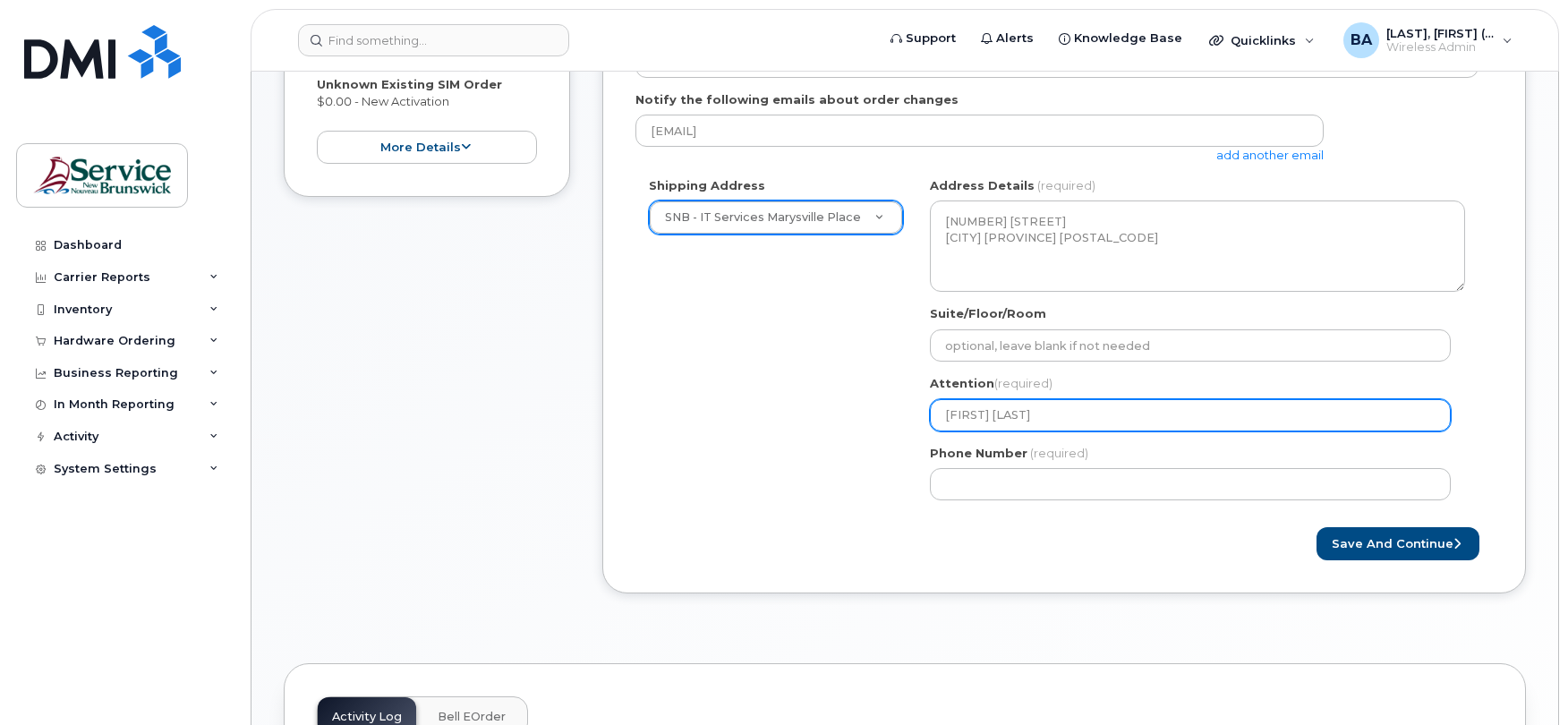 select 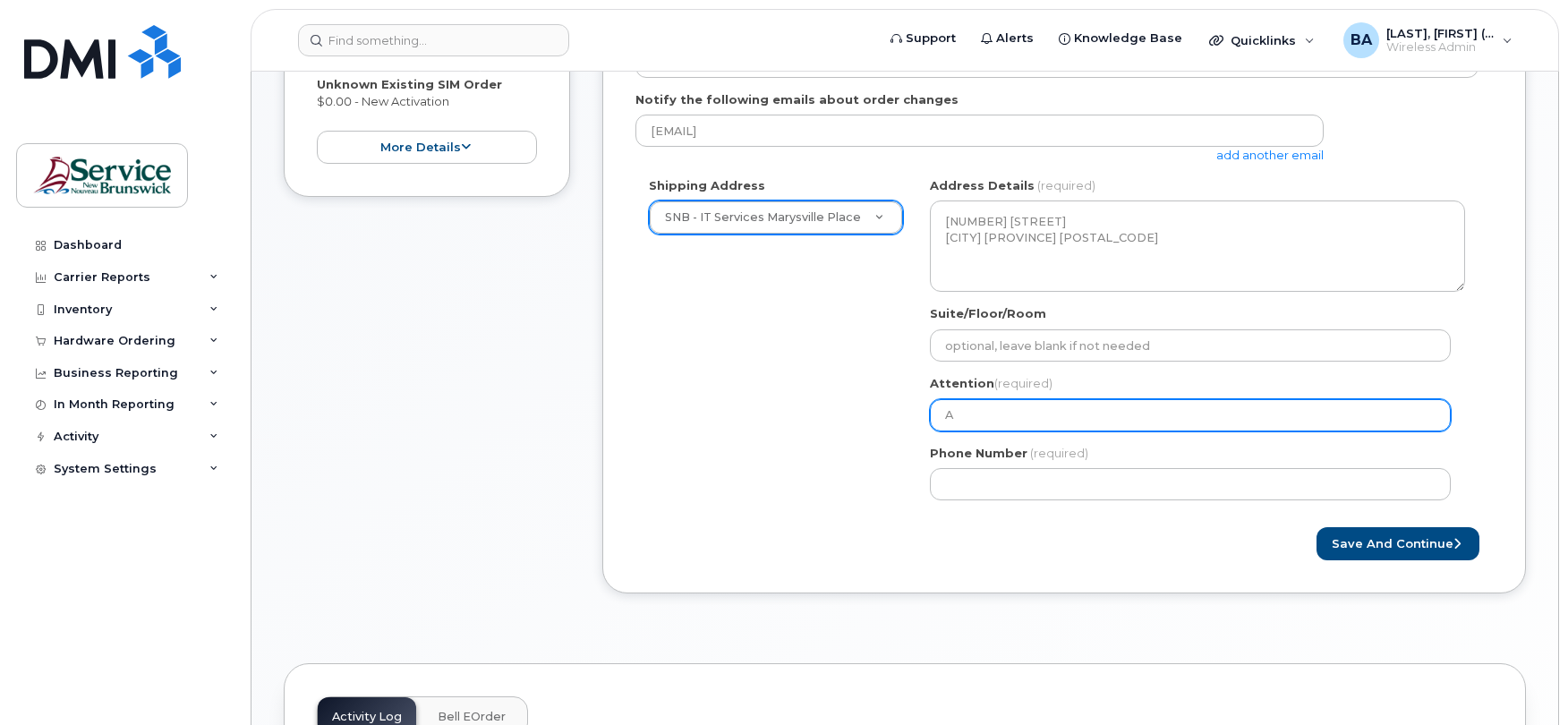 select 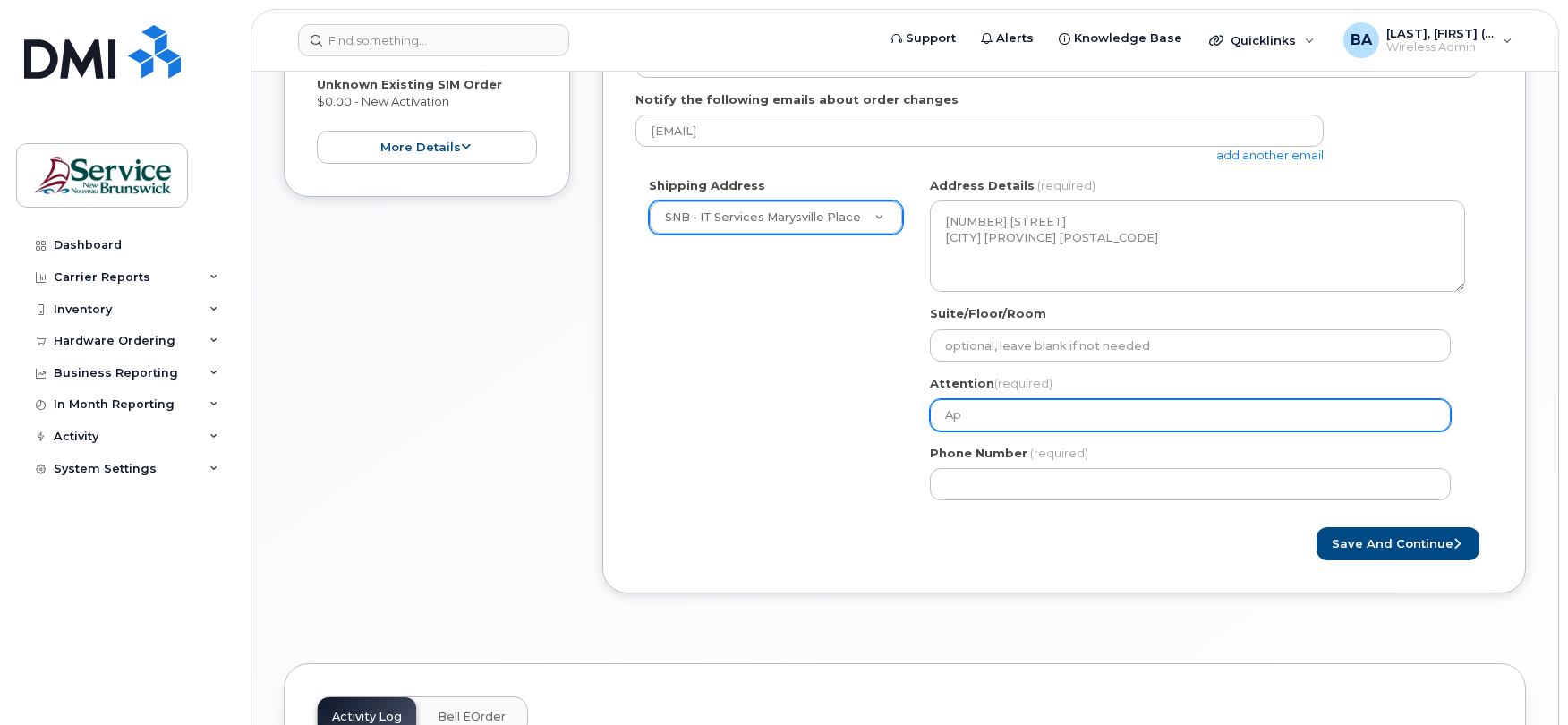 select 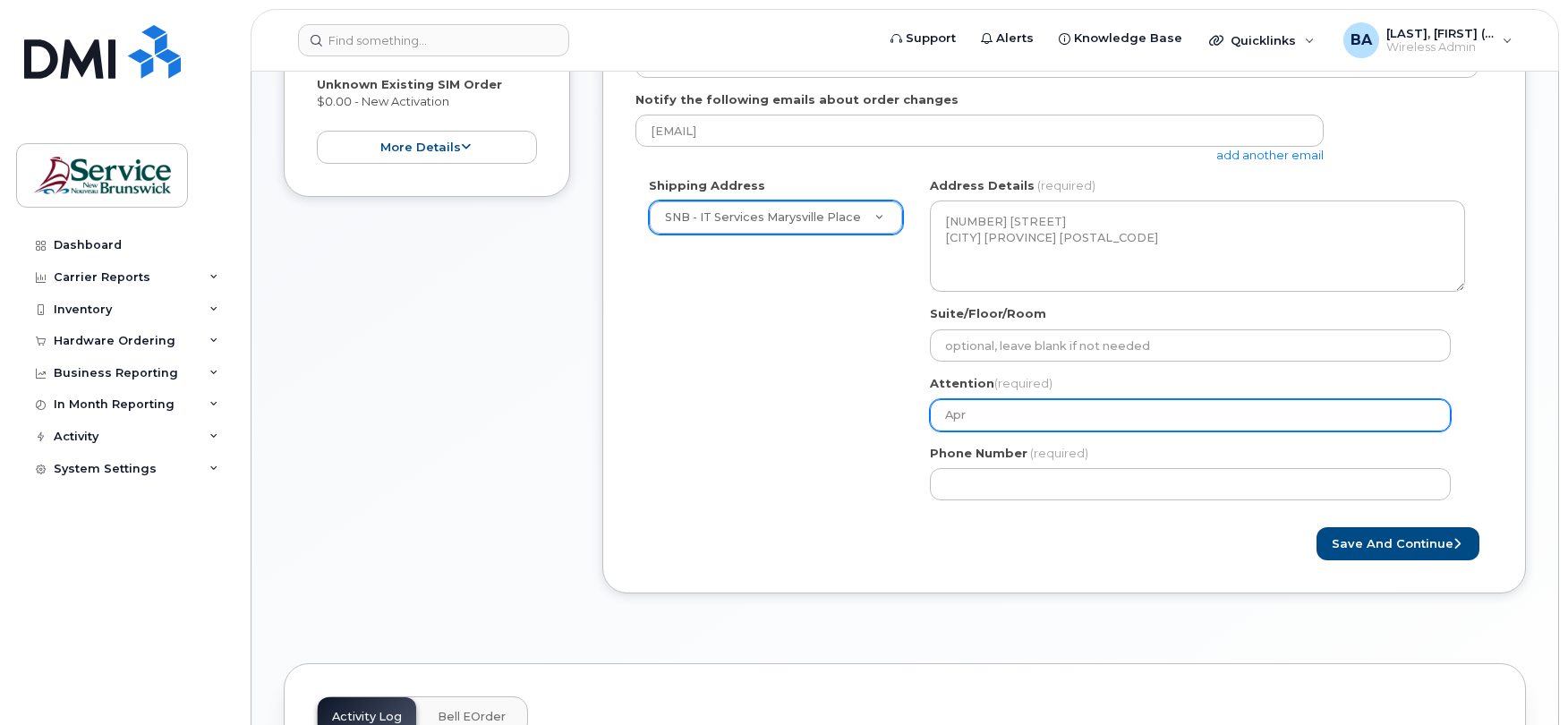 select 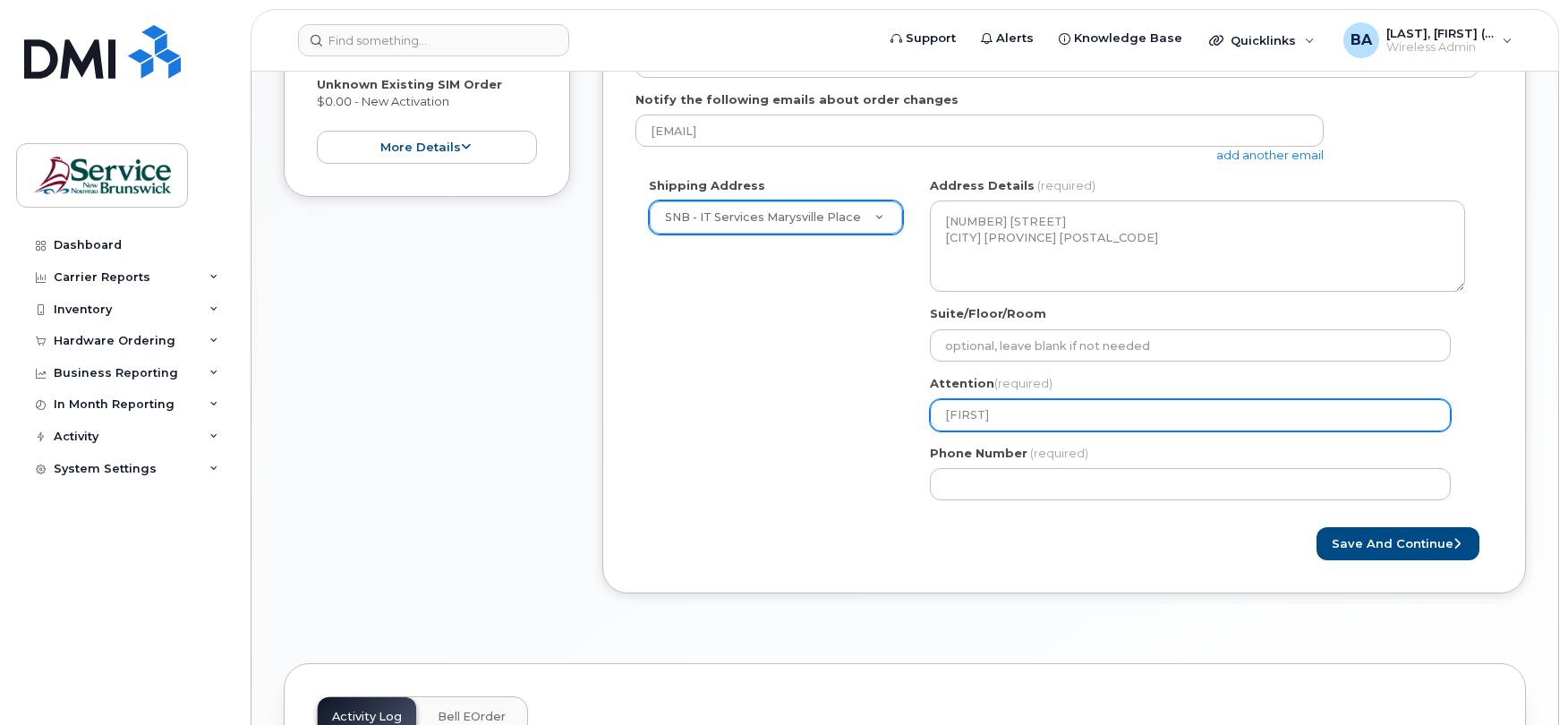 select 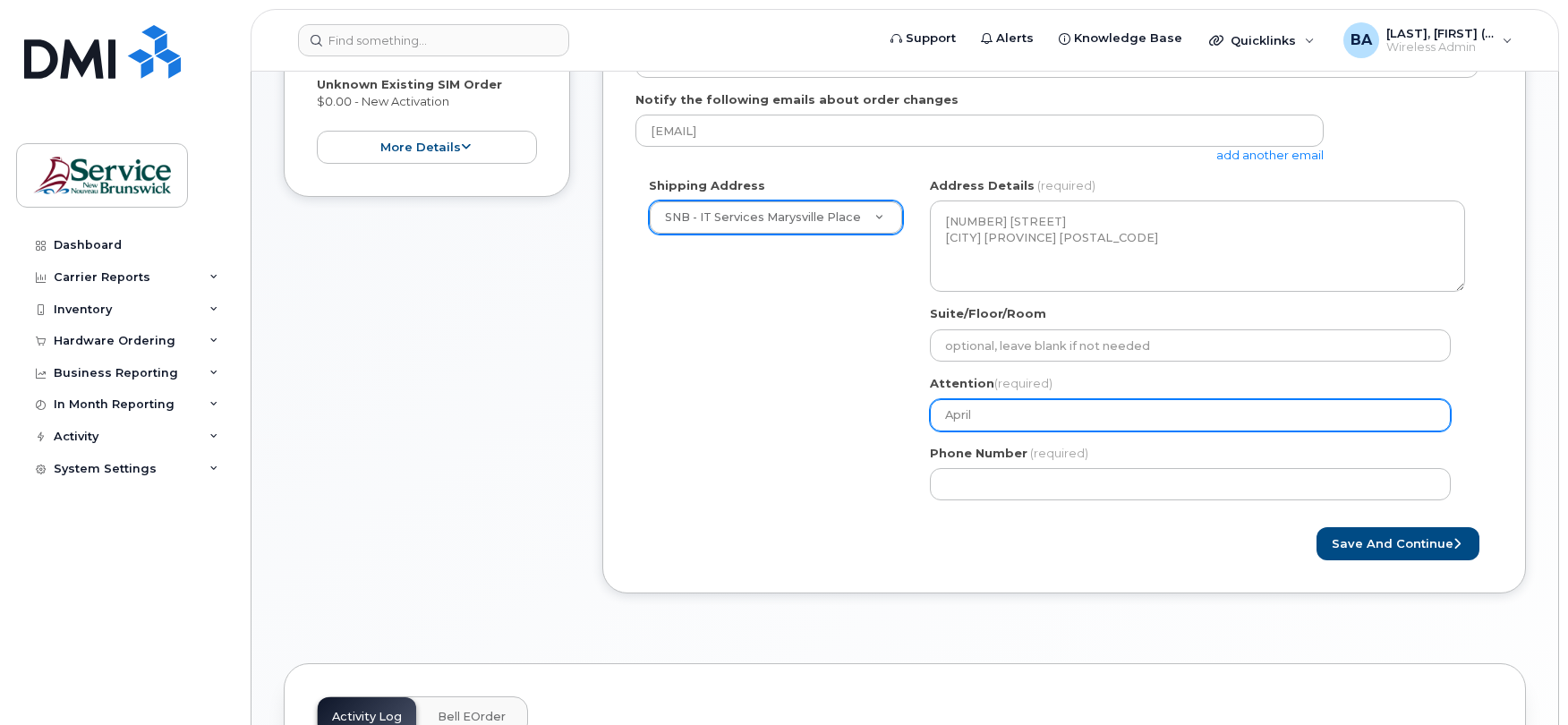 type on "[FIRST] [LAST]" 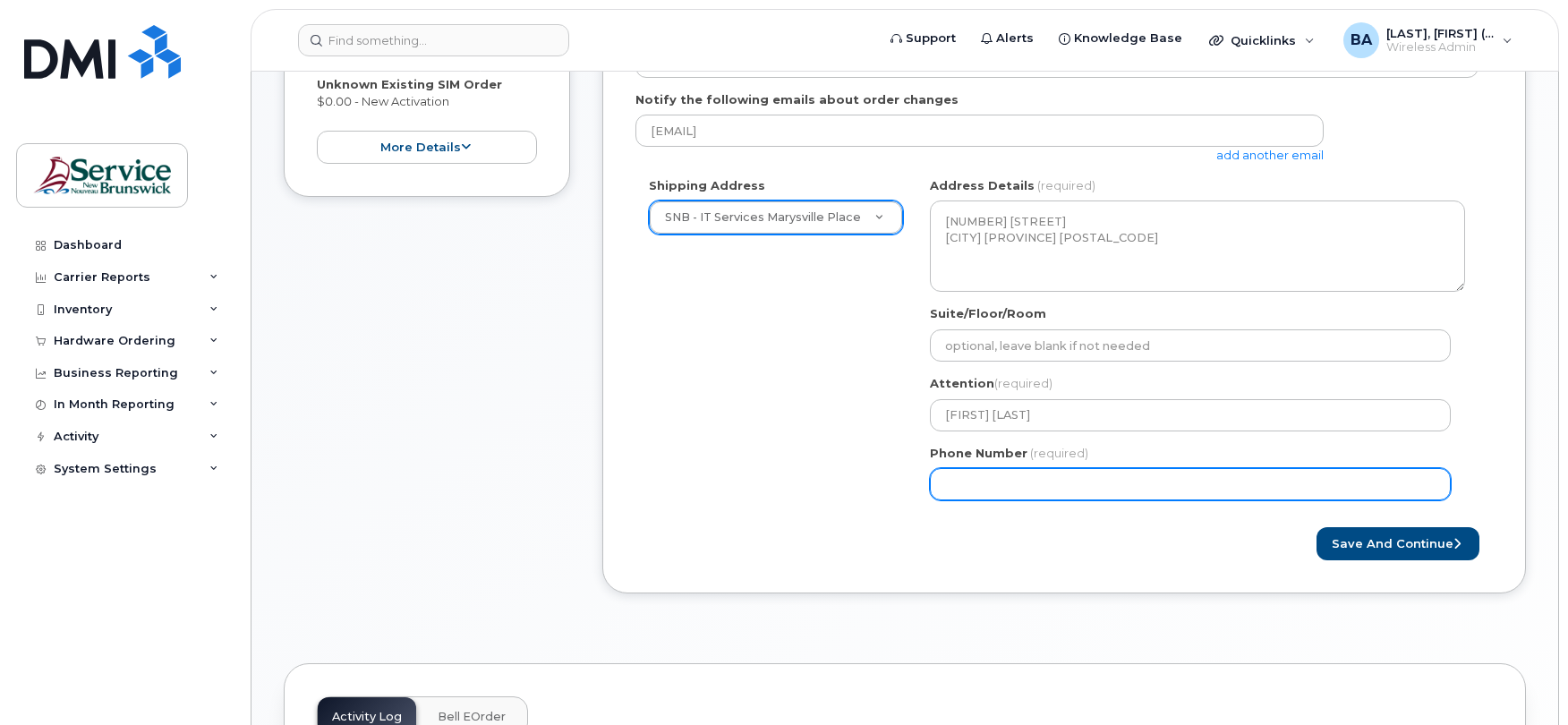 select 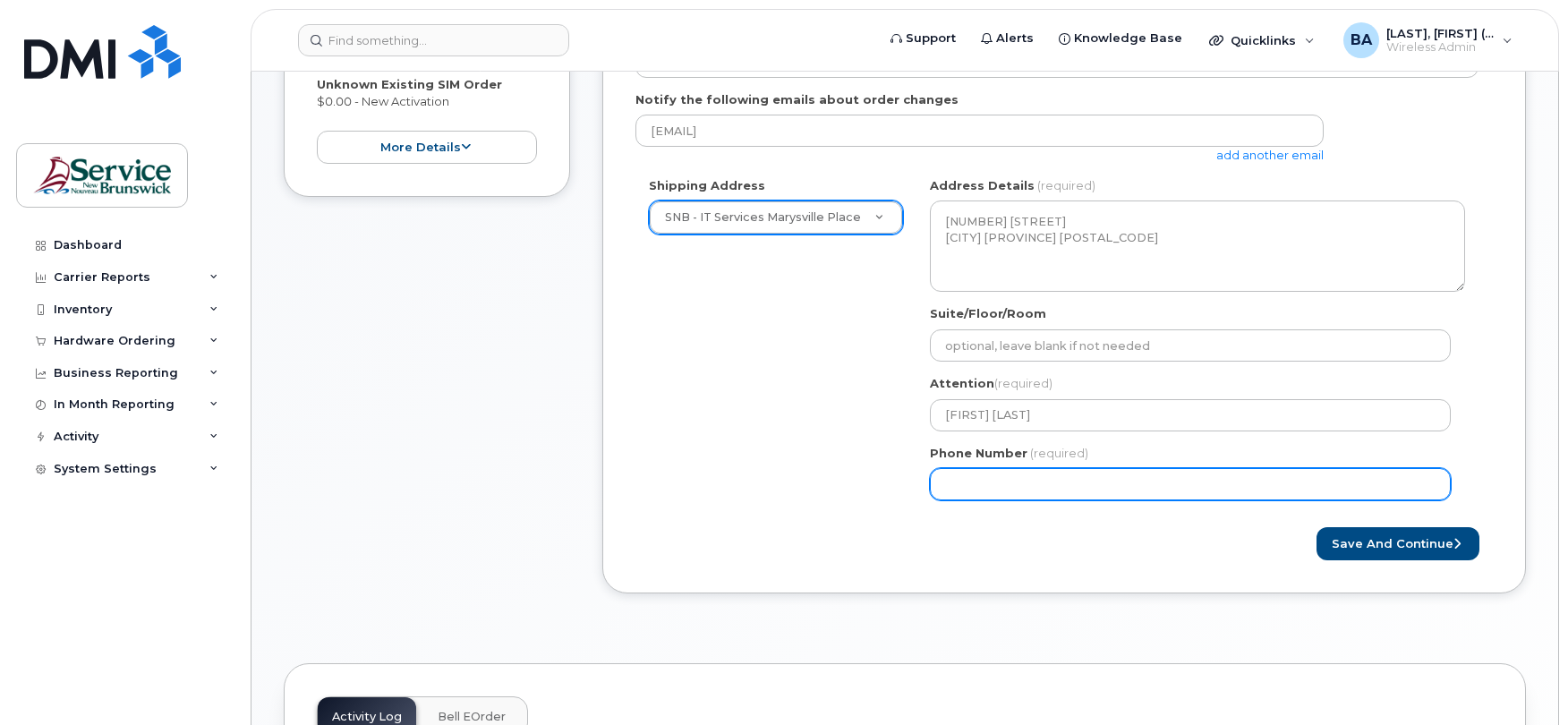 type on "506259159" 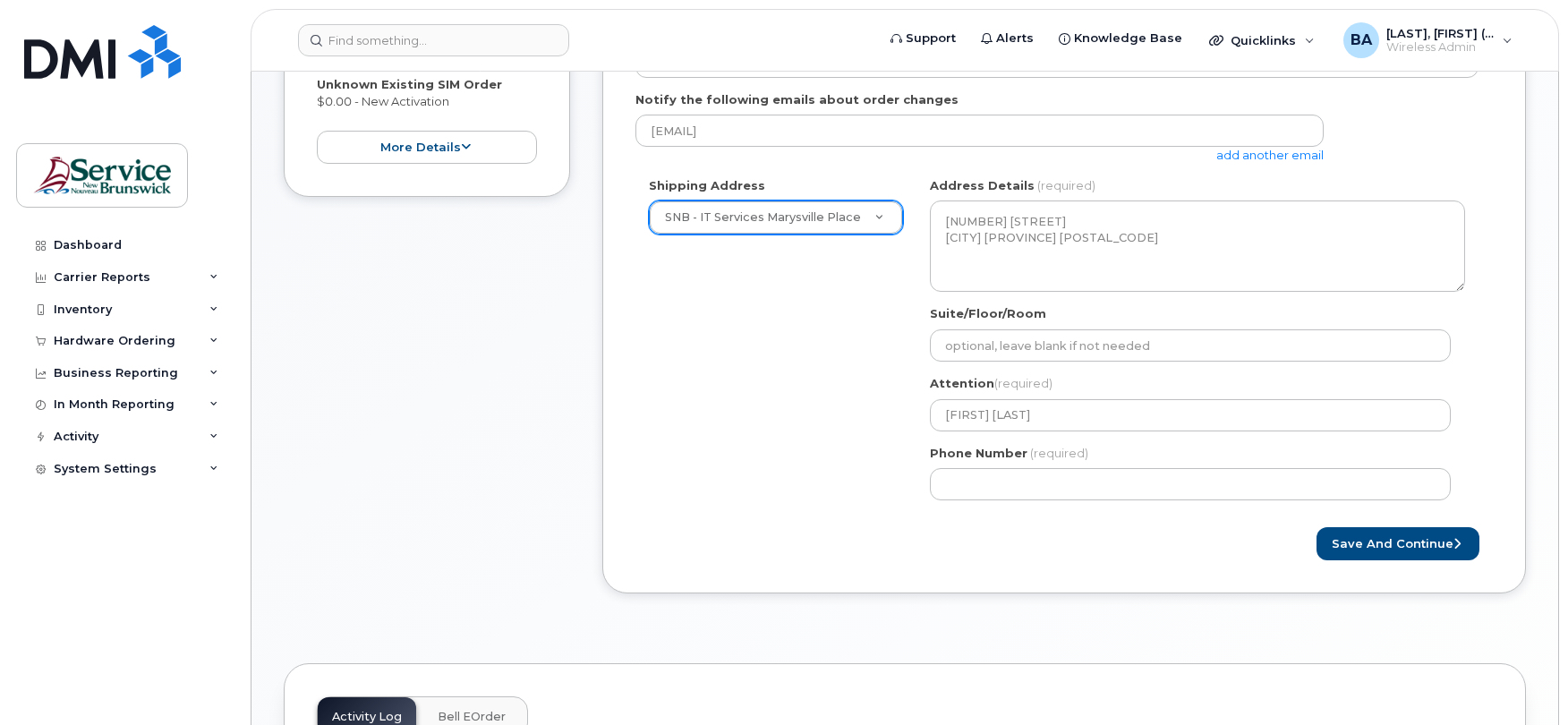 click on "Save and Continue" at bounding box center [1278, 543] 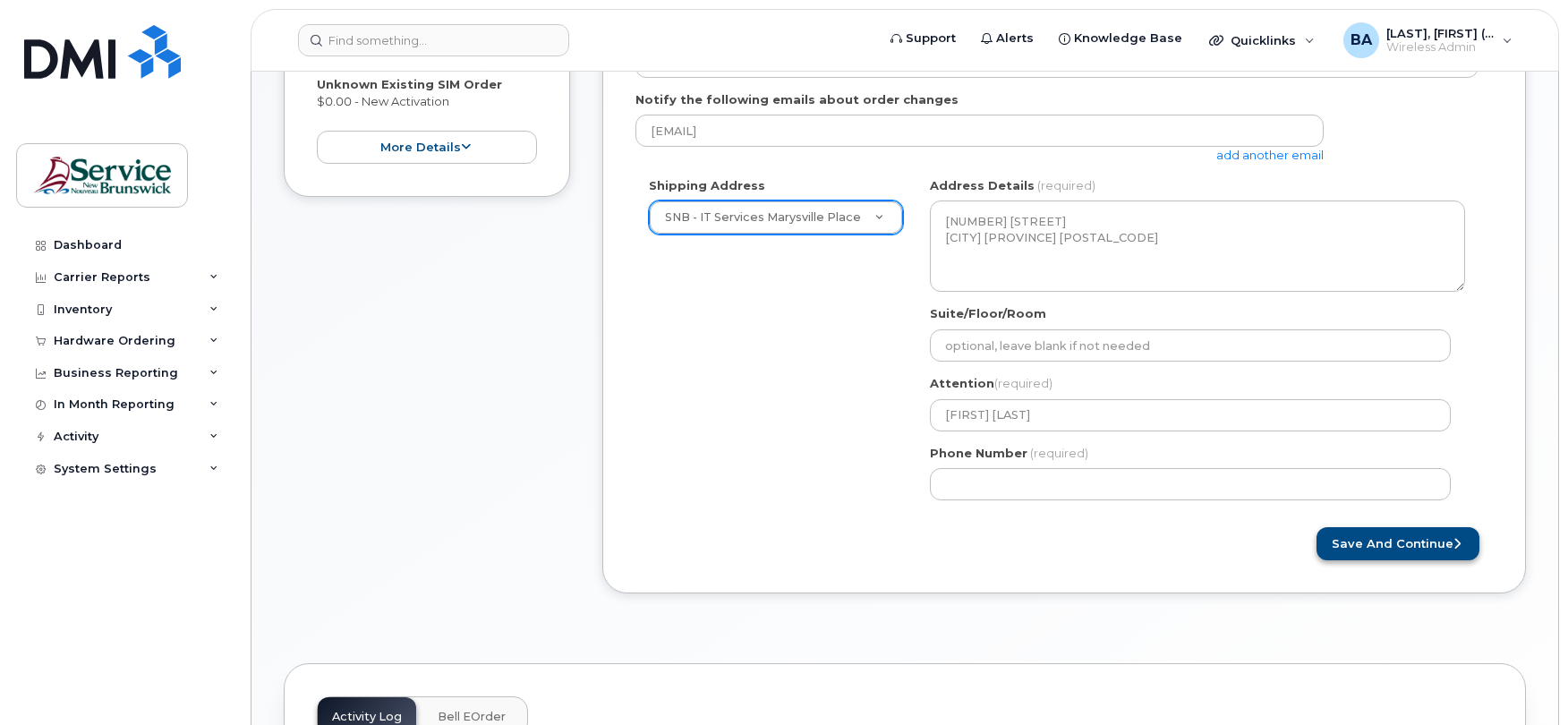 click on "Save and Continue" at bounding box center (1398, 543) 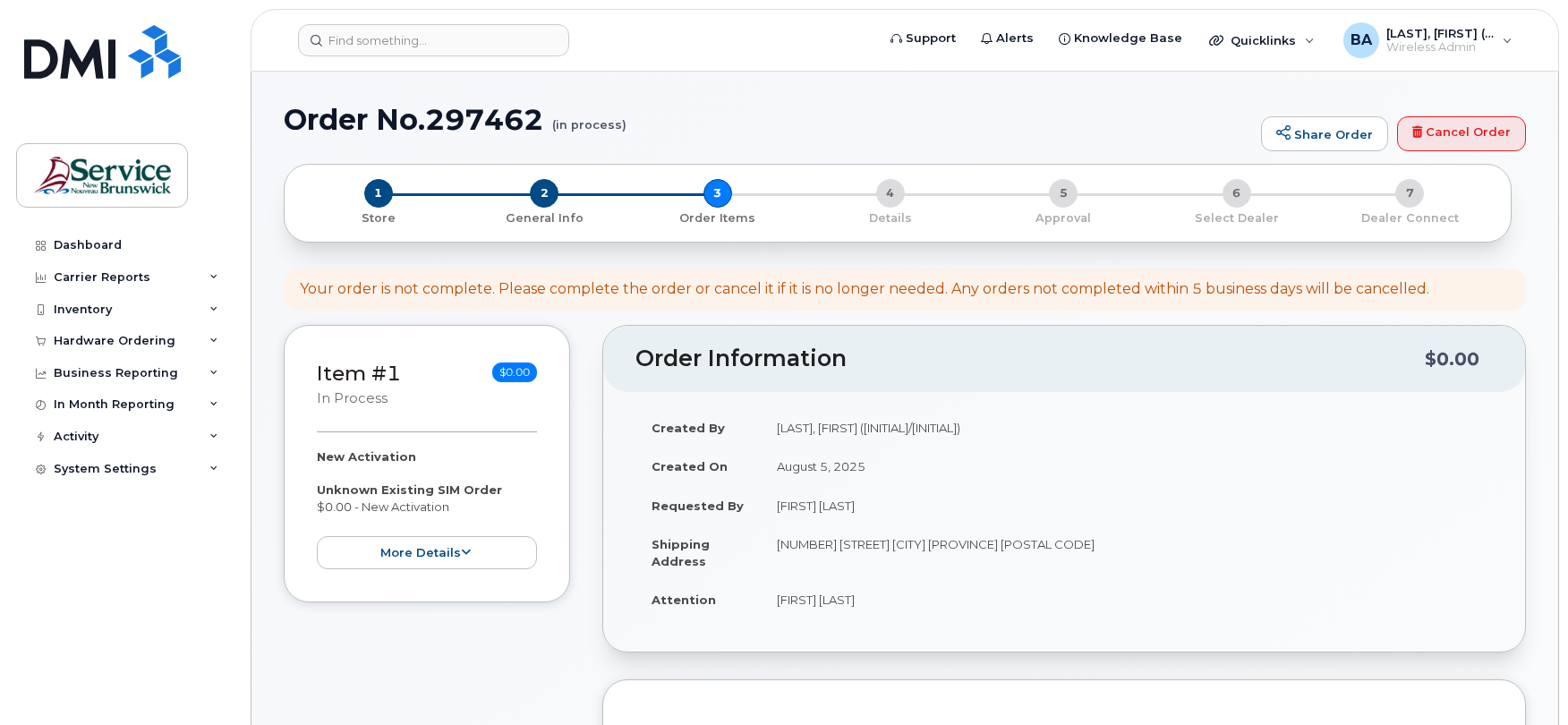 select 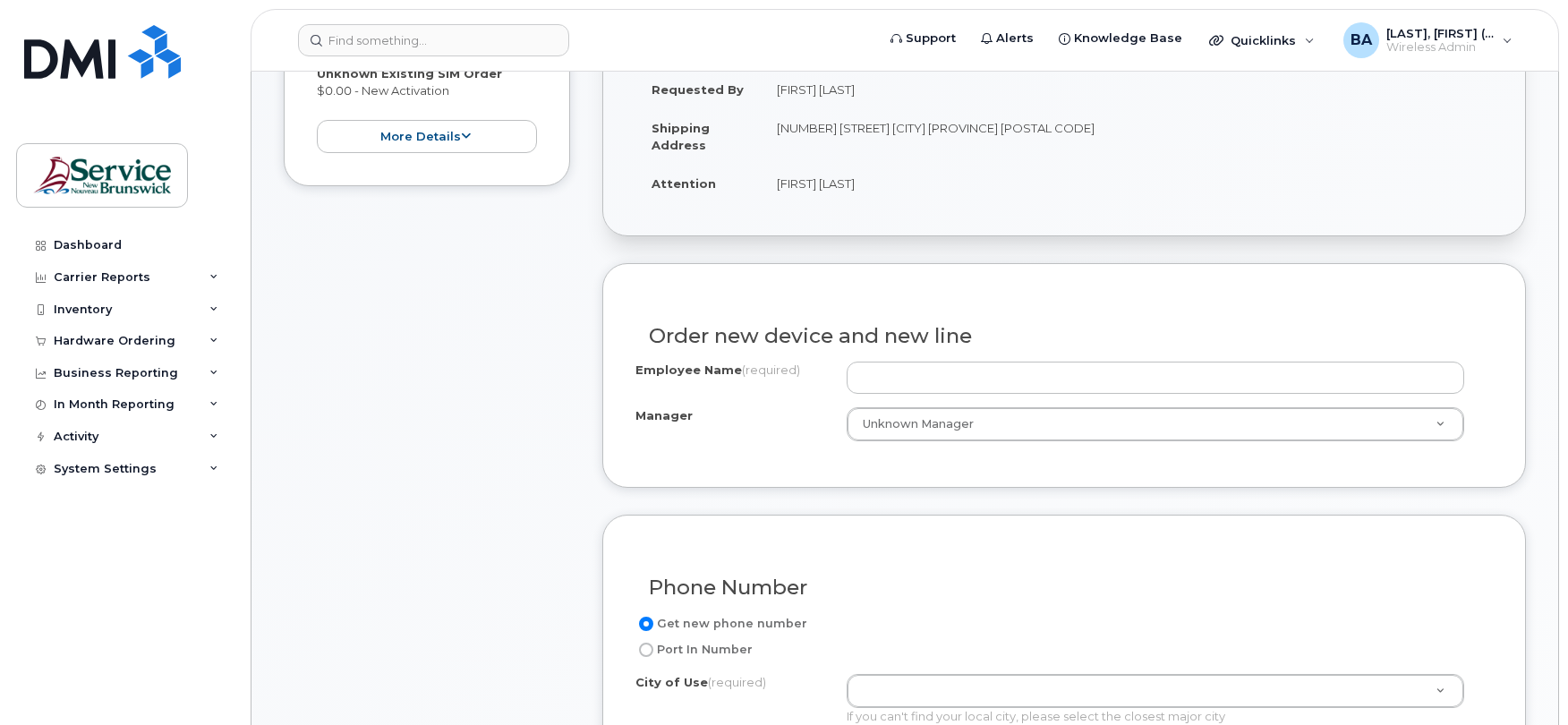 scroll, scrollTop: 477, scrollLeft: 0, axis: vertical 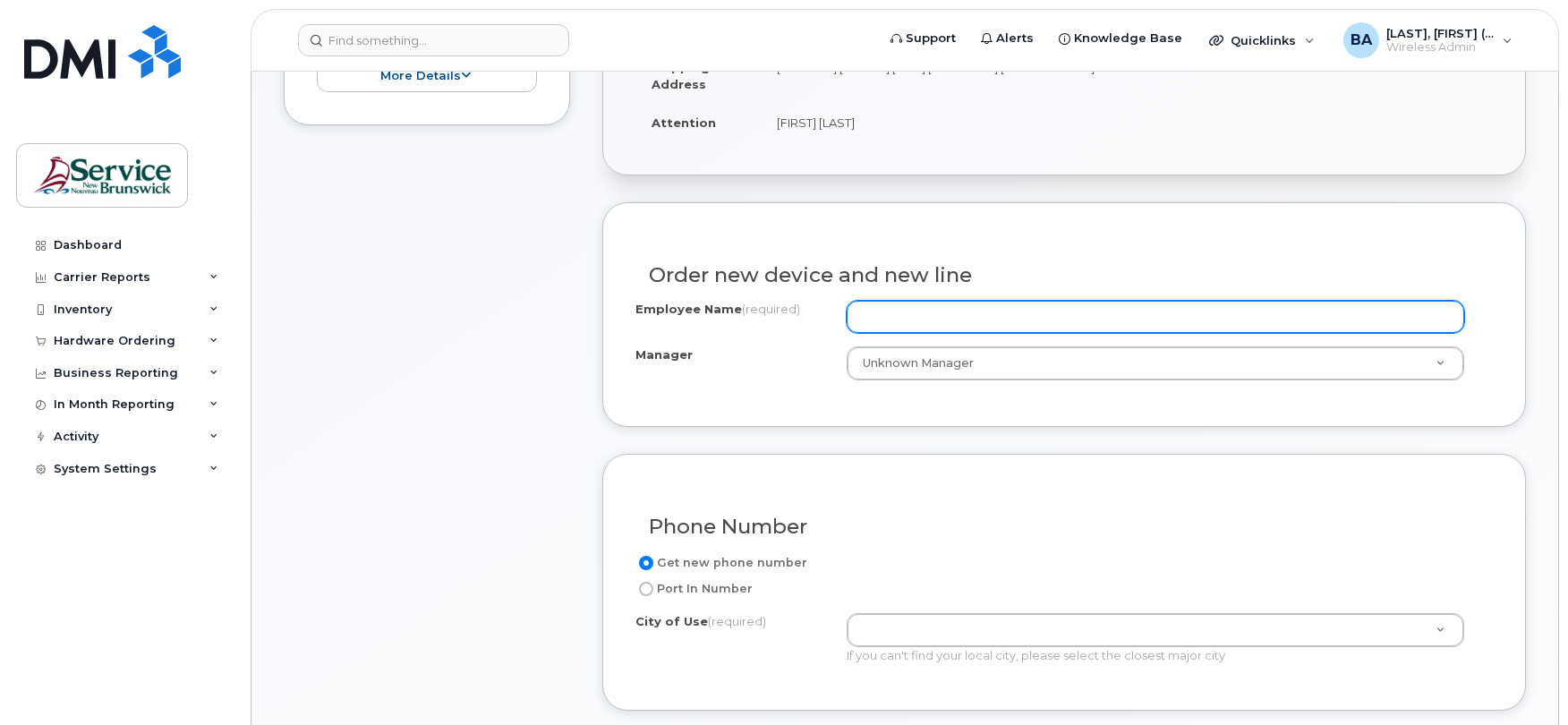 click on "Employee Name
(required)" at bounding box center (1155, 317) 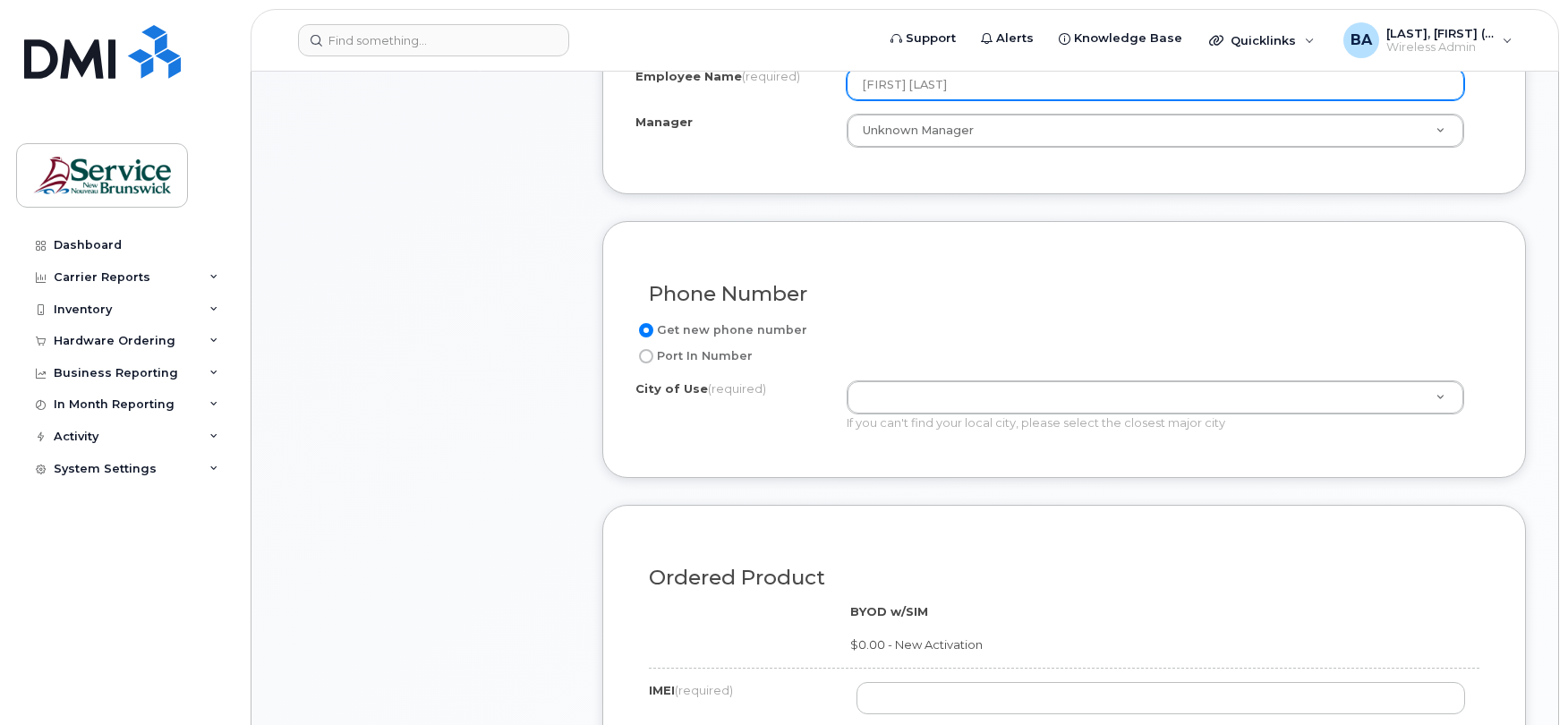 scroll, scrollTop: 716, scrollLeft: 0, axis: vertical 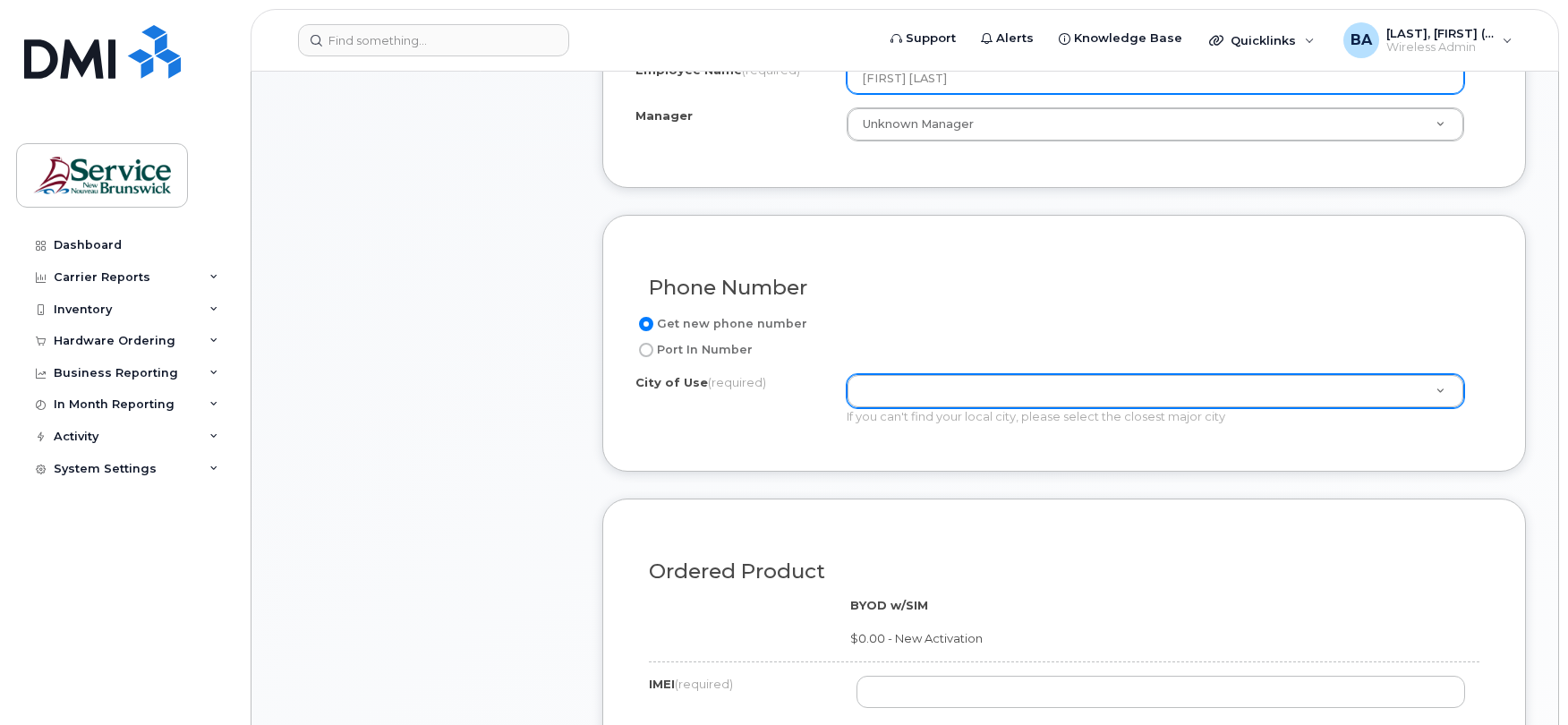 type on "[FIRST] [LAST]" 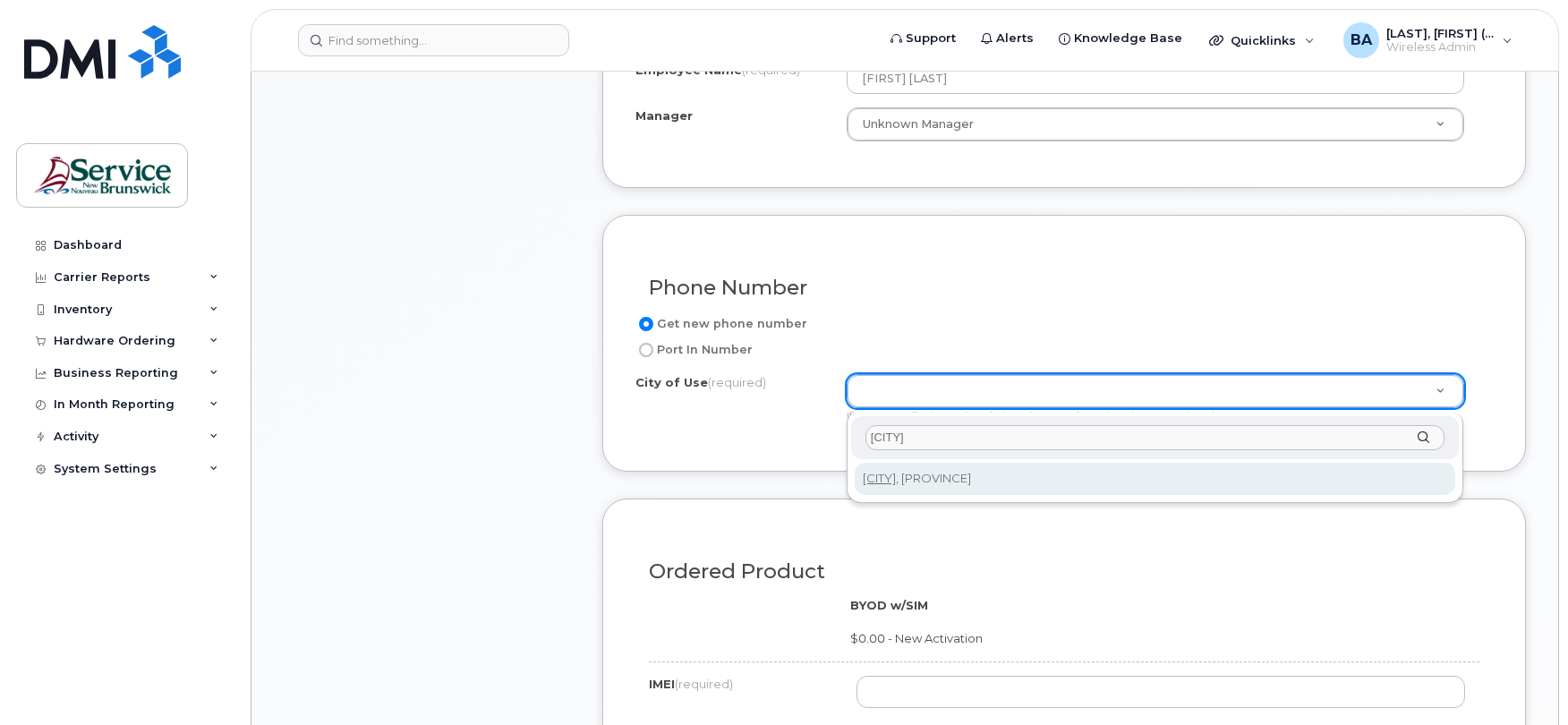 type on "Fredericton" 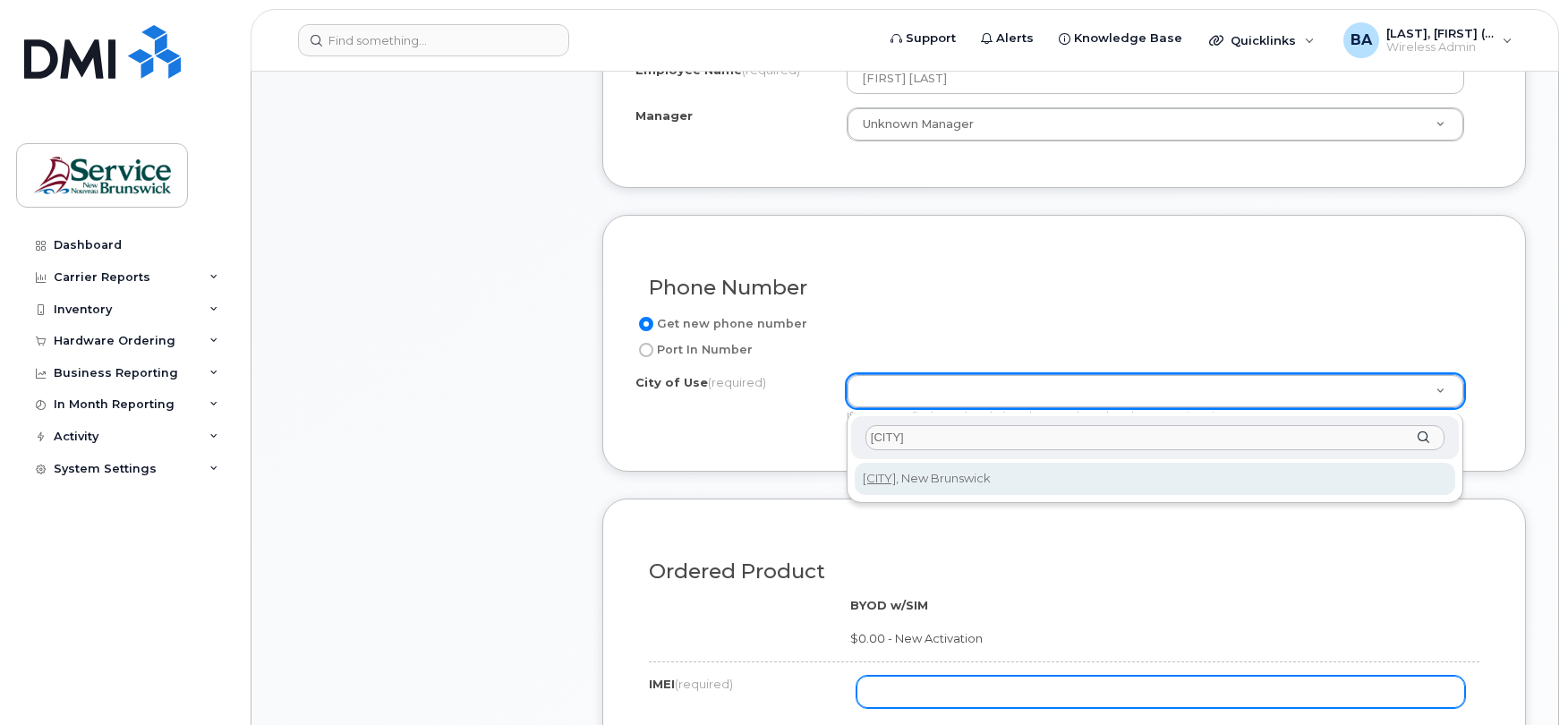 type on "1578" 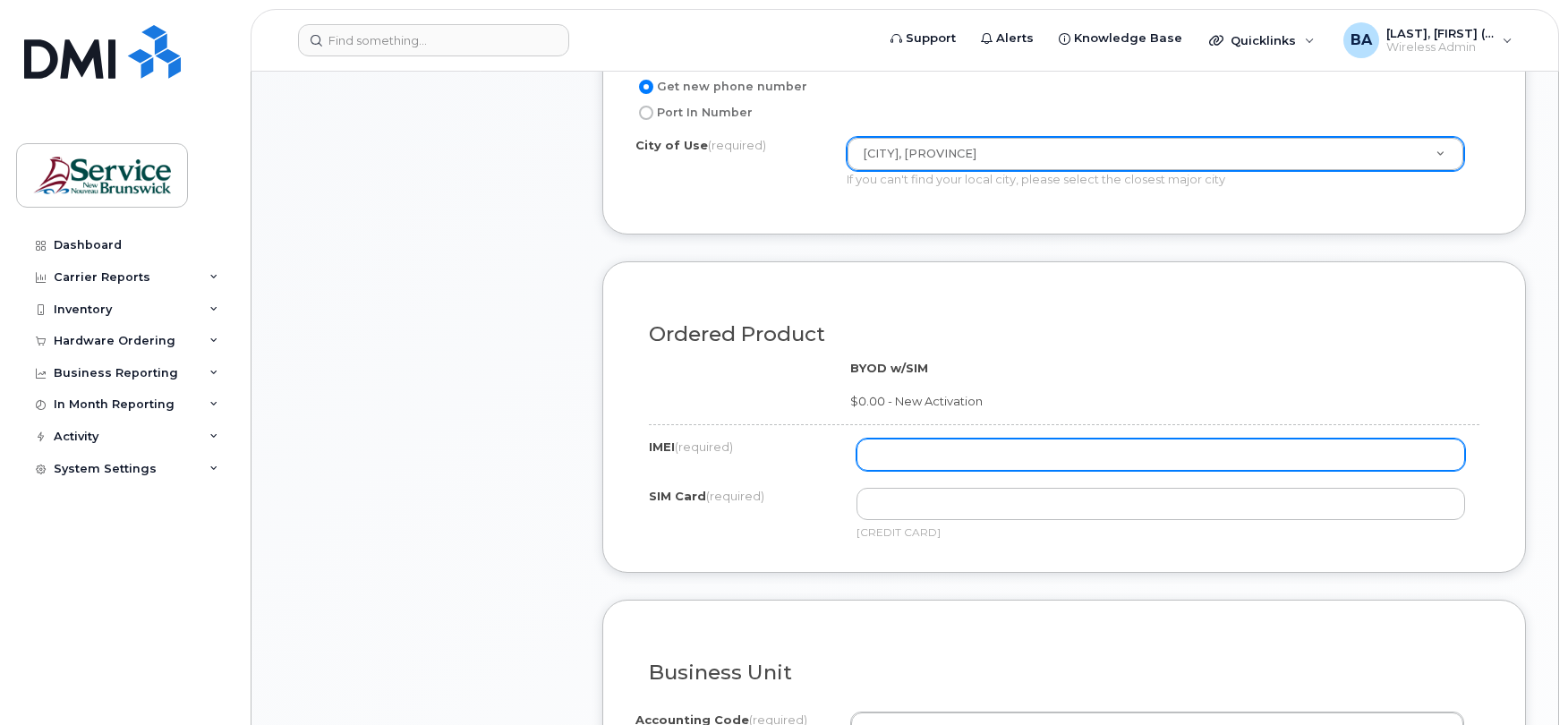 scroll, scrollTop: 954, scrollLeft: 0, axis: vertical 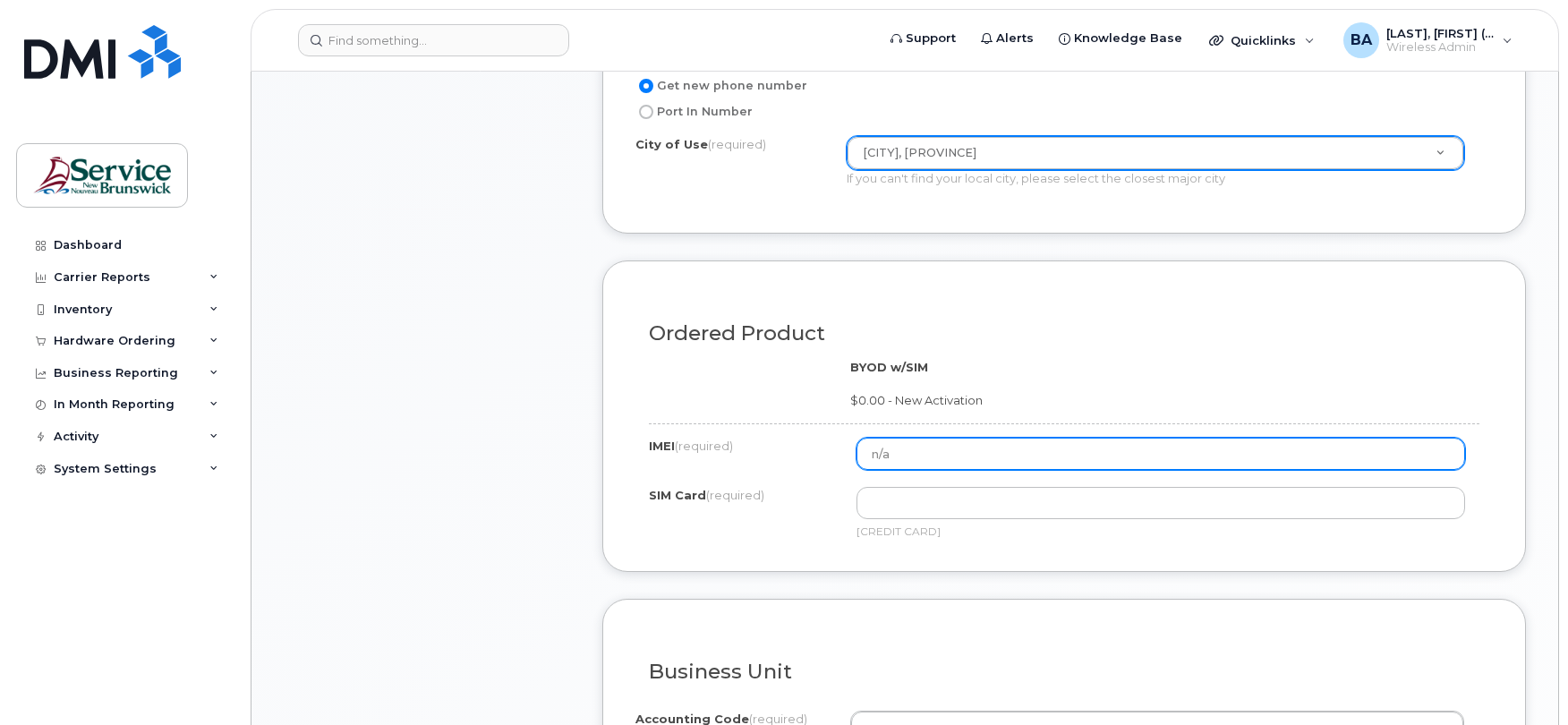 type on "n/a" 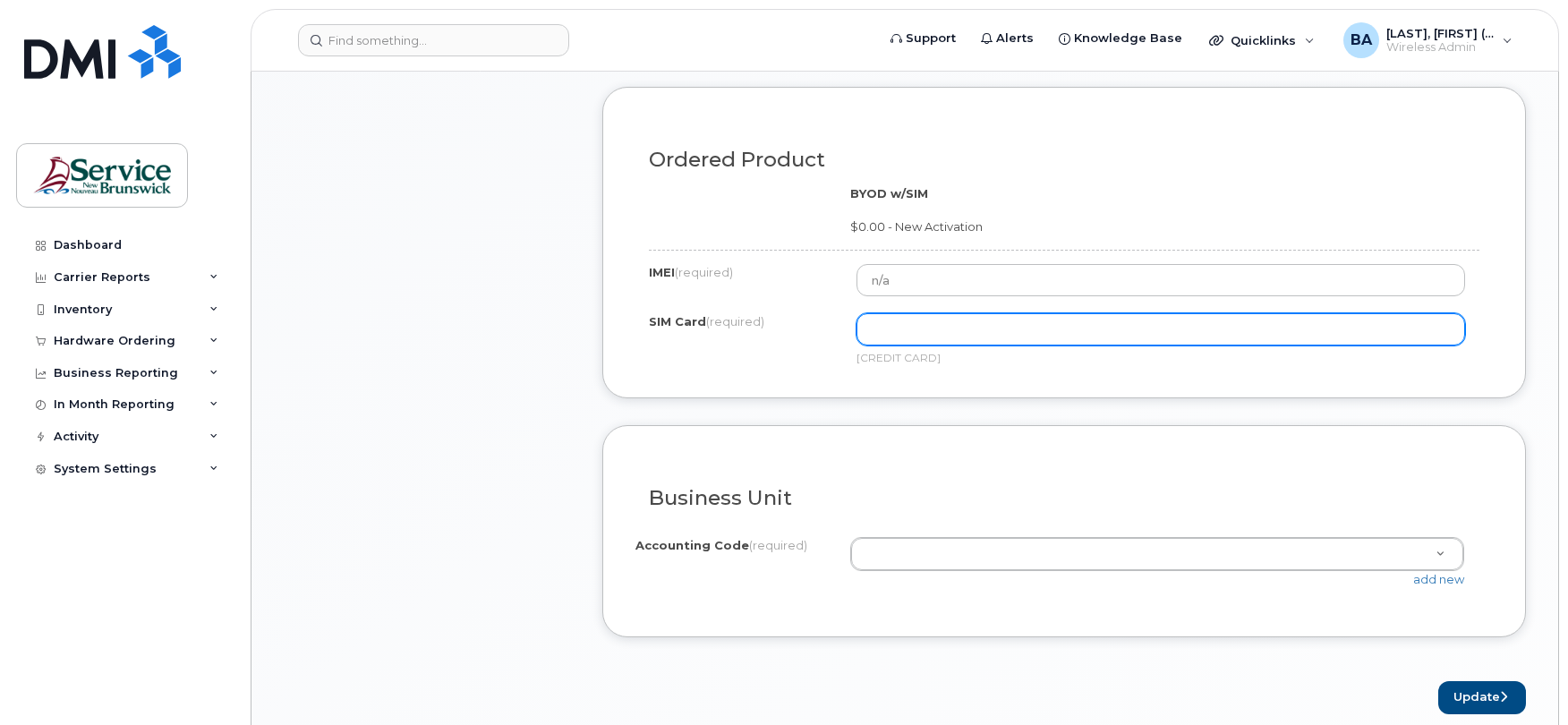 scroll, scrollTop: 1074, scrollLeft: 0, axis: vertical 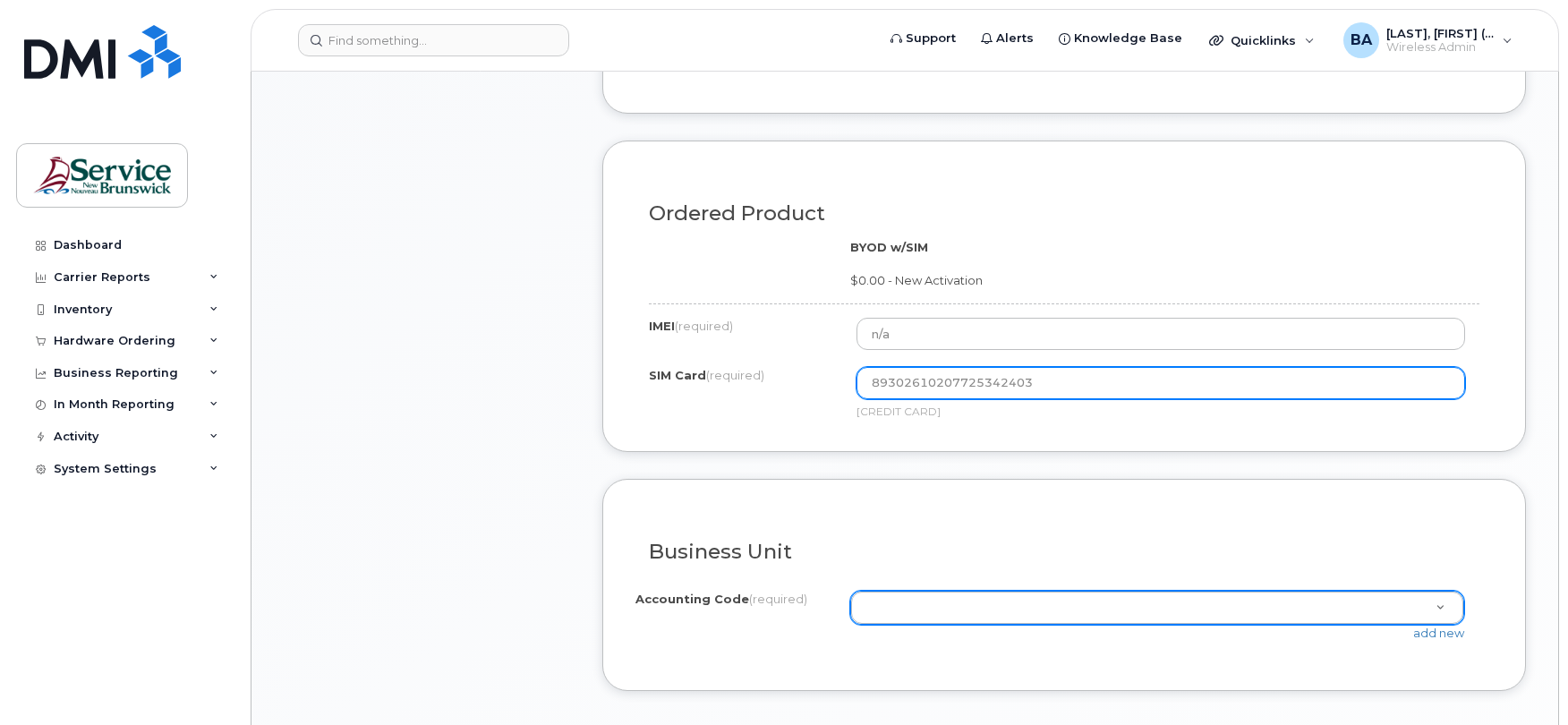type on "89302610207725342403" 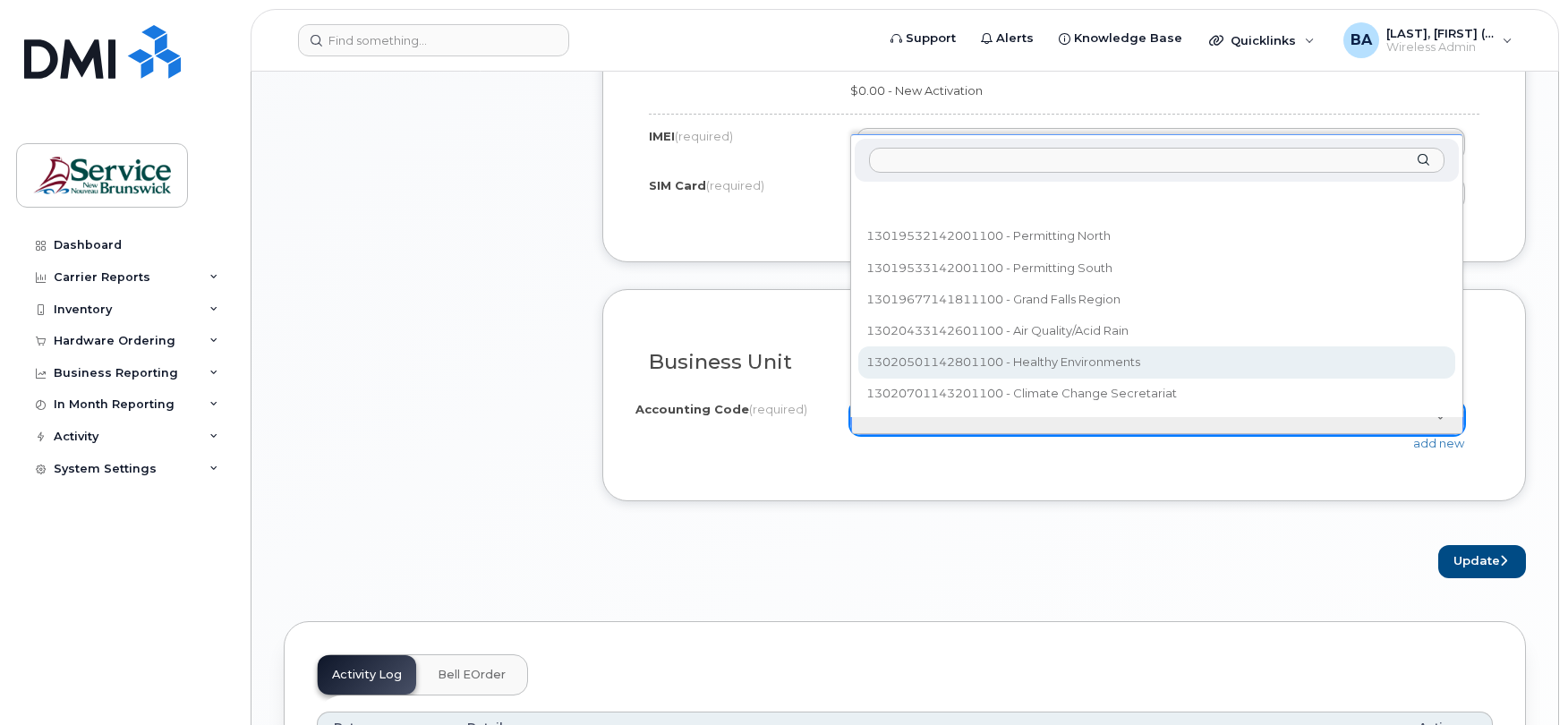 scroll, scrollTop: 1312, scrollLeft: 0, axis: vertical 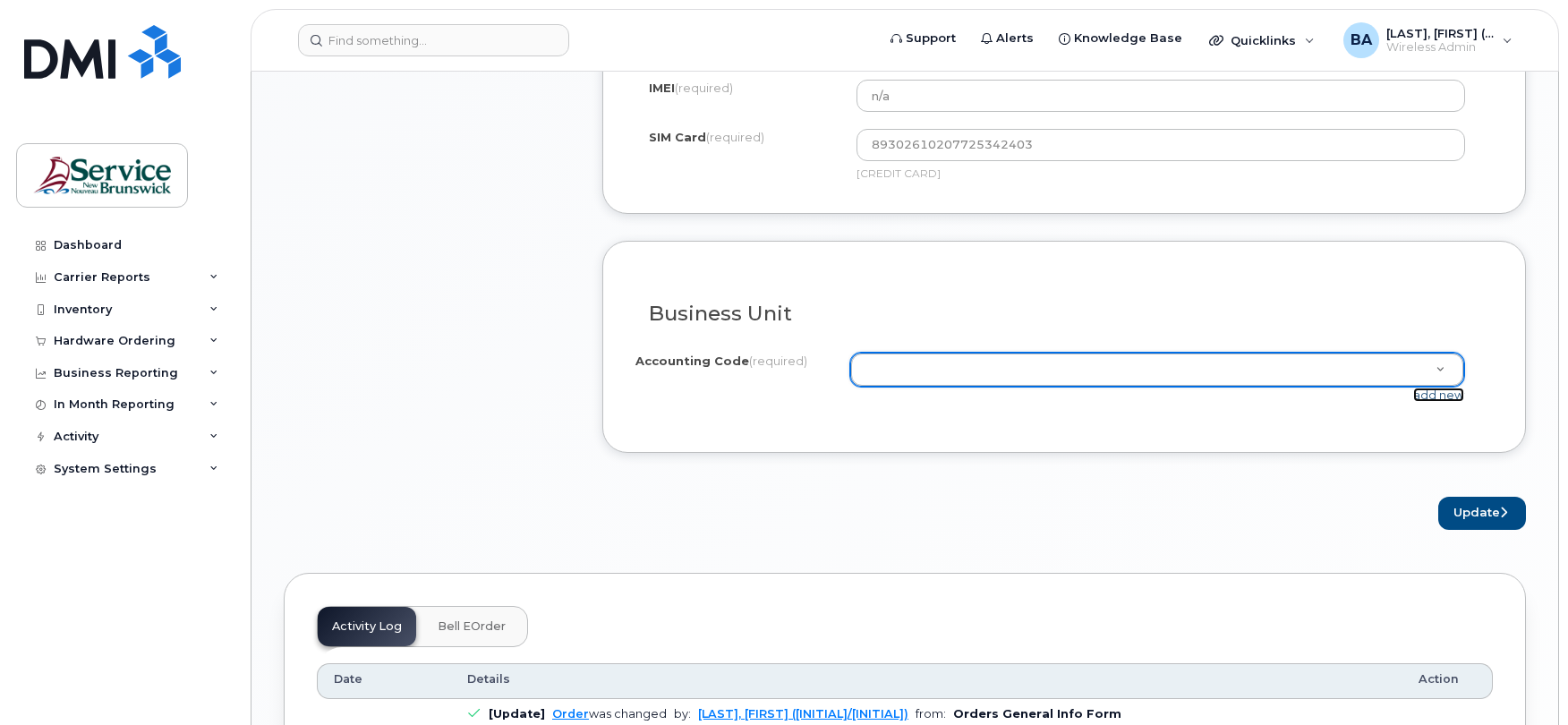 click on "add new" at bounding box center (1438, 395) 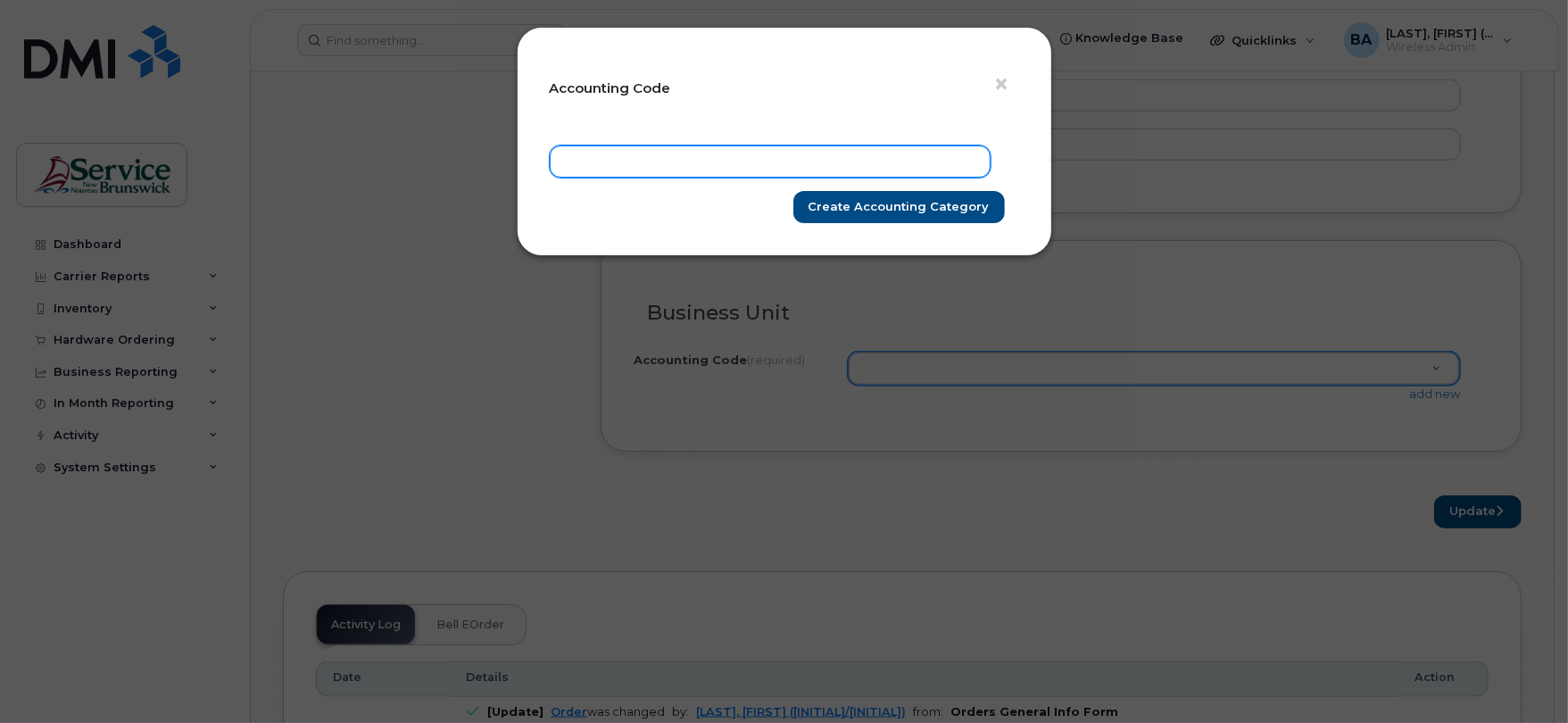 click at bounding box center (770, 162) 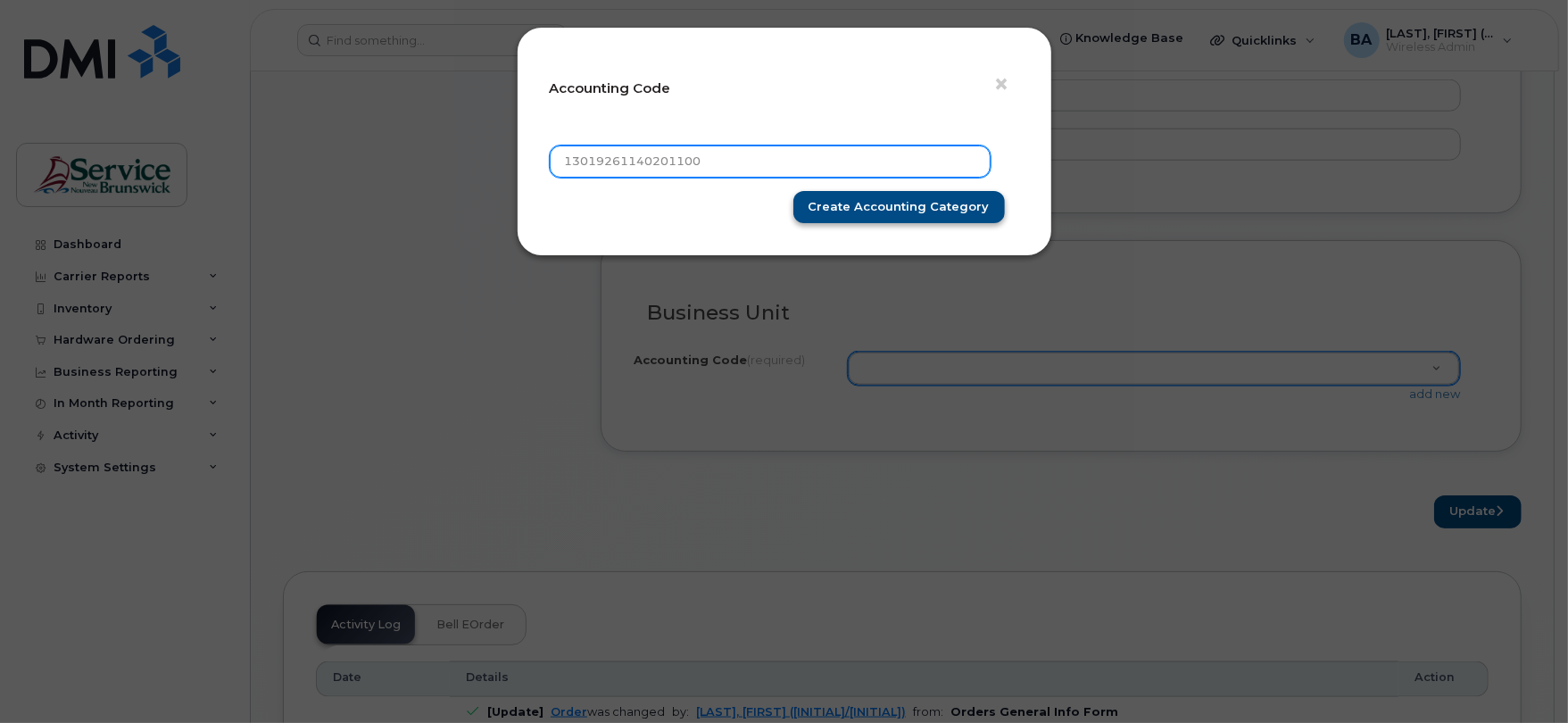 type on "13019261140201100" 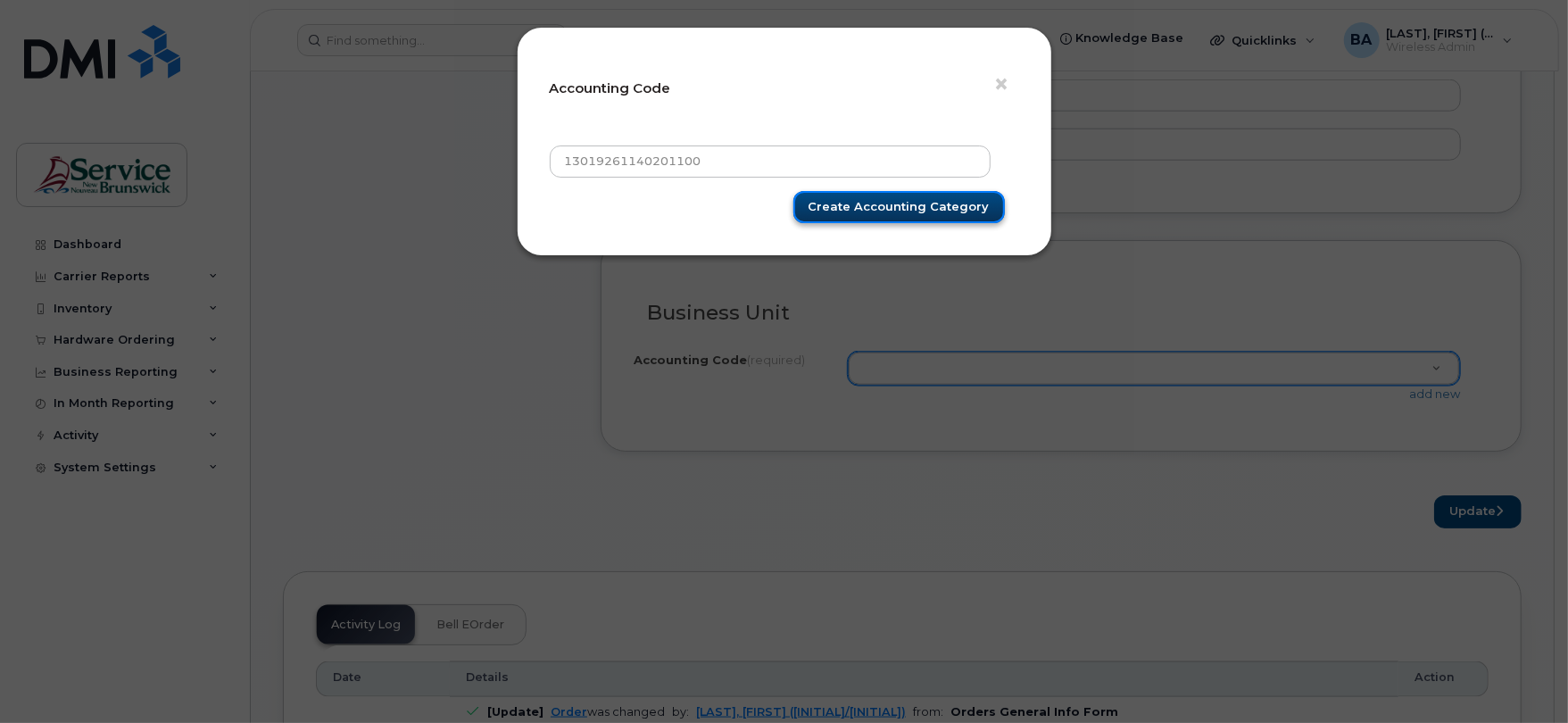 click on "Create Accounting category" at bounding box center [899, 207] 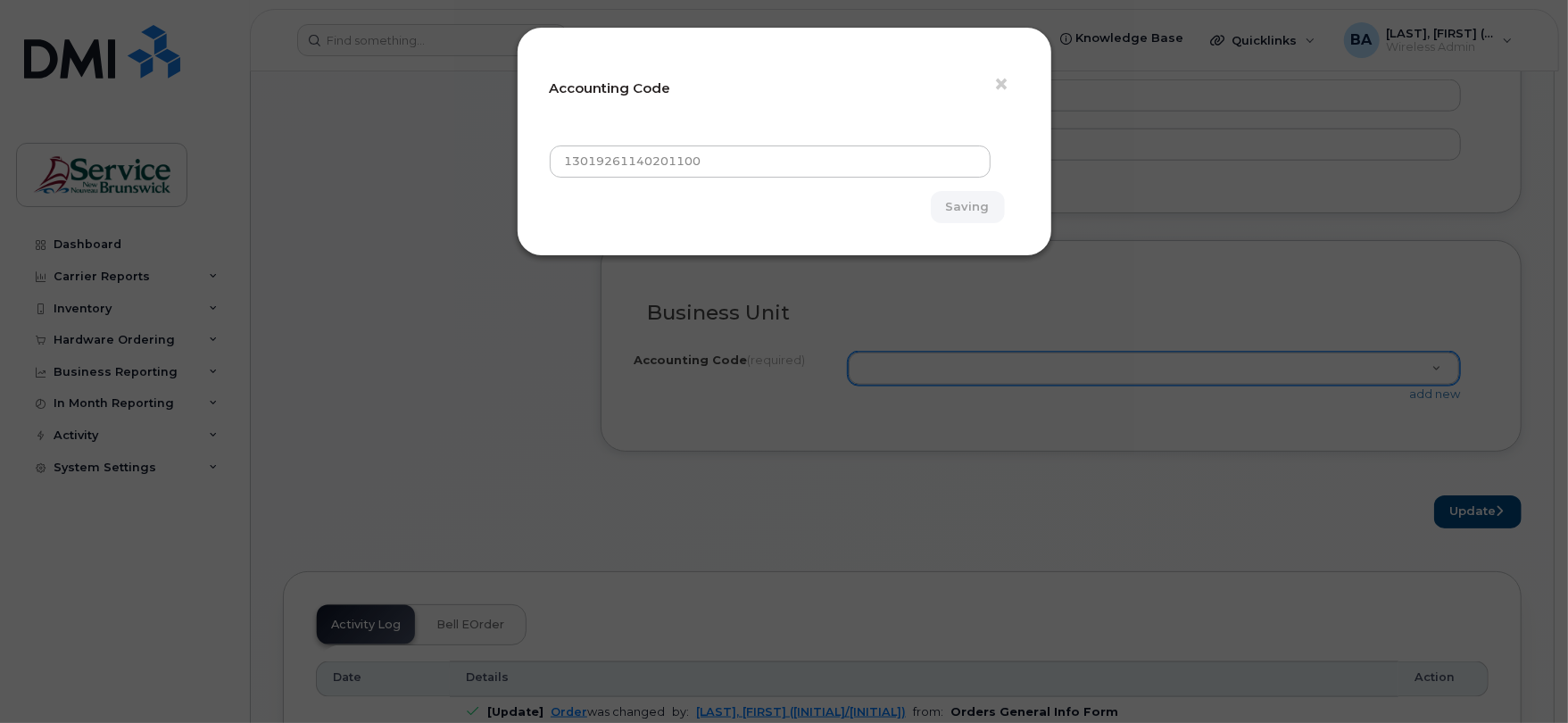 type on "Create Accounting category" 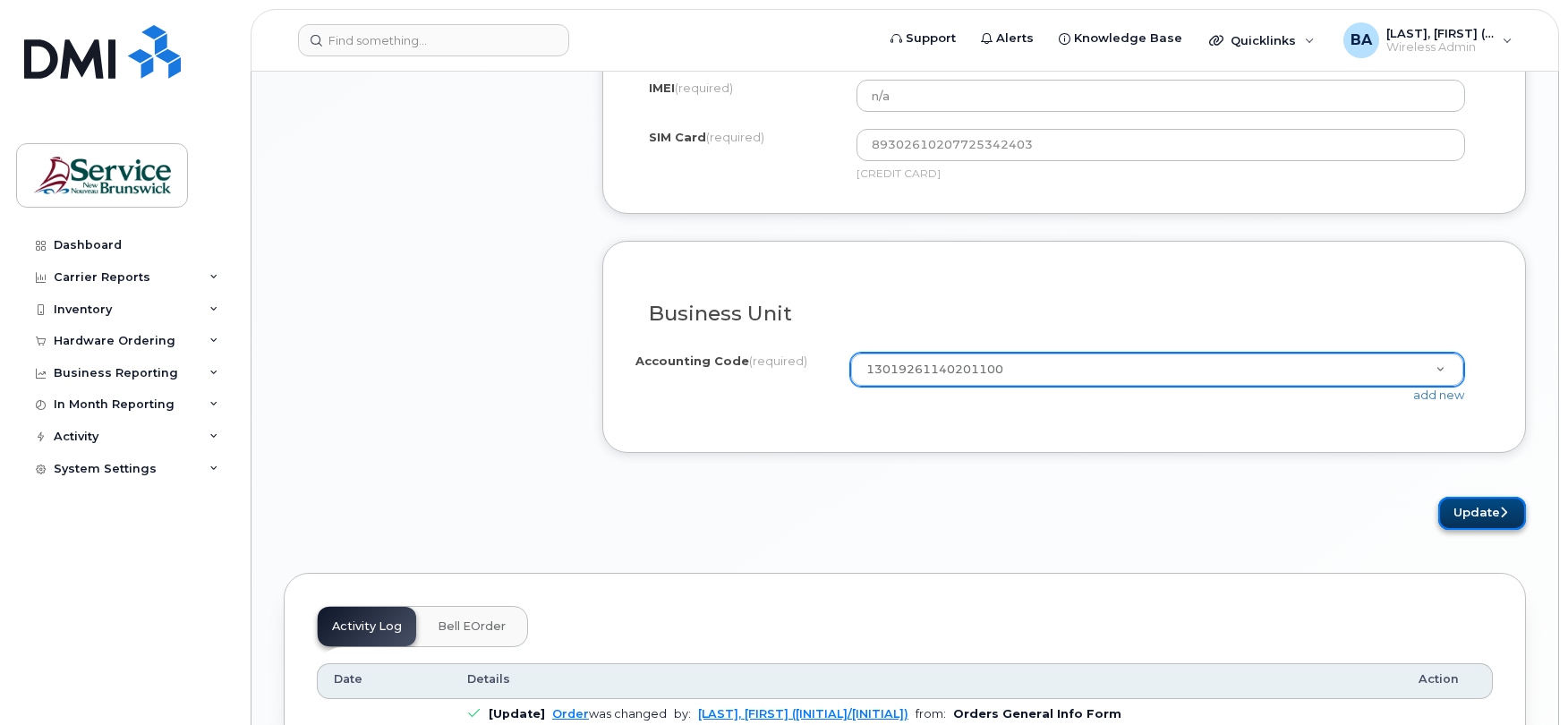 click on "Update" at bounding box center (1482, 513) 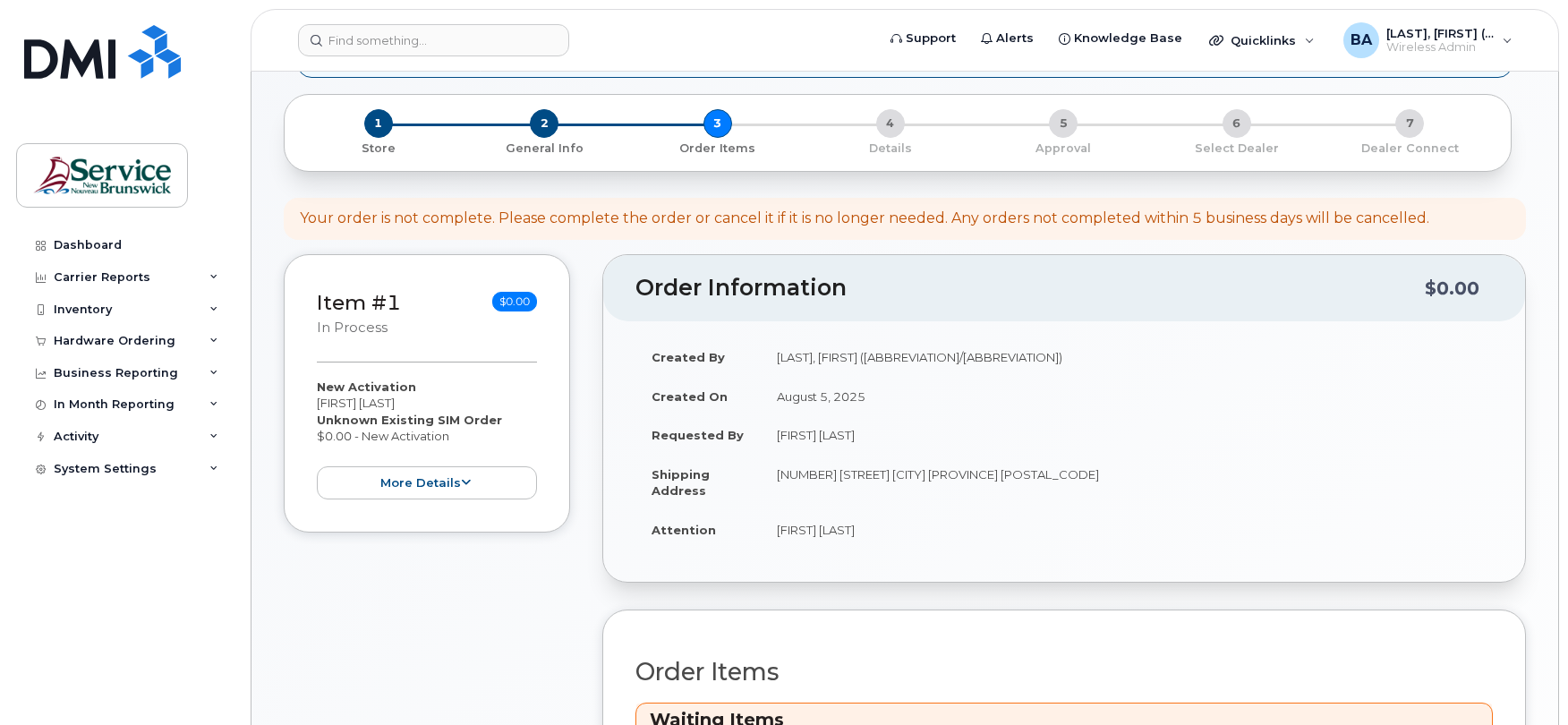 scroll, scrollTop: 119, scrollLeft: 0, axis: vertical 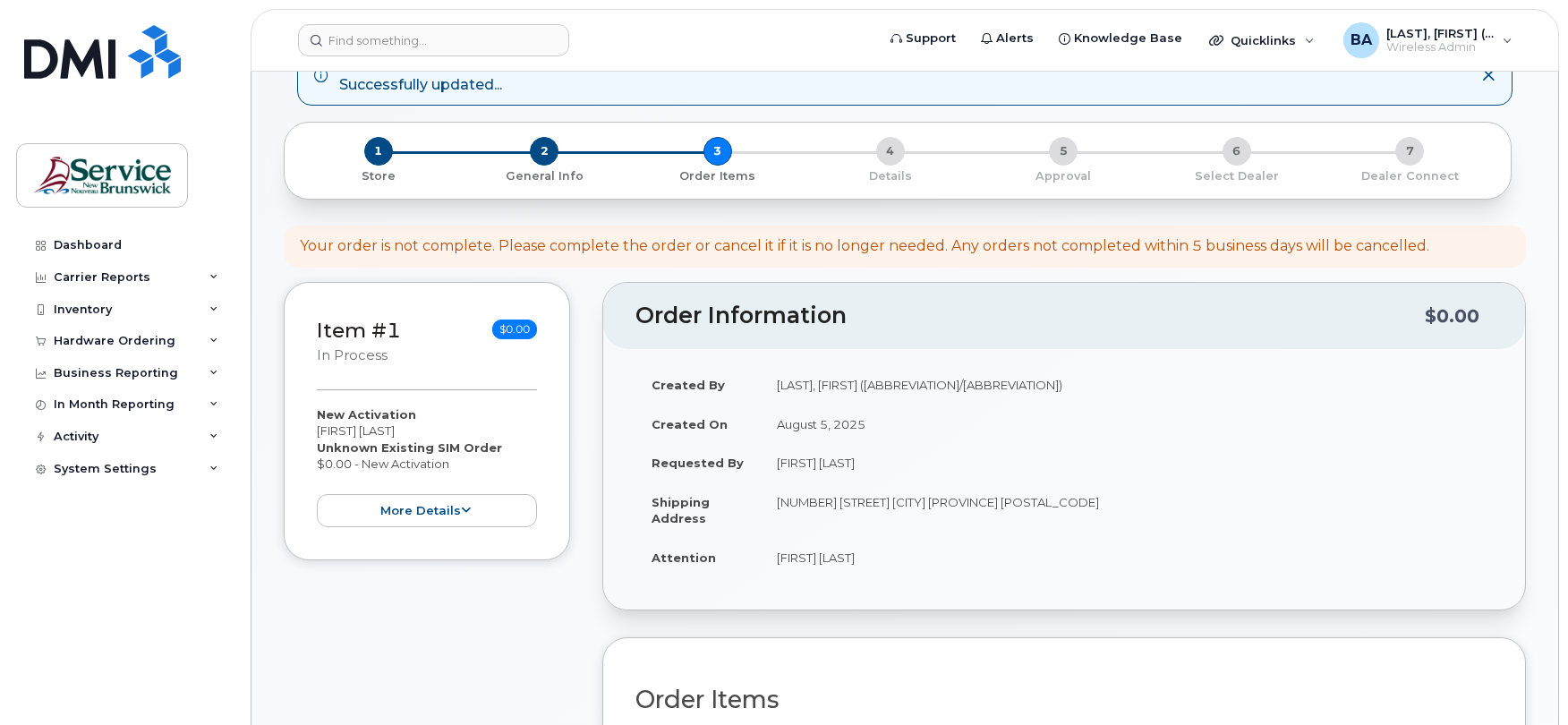 click on "Order Information
$0.00" at bounding box center [1064, 316] 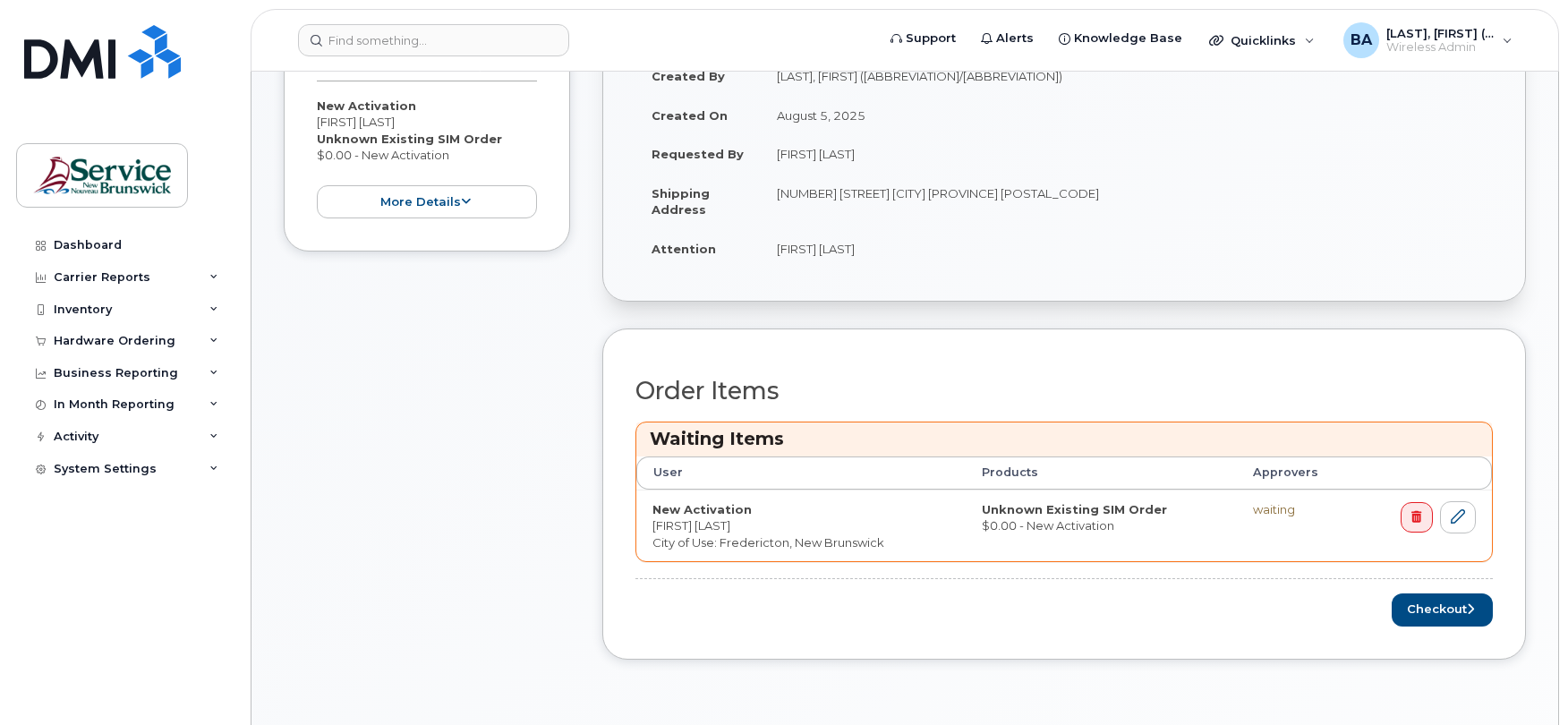 scroll, scrollTop: 477, scrollLeft: 0, axis: vertical 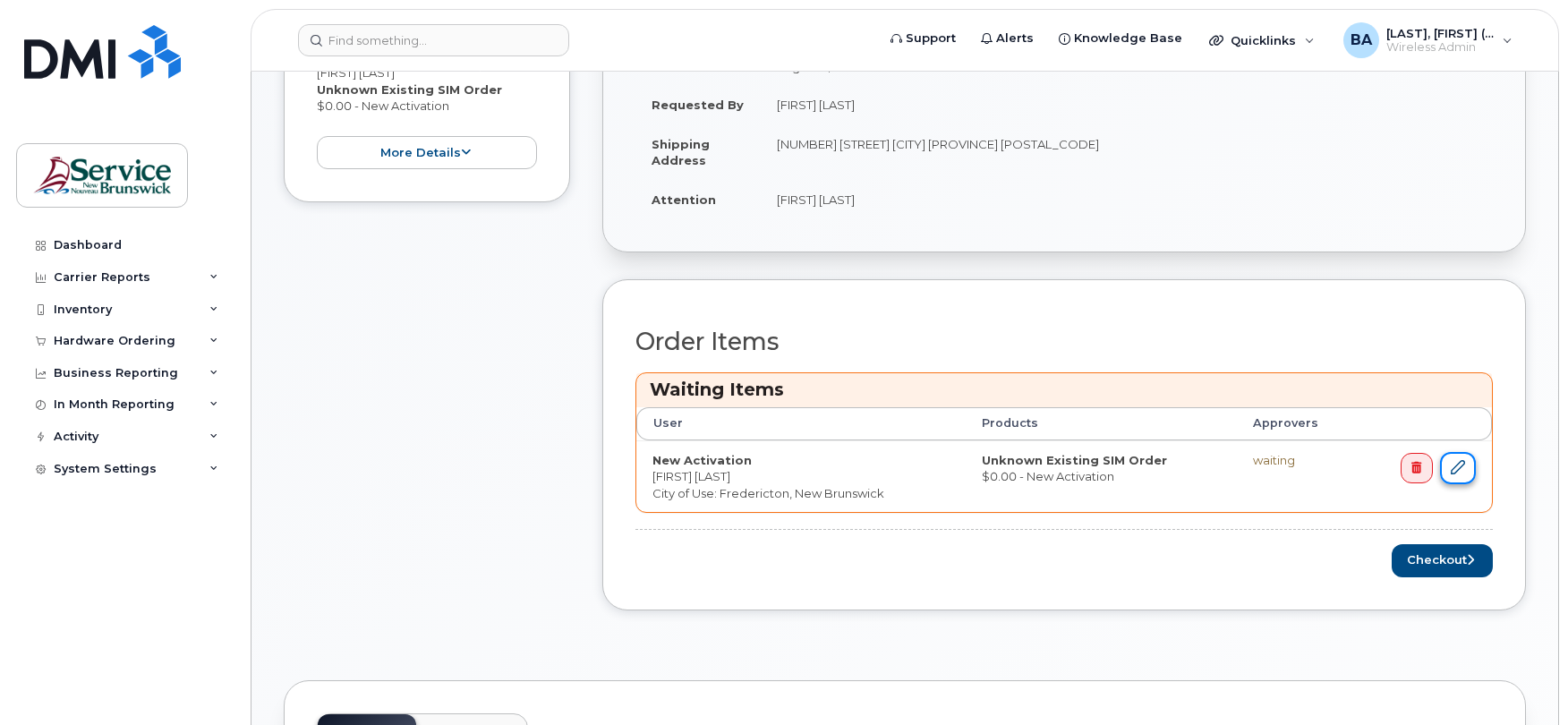 click at bounding box center (1458, 468) 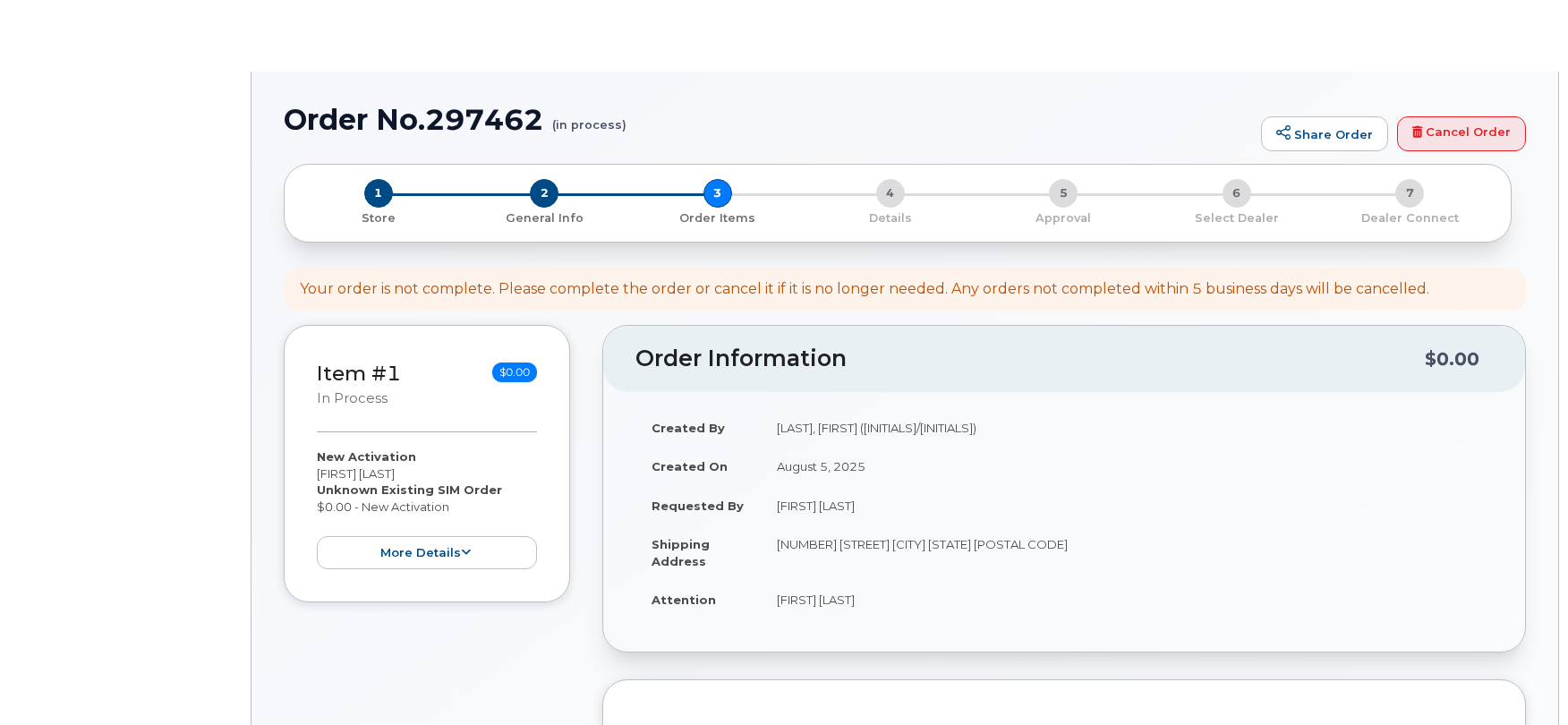 scroll, scrollTop: 0, scrollLeft: 0, axis: both 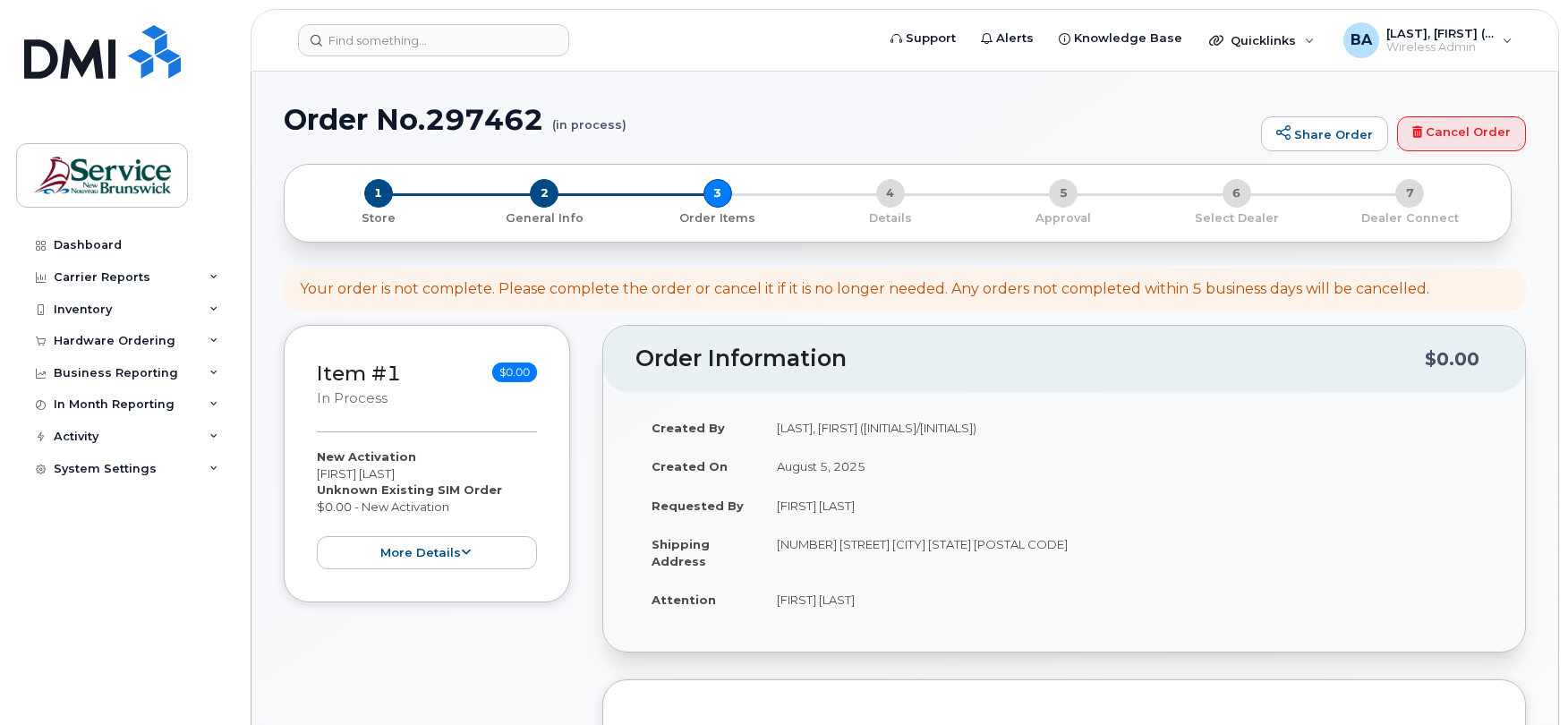 click on "August  5, 2025" at bounding box center (1127, 466) 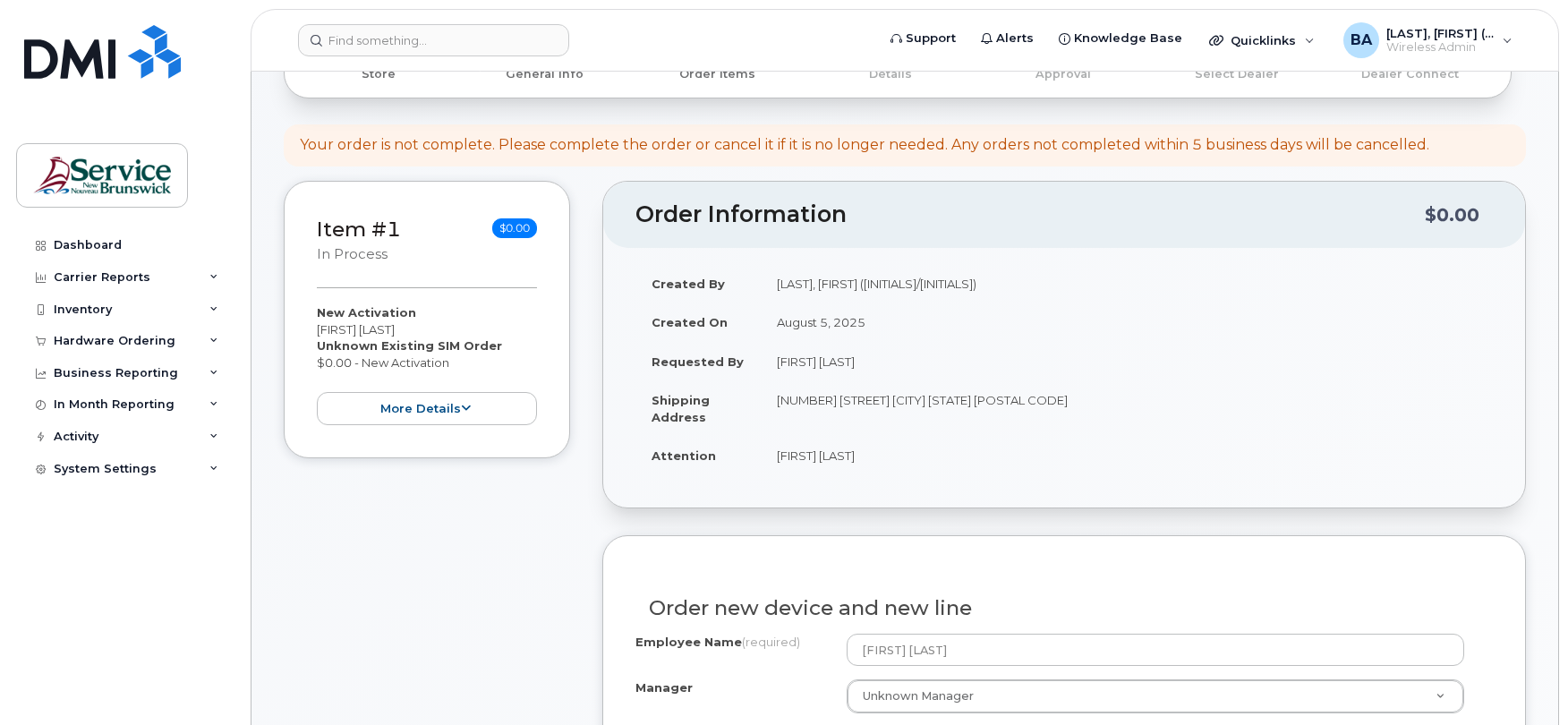scroll, scrollTop: 0, scrollLeft: 0, axis: both 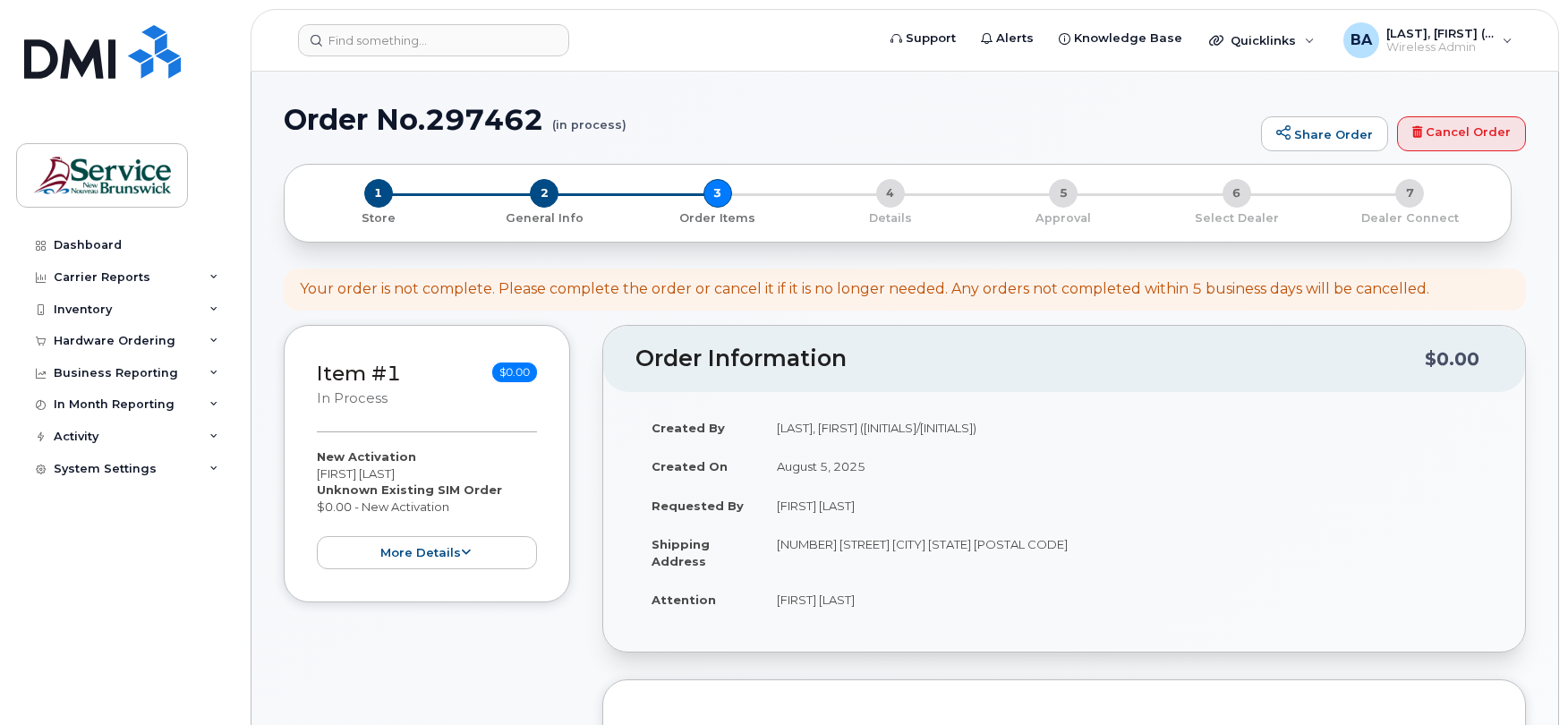 click on "2
General Info" at bounding box center [543, 202] 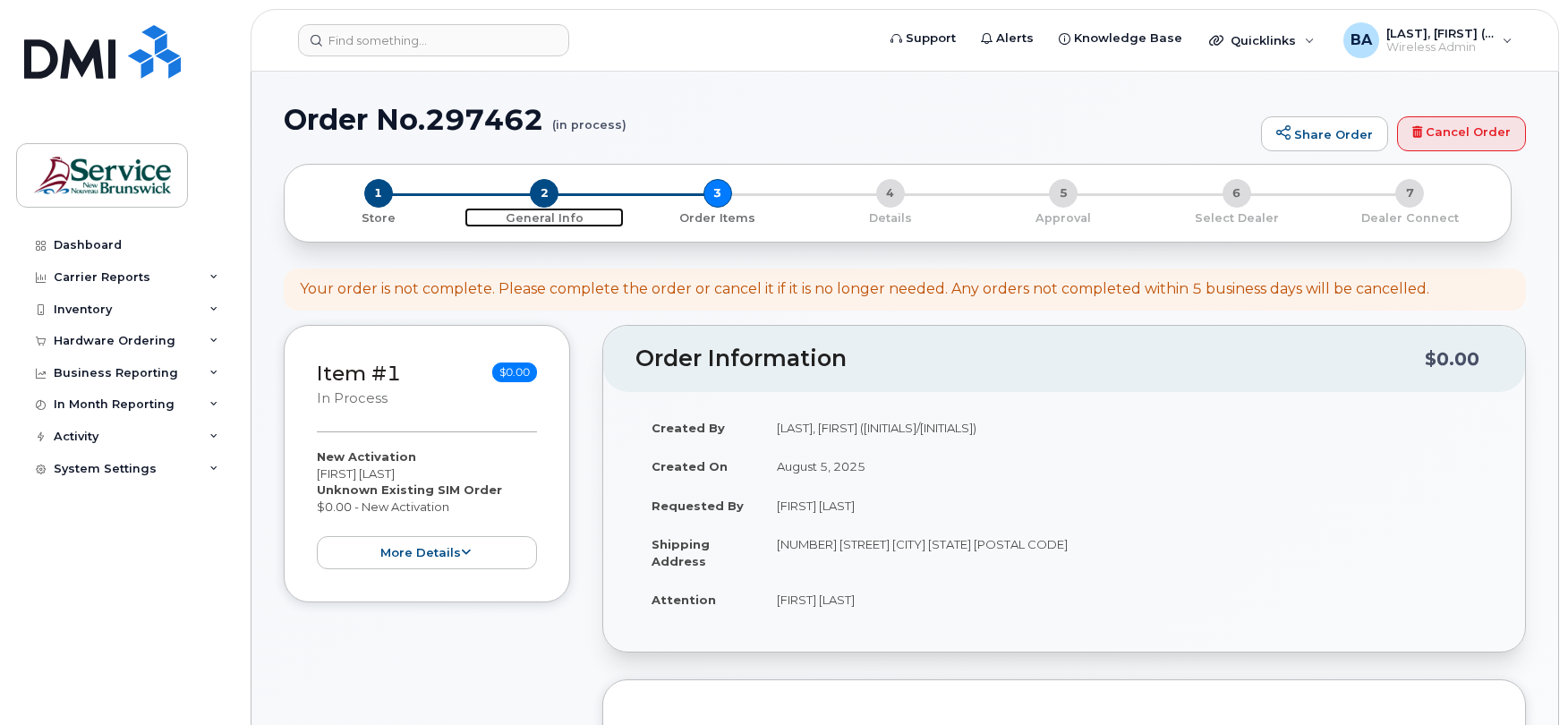 click on "2" at bounding box center [544, 193] 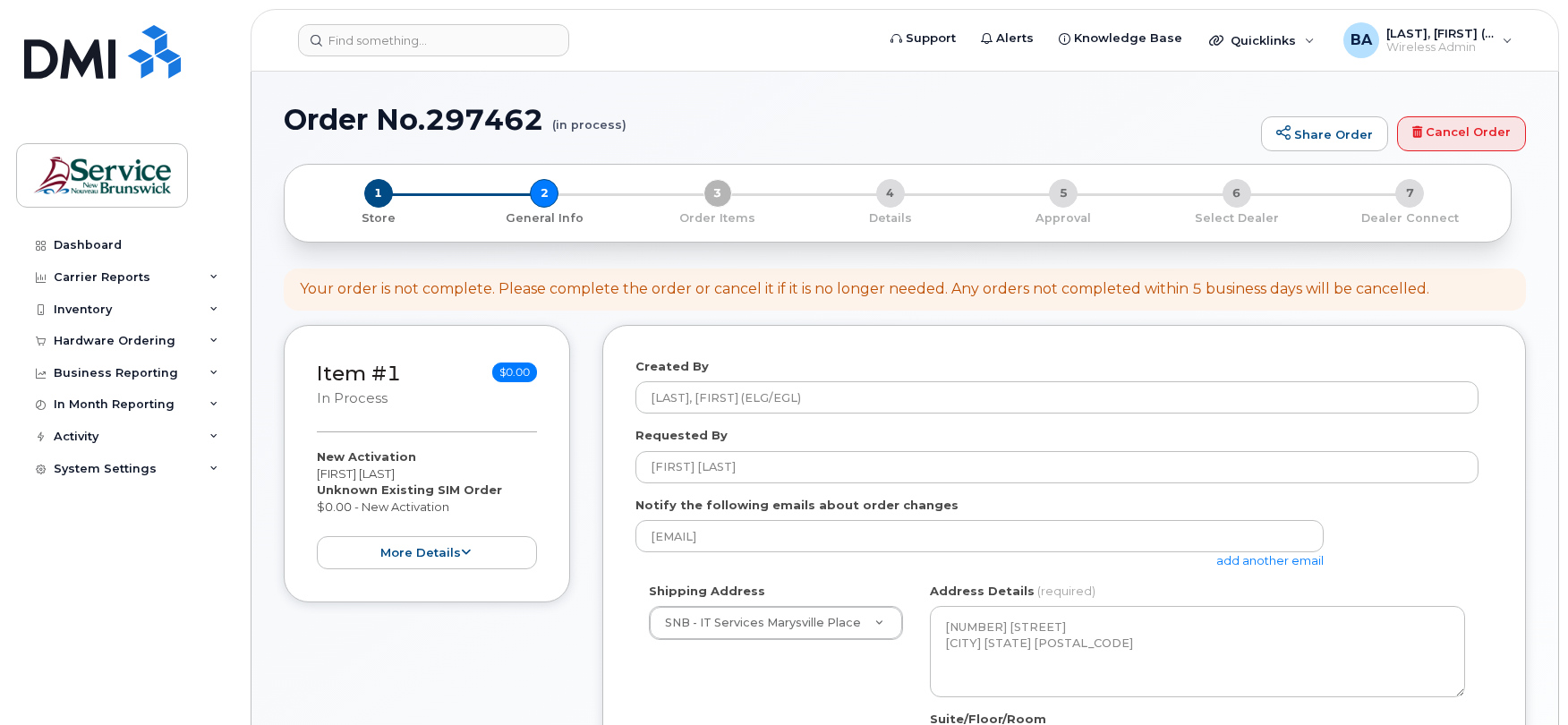 select 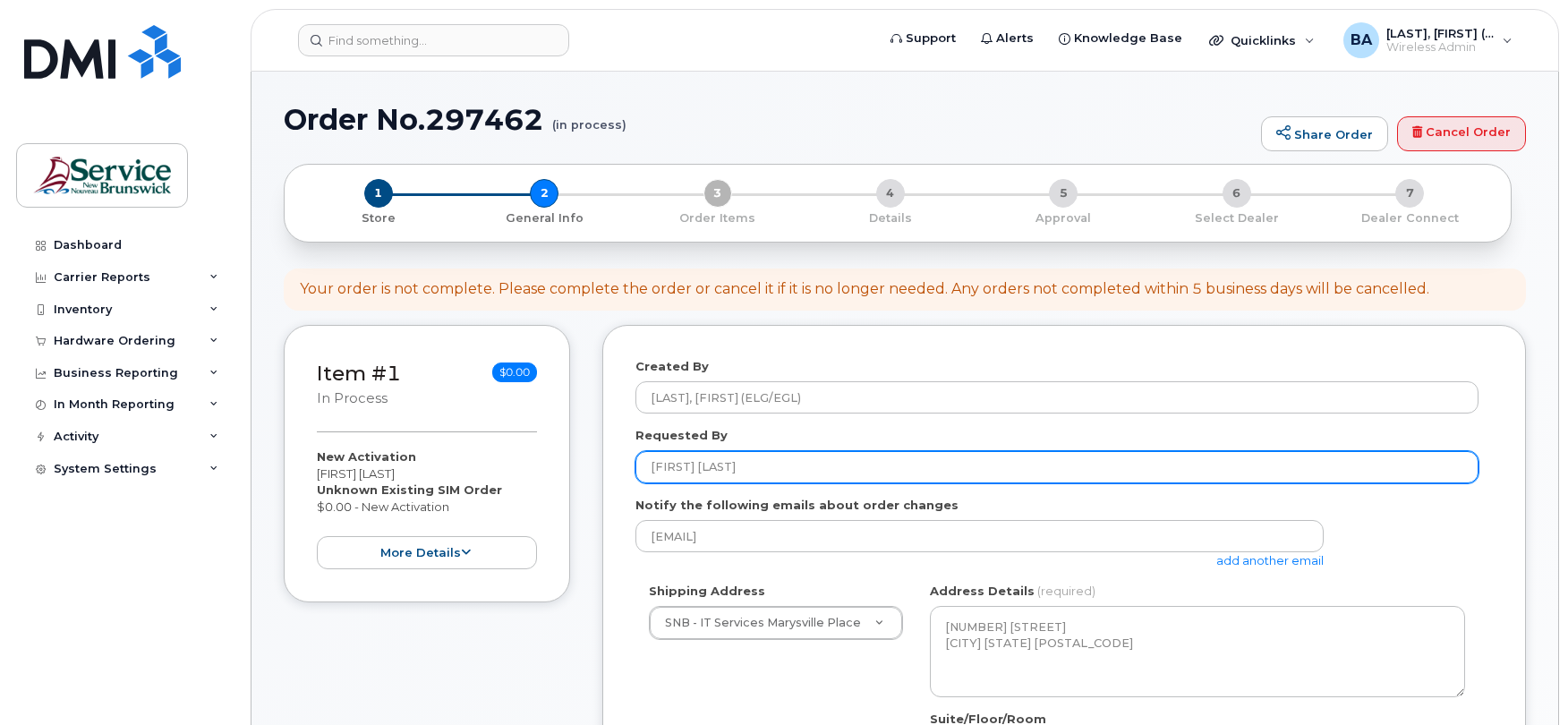 drag, startPoint x: 763, startPoint y: 463, endPoint x: 624, endPoint y: 465, distance: 139.01439 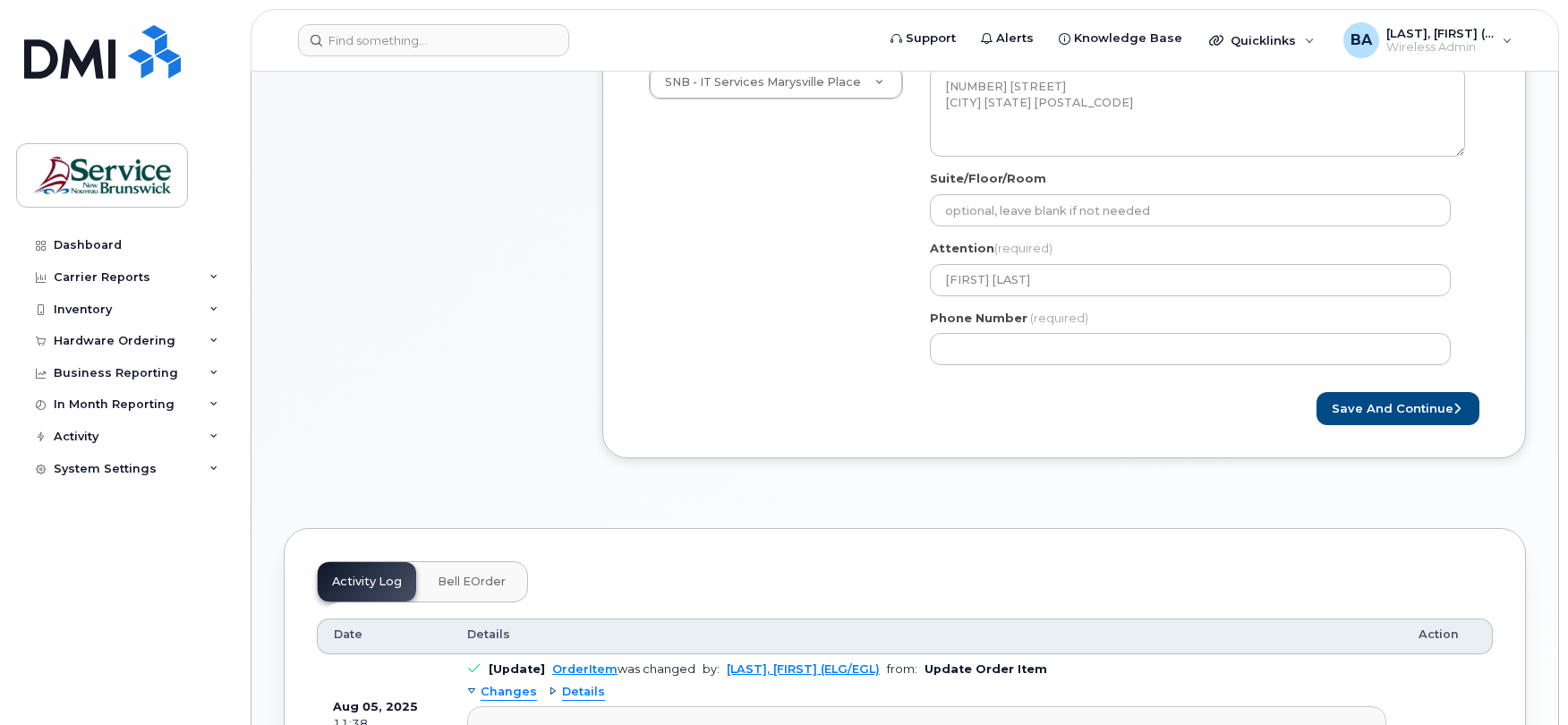 scroll, scrollTop: 596, scrollLeft: 0, axis: vertical 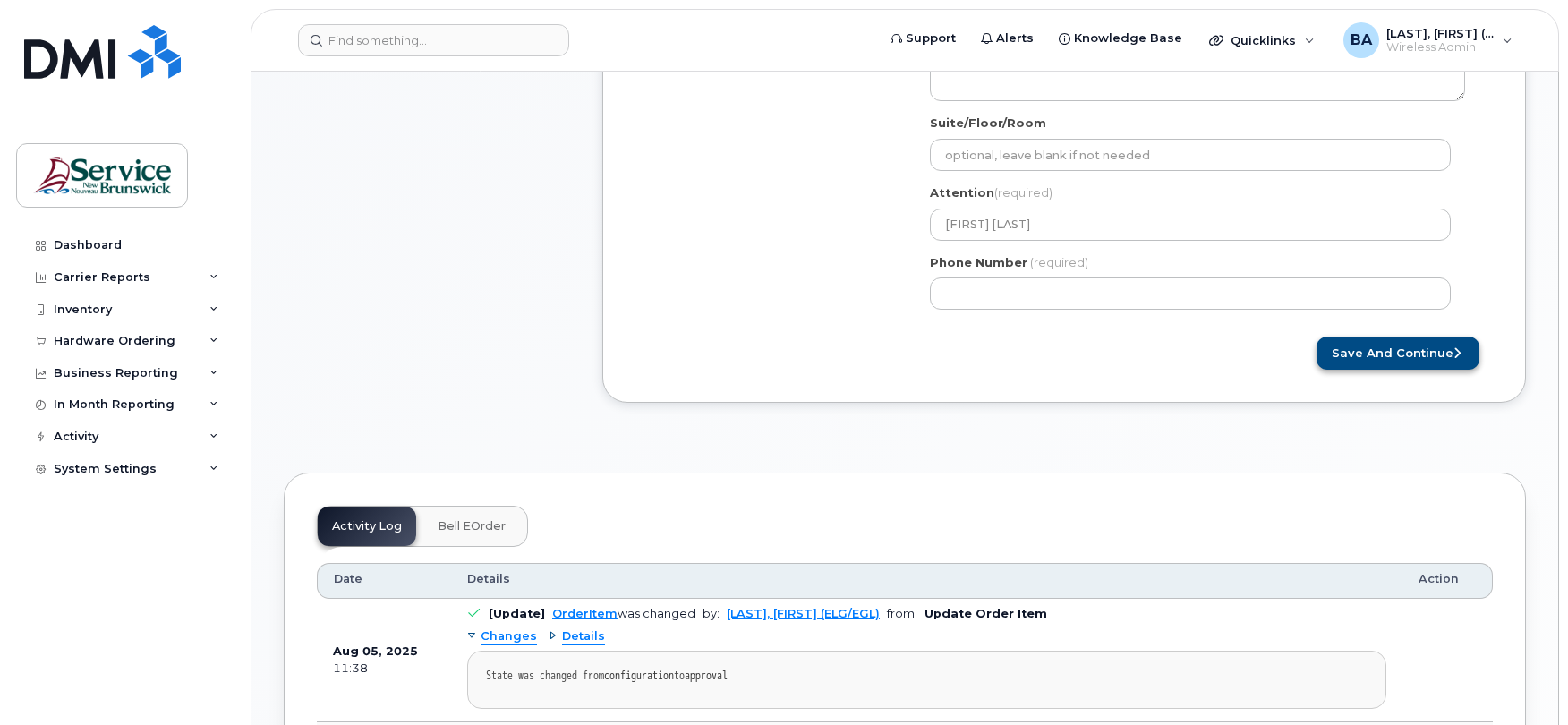 type on "[FIRST] [LAST]" 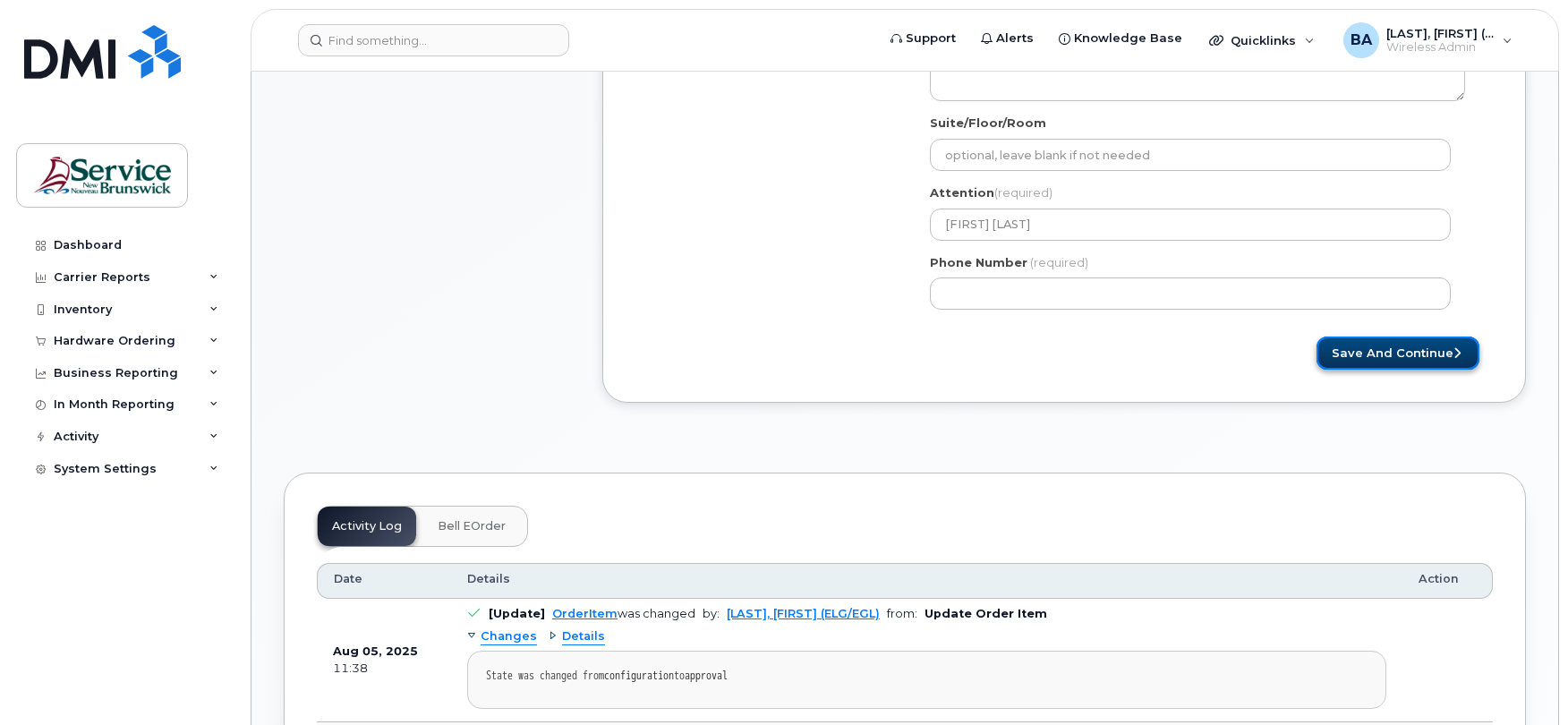 click on "Save and Continue" at bounding box center (1398, 353) 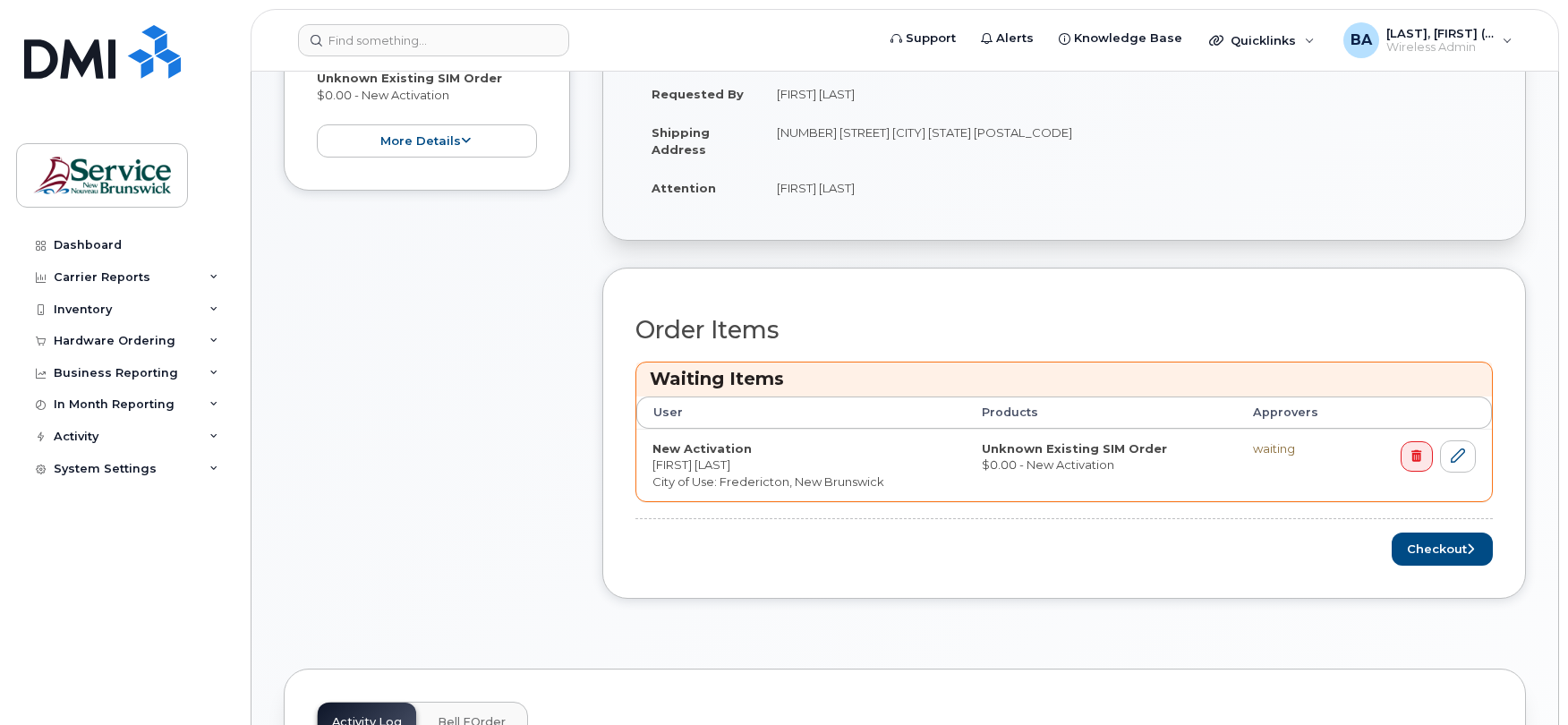 scroll, scrollTop: 477, scrollLeft: 0, axis: vertical 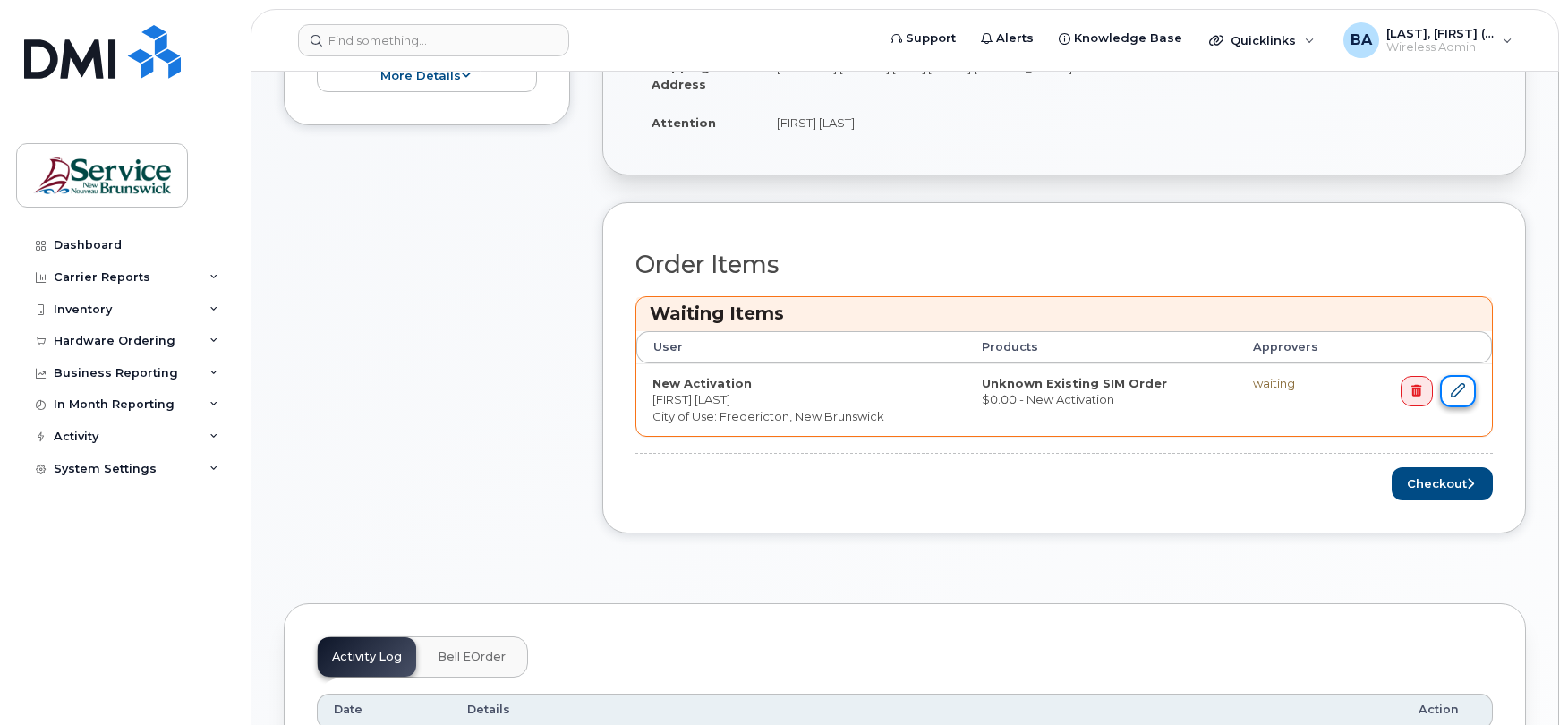 click at bounding box center [1458, 390] 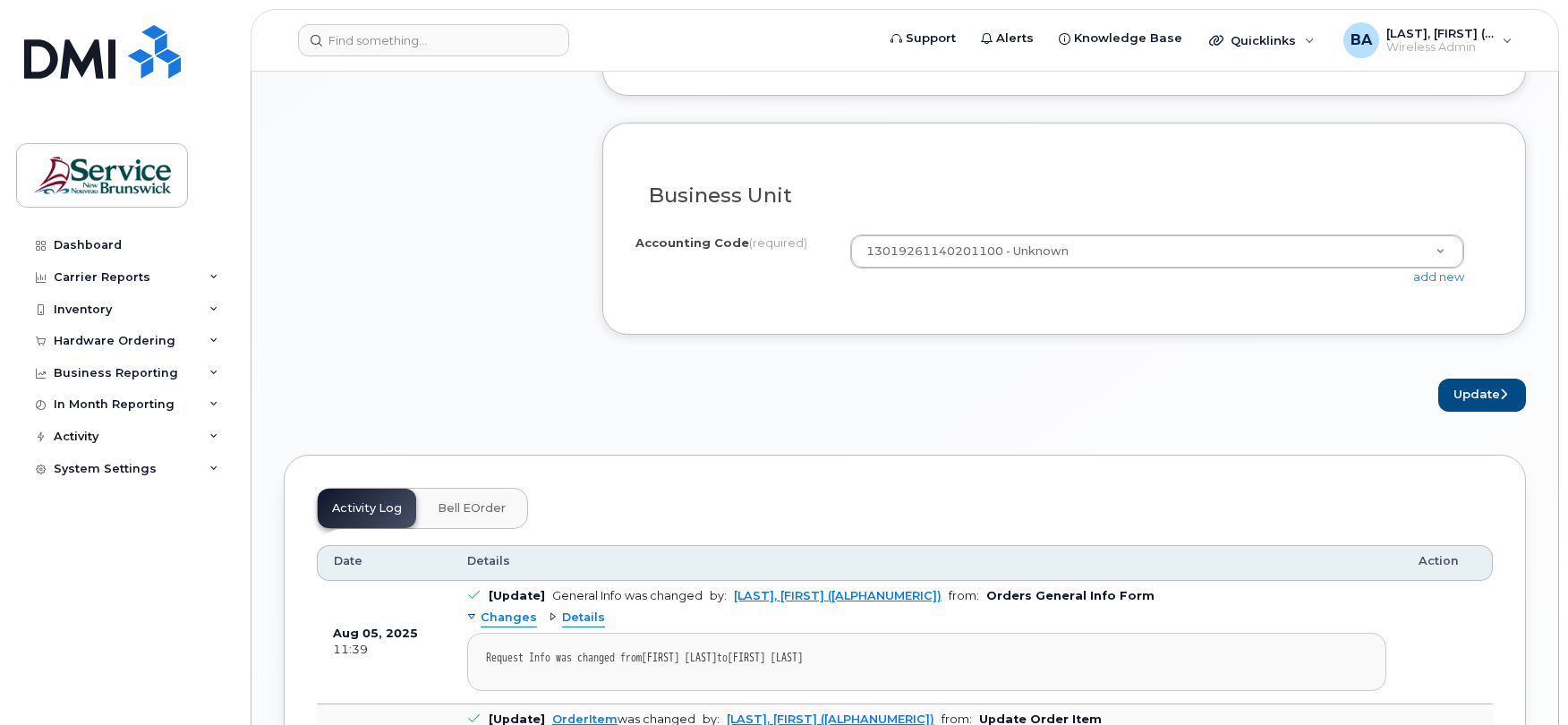 scroll, scrollTop: 1432, scrollLeft: 0, axis: vertical 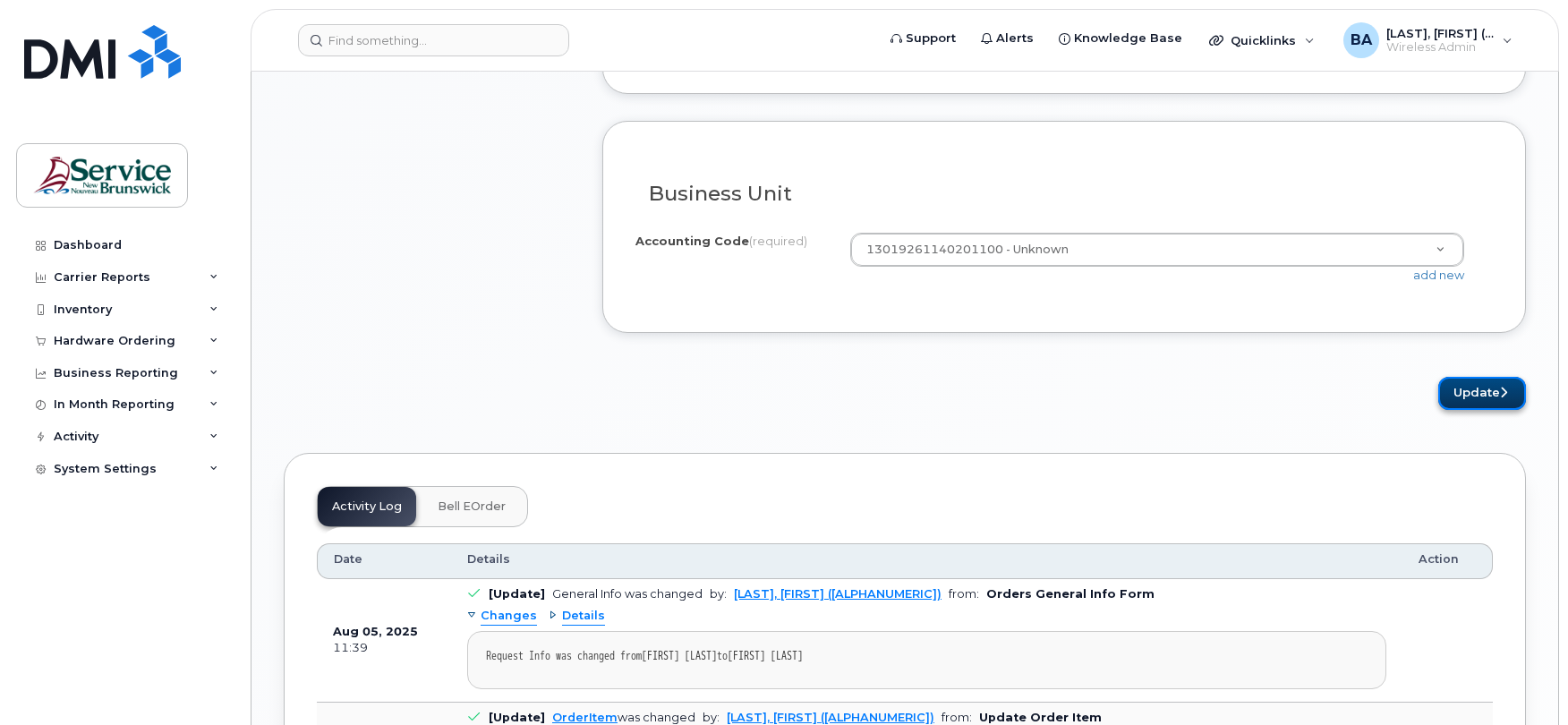 click on "Update" at bounding box center [1482, 393] 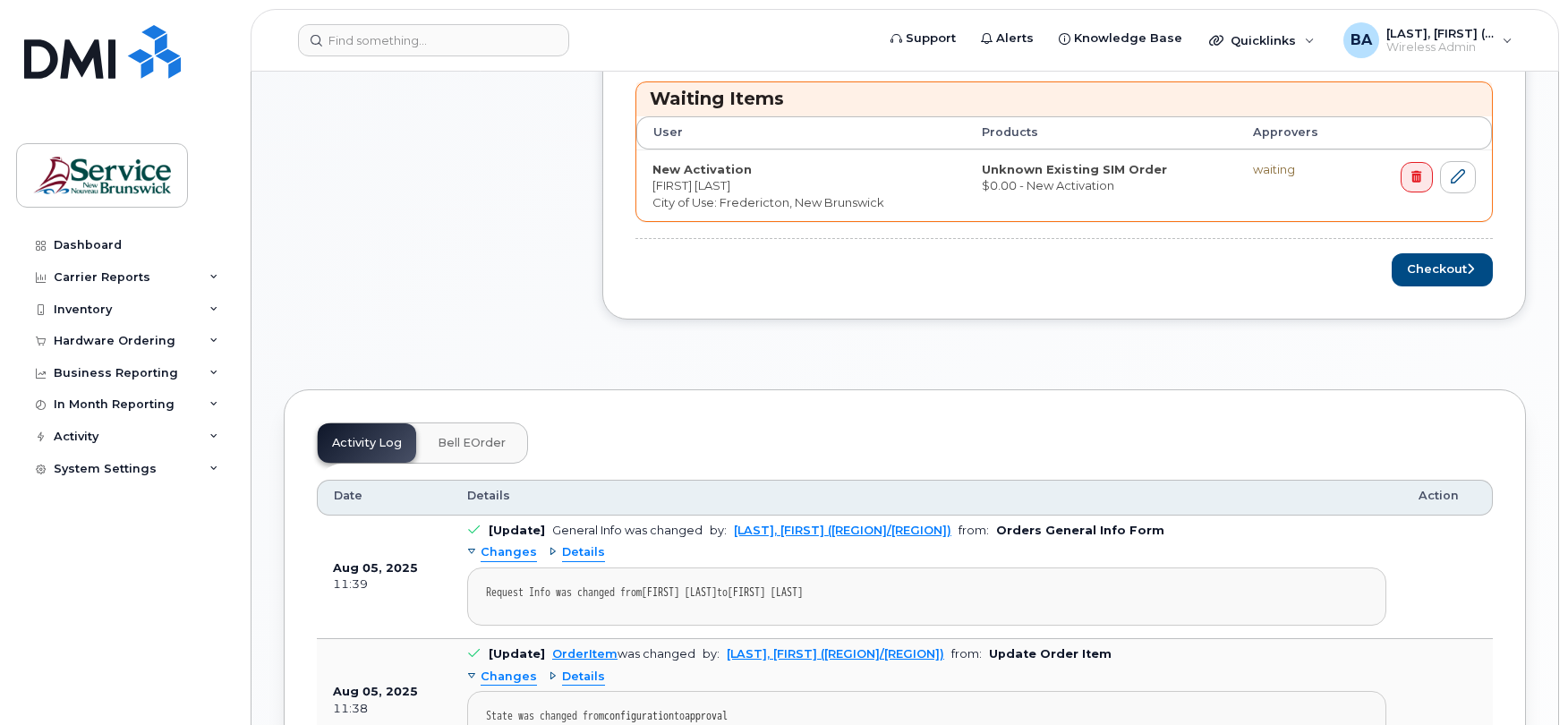scroll, scrollTop: 716, scrollLeft: 0, axis: vertical 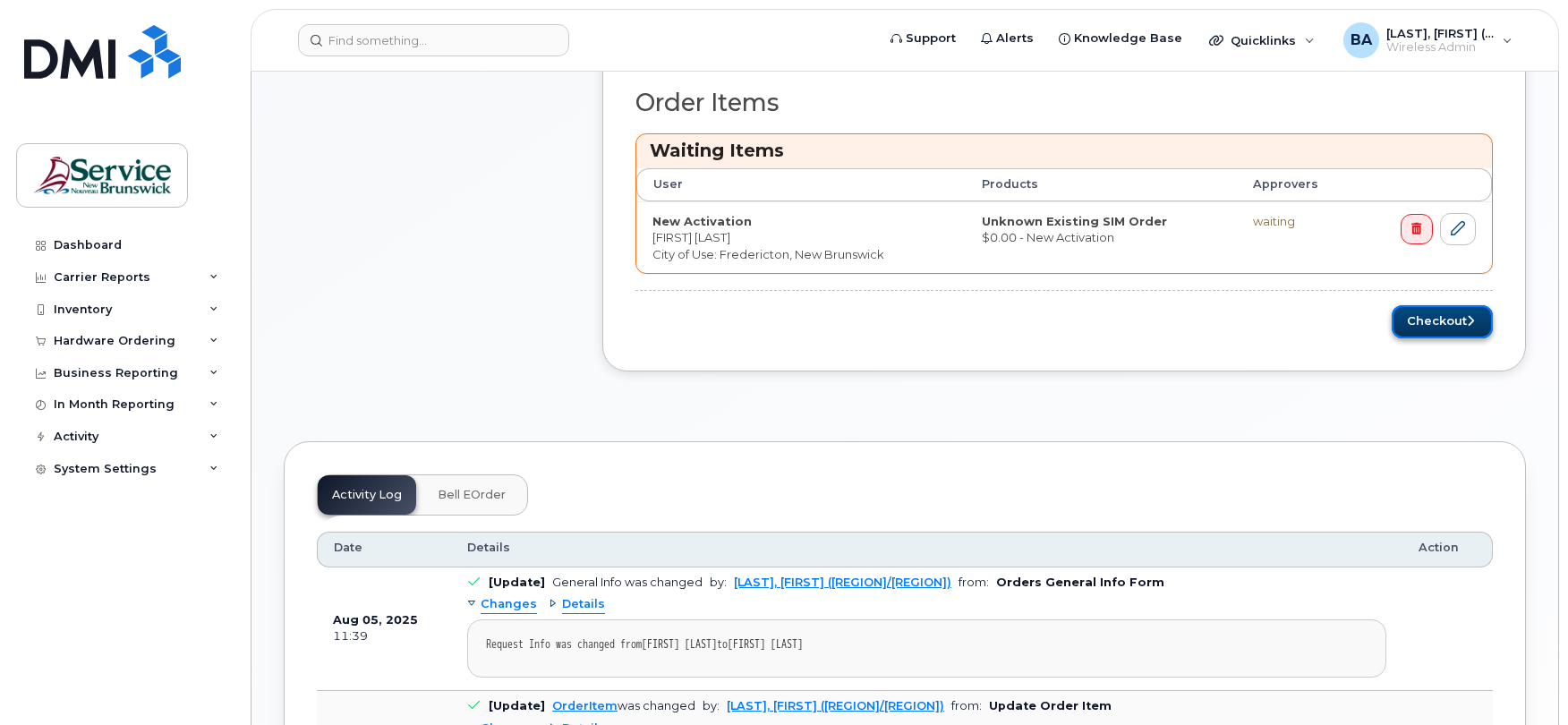 click on "Checkout" at bounding box center [1442, 321] 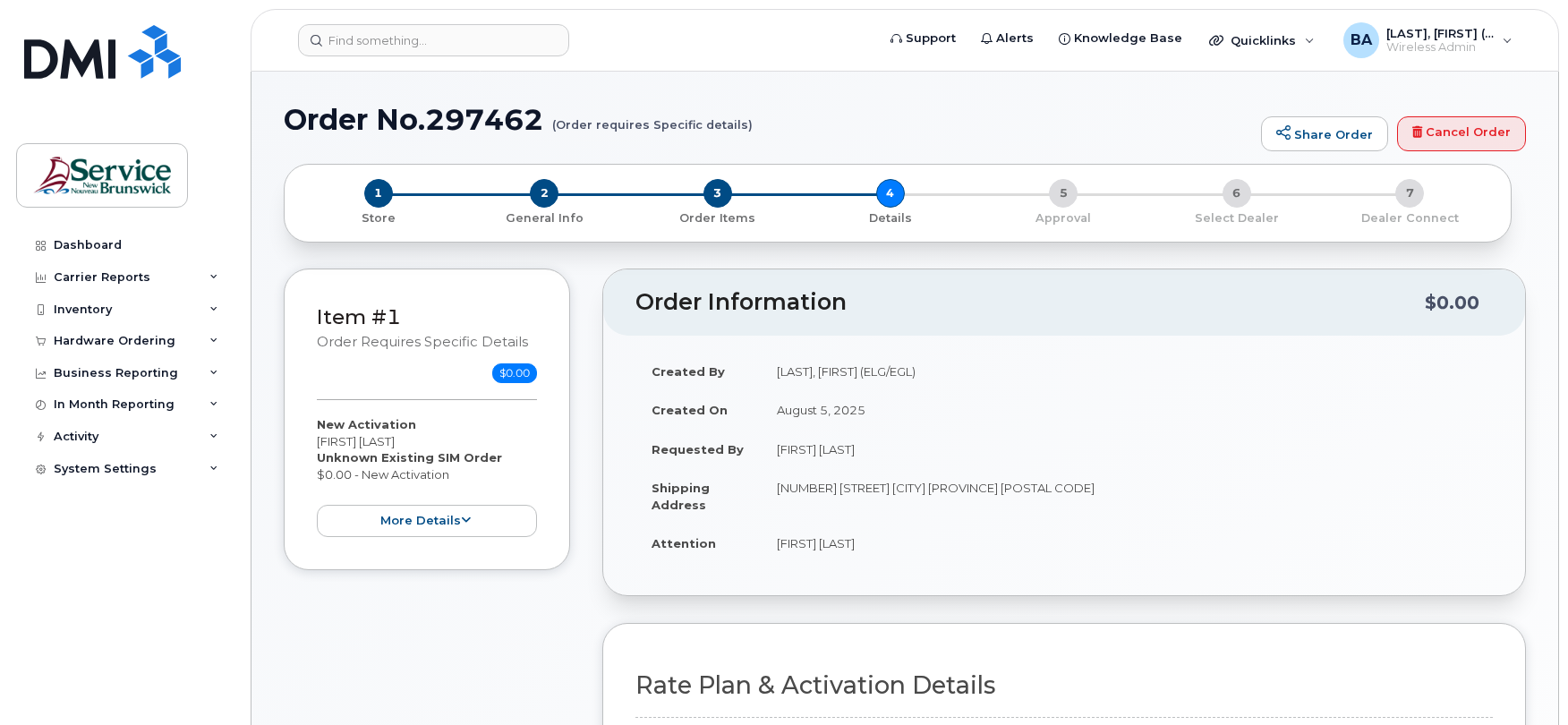 select 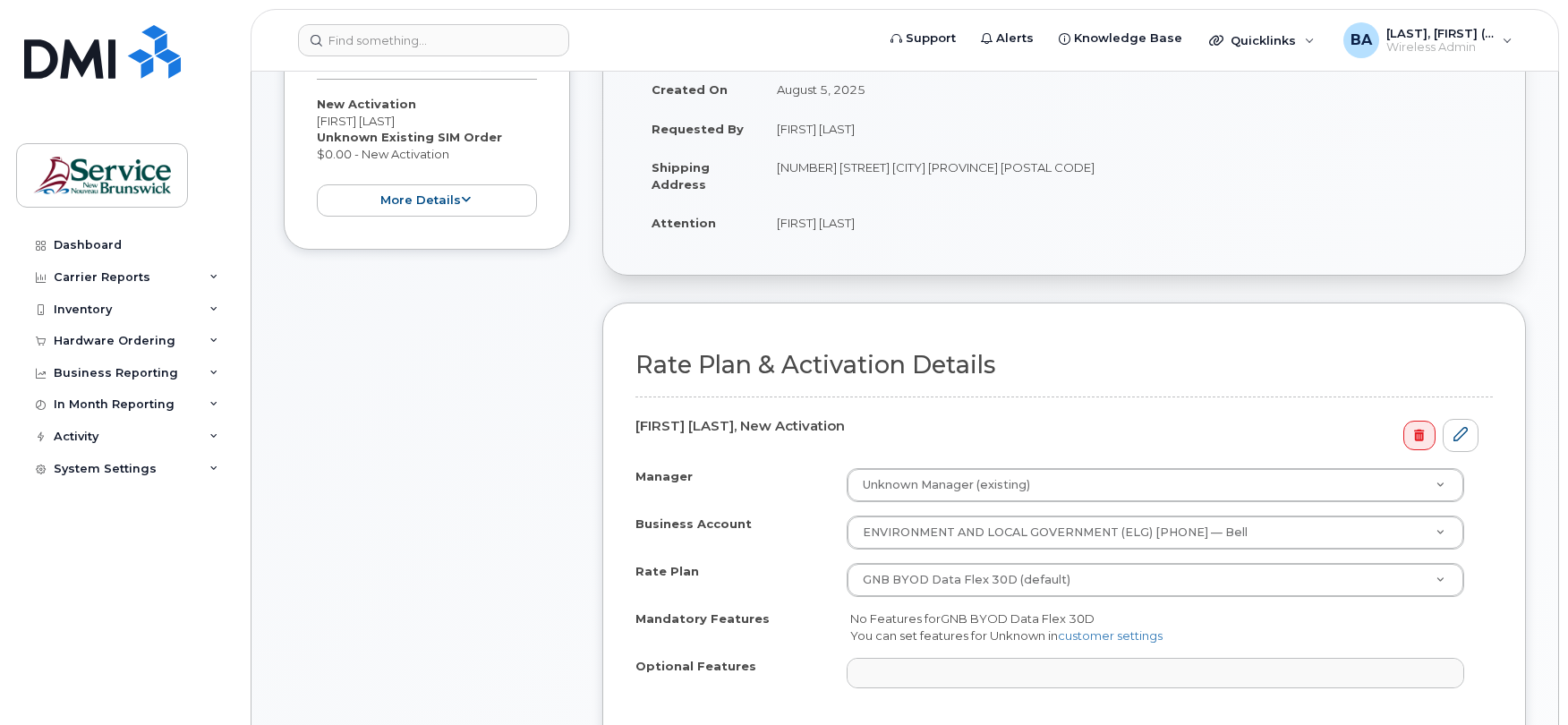 scroll, scrollTop: 358, scrollLeft: 0, axis: vertical 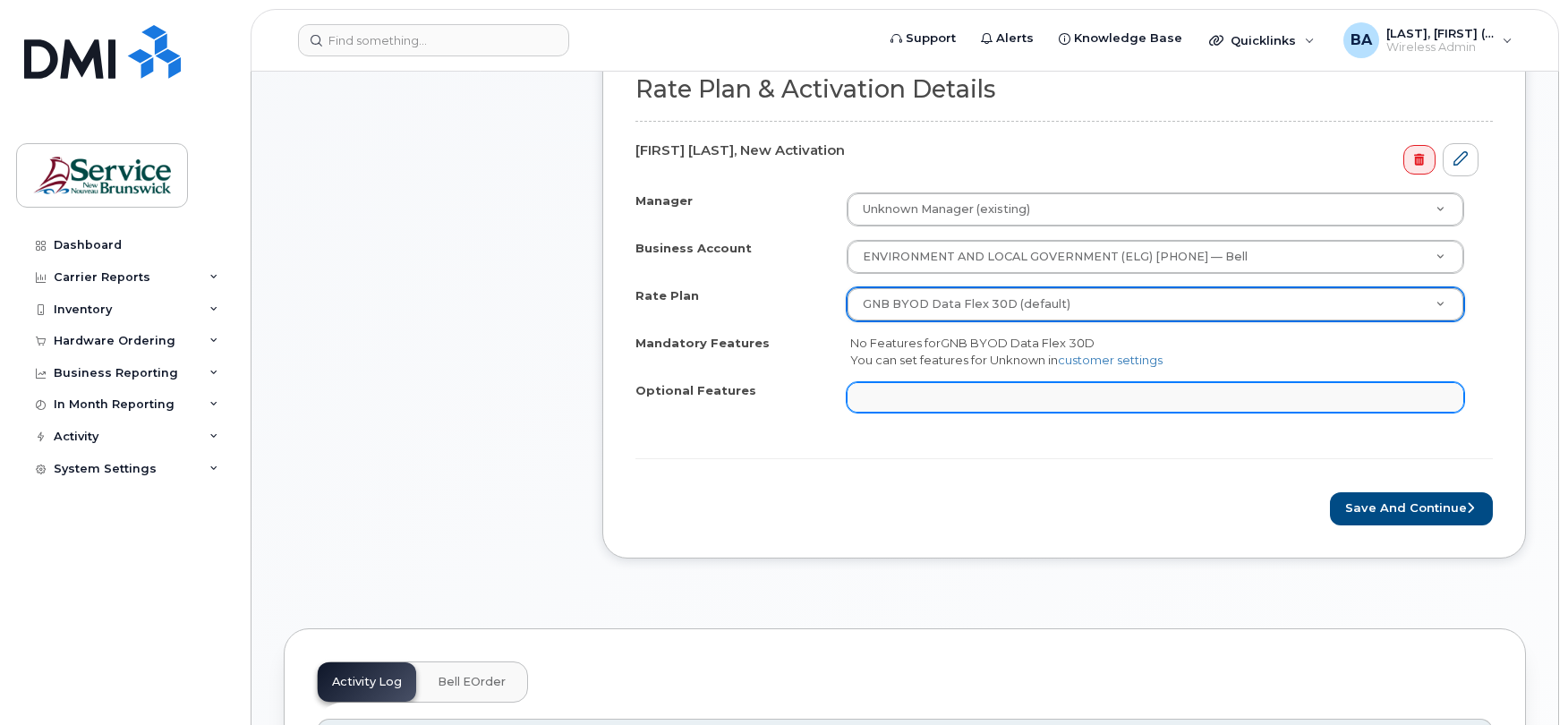 click at bounding box center (866, 397) 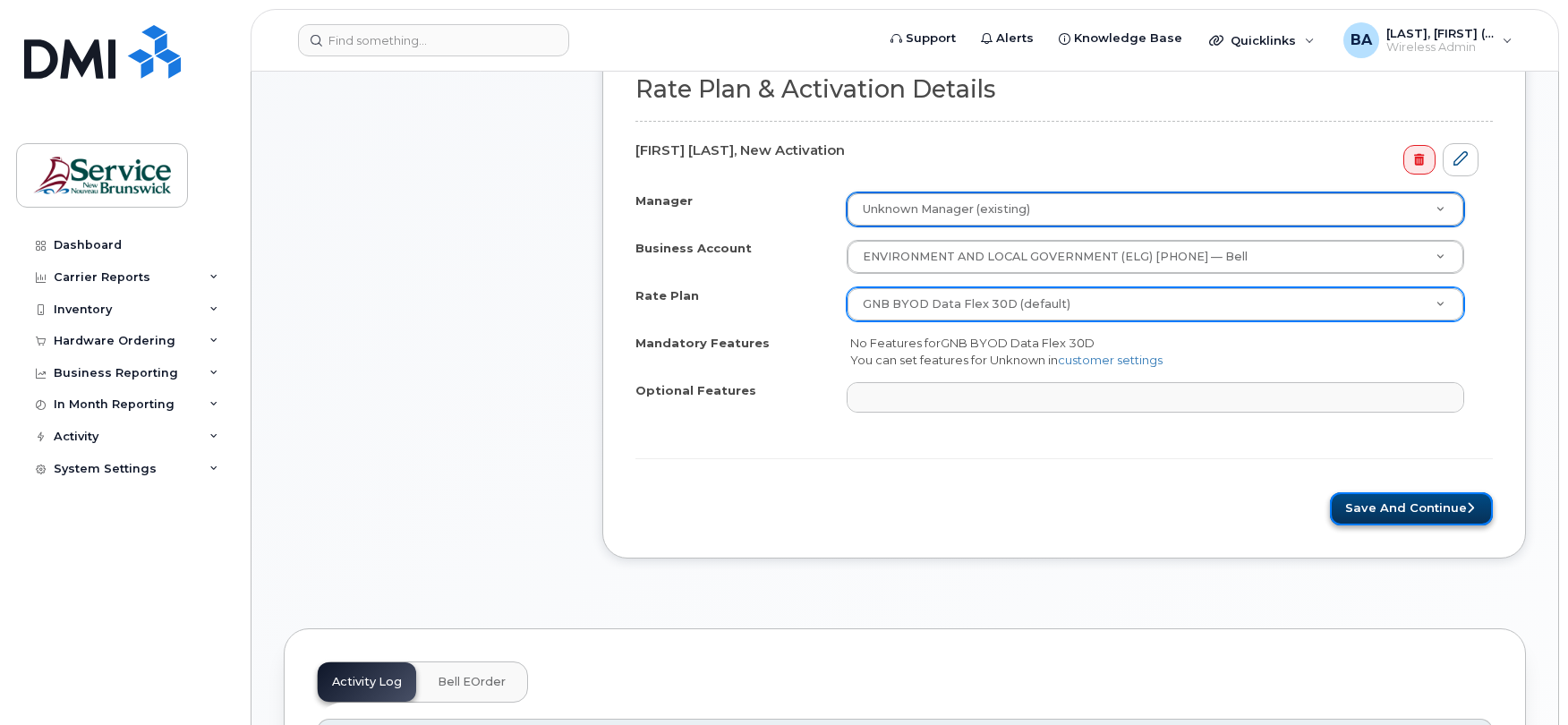 click on "Save and Continue" at bounding box center [1411, 508] 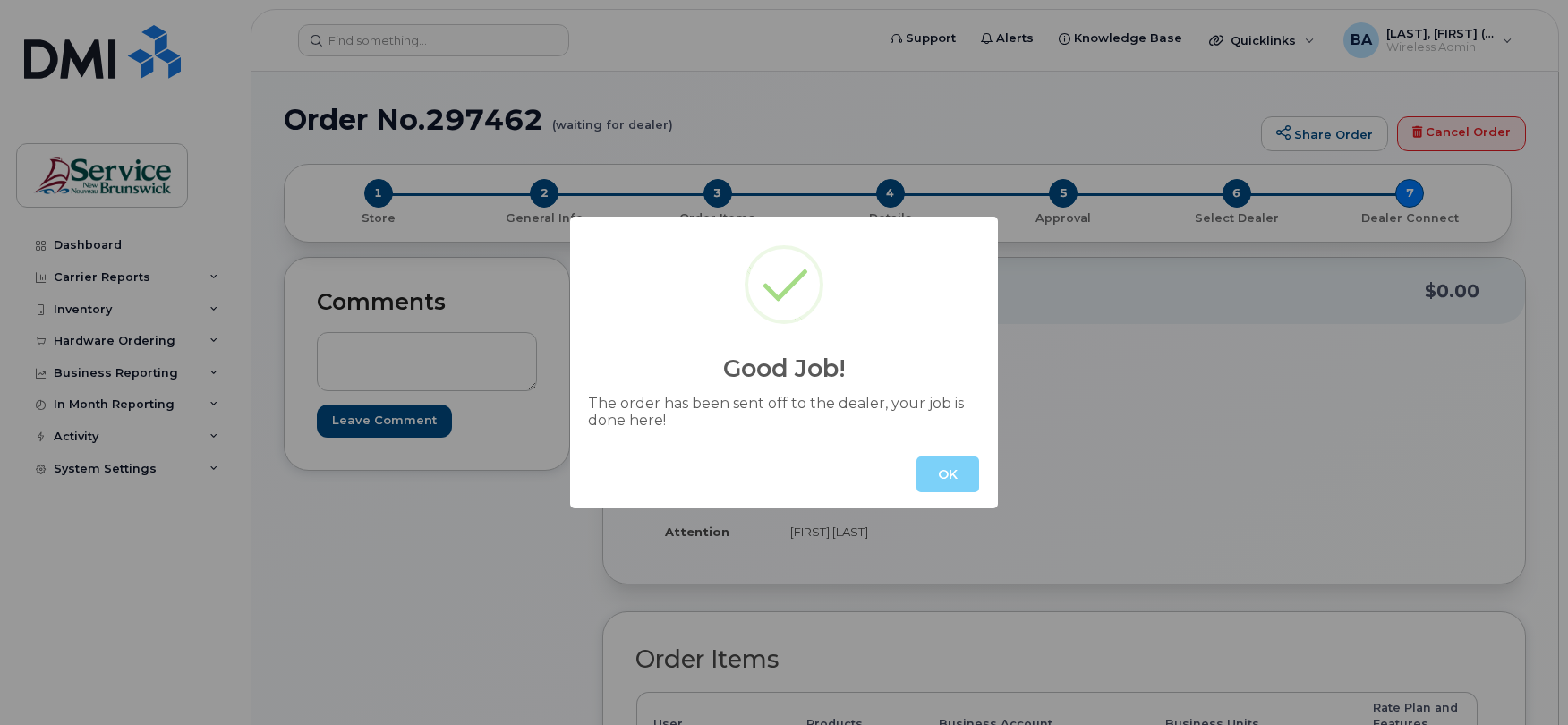 scroll, scrollTop: 0, scrollLeft: 0, axis: both 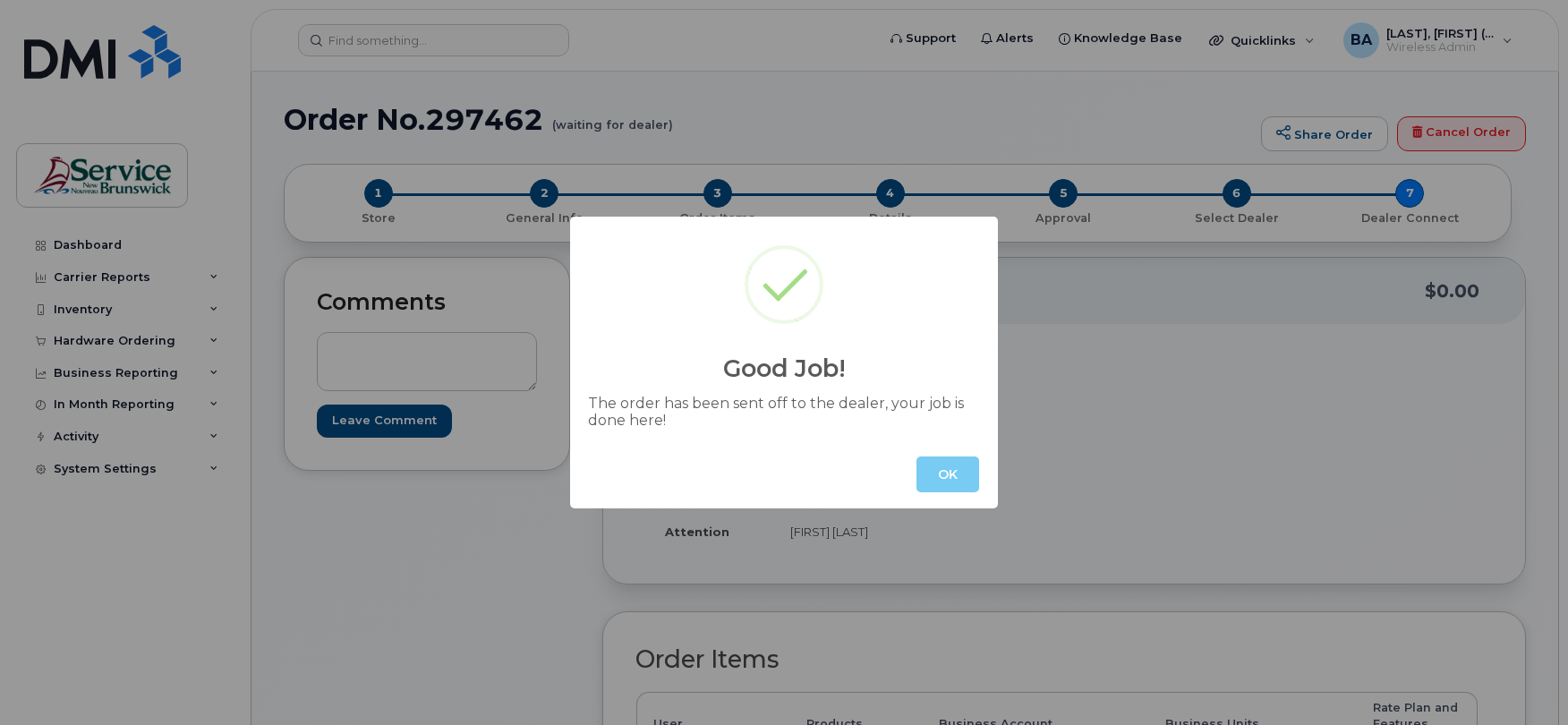 click on "OK" at bounding box center [948, 474] 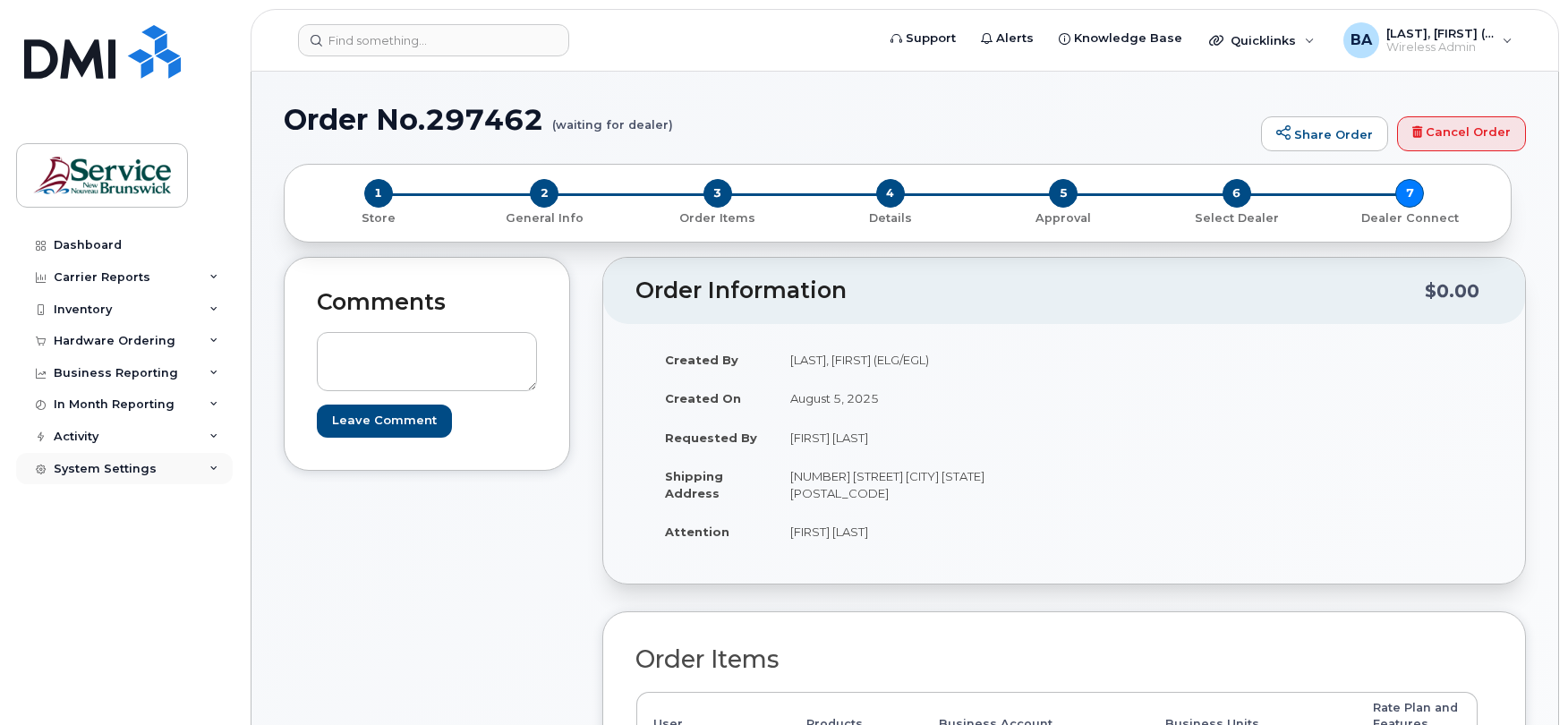 click on "System Settings" at bounding box center [105, 469] 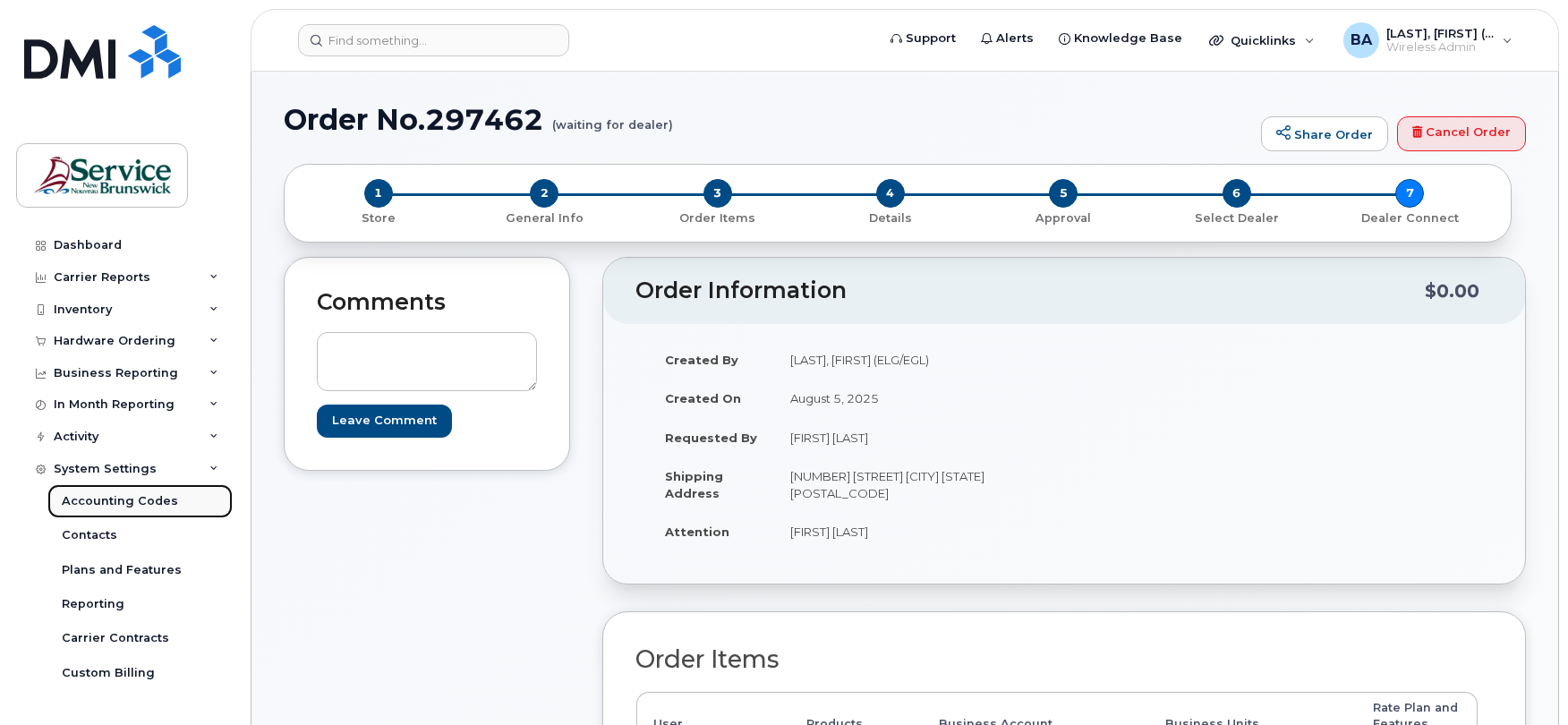 click on "Accounting Codes" at bounding box center [120, 501] 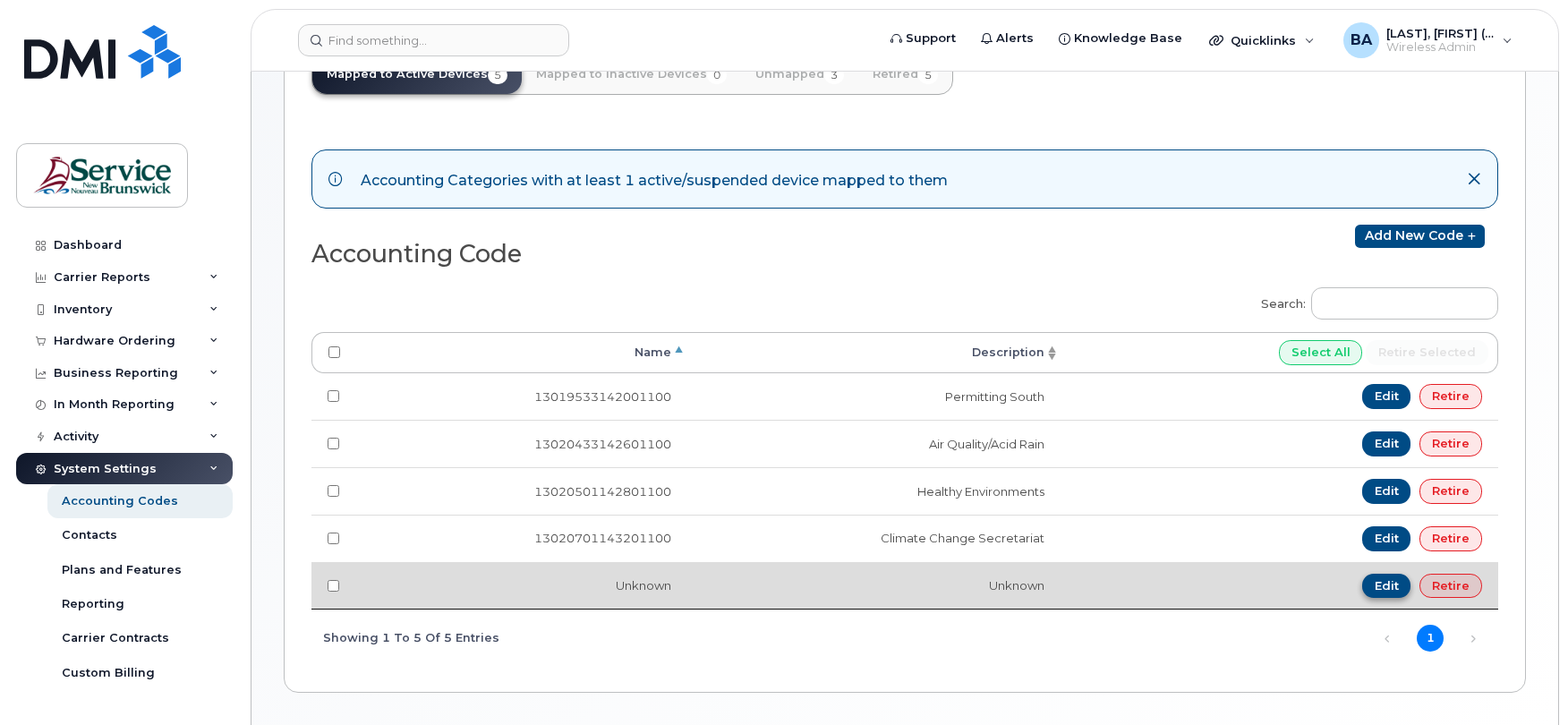 scroll, scrollTop: 83, scrollLeft: 0, axis: vertical 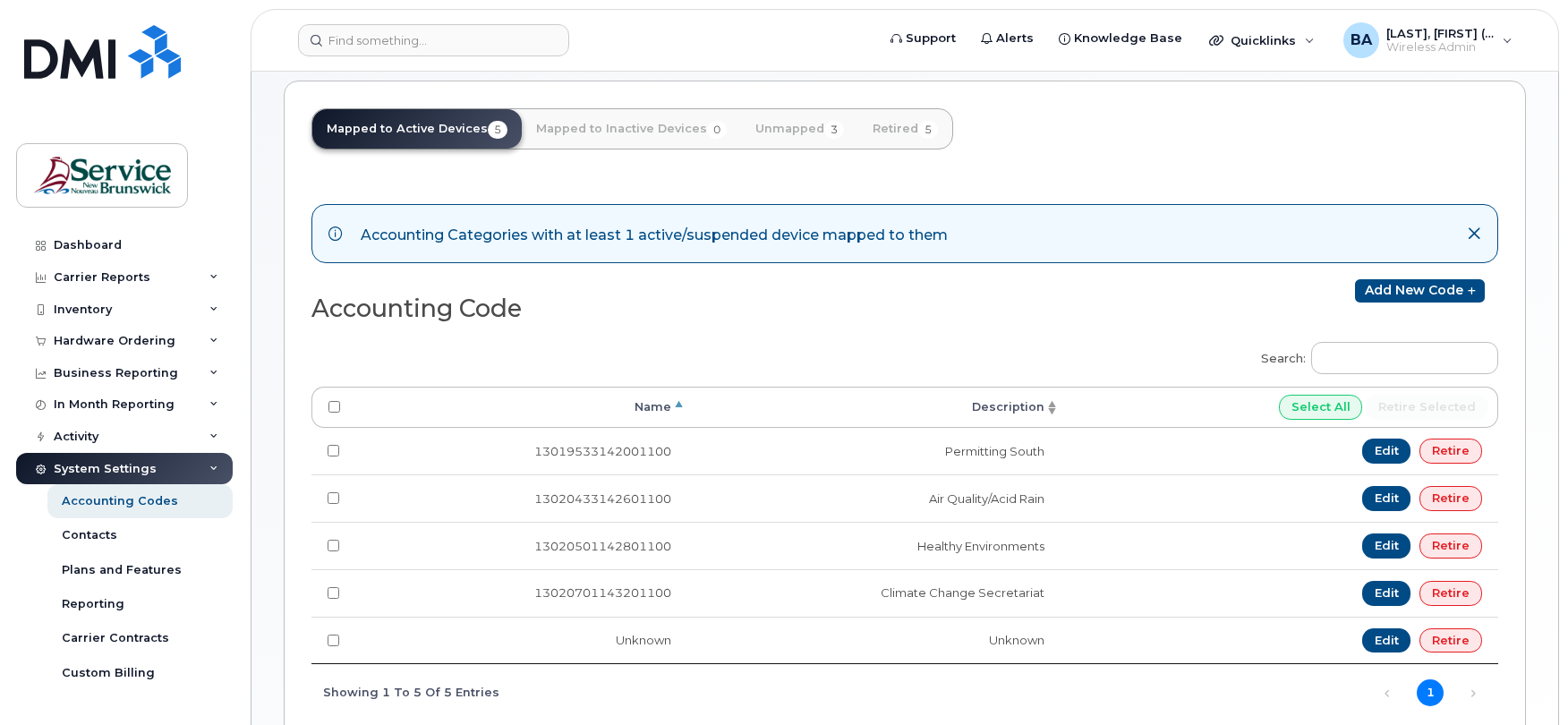 click on "Accounting Categories with at least 1 active/suspended device mapped to them" at bounding box center [654, 234] 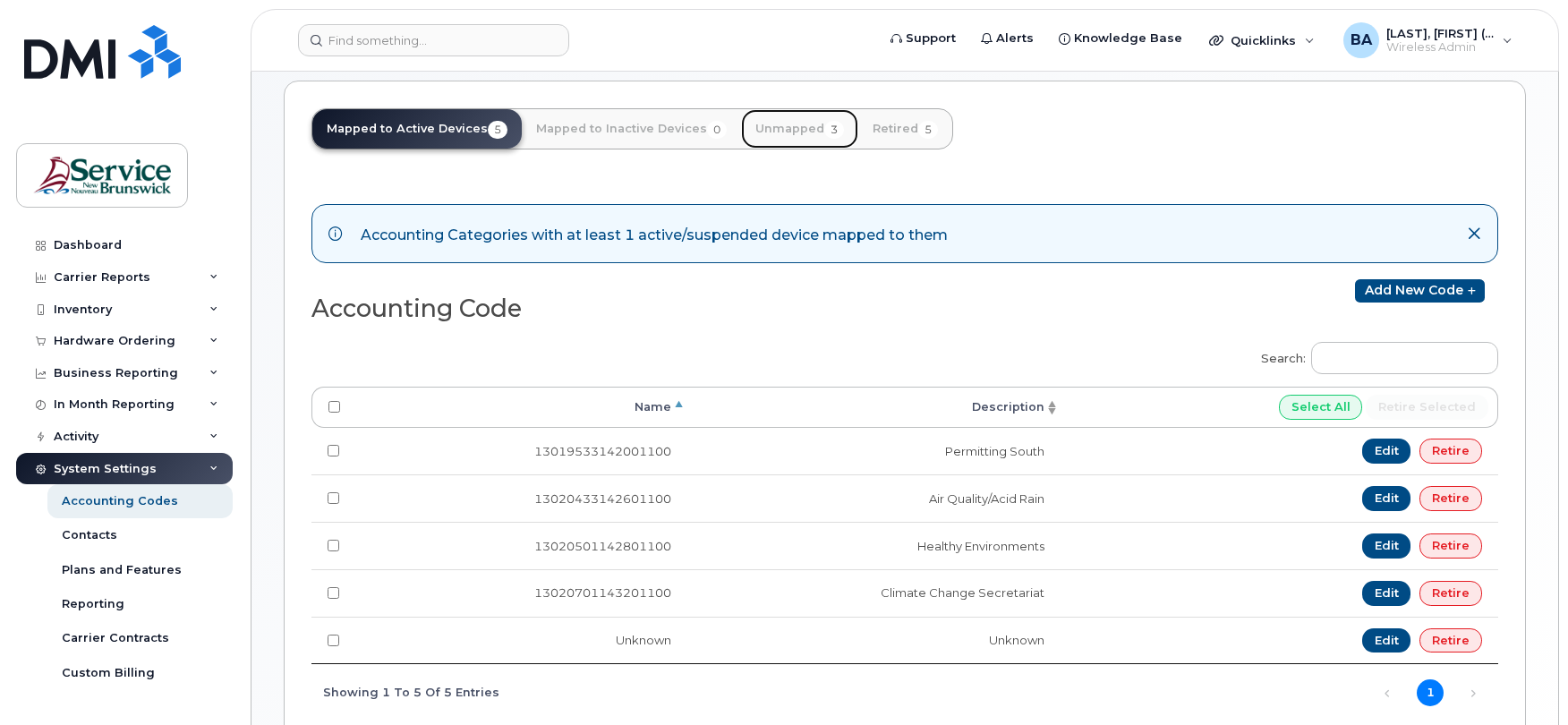 click on "Unmapped
3" at bounding box center (799, 129) 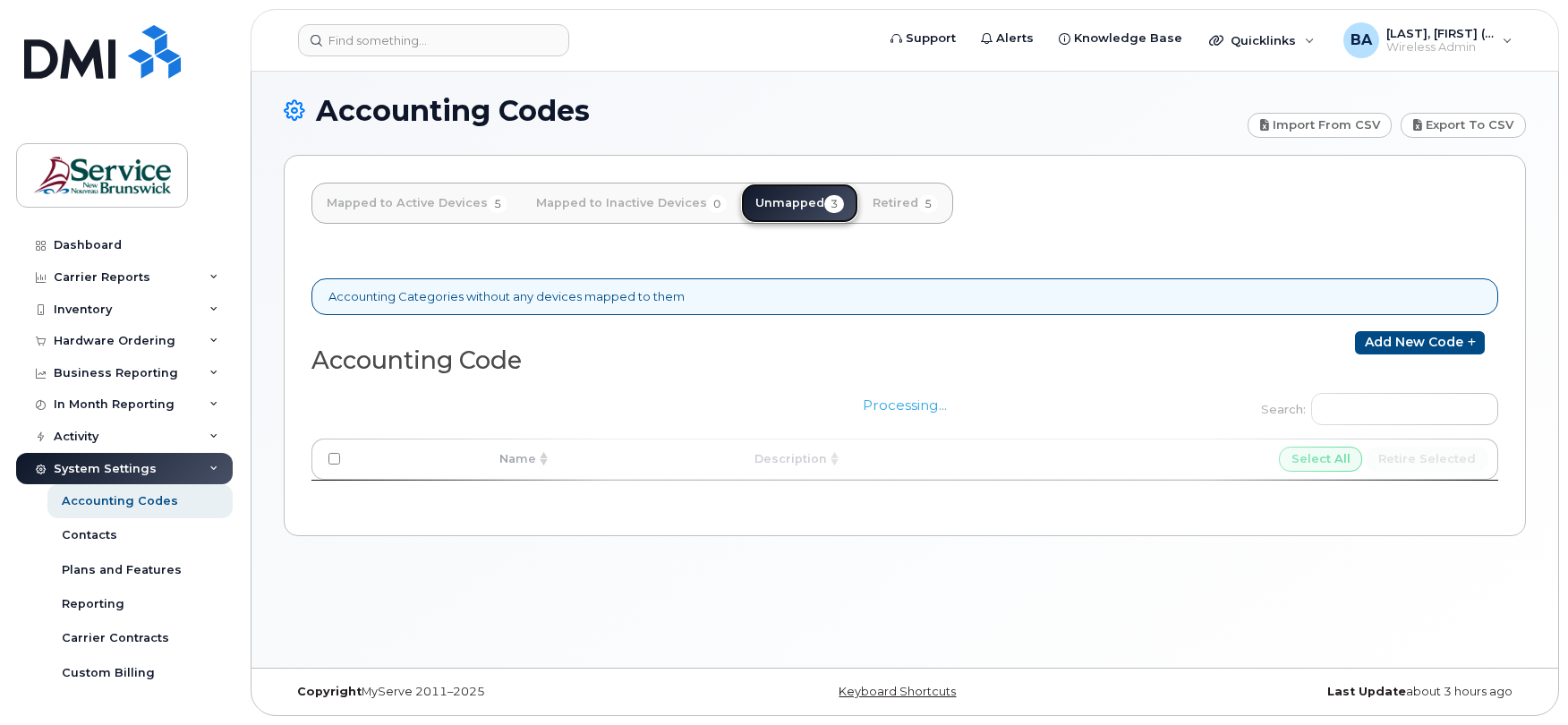 scroll, scrollTop: 83, scrollLeft: 0, axis: vertical 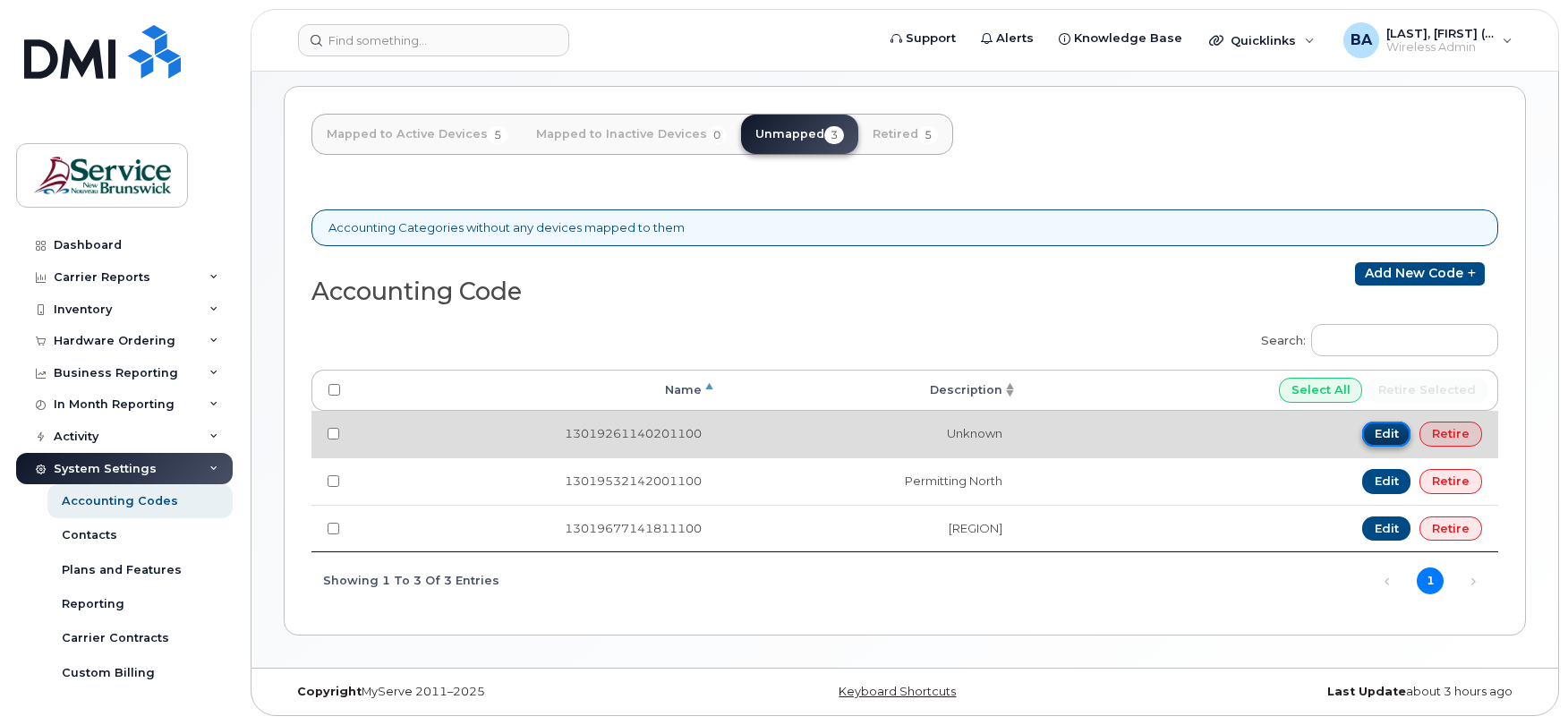click on "Edit" at bounding box center [1386, 434] 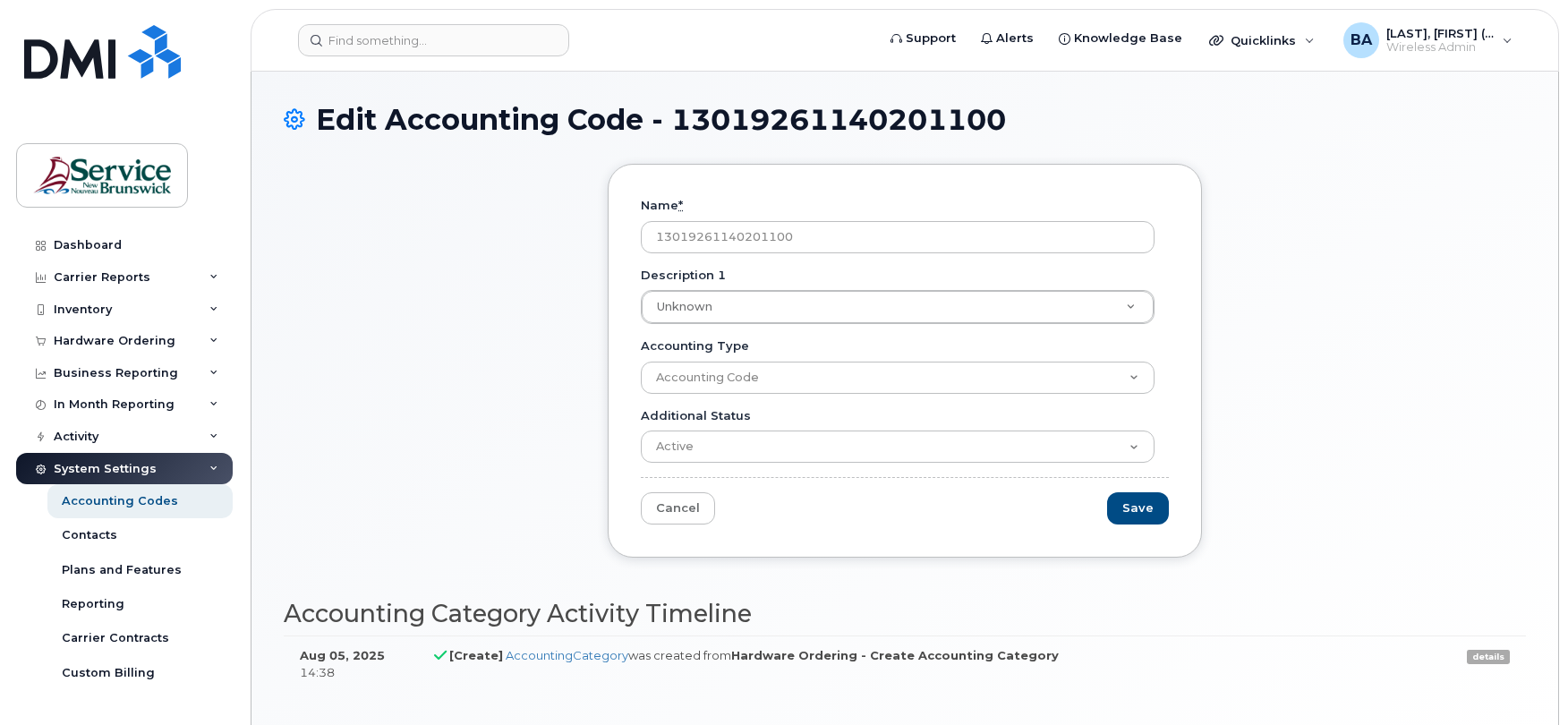 scroll, scrollTop: 0, scrollLeft: 0, axis: both 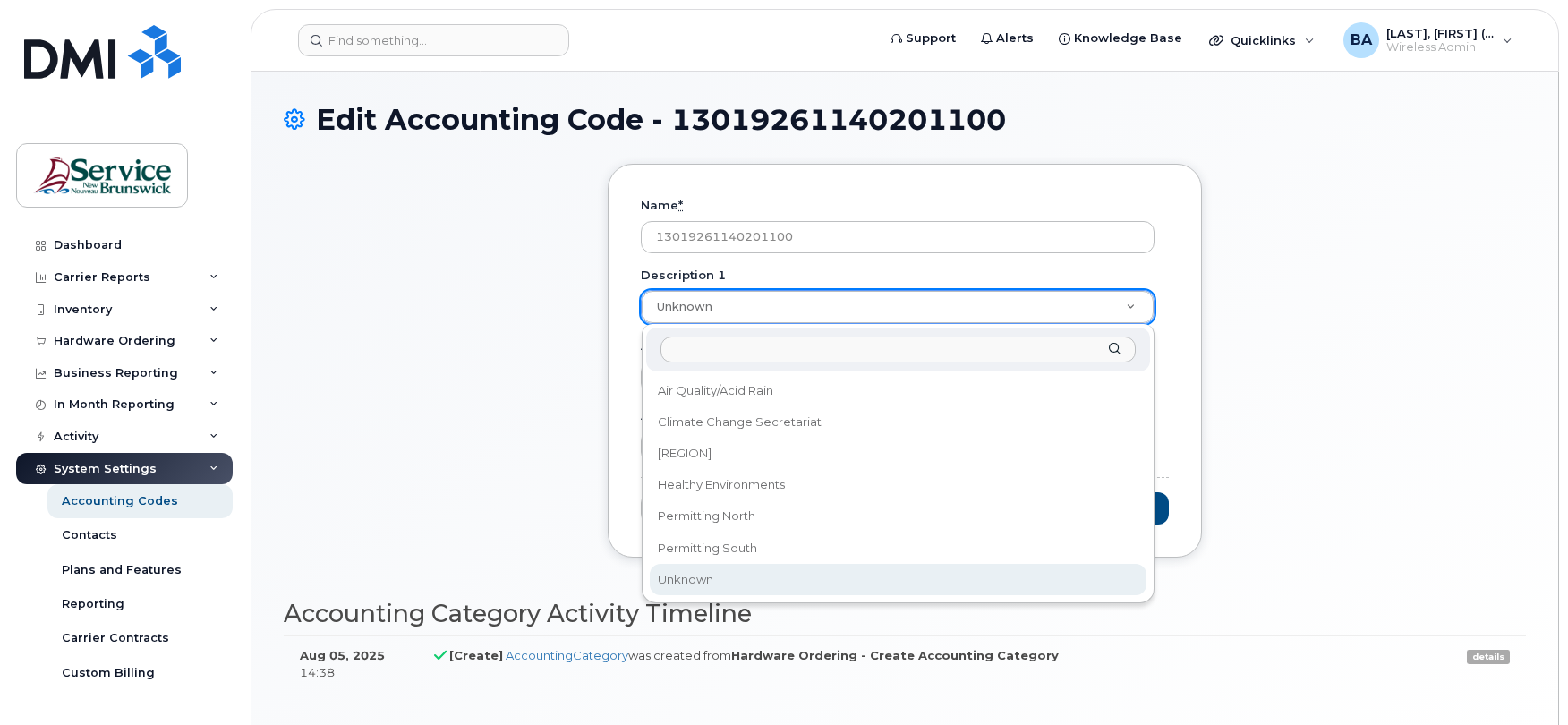 drag, startPoint x: 695, startPoint y: 310, endPoint x: 642, endPoint y: 310, distance: 53 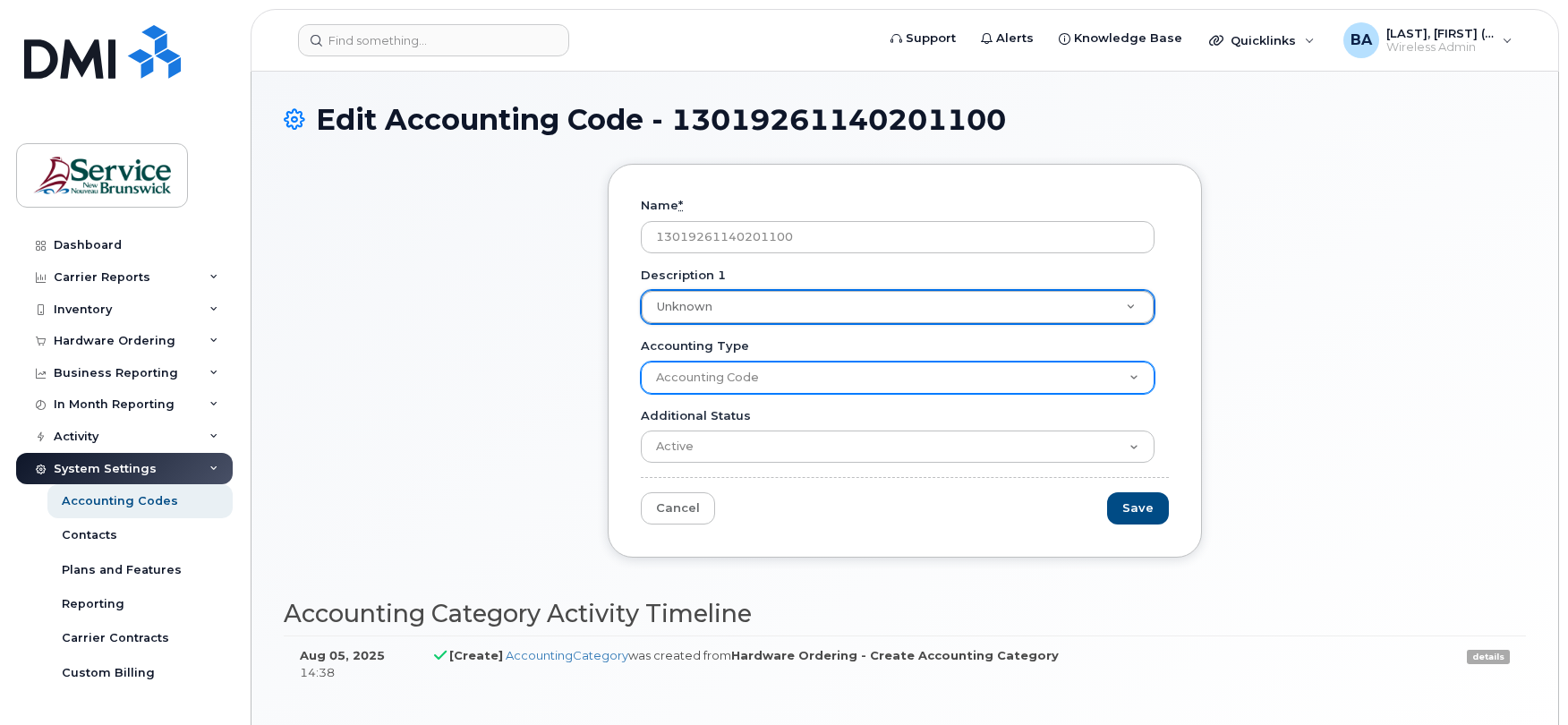 click on "Accounting Code" at bounding box center [898, 378] 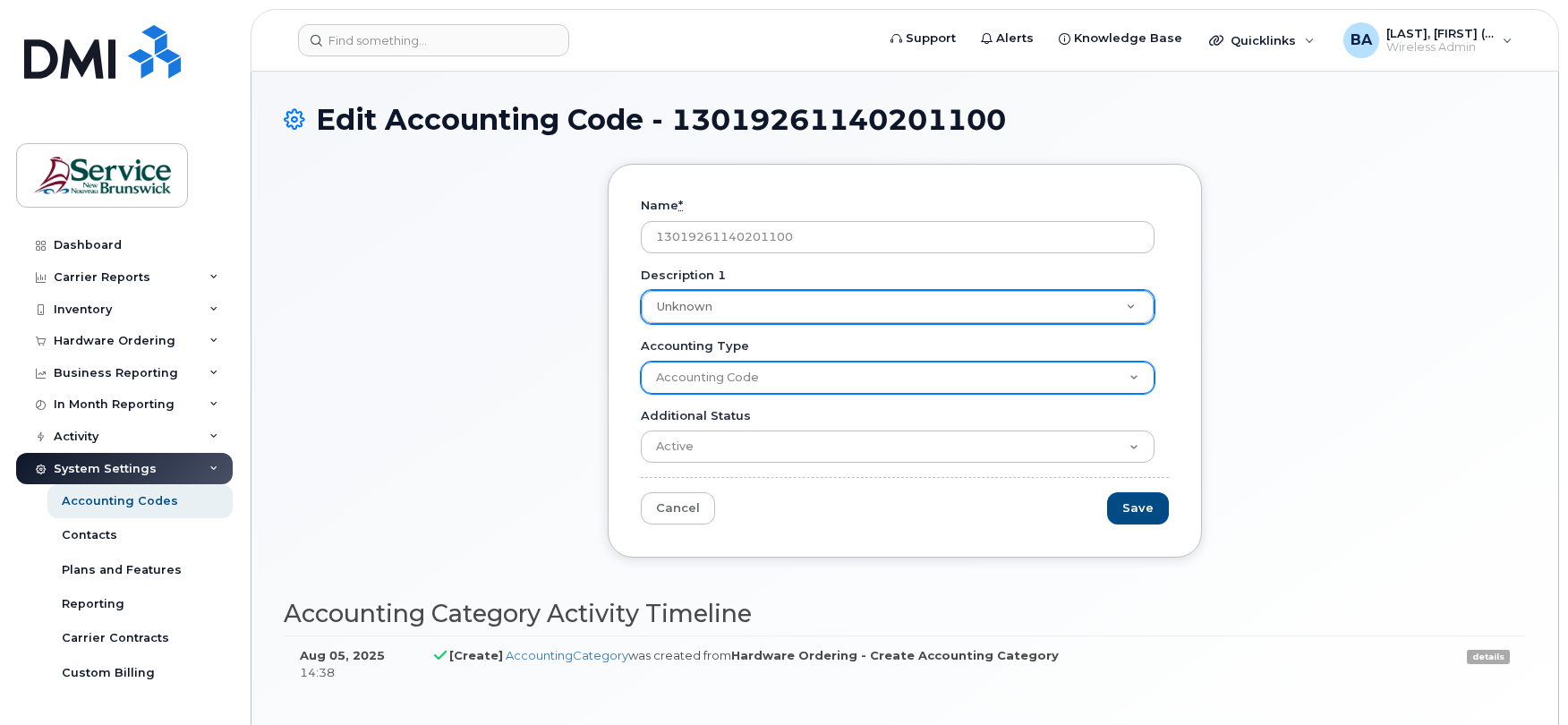 click on "Accounting Code" at bounding box center [898, 378] 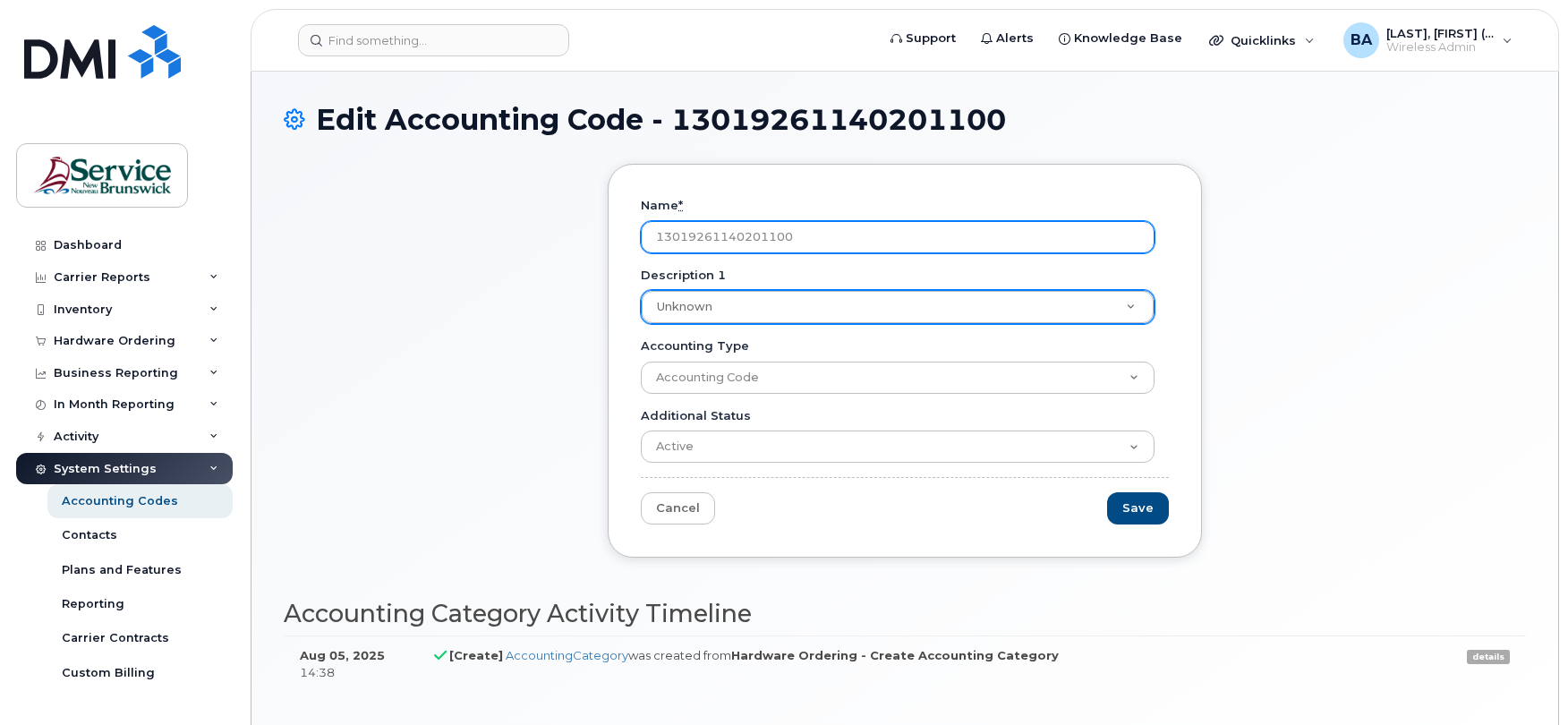 drag, startPoint x: 829, startPoint y: 227, endPoint x: 621, endPoint y: 231, distance: 208.03846 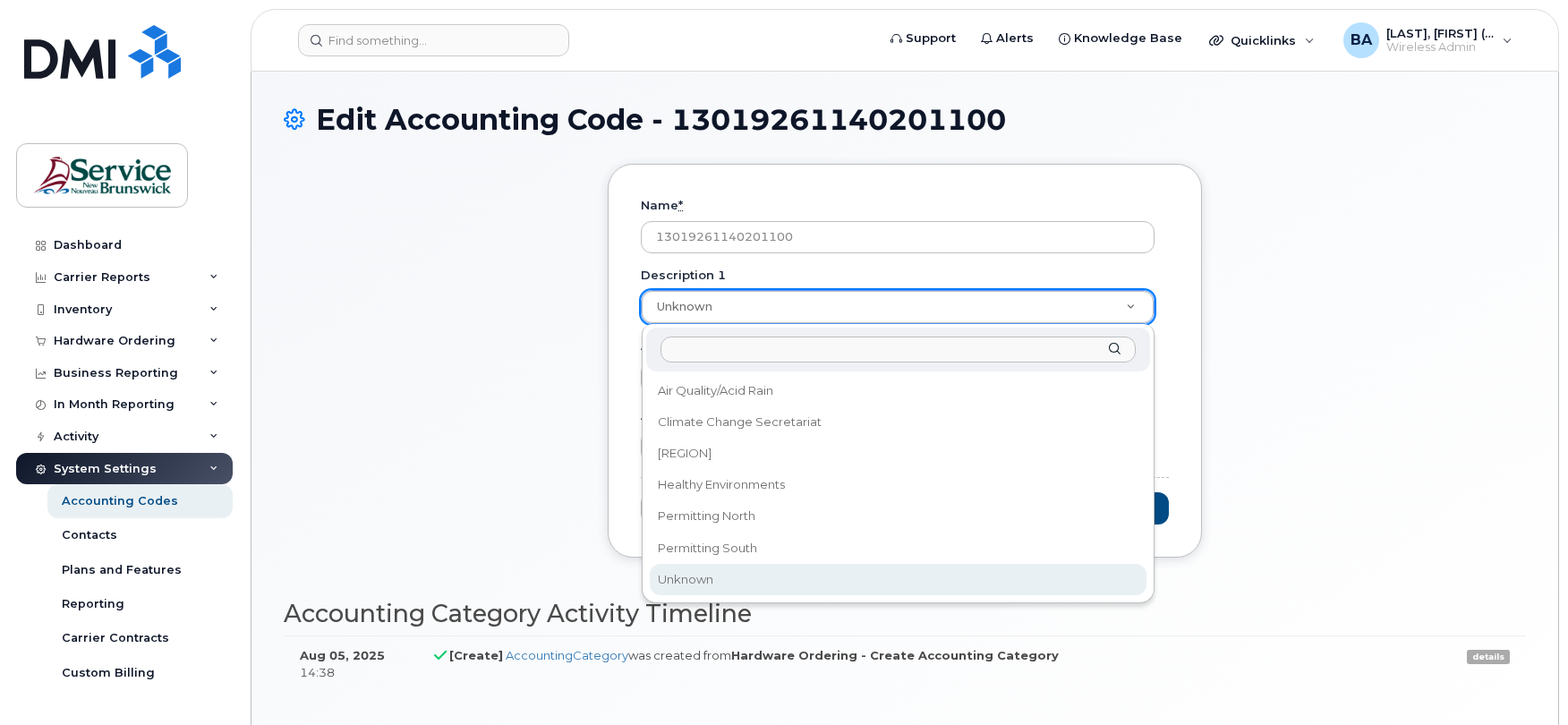 click on "Description 1" at bounding box center (898, 349) 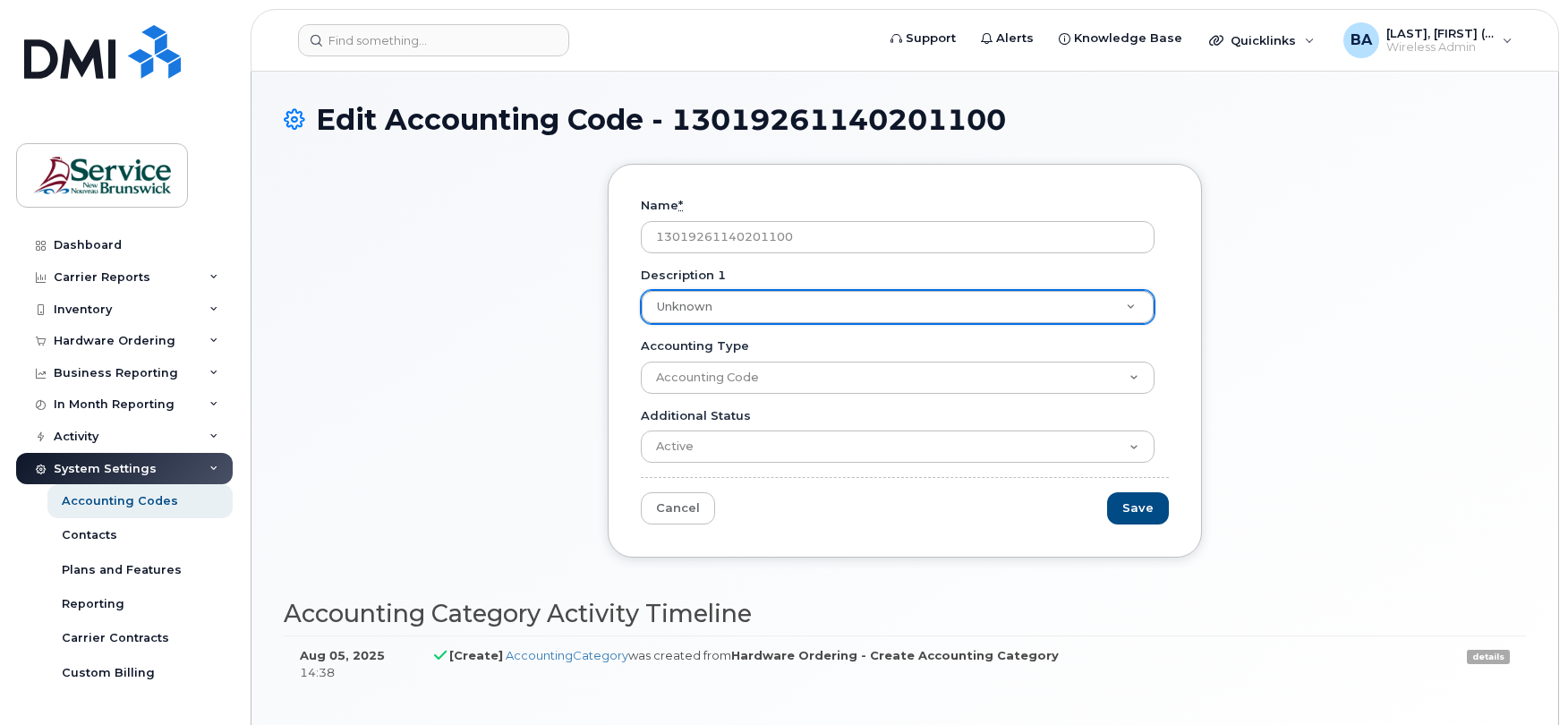 click at bounding box center [294, 119] 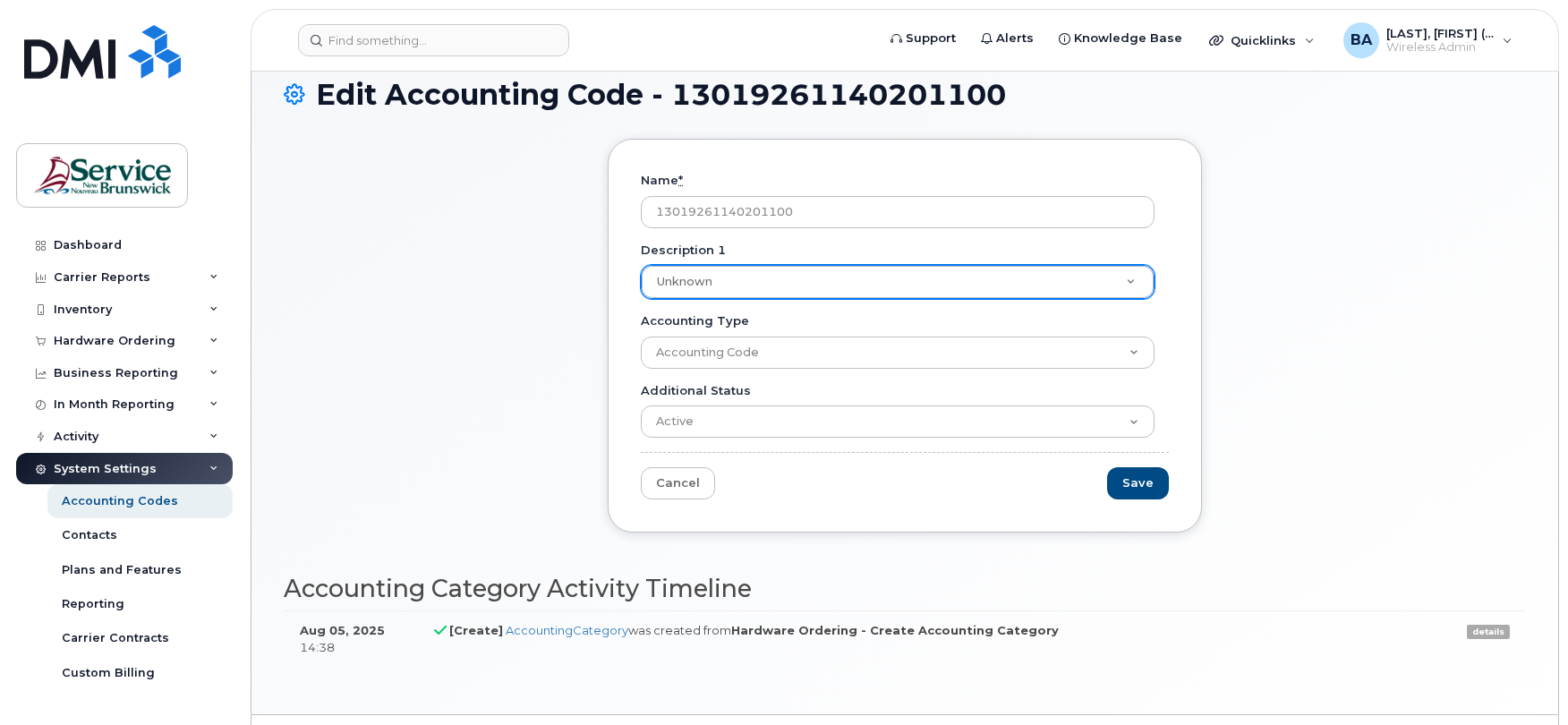 scroll, scrollTop: 0, scrollLeft: 0, axis: both 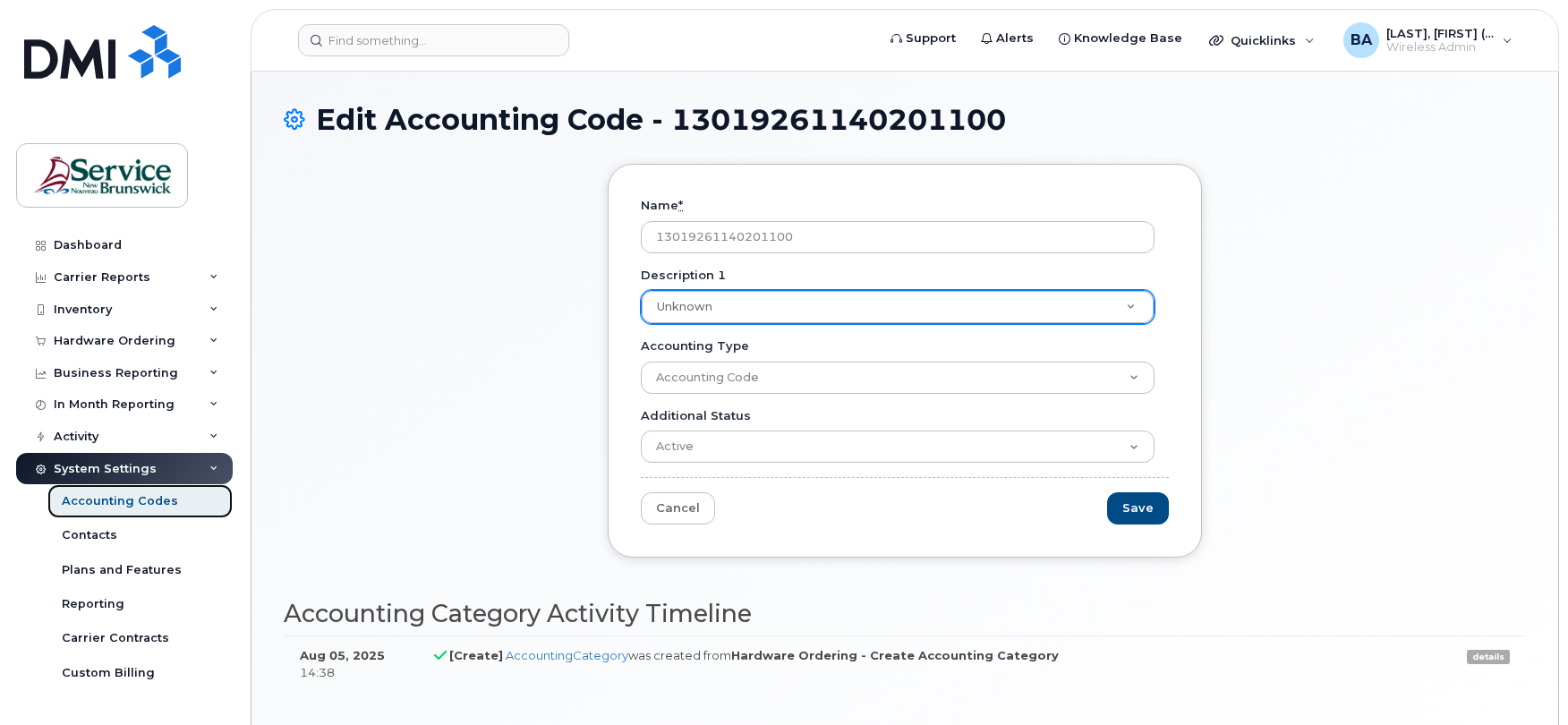 click on "Accounting Codes" at bounding box center (120, 501) 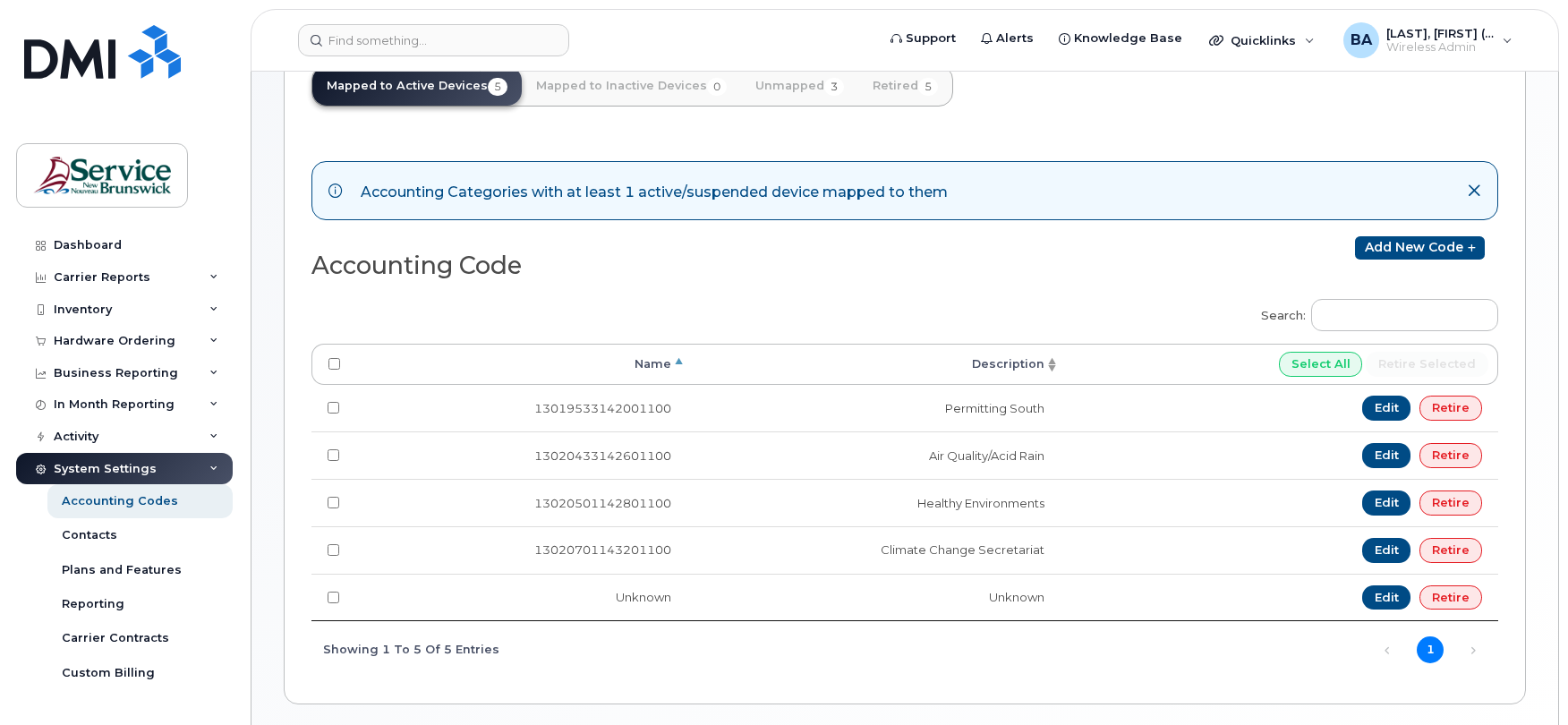 scroll, scrollTop: 202, scrollLeft: 0, axis: vertical 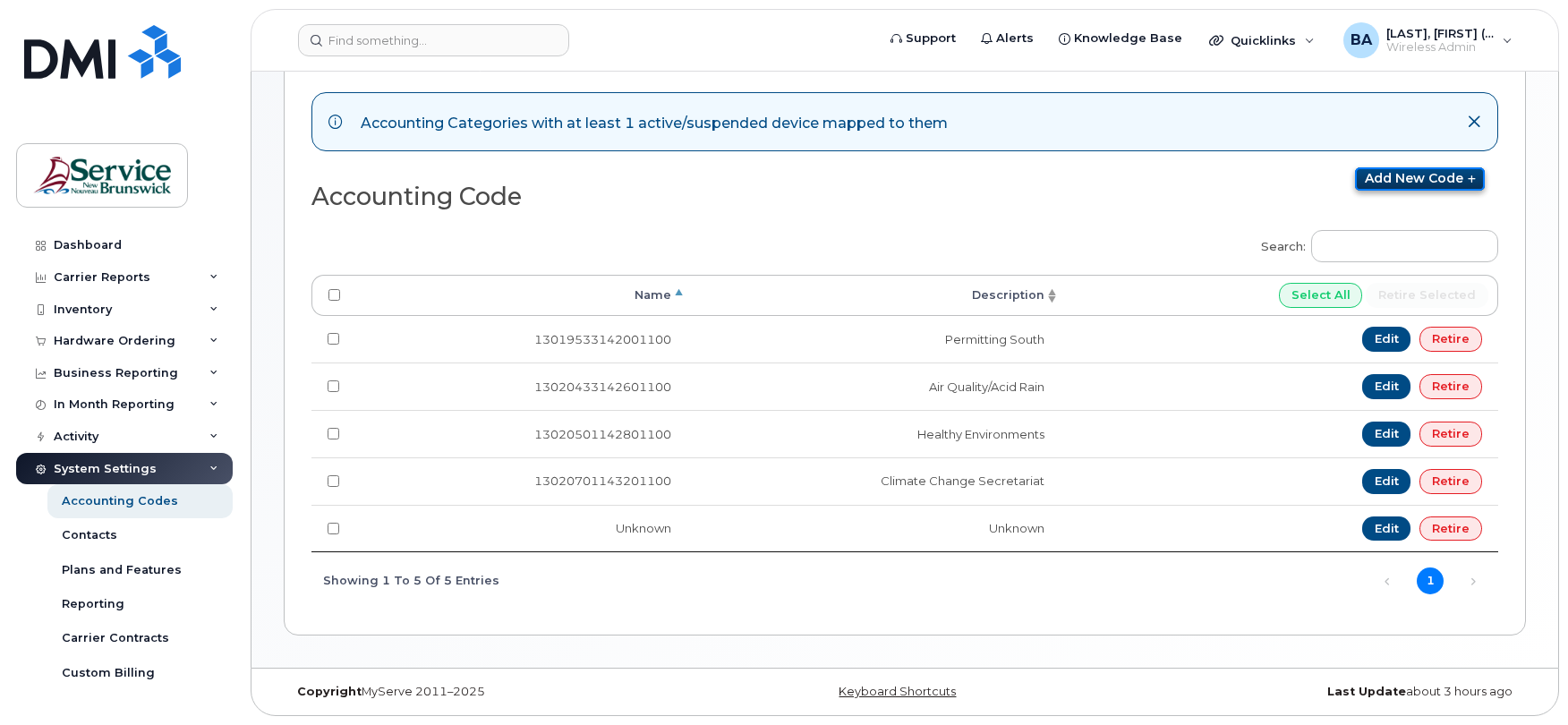 click on "Add new code" at bounding box center (1419, 179) 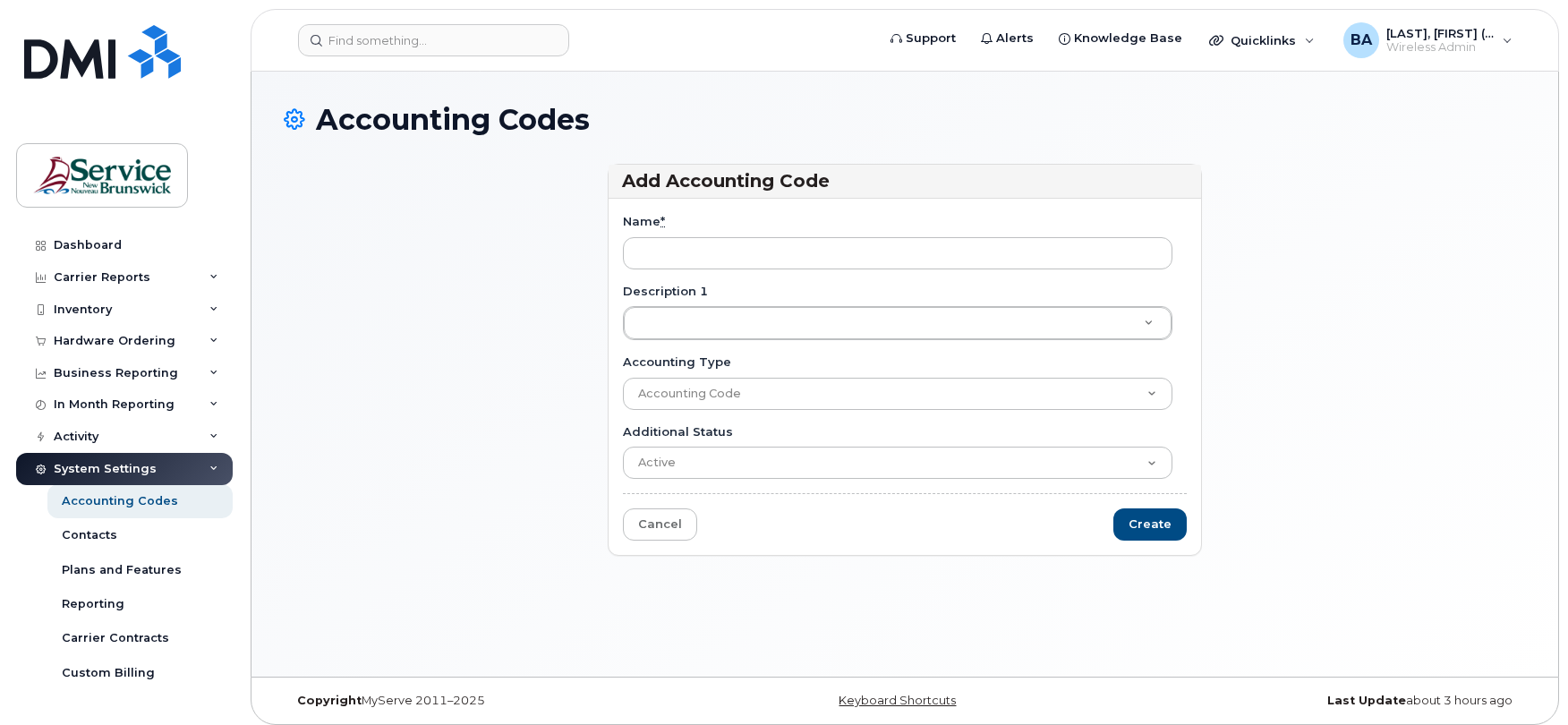 scroll, scrollTop: 0, scrollLeft: 0, axis: both 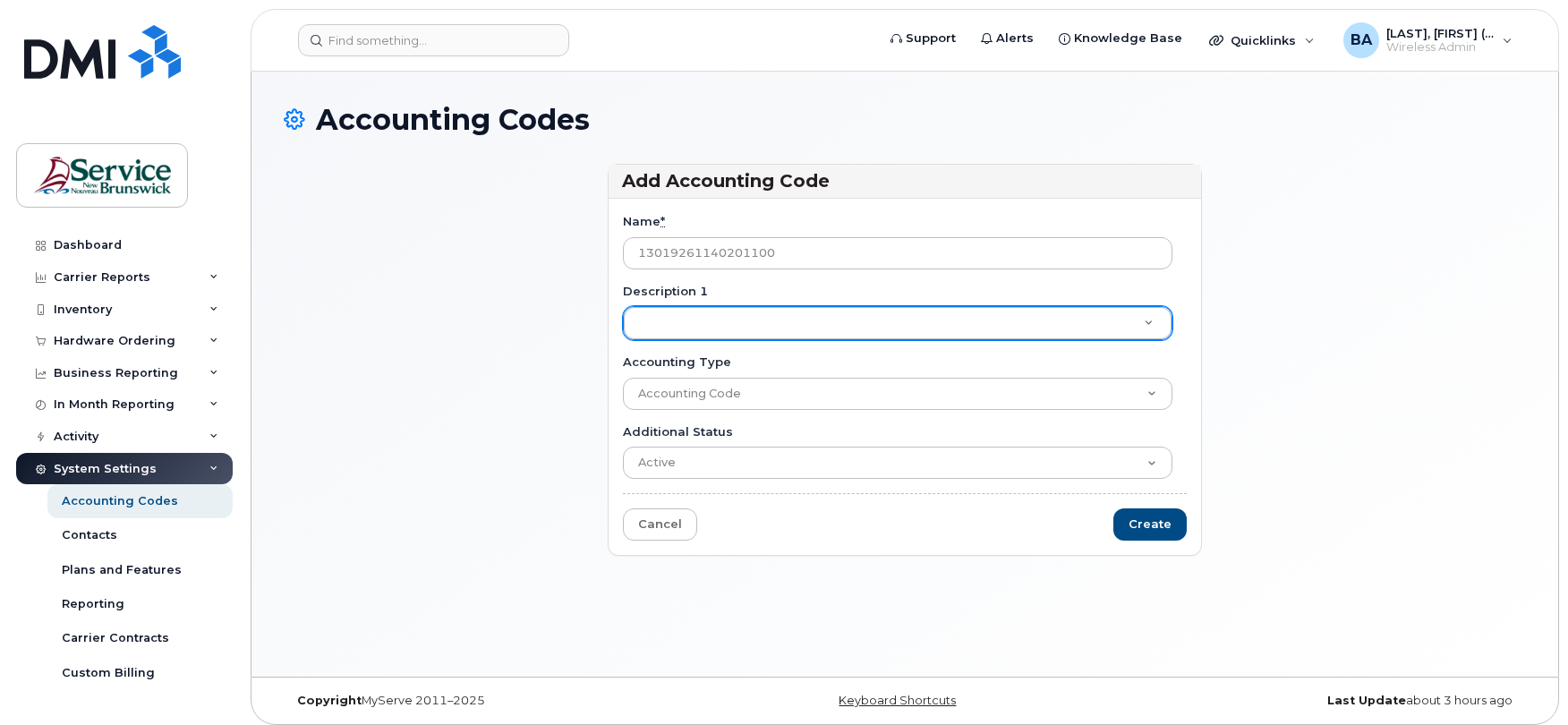 type on "13019261140201100" 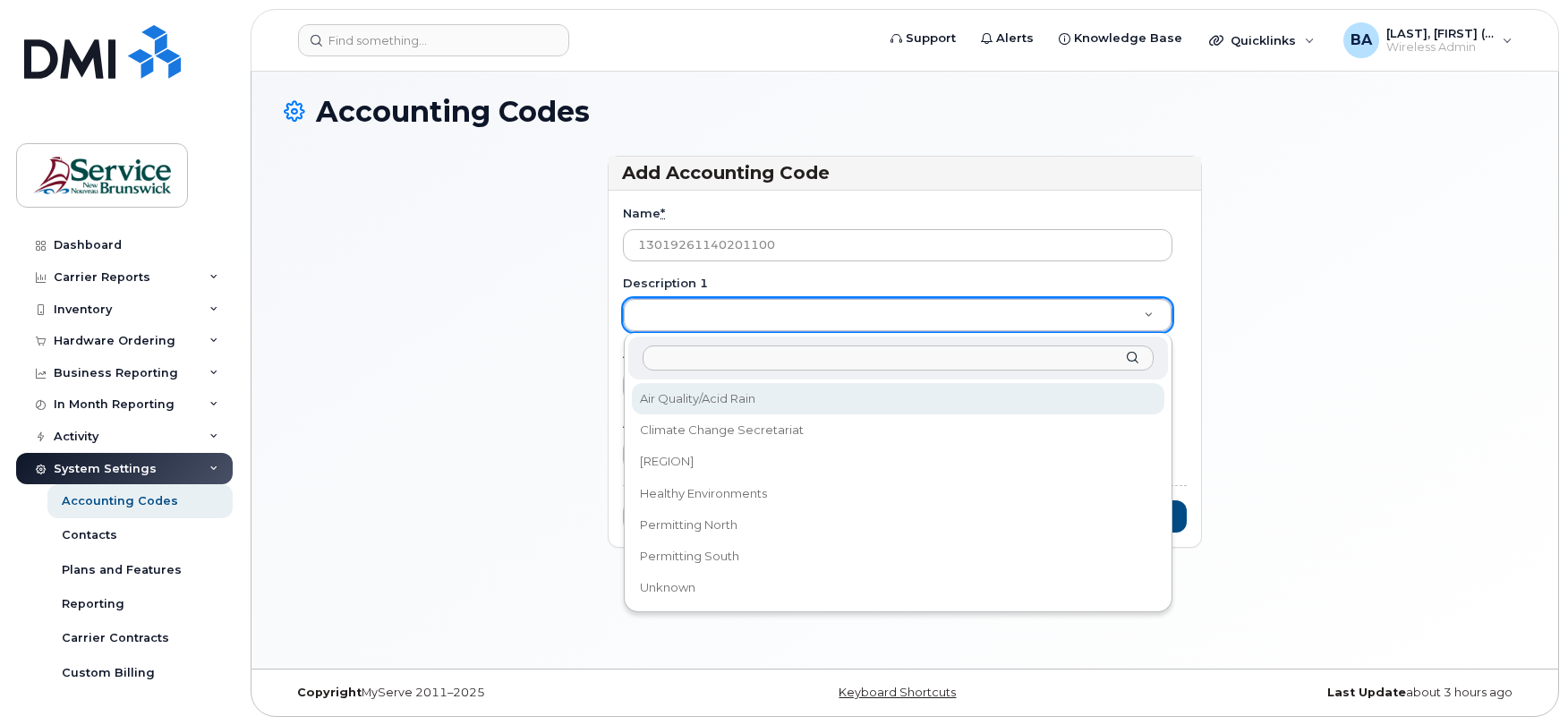 scroll, scrollTop: 9, scrollLeft: 0, axis: vertical 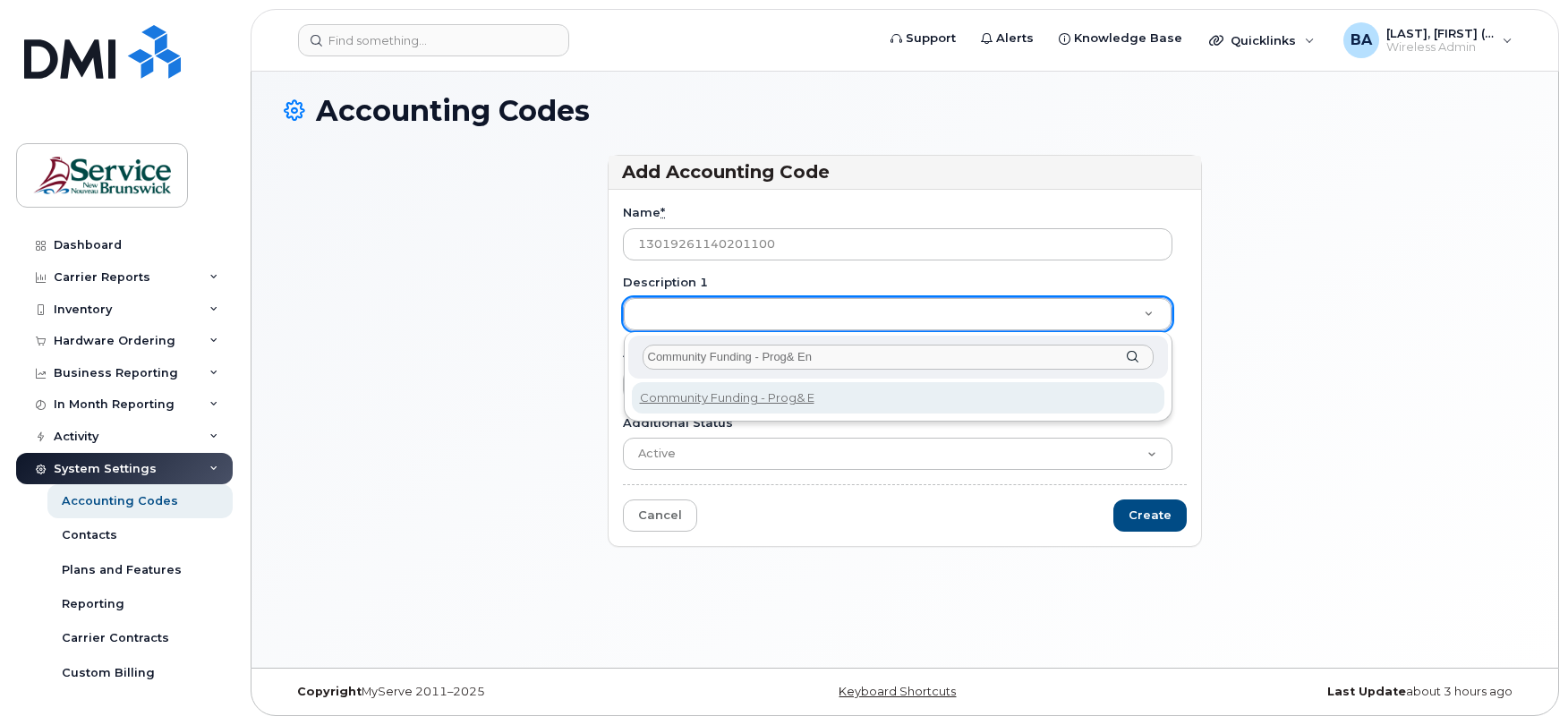 type on "Community Funding - Prog& Eng" 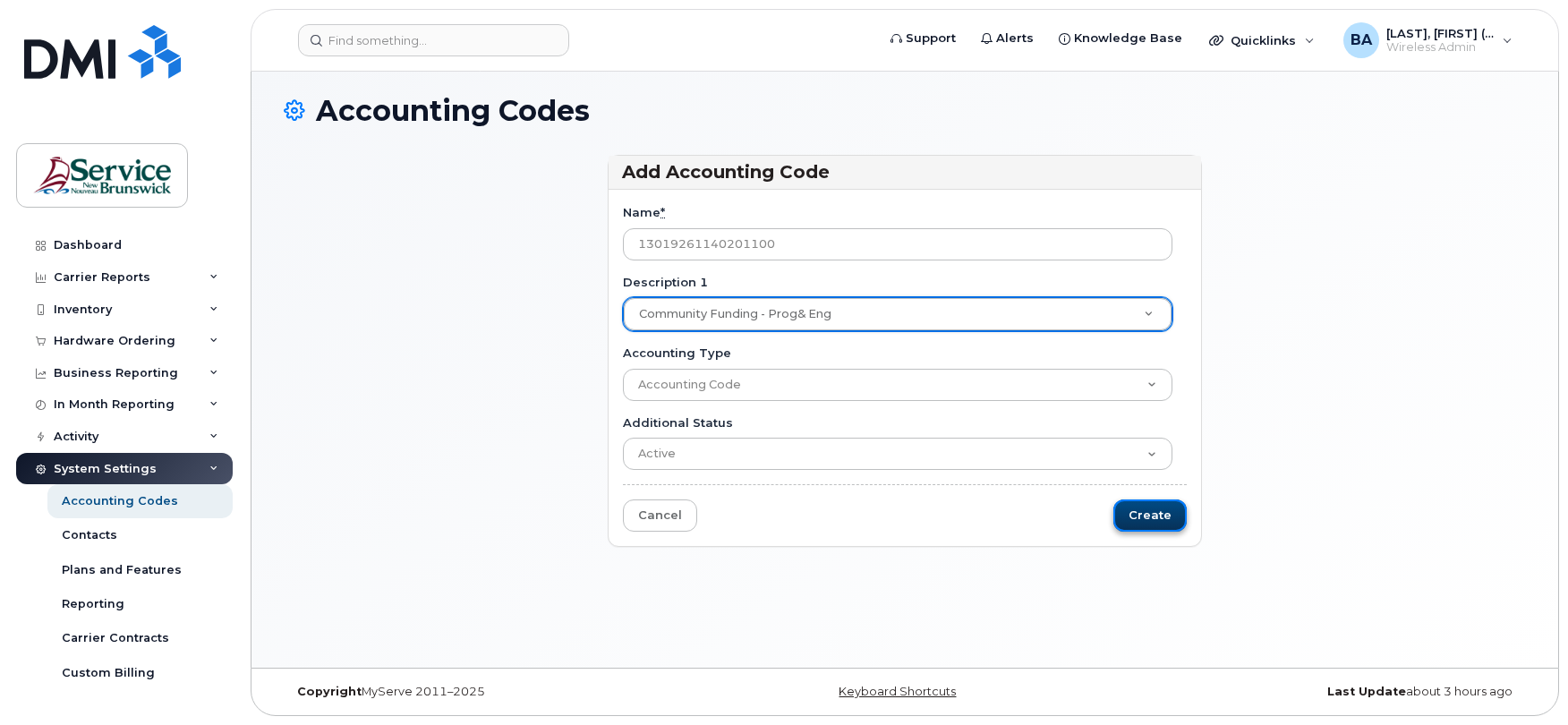 click on "Create" at bounding box center (1150, 516) 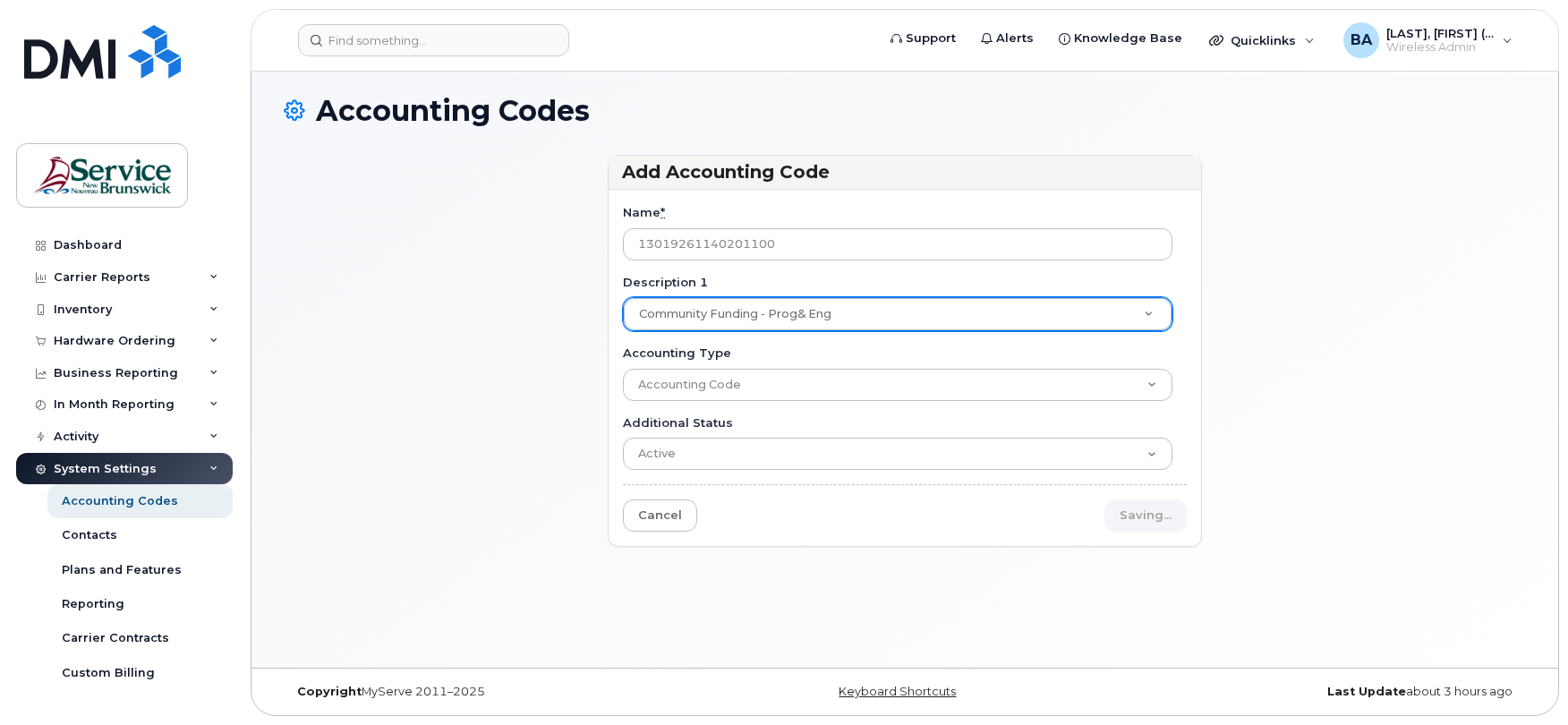 type on "Saving..." 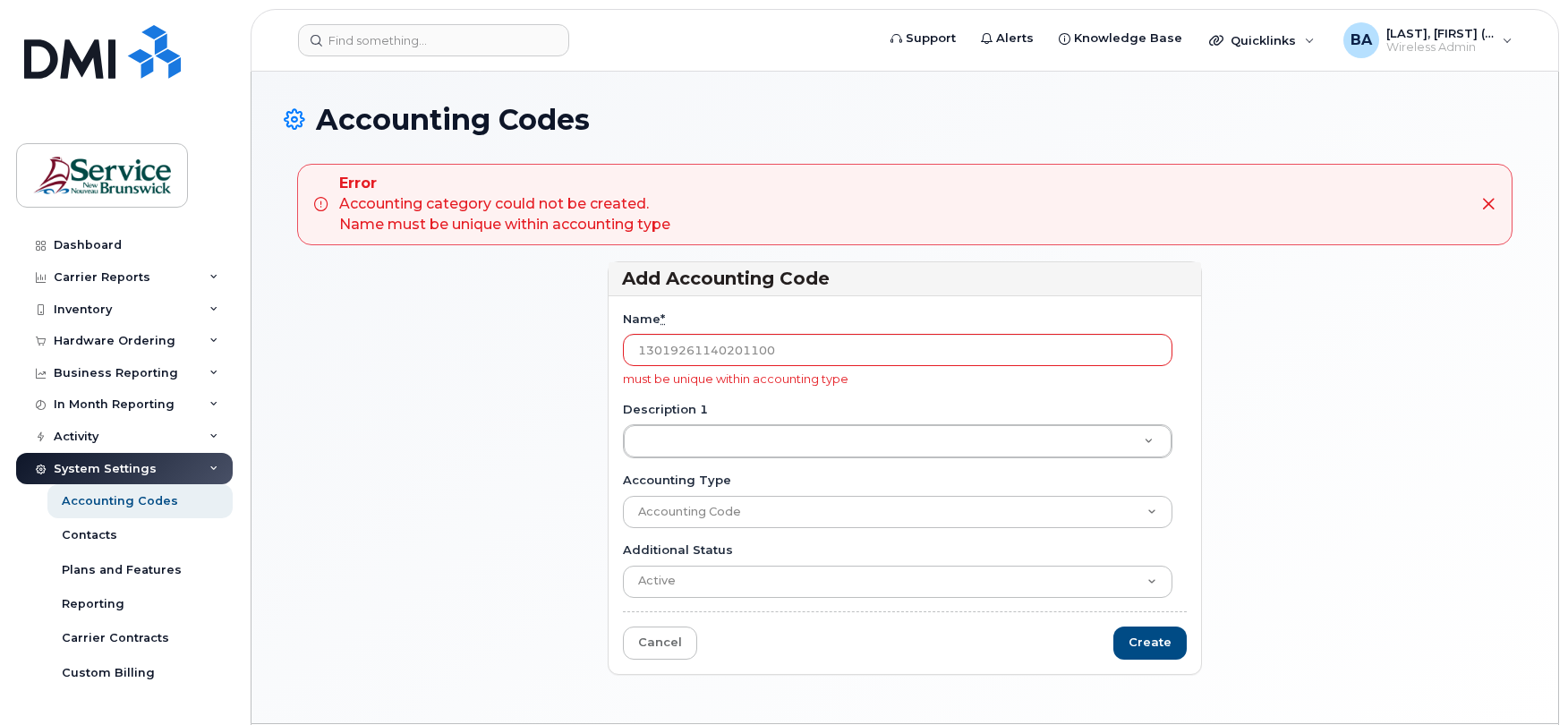 scroll, scrollTop: 0, scrollLeft: 0, axis: both 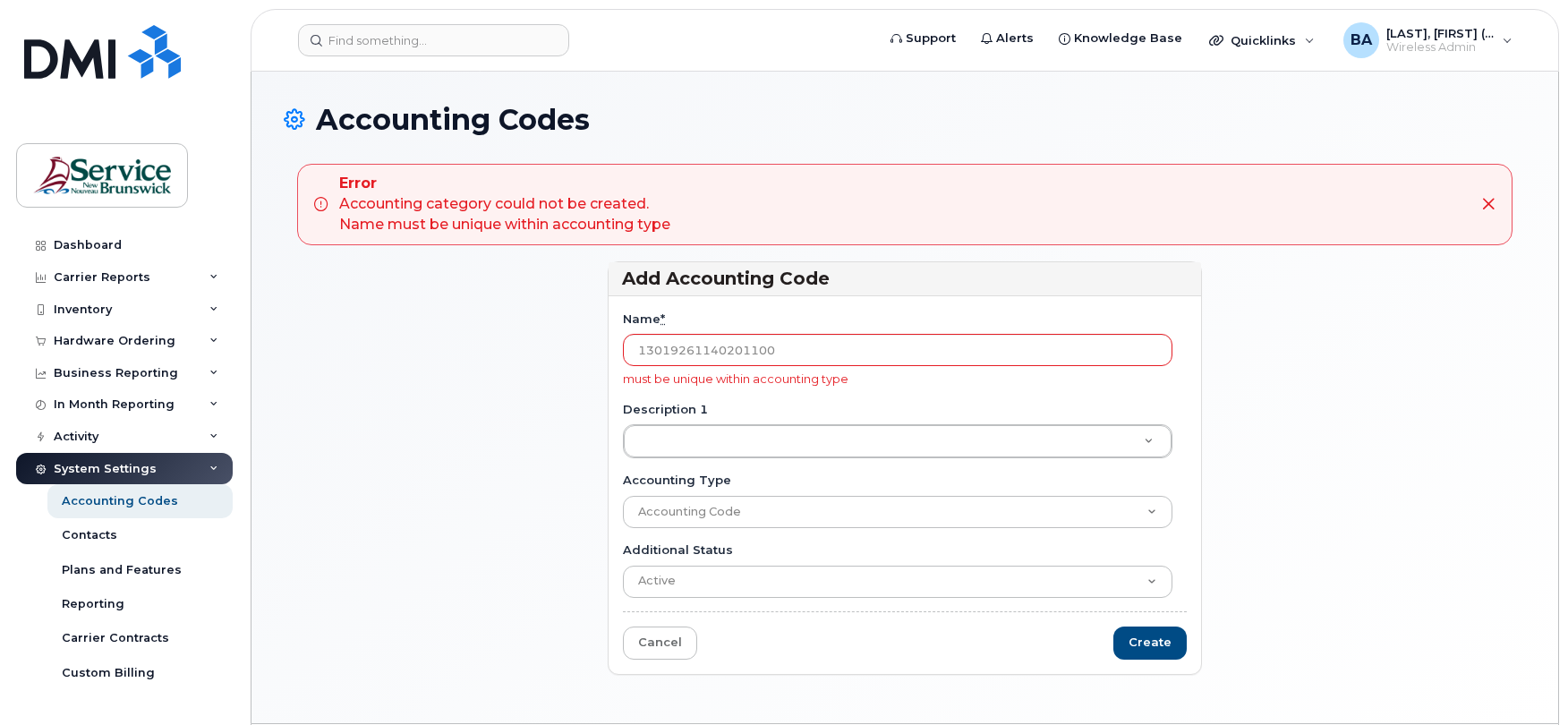 drag, startPoint x: 811, startPoint y: 352, endPoint x: 596, endPoint y: 344, distance: 215.14879 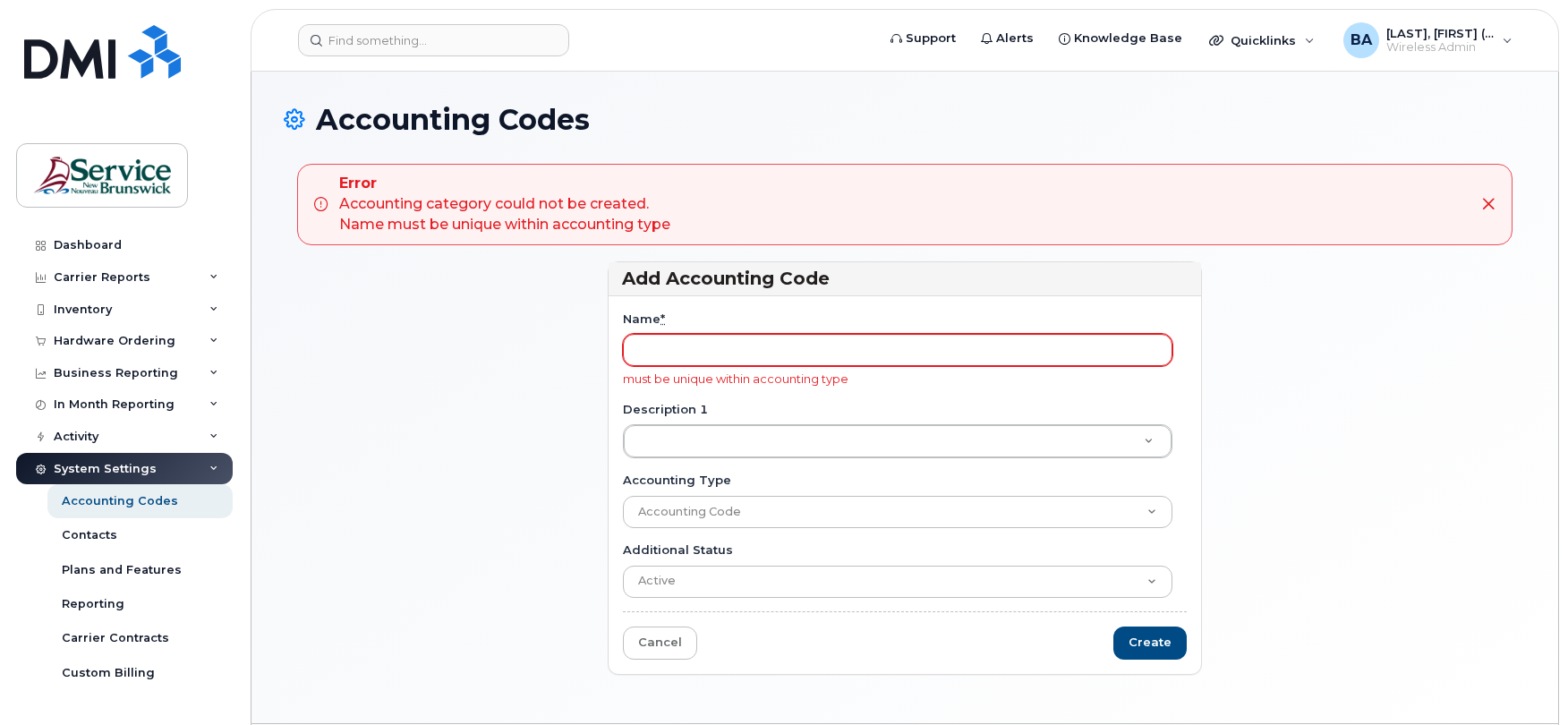 click on "Name *" at bounding box center (898, 350) 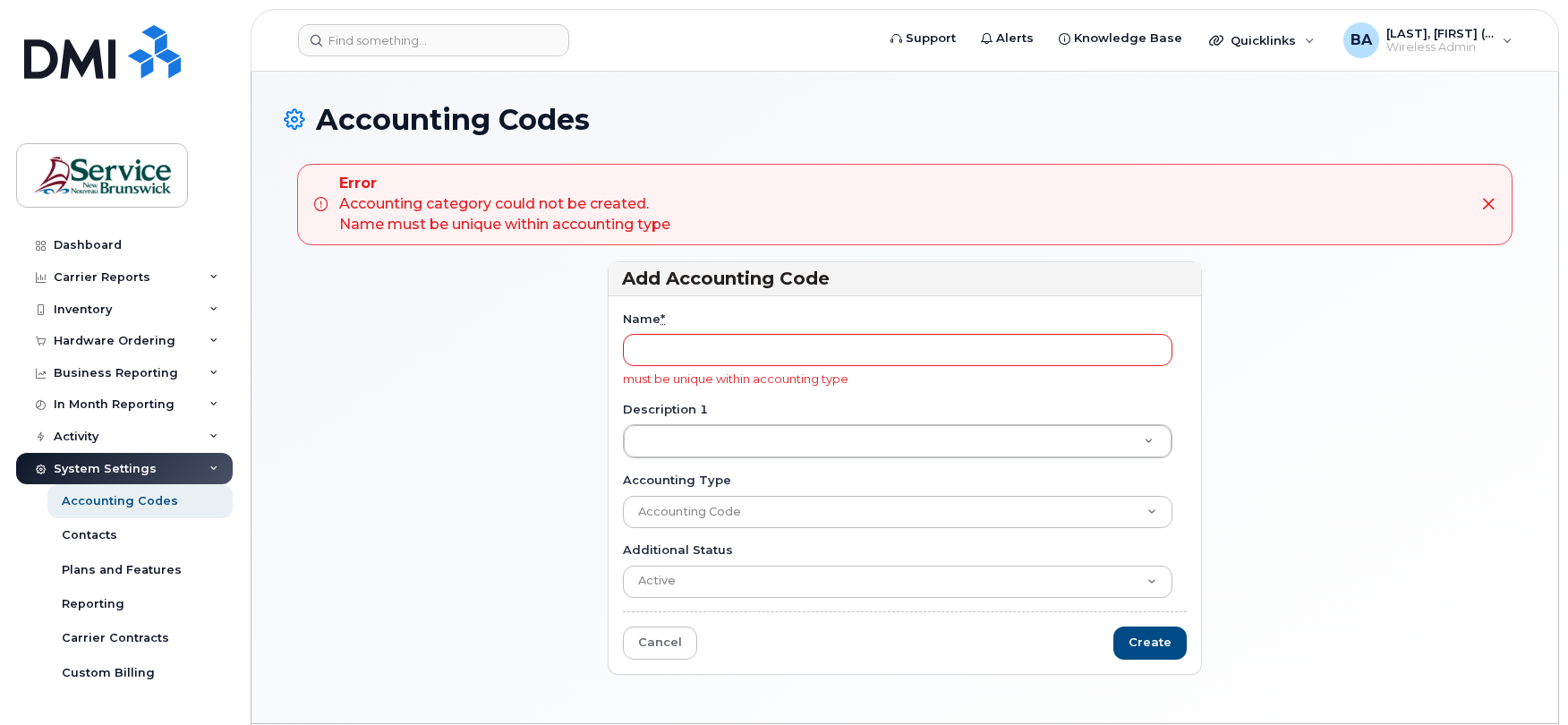 type 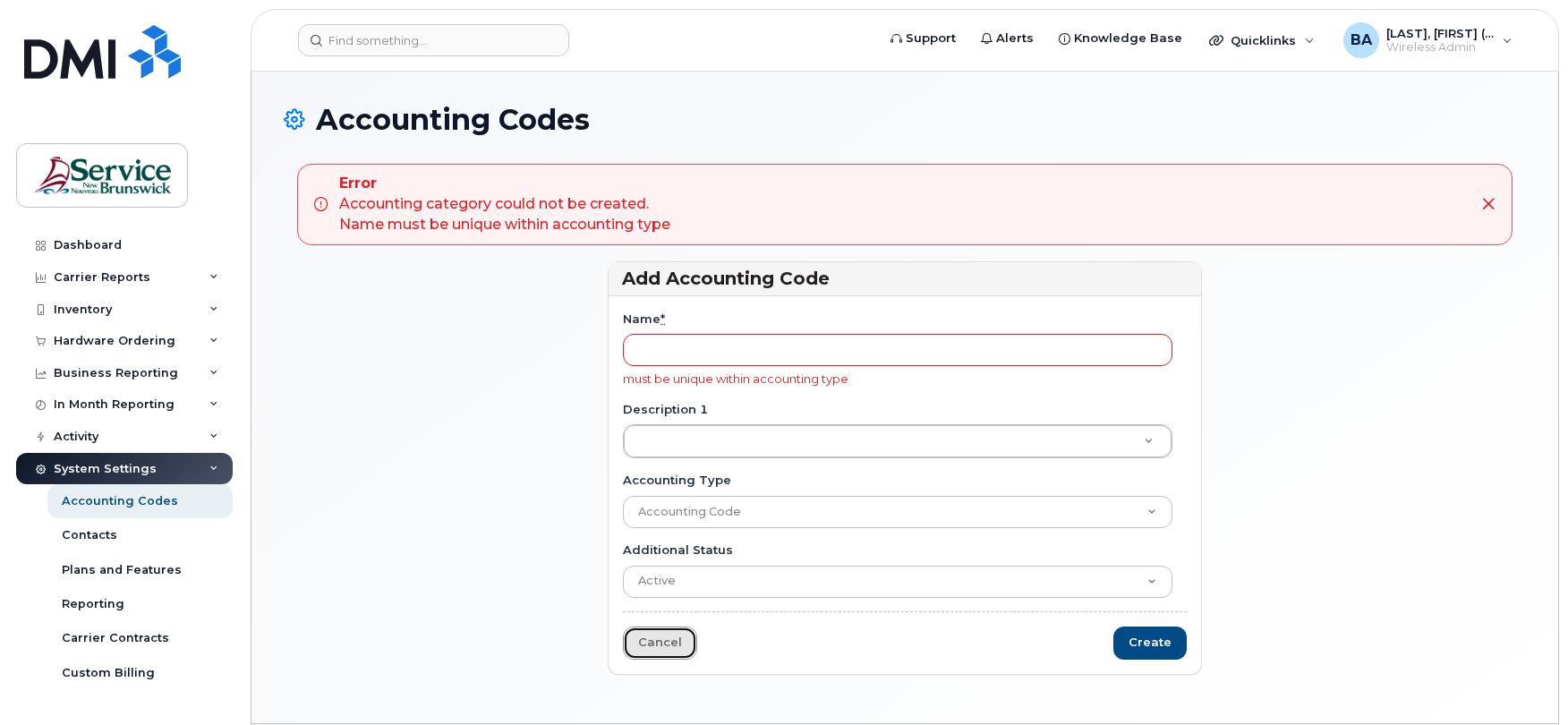 click on "Cancel" at bounding box center [660, 643] 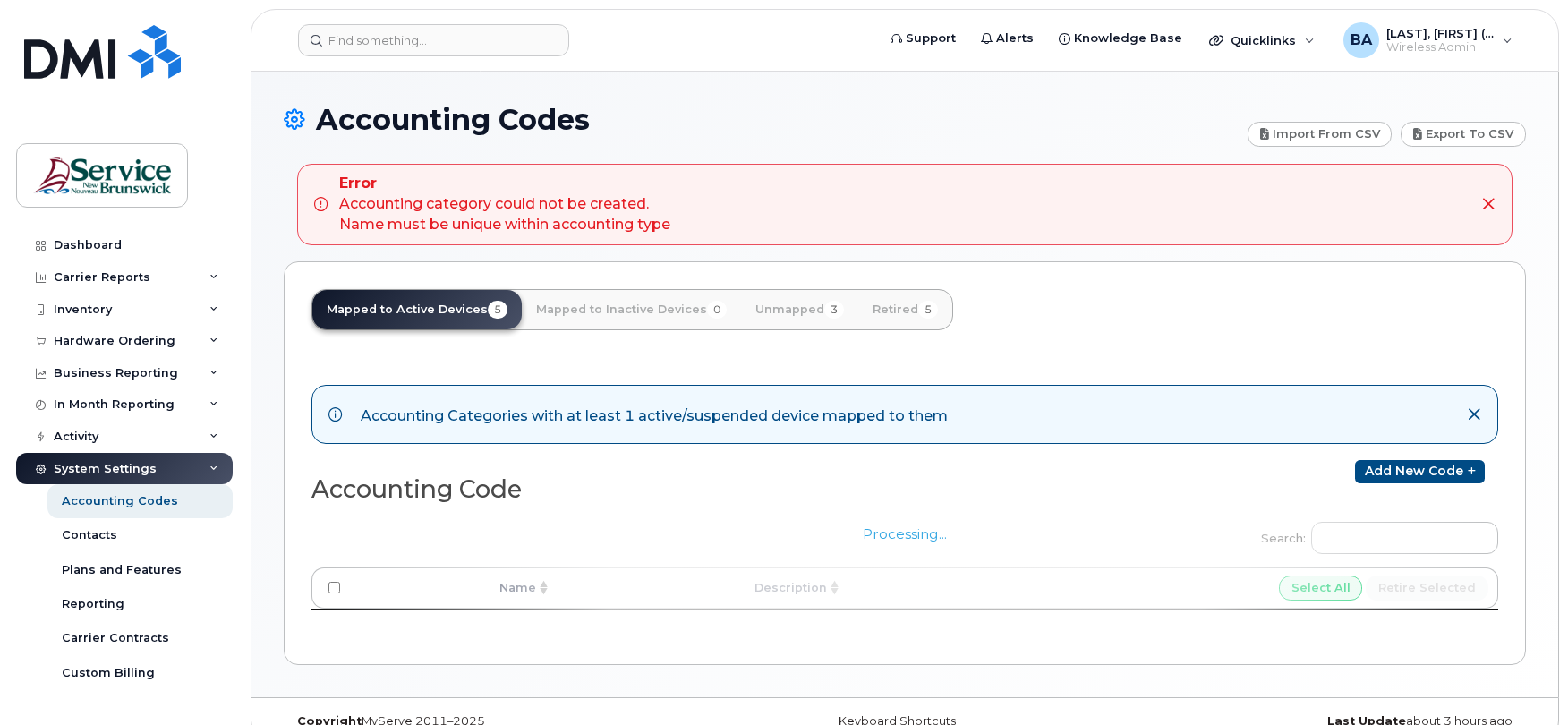 scroll, scrollTop: 0, scrollLeft: 0, axis: both 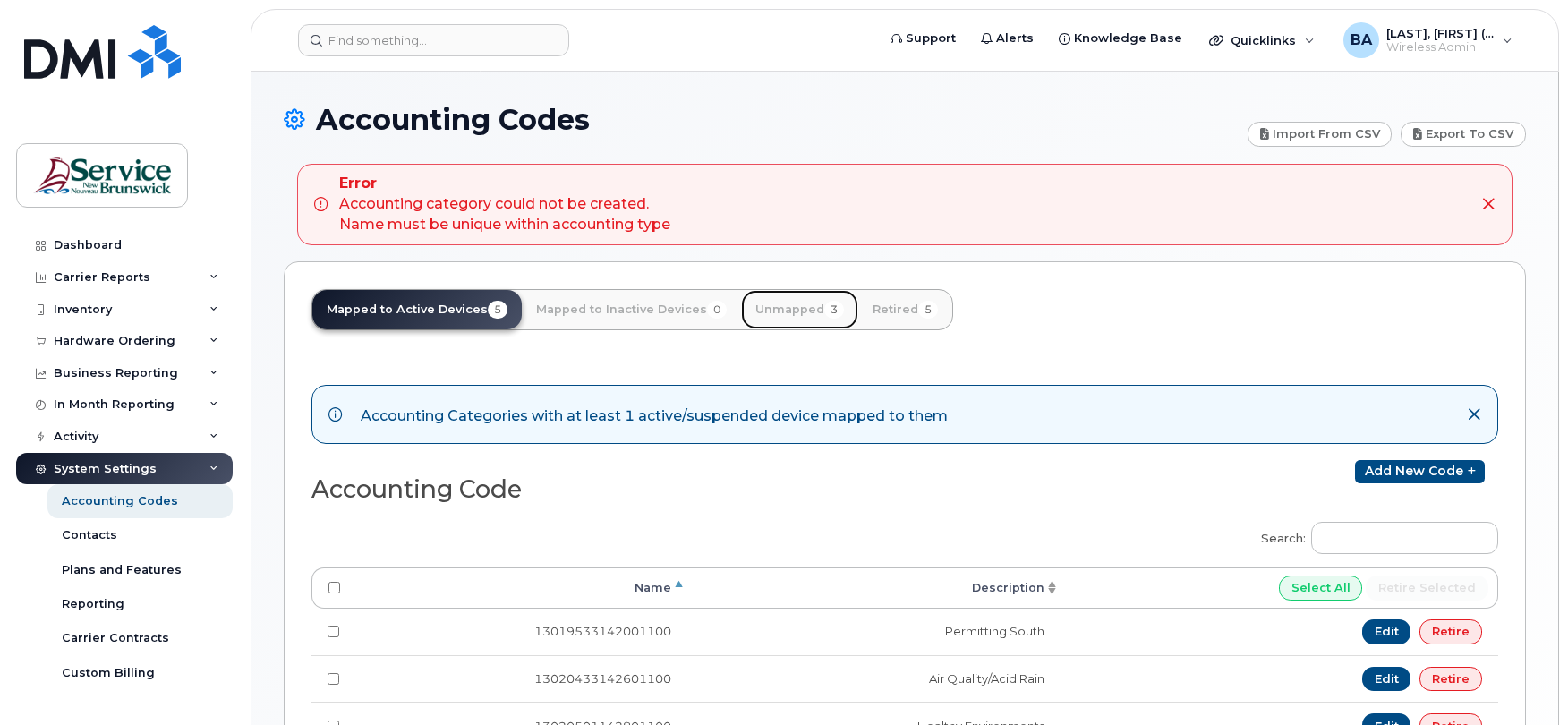 click on "Unmapped
3" at bounding box center (799, 310) 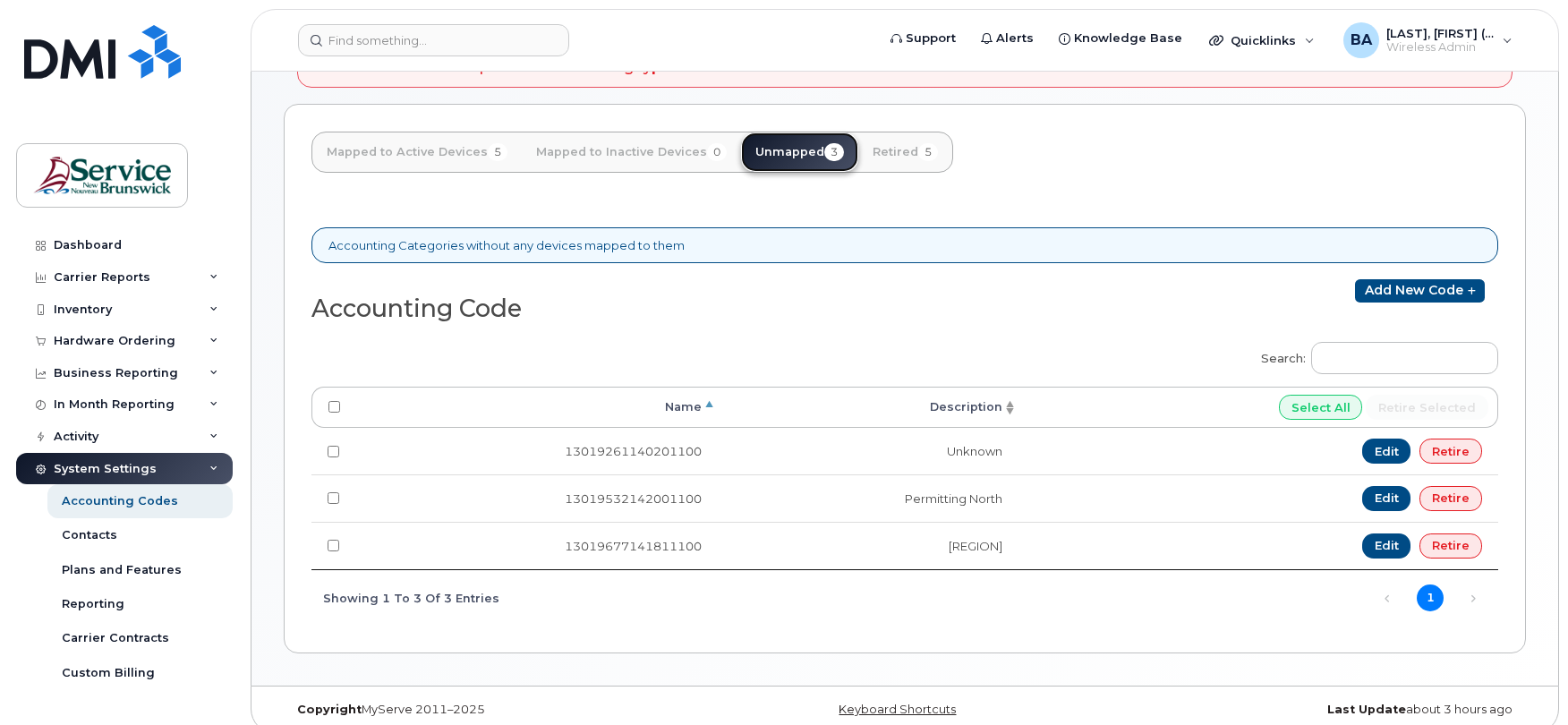 scroll, scrollTop: 181, scrollLeft: 0, axis: vertical 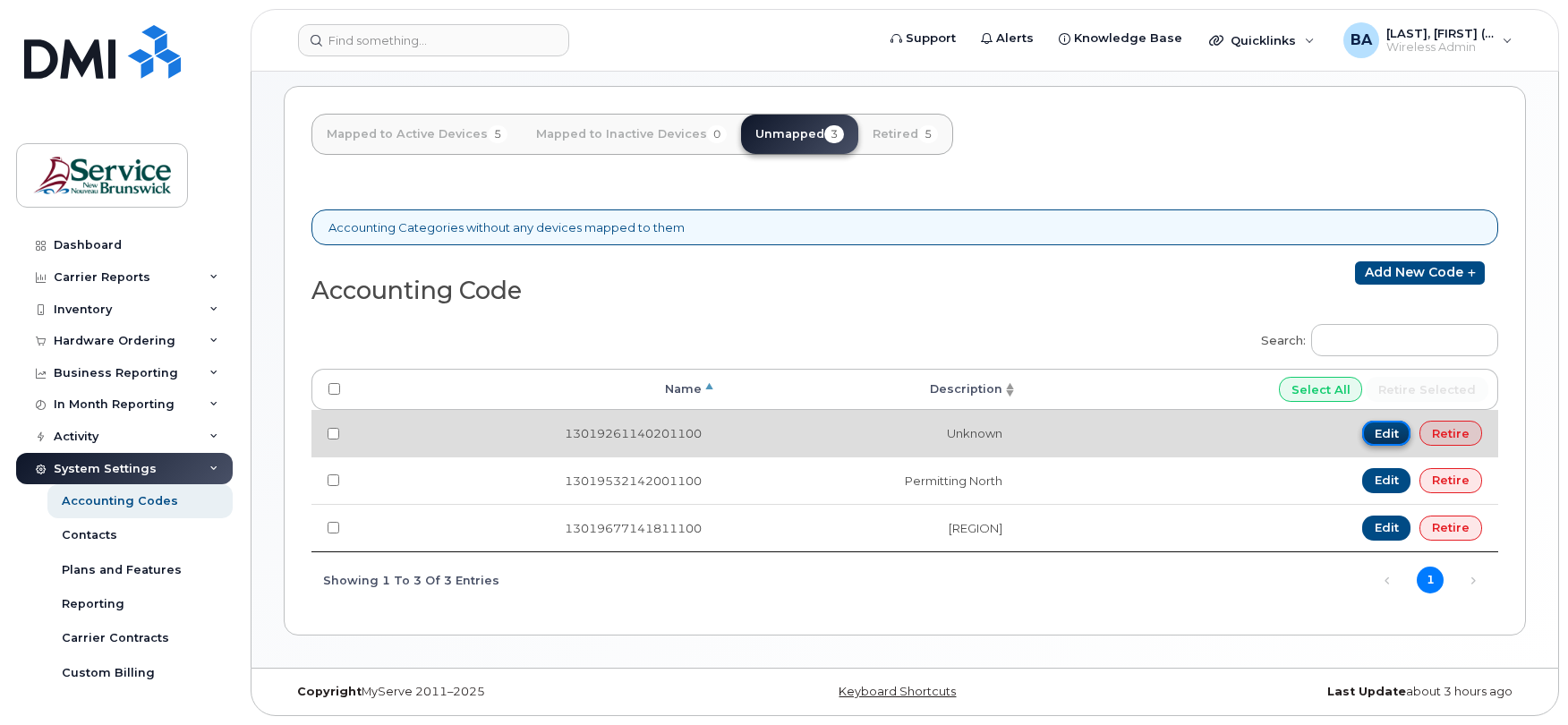 click on "Edit" at bounding box center [1386, 433] 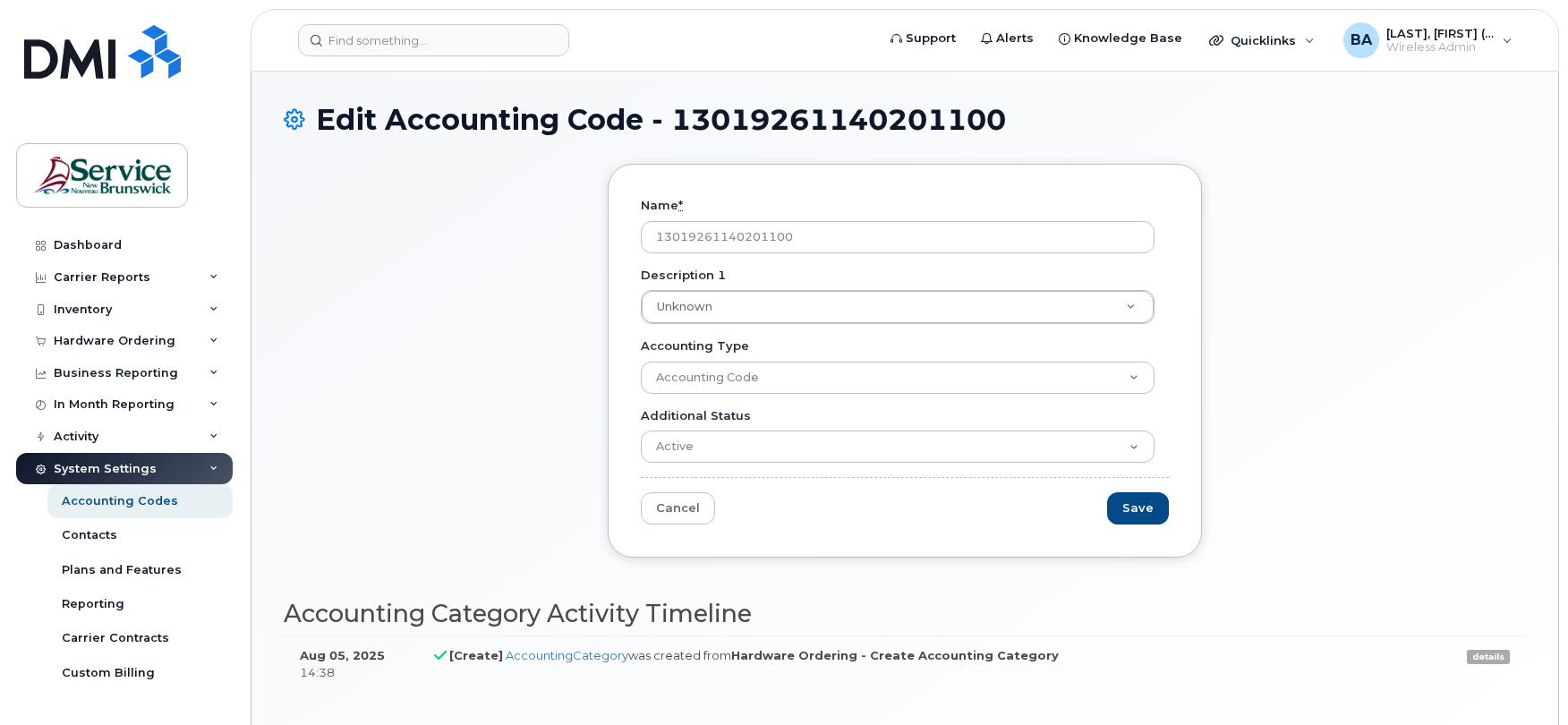 scroll, scrollTop: 0, scrollLeft: 0, axis: both 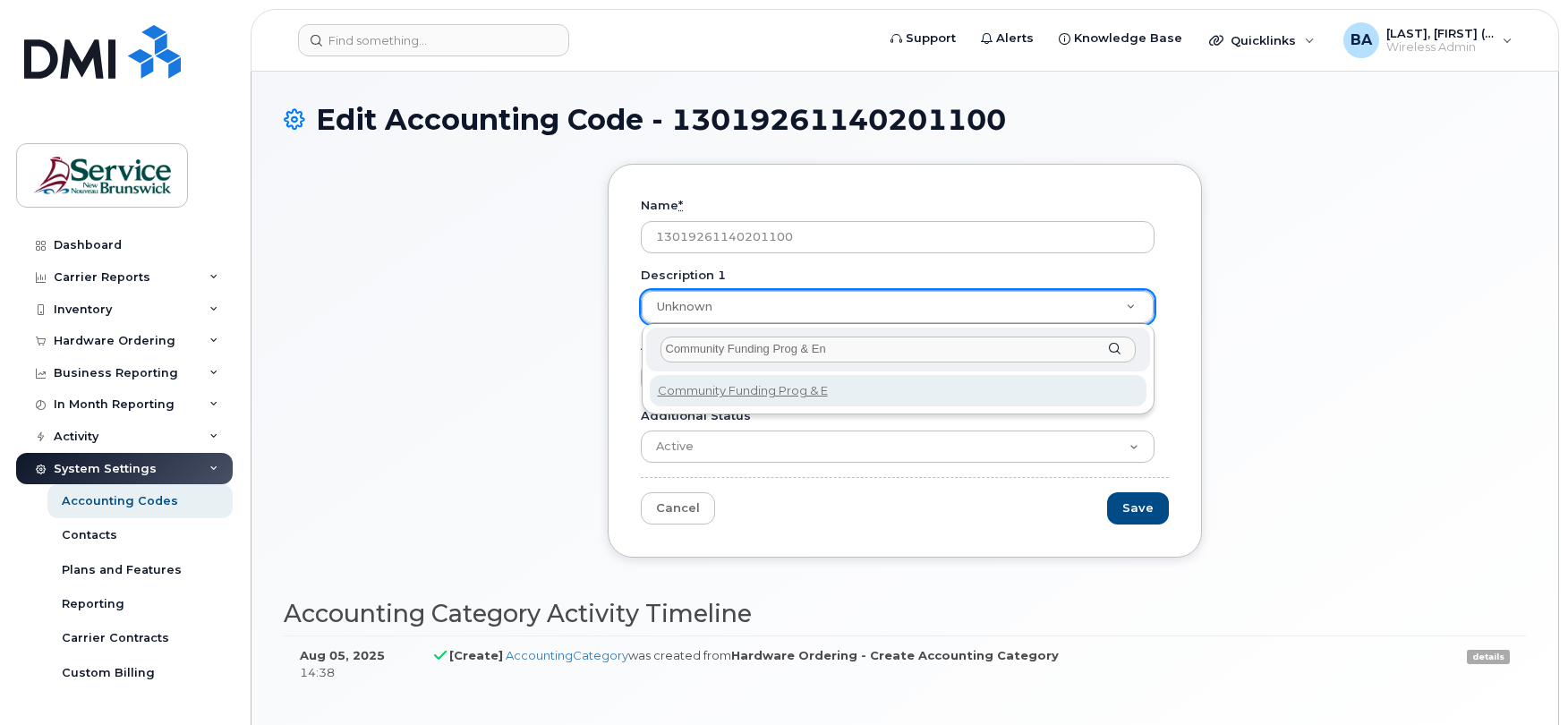 type on "Community Funding Prog & Eng" 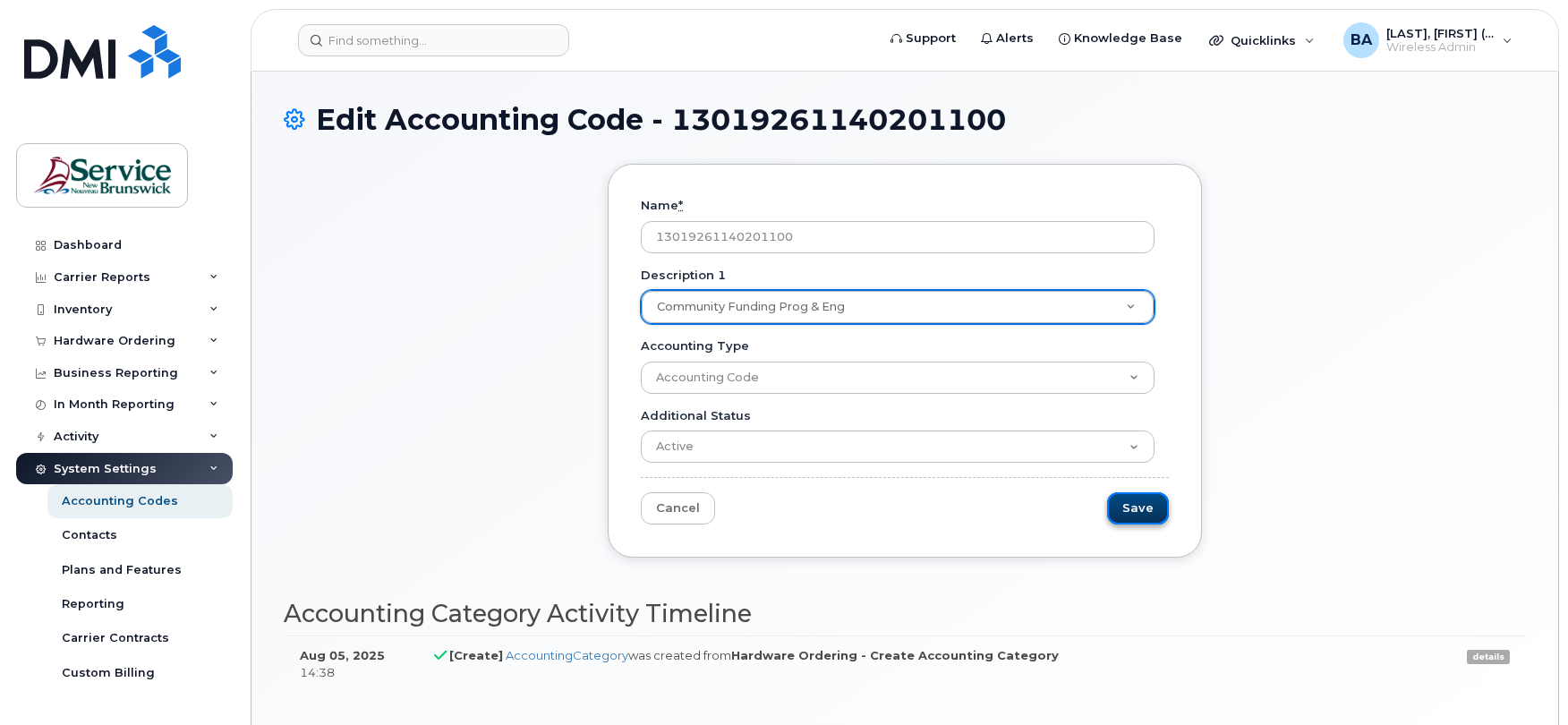 click on "Save" at bounding box center [1138, 508] 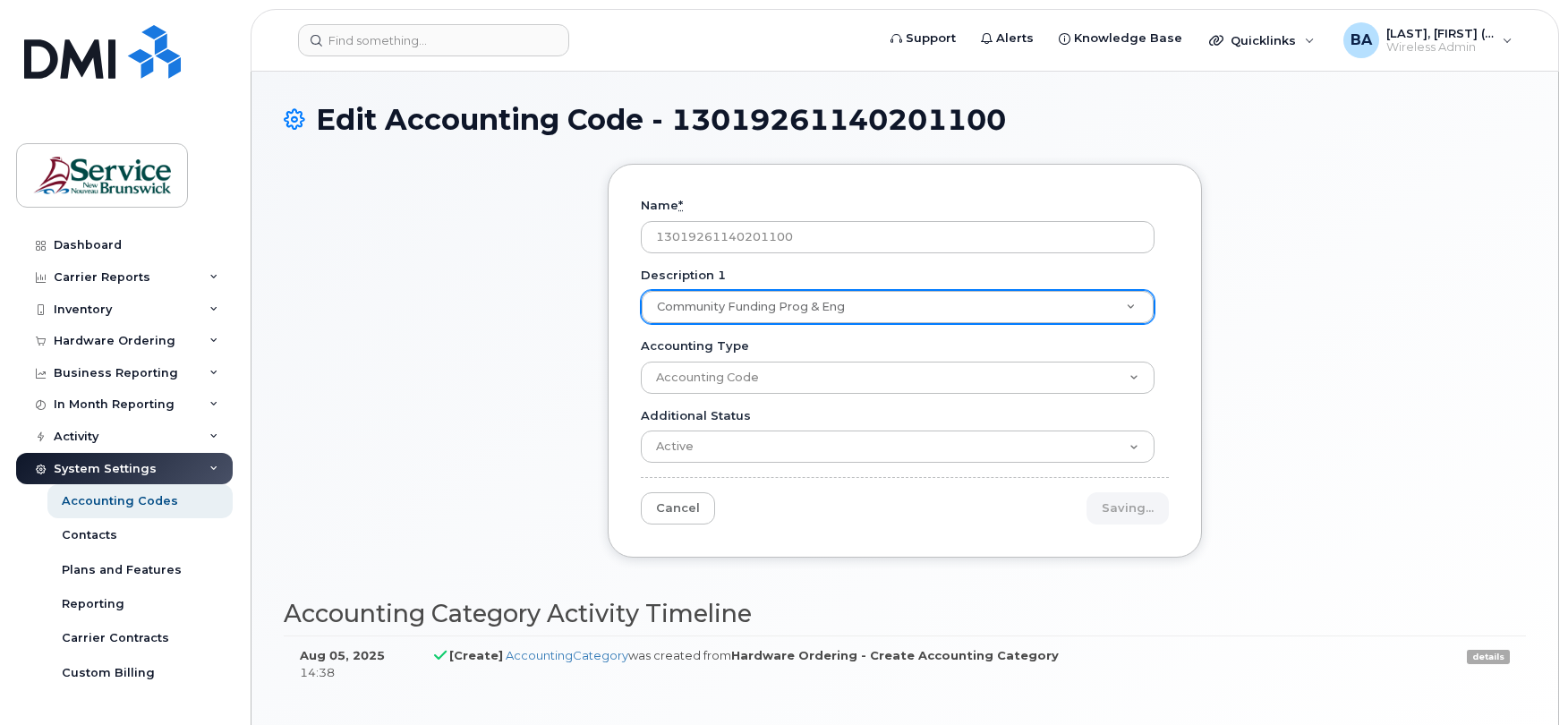 type on "Saving..." 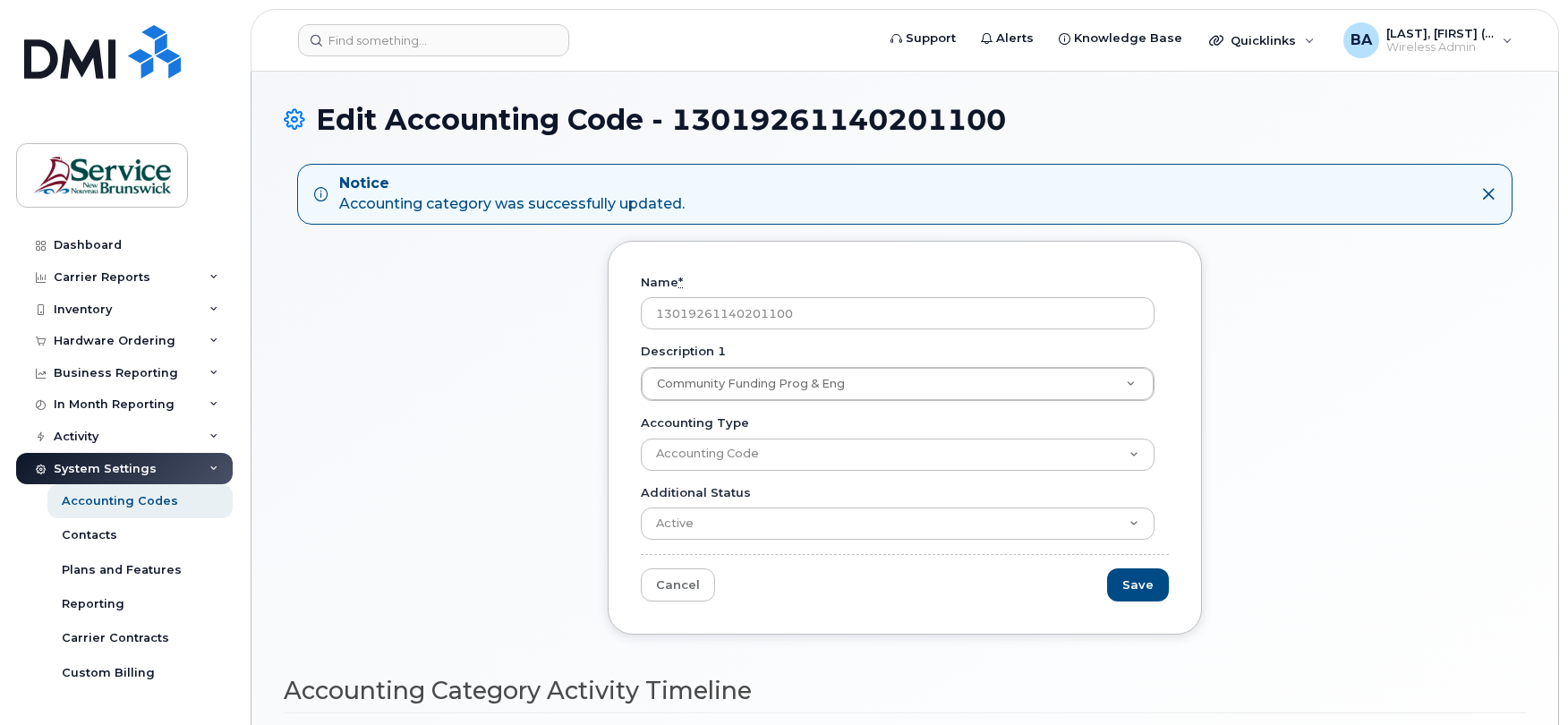 scroll, scrollTop: 0, scrollLeft: 0, axis: both 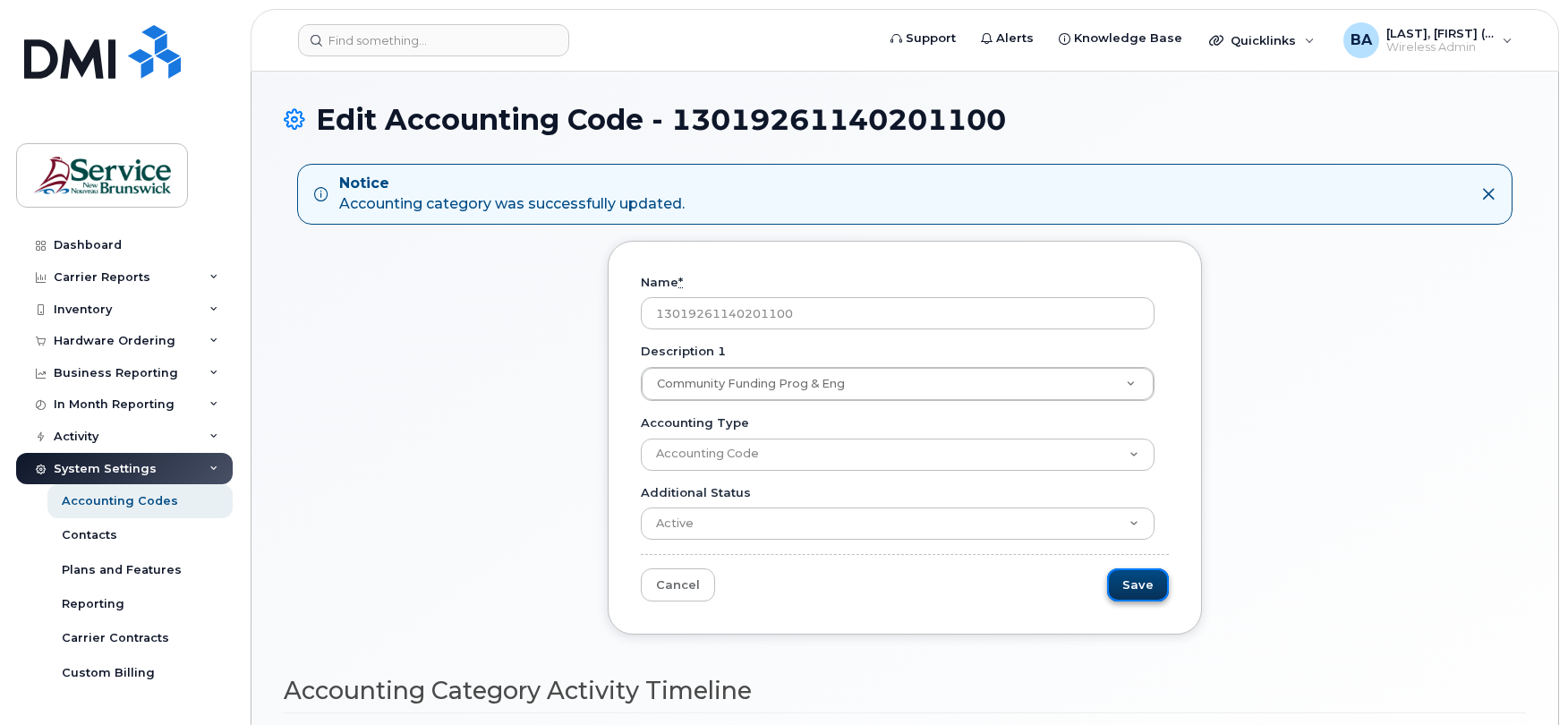 click on "Save" at bounding box center [1138, 584] 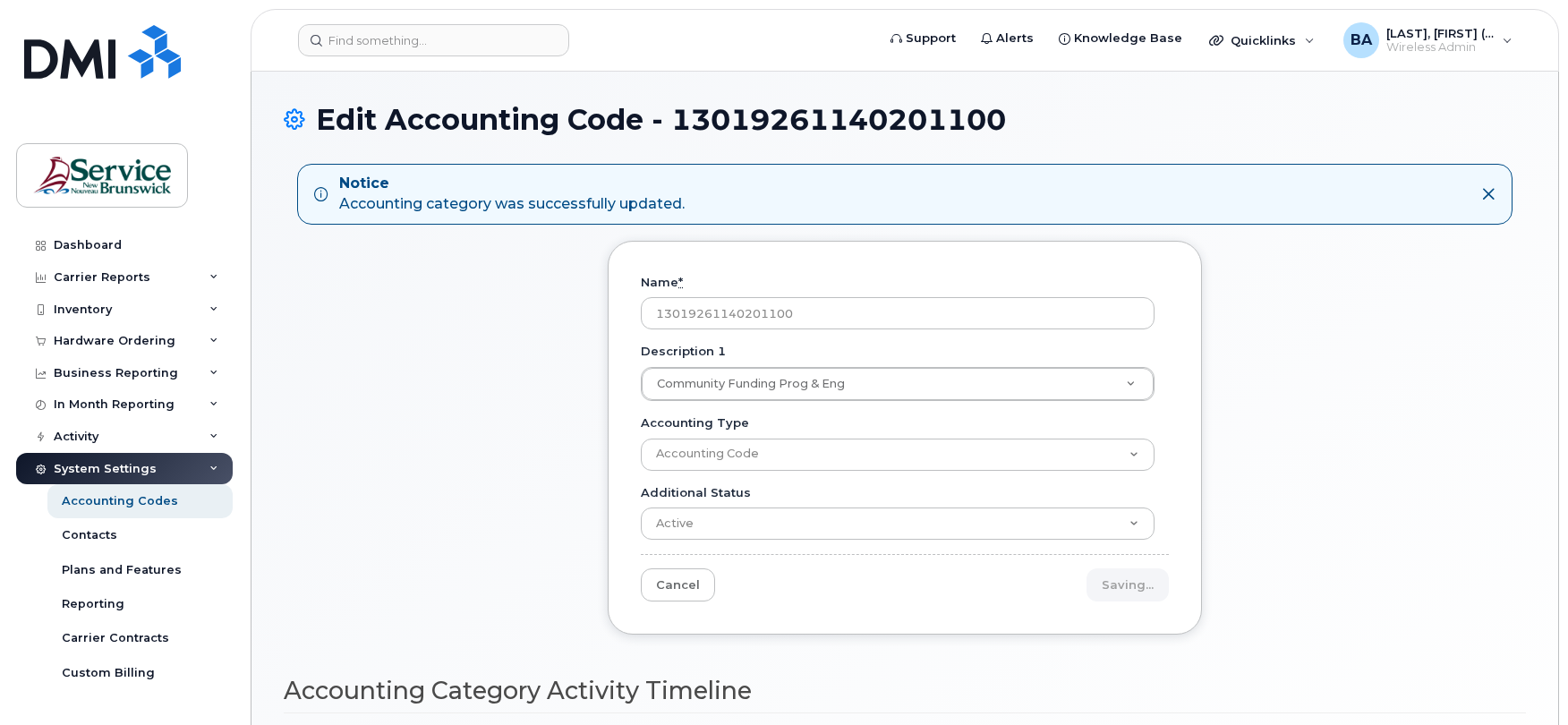 type on "Saving..." 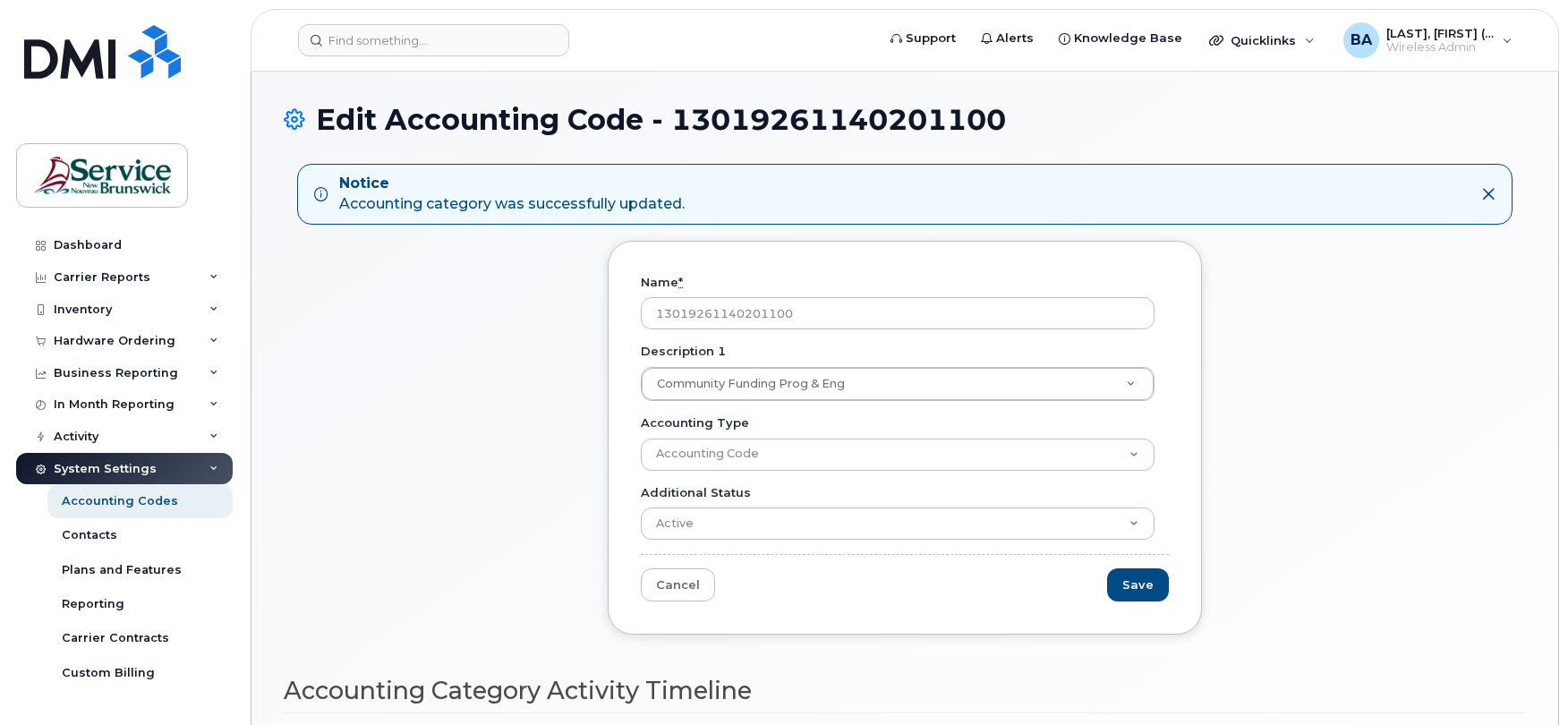 scroll, scrollTop: 0, scrollLeft: 0, axis: both 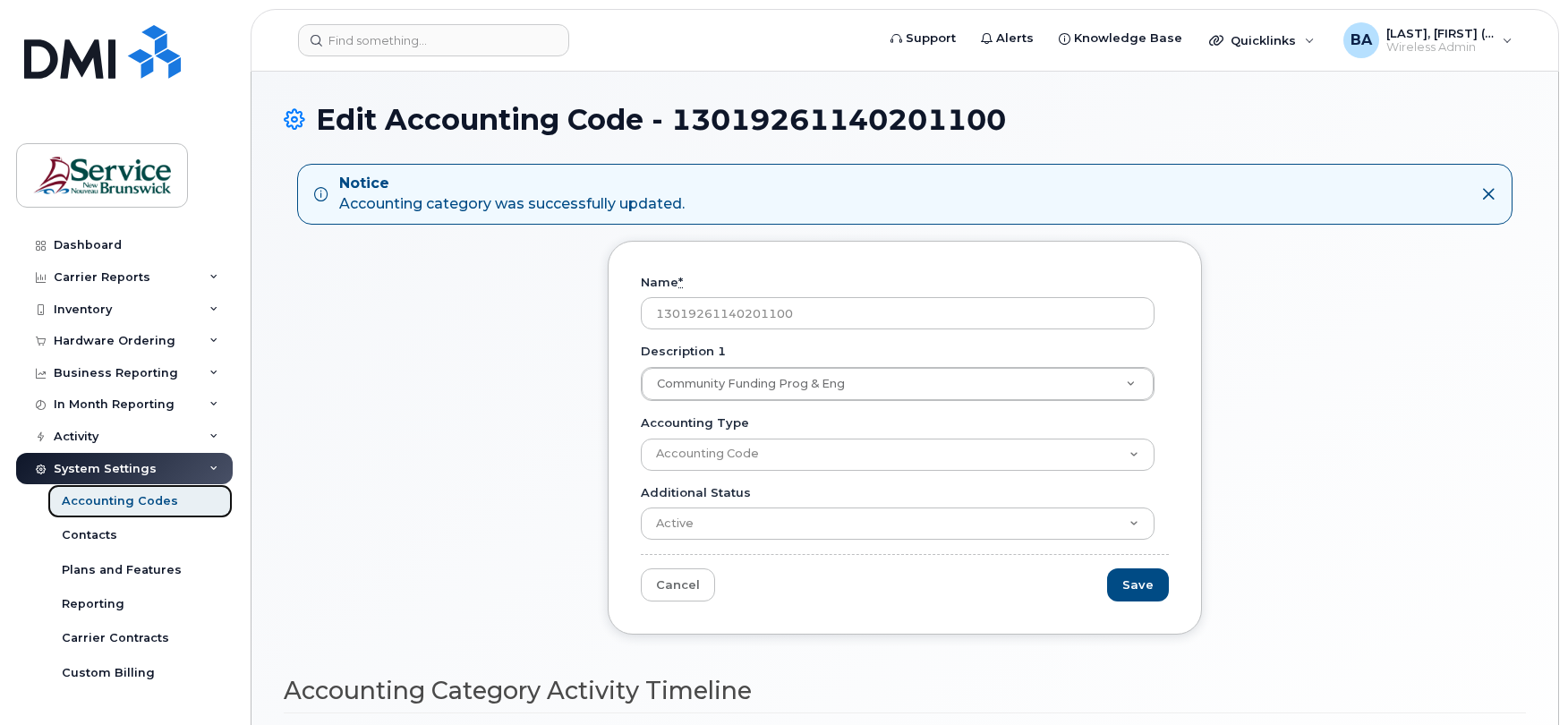 click on "Accounting Codes" at bounding box center [120, 501] 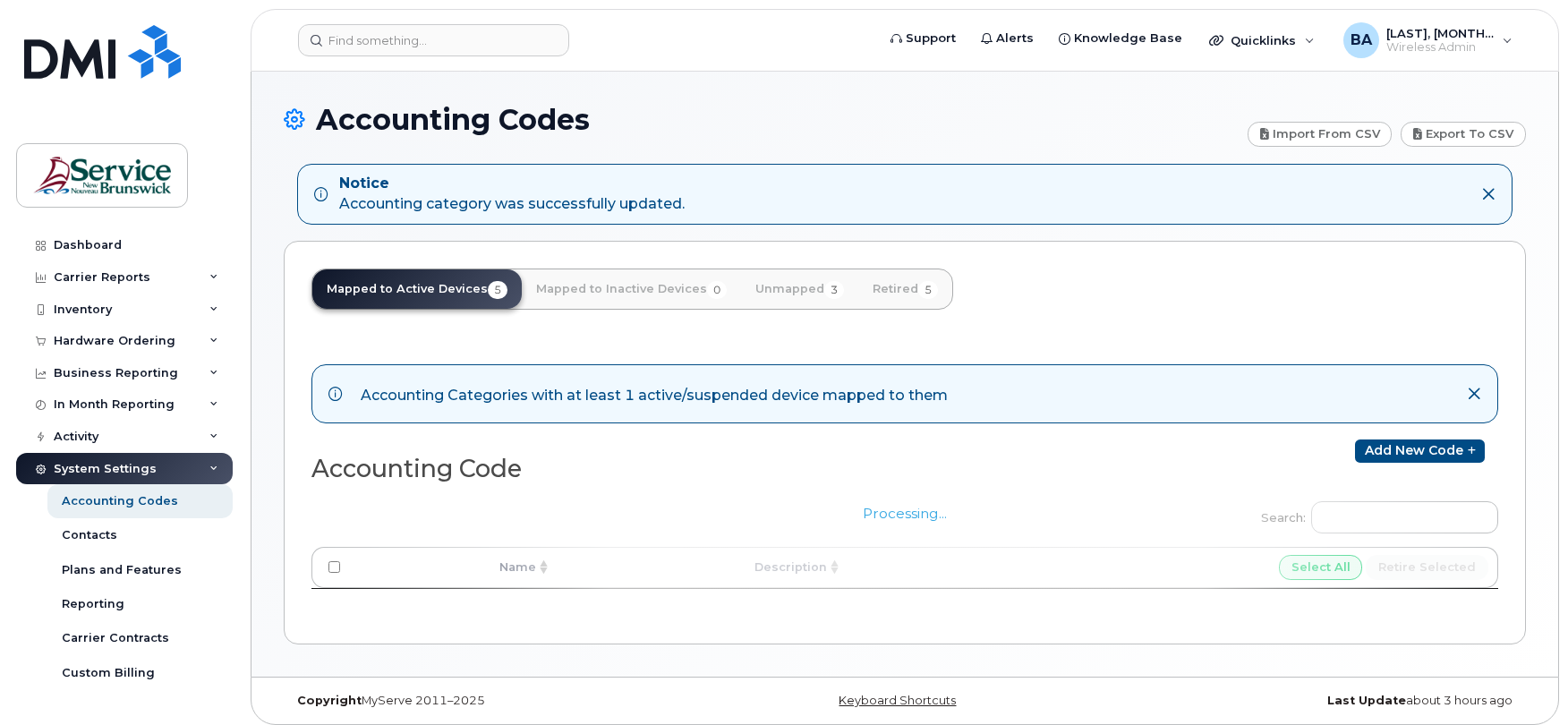 scroll, scrollTop: 13, scrollLeft: 0, axis: vertical 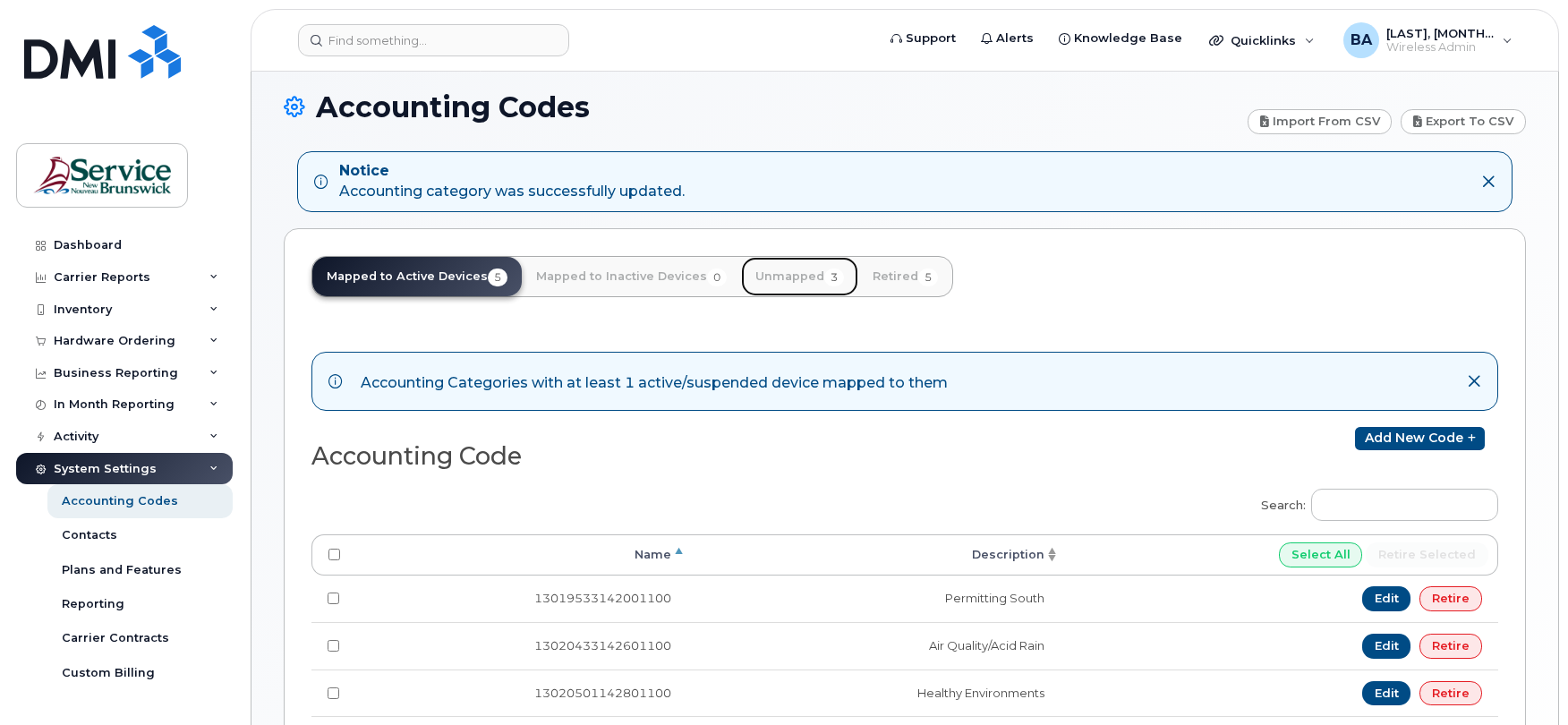 click on "Unmapped
3" at bounding box center (799, 277) 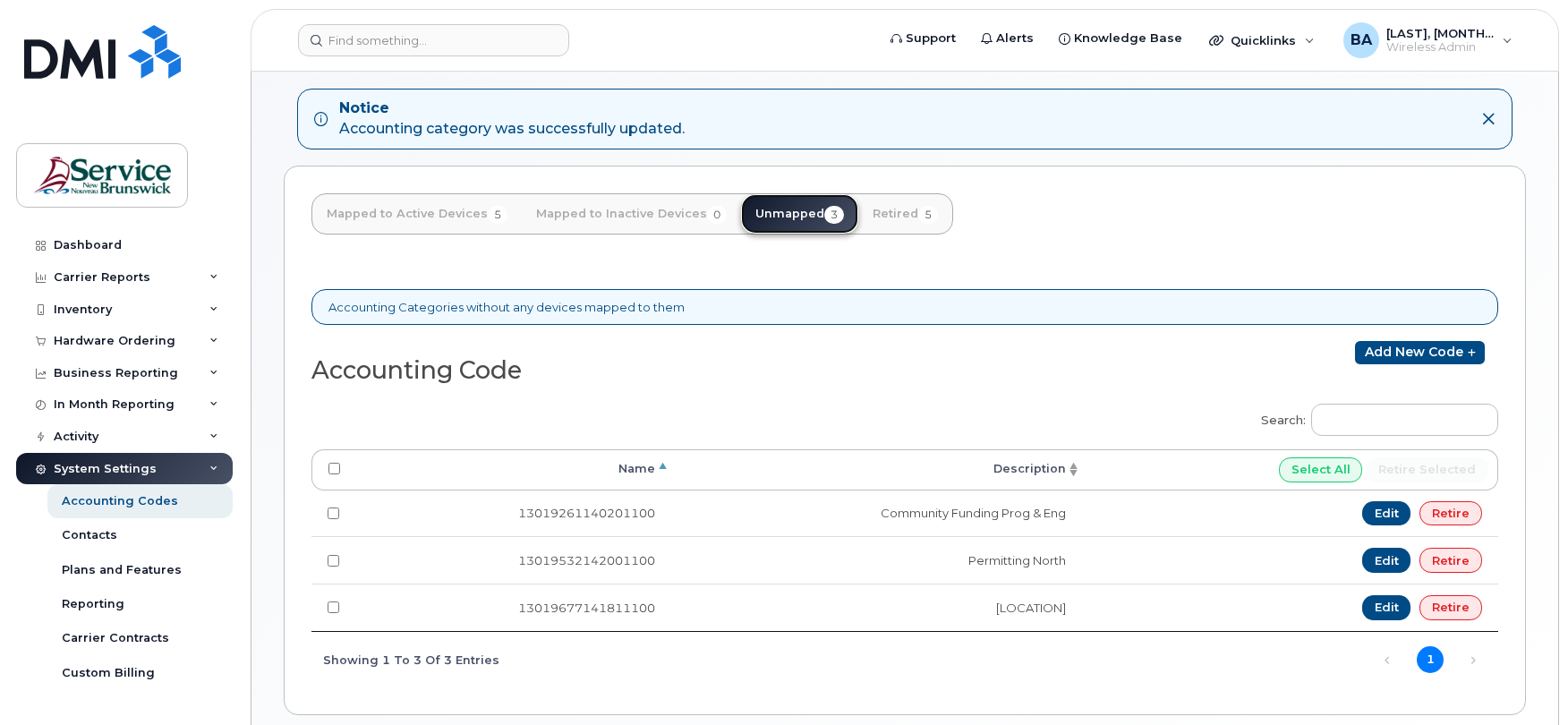 scroll, scrollTop: 129, scrollLeft: 0, axis: vertical 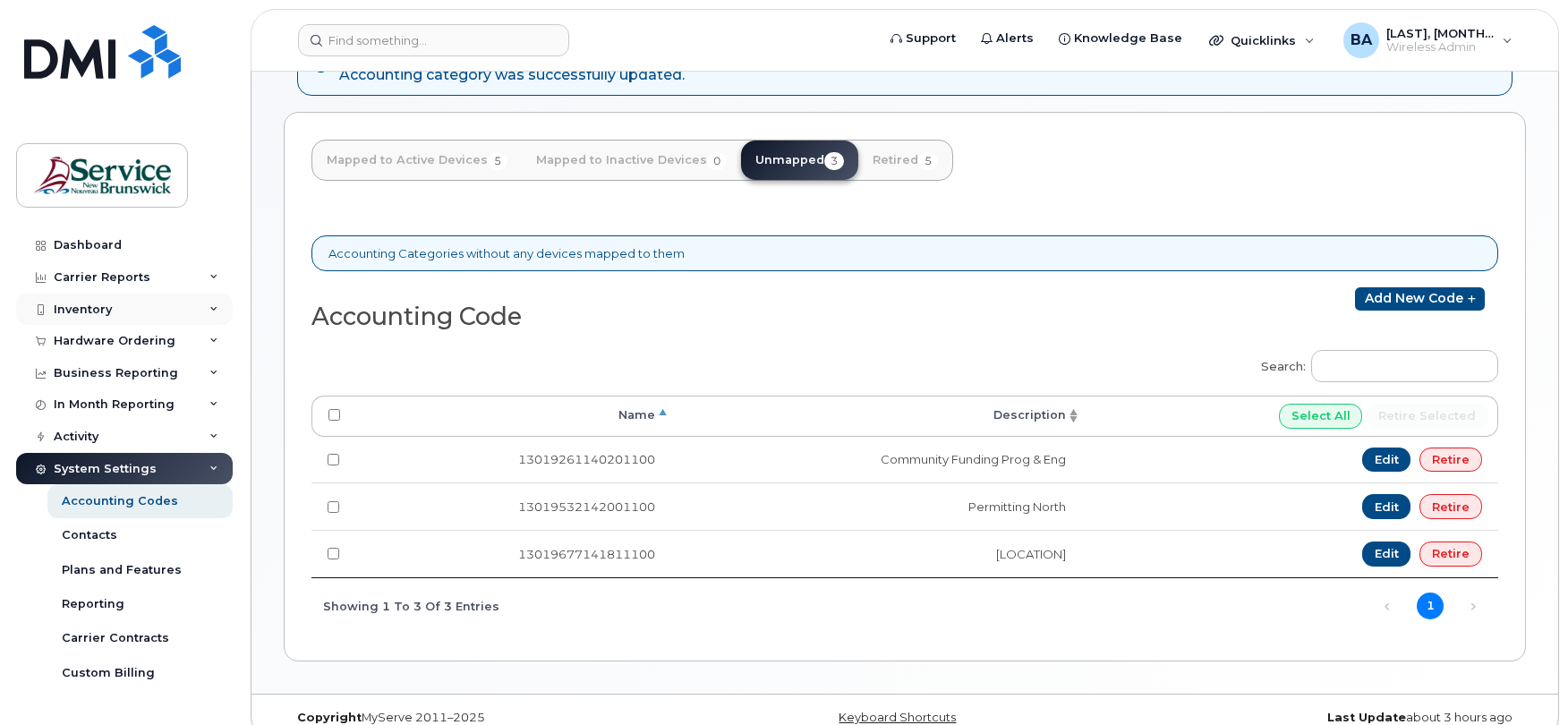 click on "Inventory" at bounding box center [82, 310] 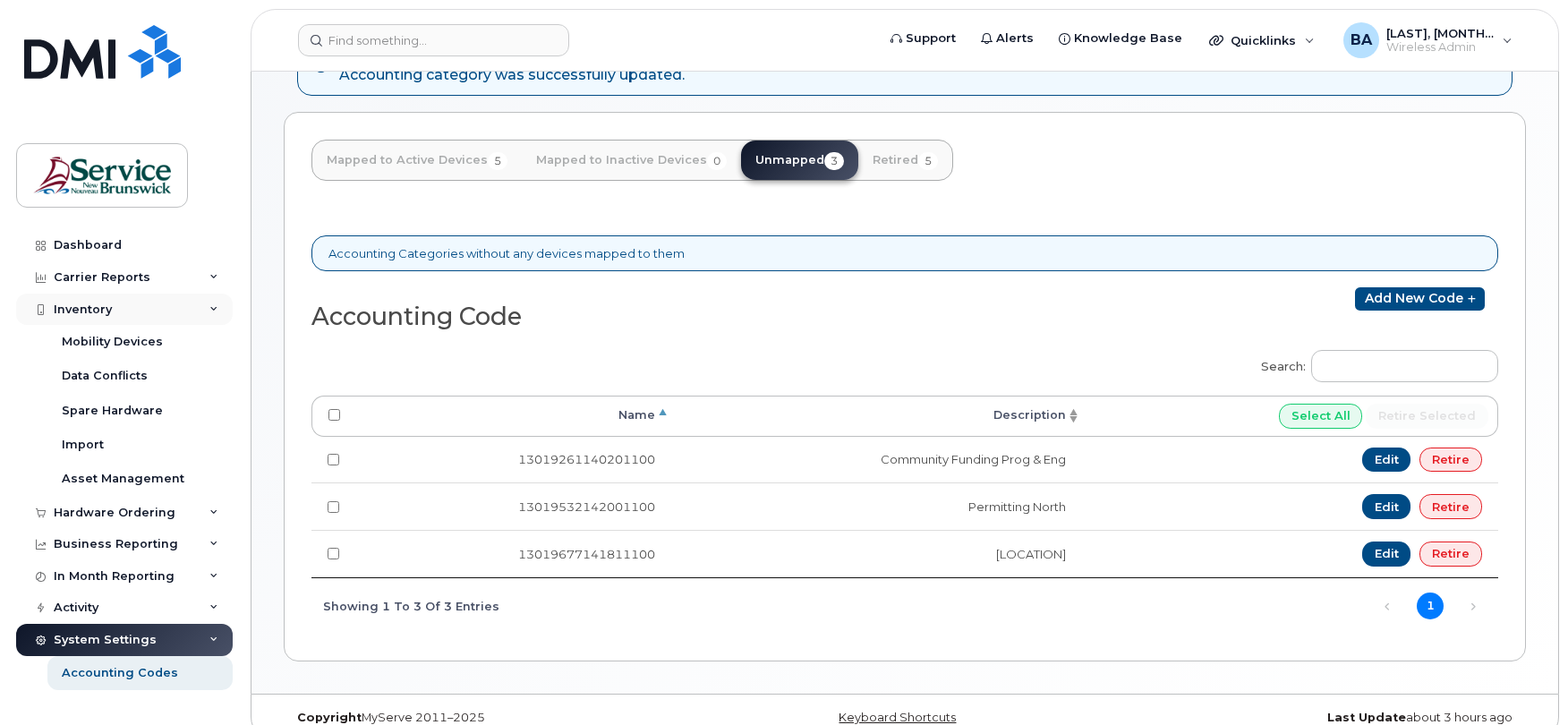 click on "Inventory" at bounding box center [124, 310] 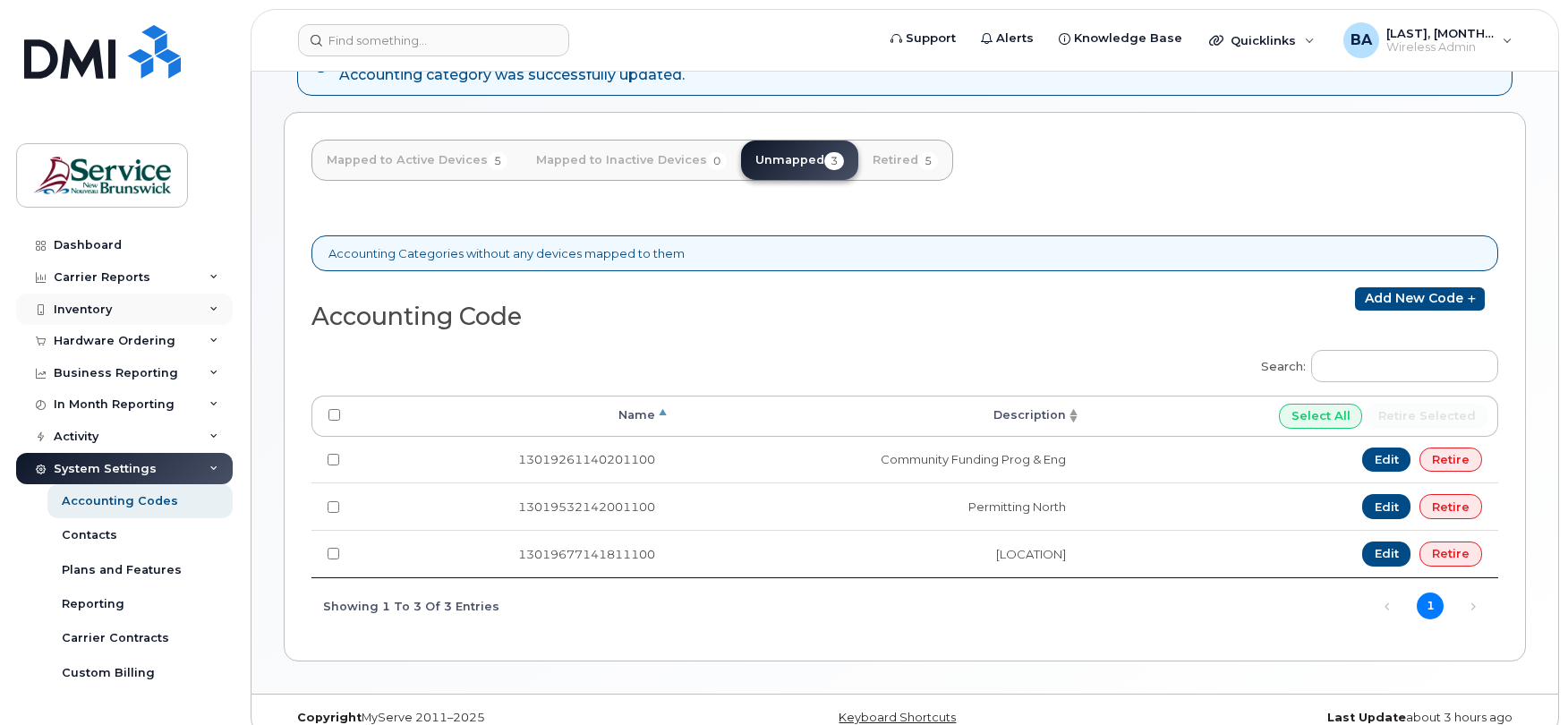 click on "Inventory" at bounding box center (82, 310) 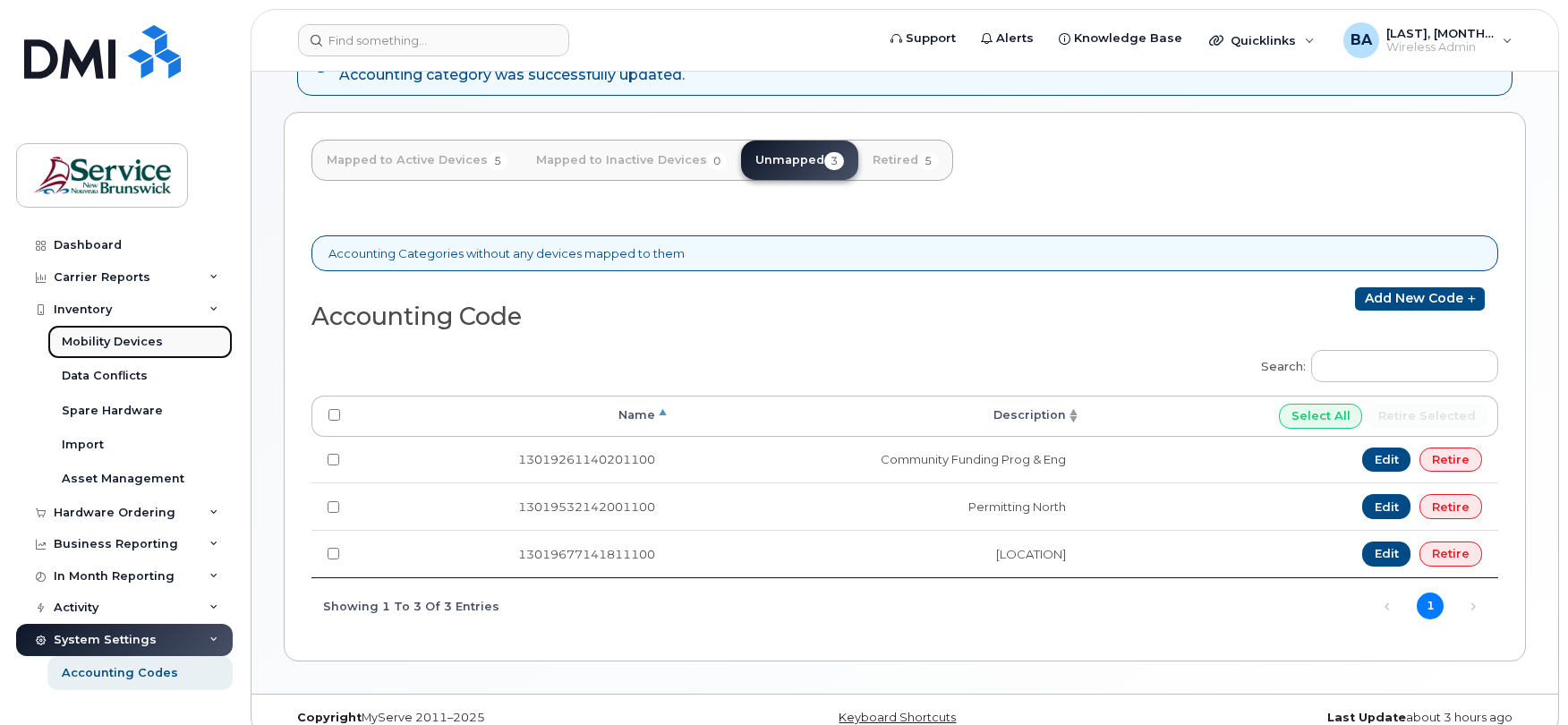 click on "Mobility Devices" at bounding box center (112, 342) 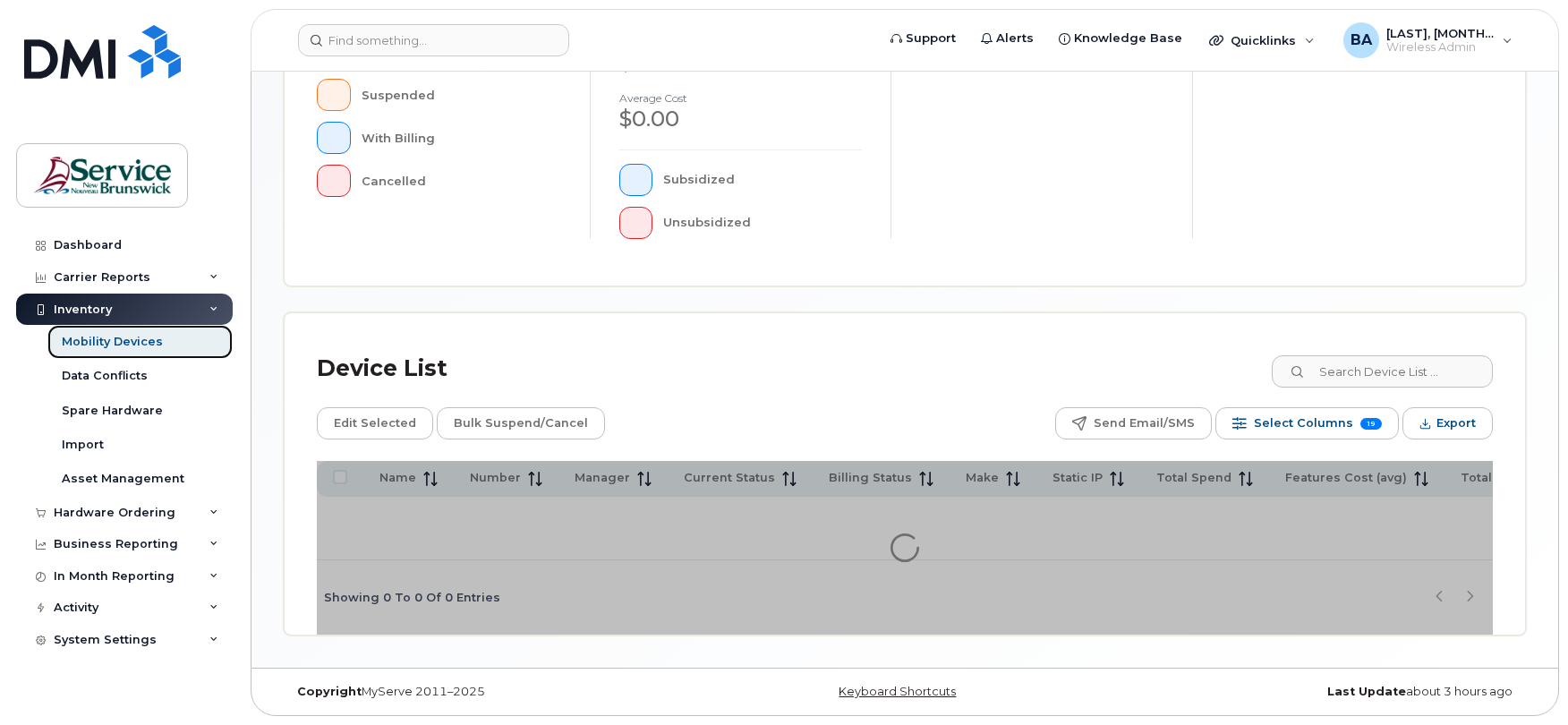 scroll, scrollTop: 512, scrollLeft: 0, axis: vertical 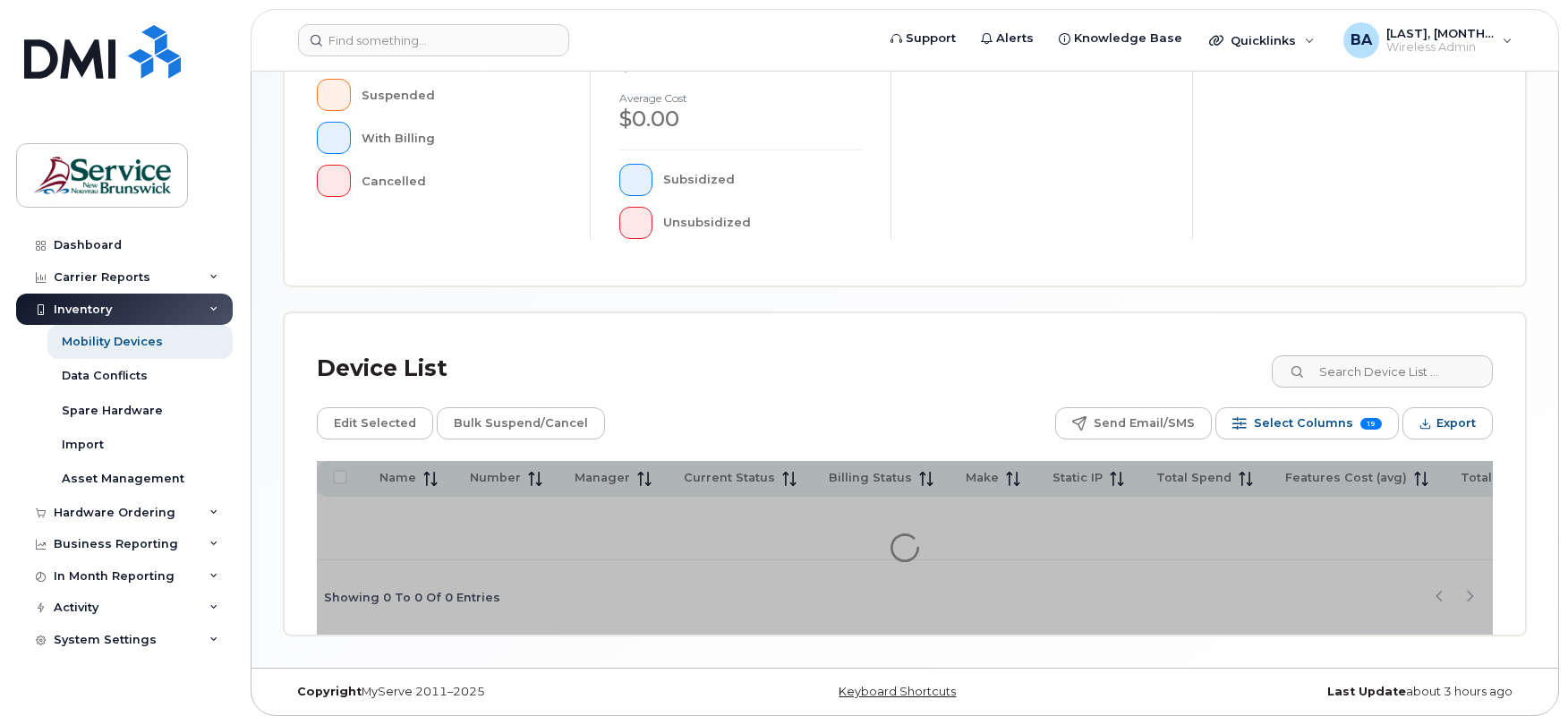 click 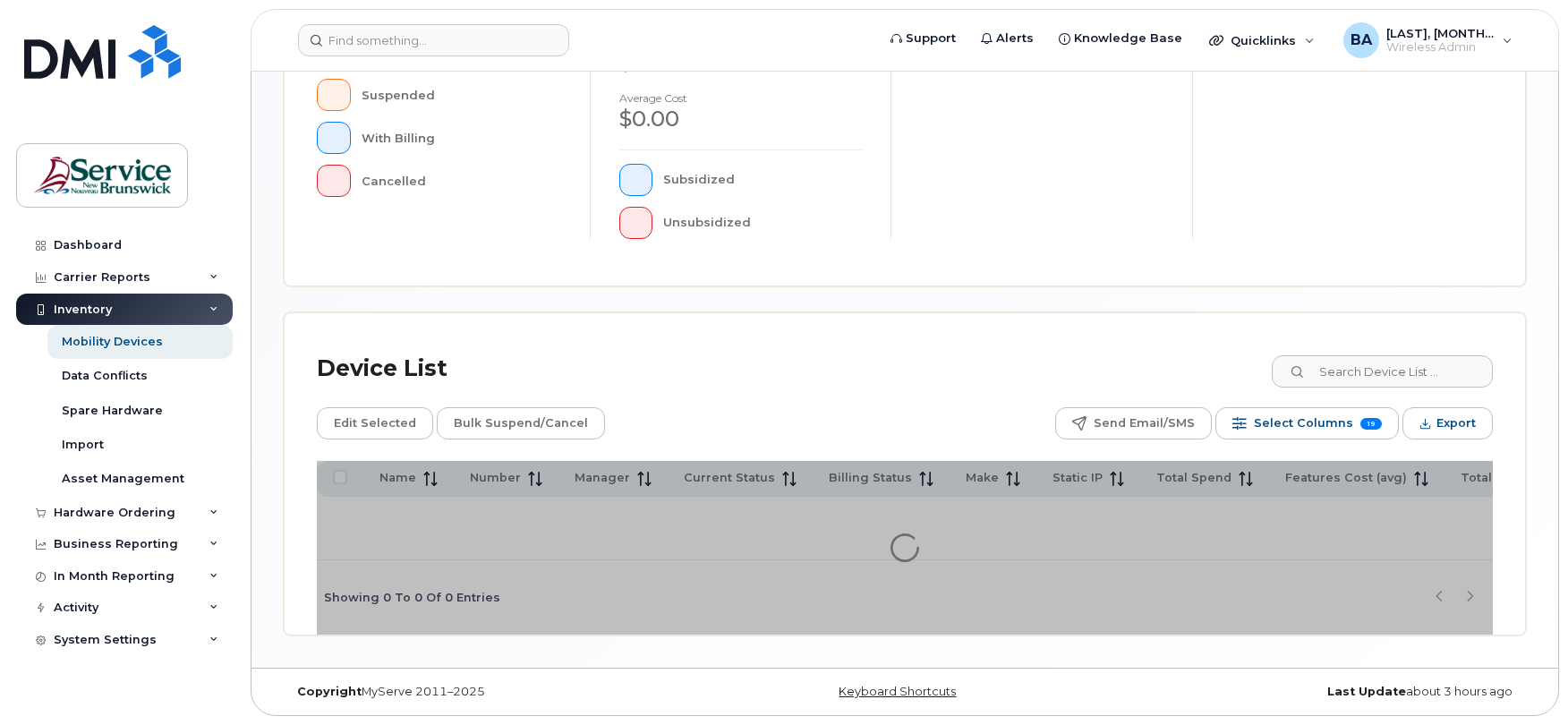click on "Inventory" at bounding box center (124, 310) 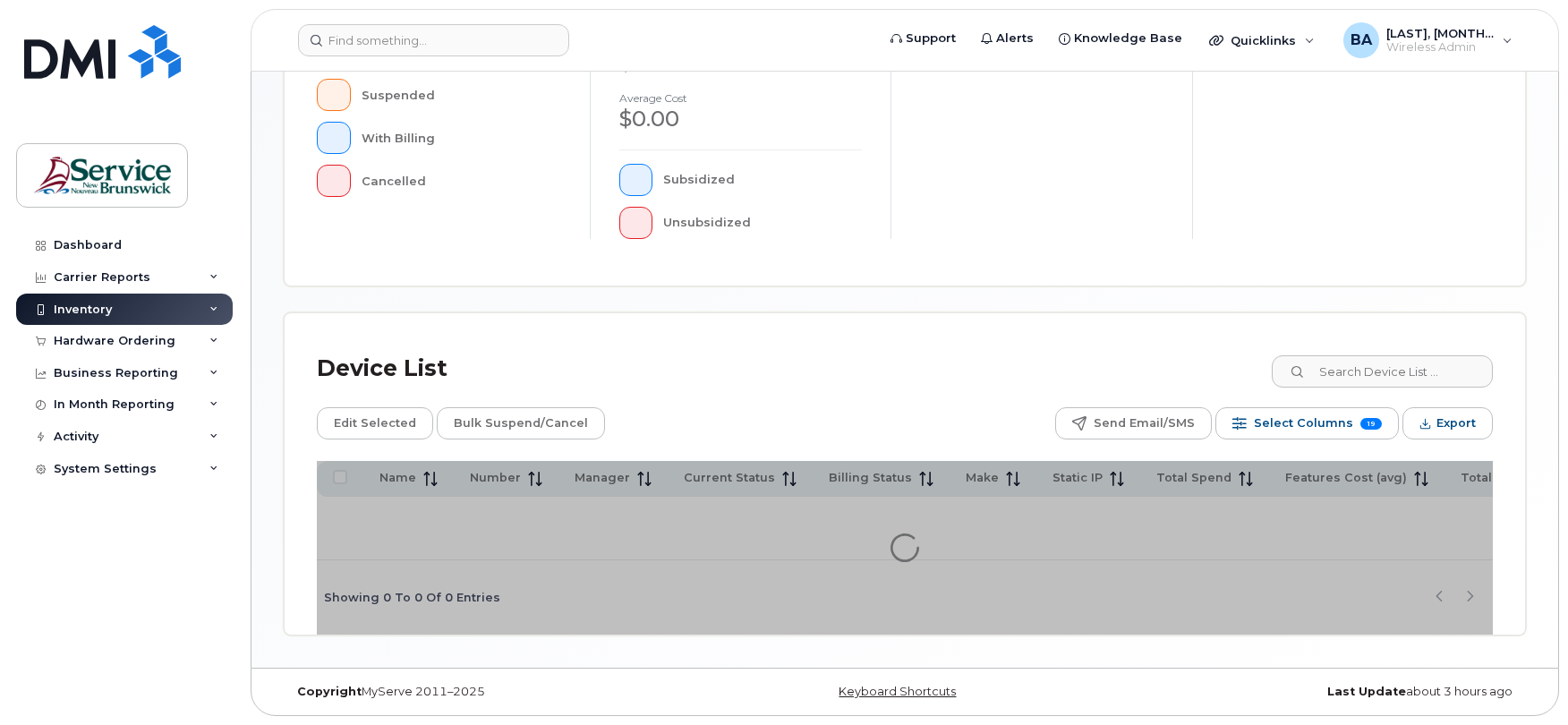 click on "Inventory" at bounding box center [124, 310] 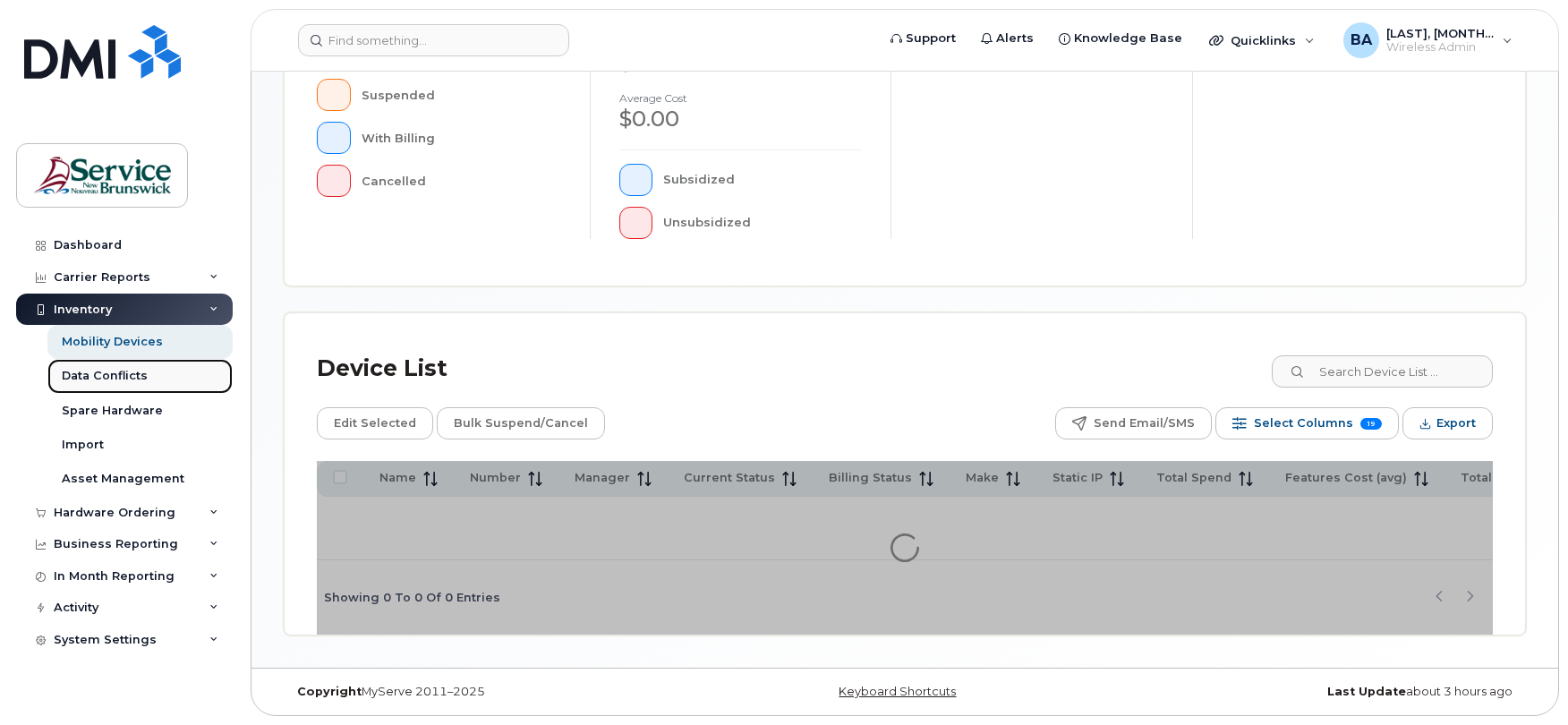 click on "Data Conflicts" at bounding box center (105, 376) 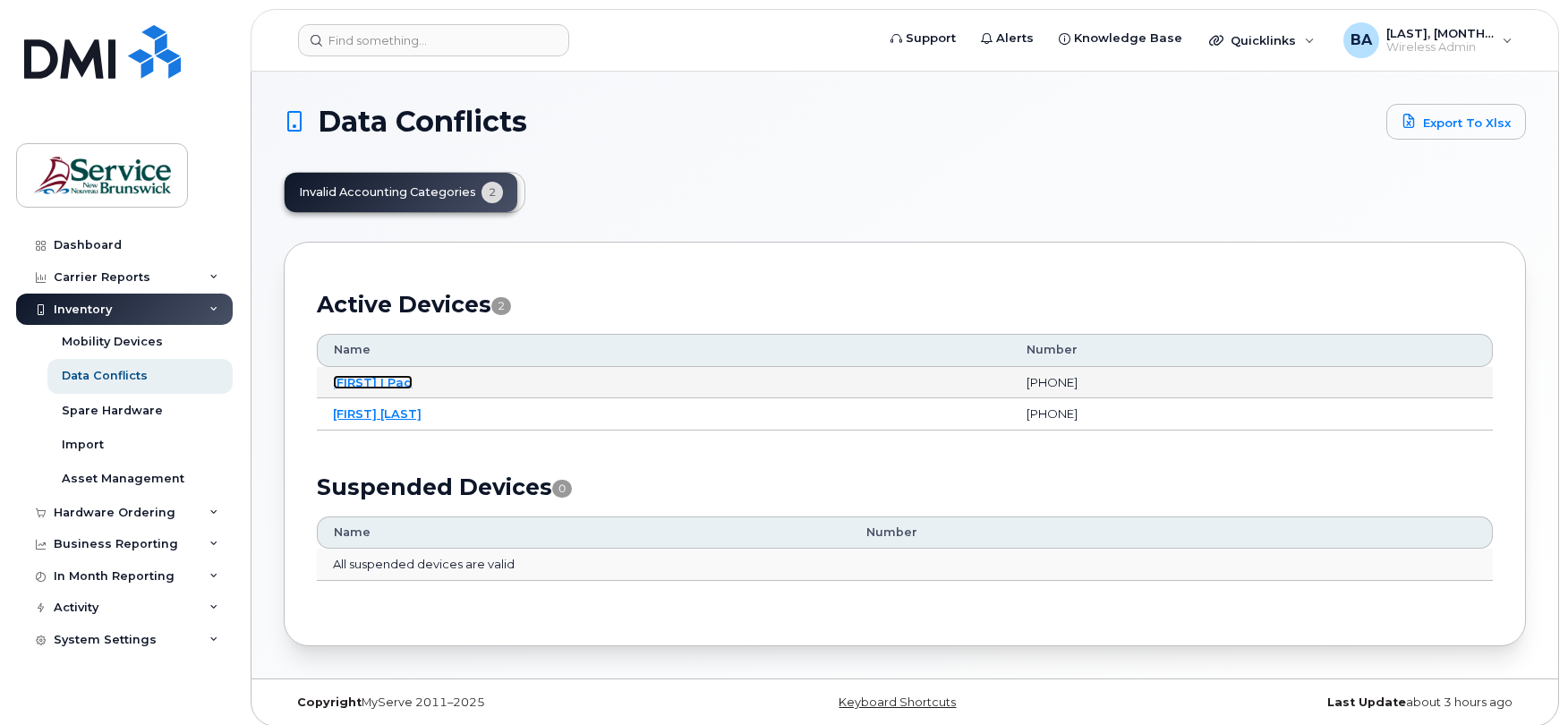 click on "Aaron I Pad" at bounding box center (372, 382) 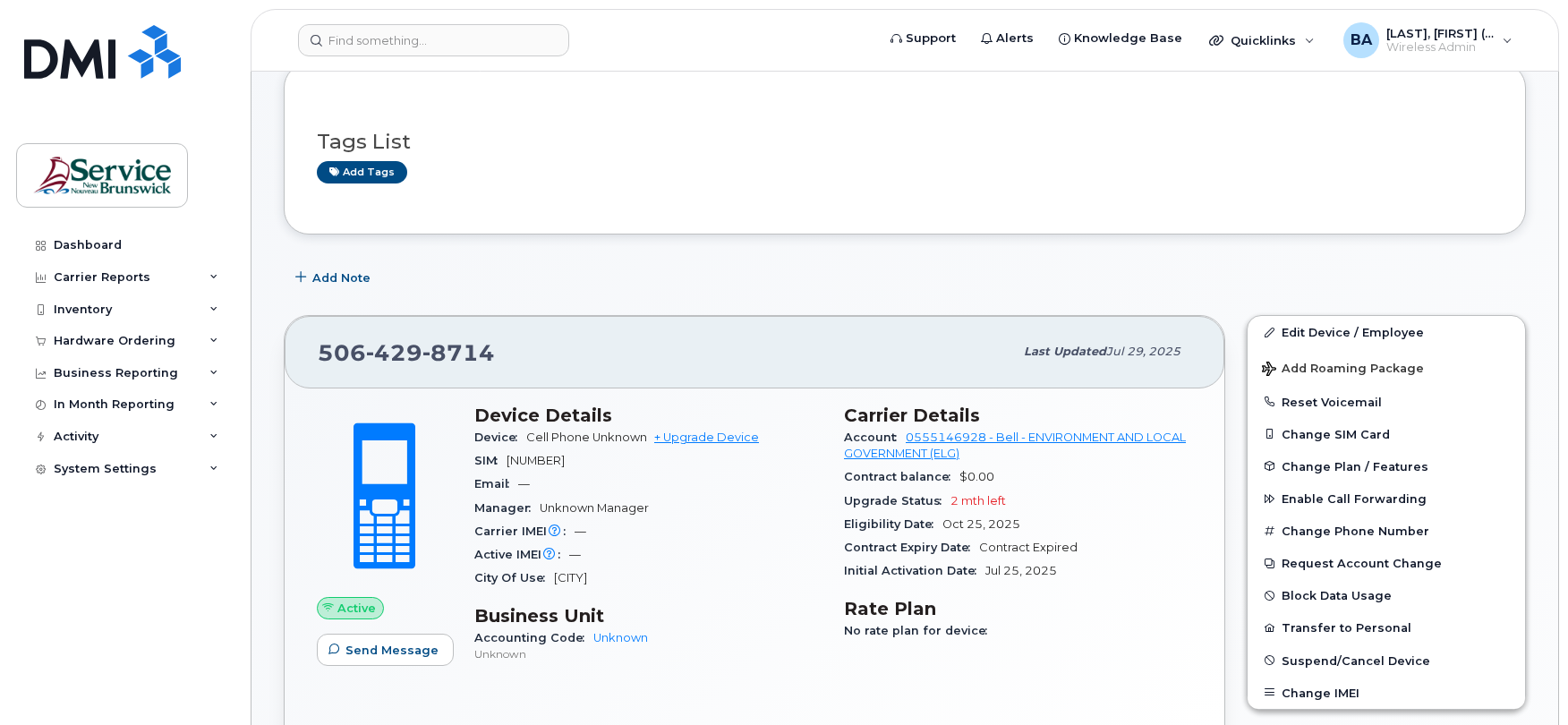 scroll, scrollTop: 0, scrollLeft: 0, axis: both 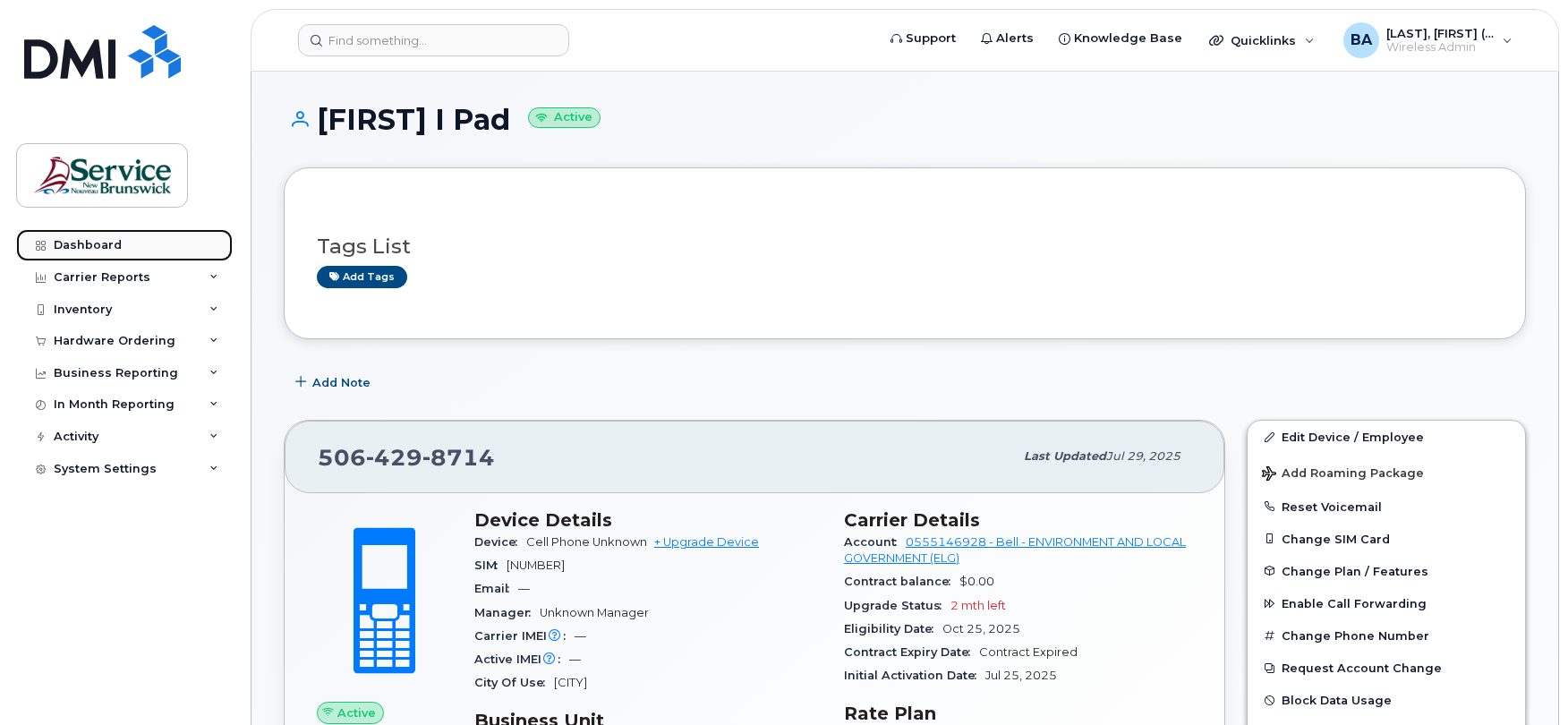 click on "Dashboard" at bounding box center [88, 245] 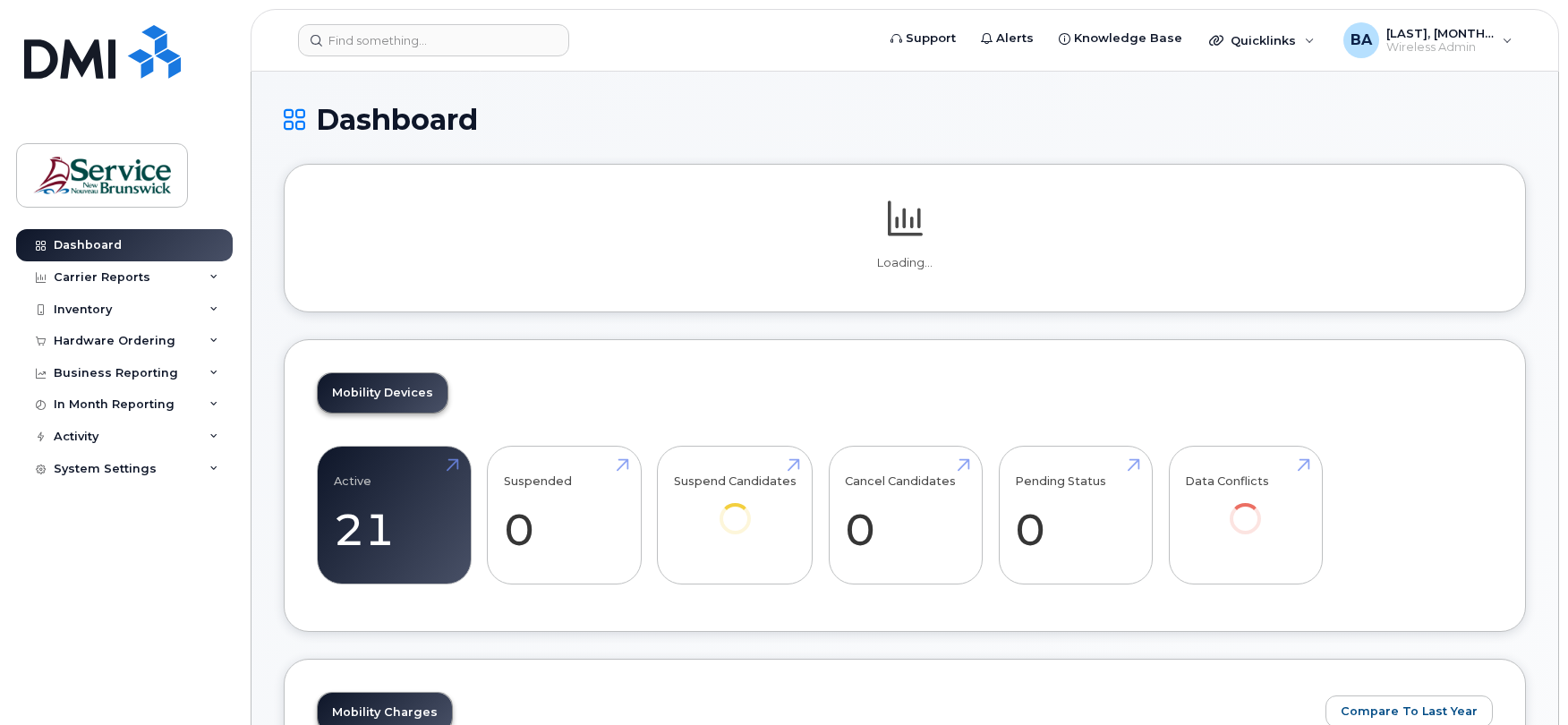 scroll, scrollTop: 0, scrollLeft: 0, axis: both 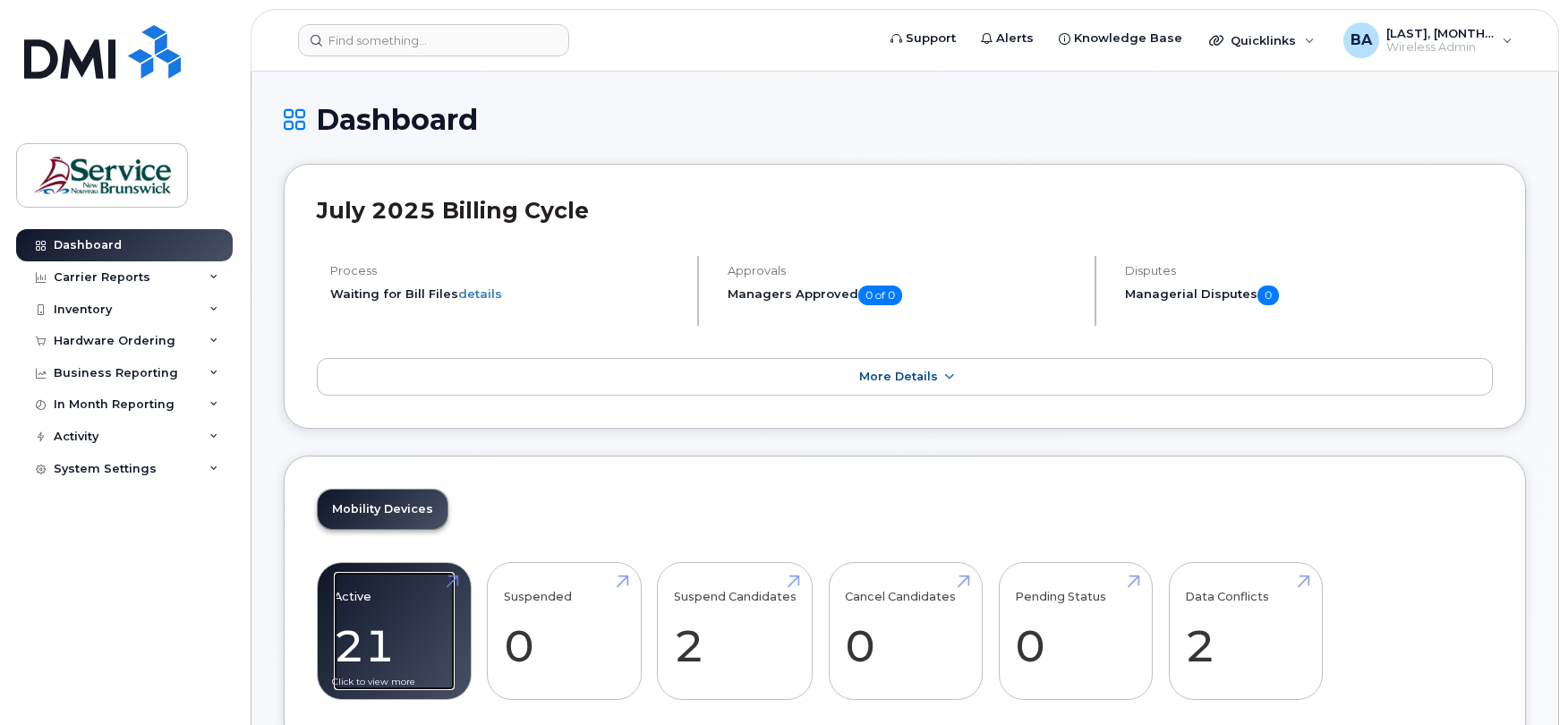 click on "Active
21" at bounding box center [394, 631] 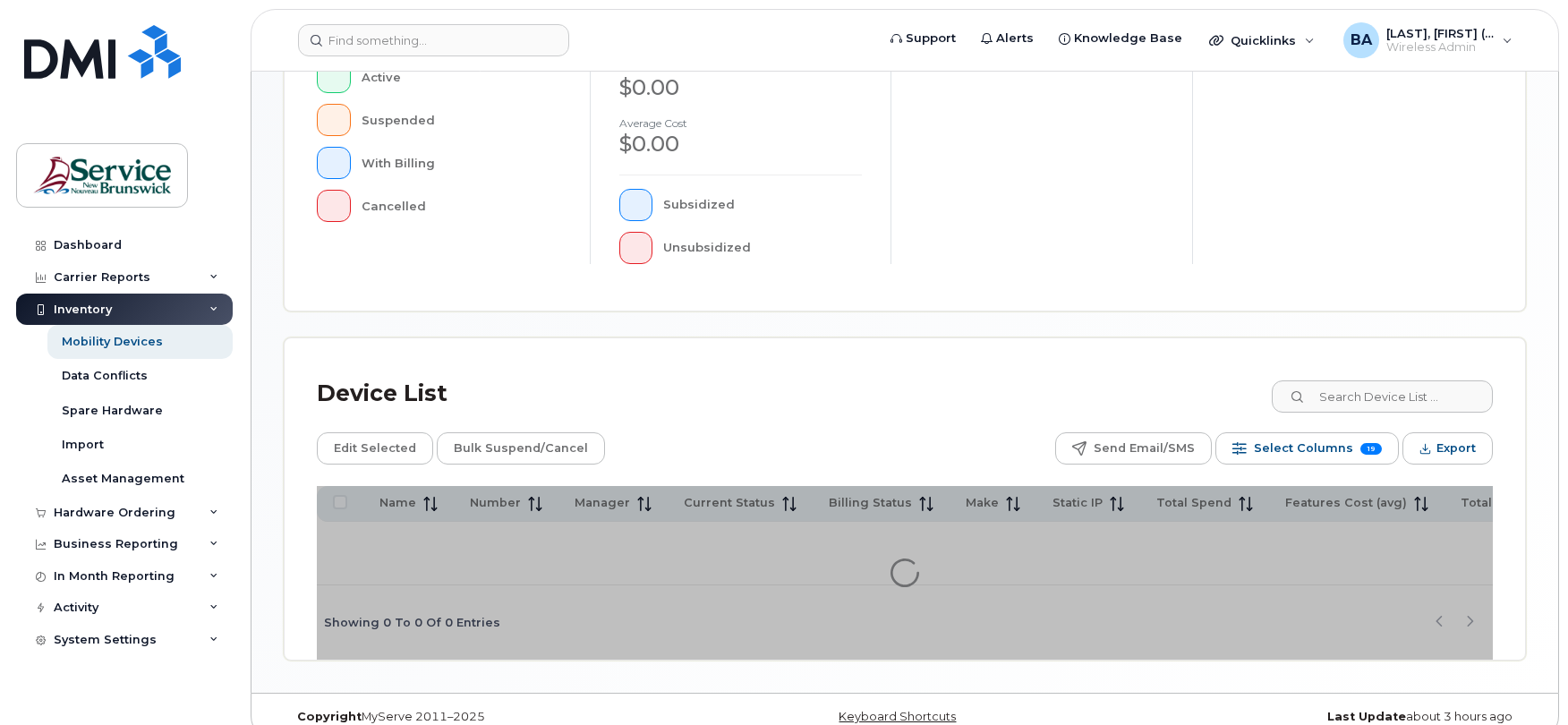 scroll, scrollTop: 512, scrollLeft: 0, axis: vertical 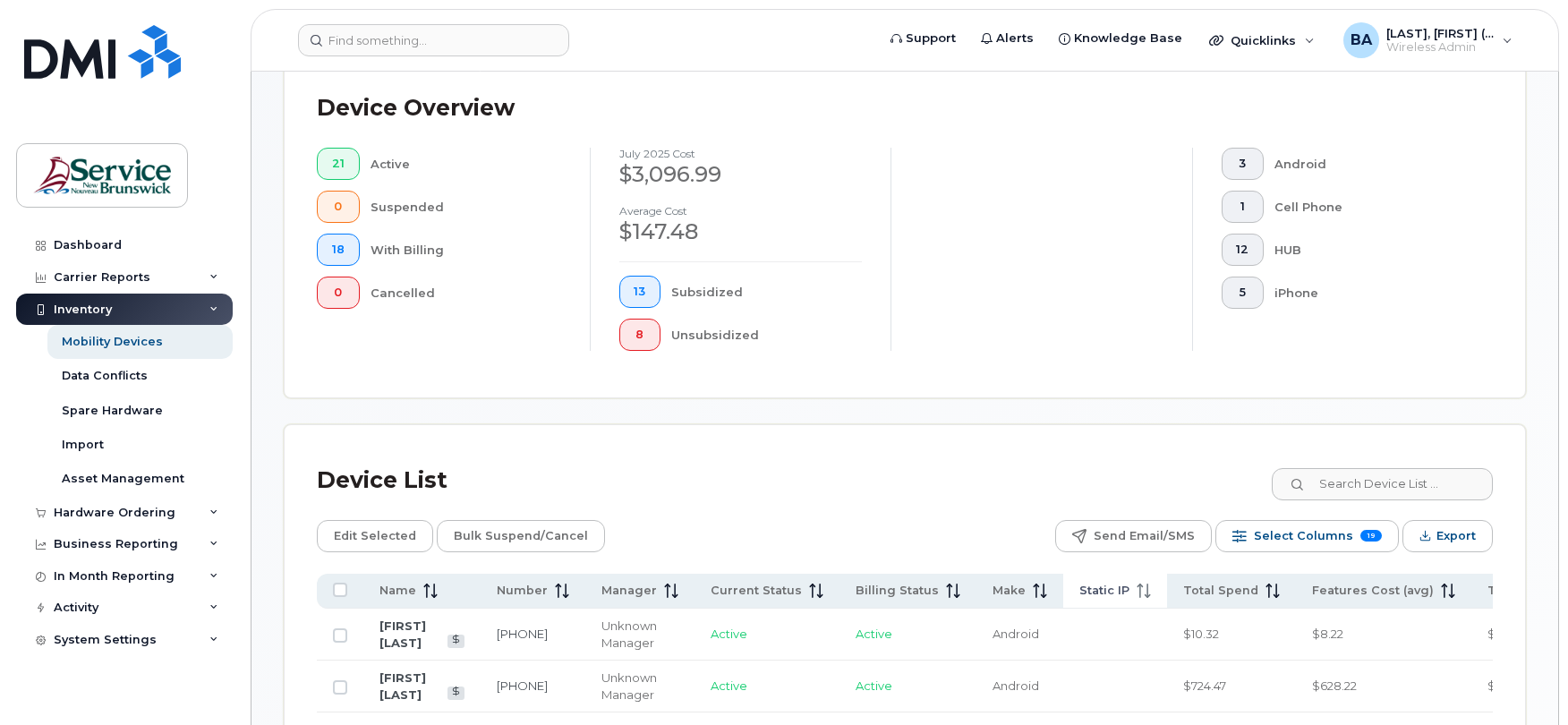 click on "Static IP" at bounding box center (1104, 591) 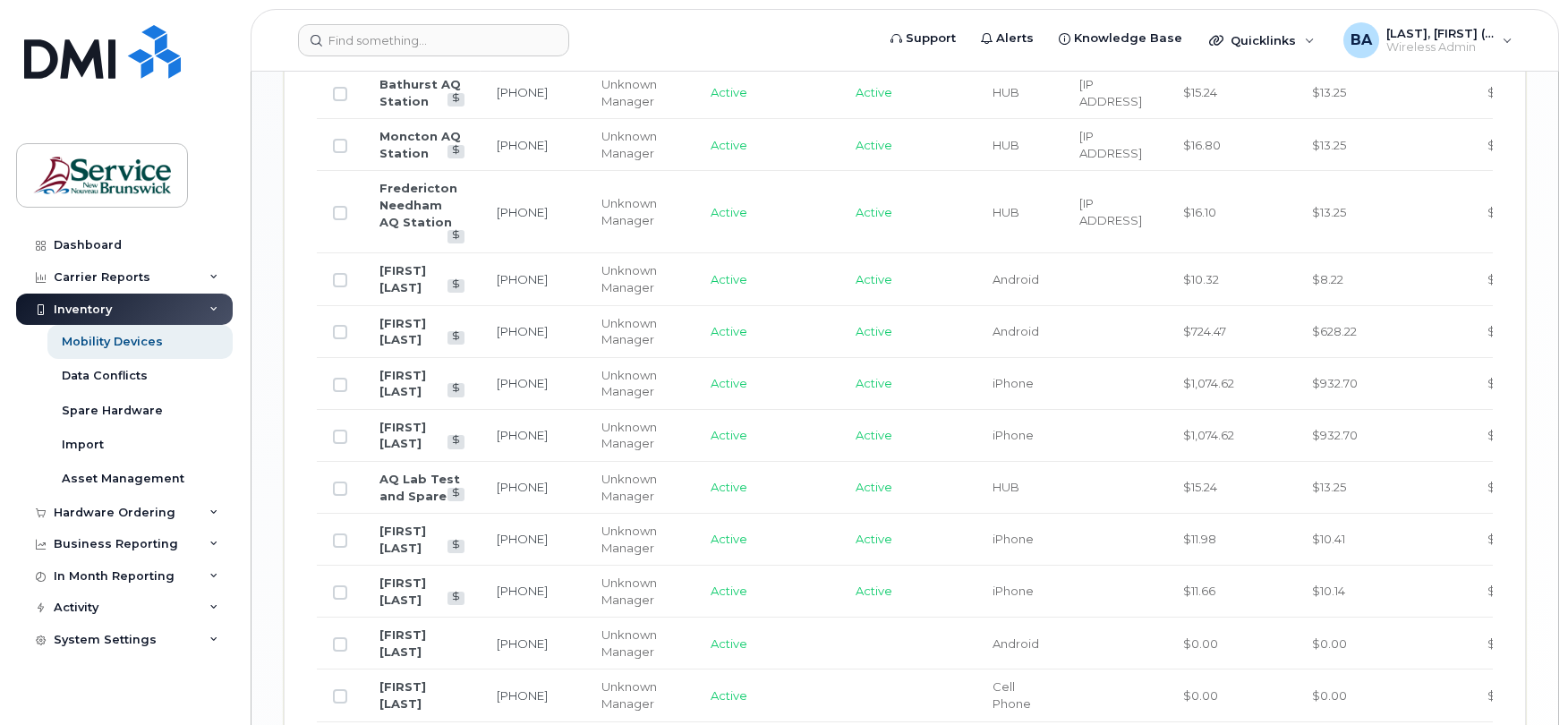 scroll, scrollTop: 1514, scrollLeft: 0, axis: vertical 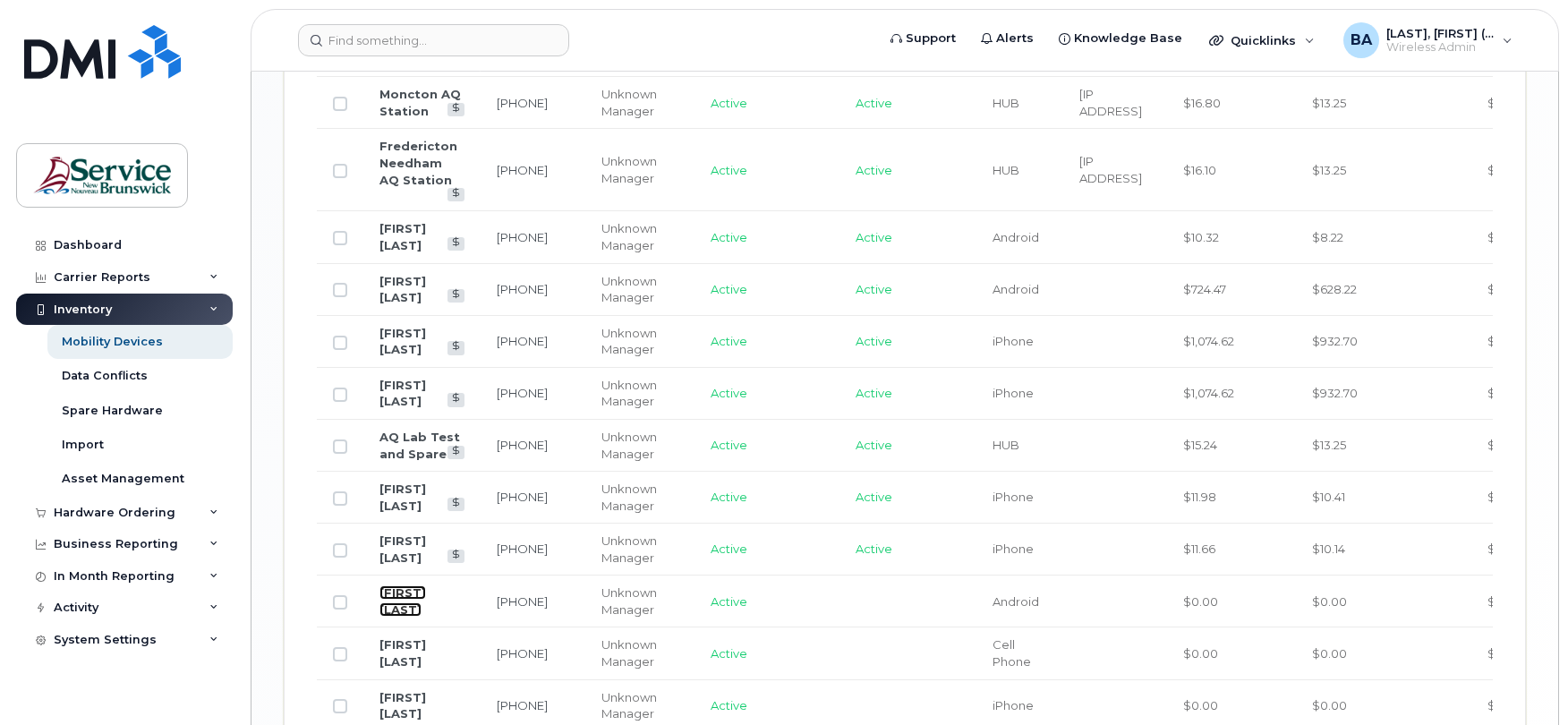 click on "[FIRST] [LAST]" 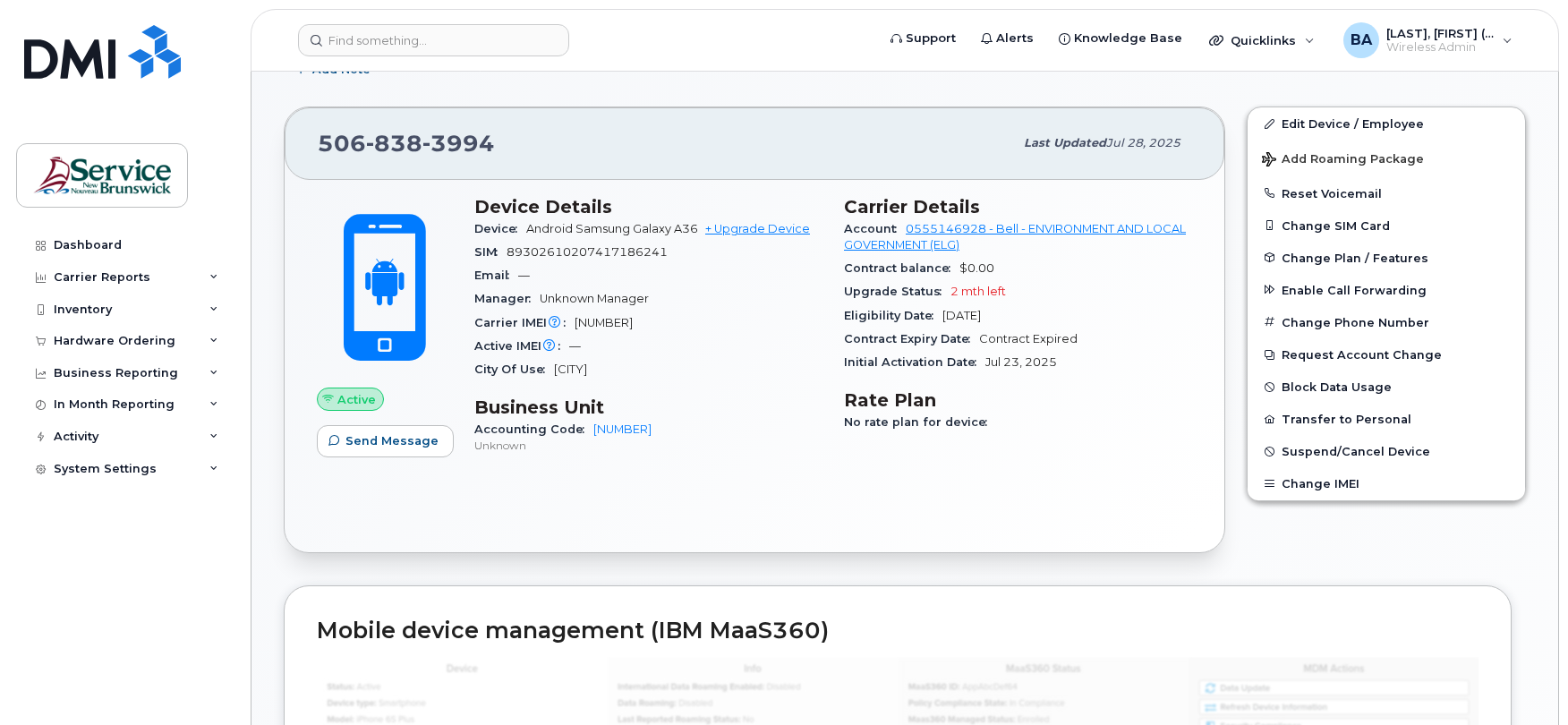 scroll, scrollTop: 358, scrollLeft: 0, axis: vertical 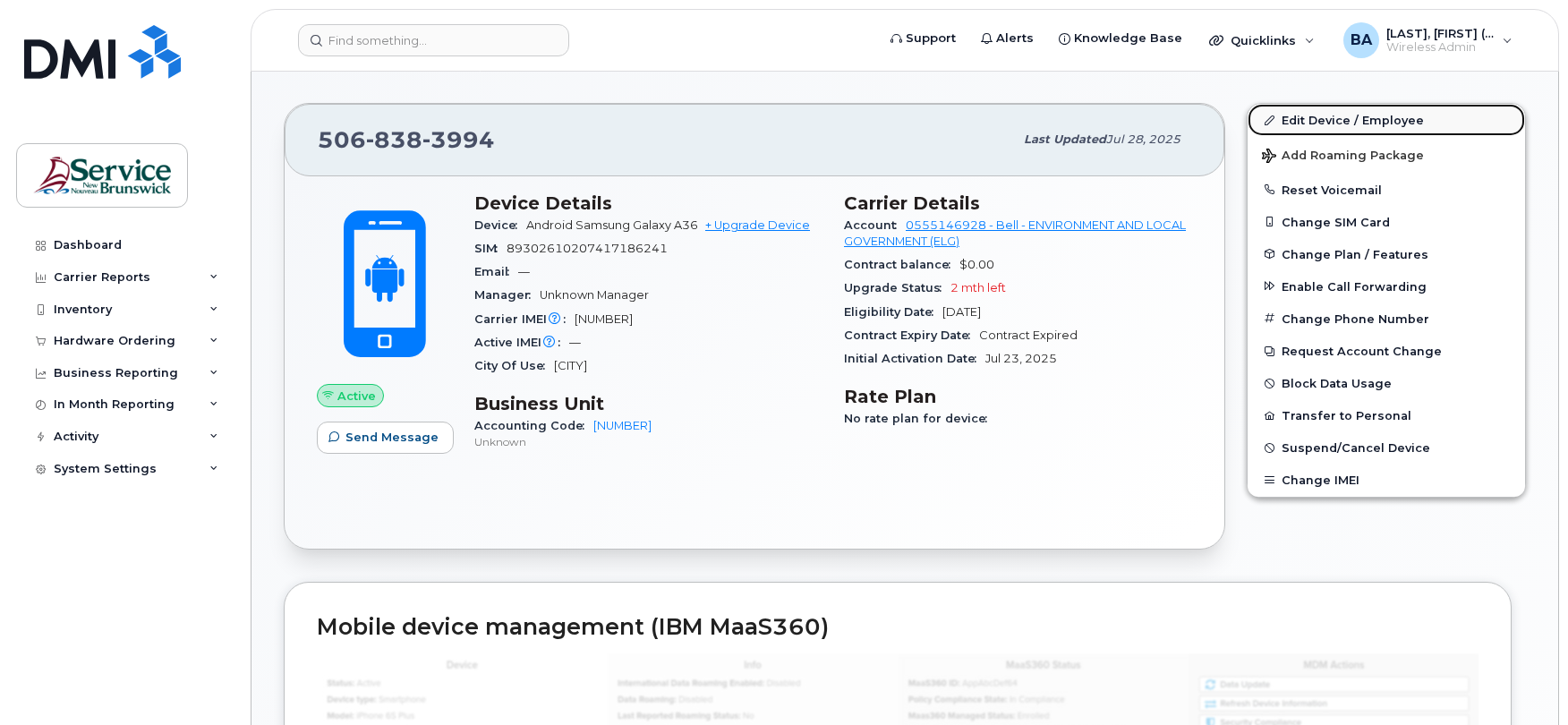 click on "Edit Device / Employee" at bounding box center (1386, 120) 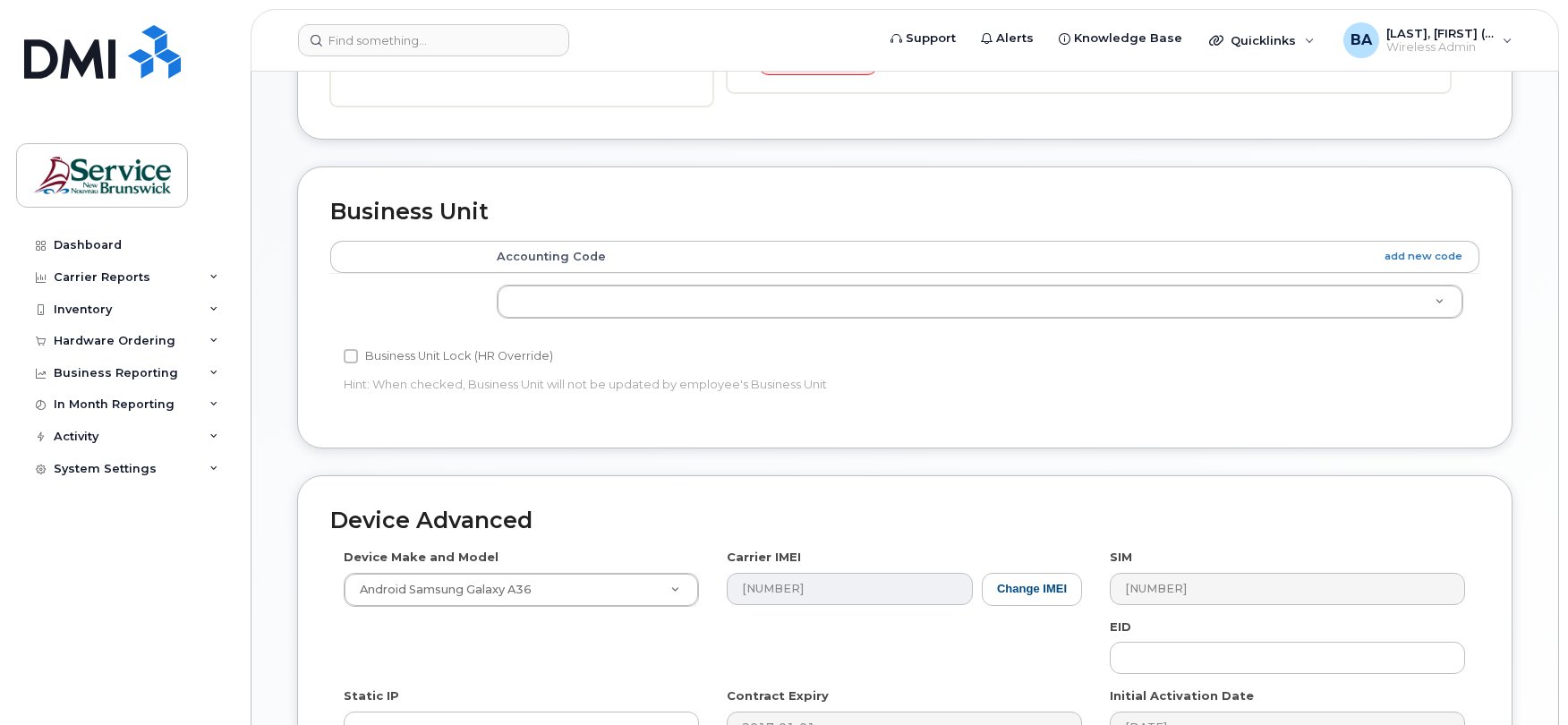 scroll, scrollTop: 252, scrollLeft: 0, axis: vertical 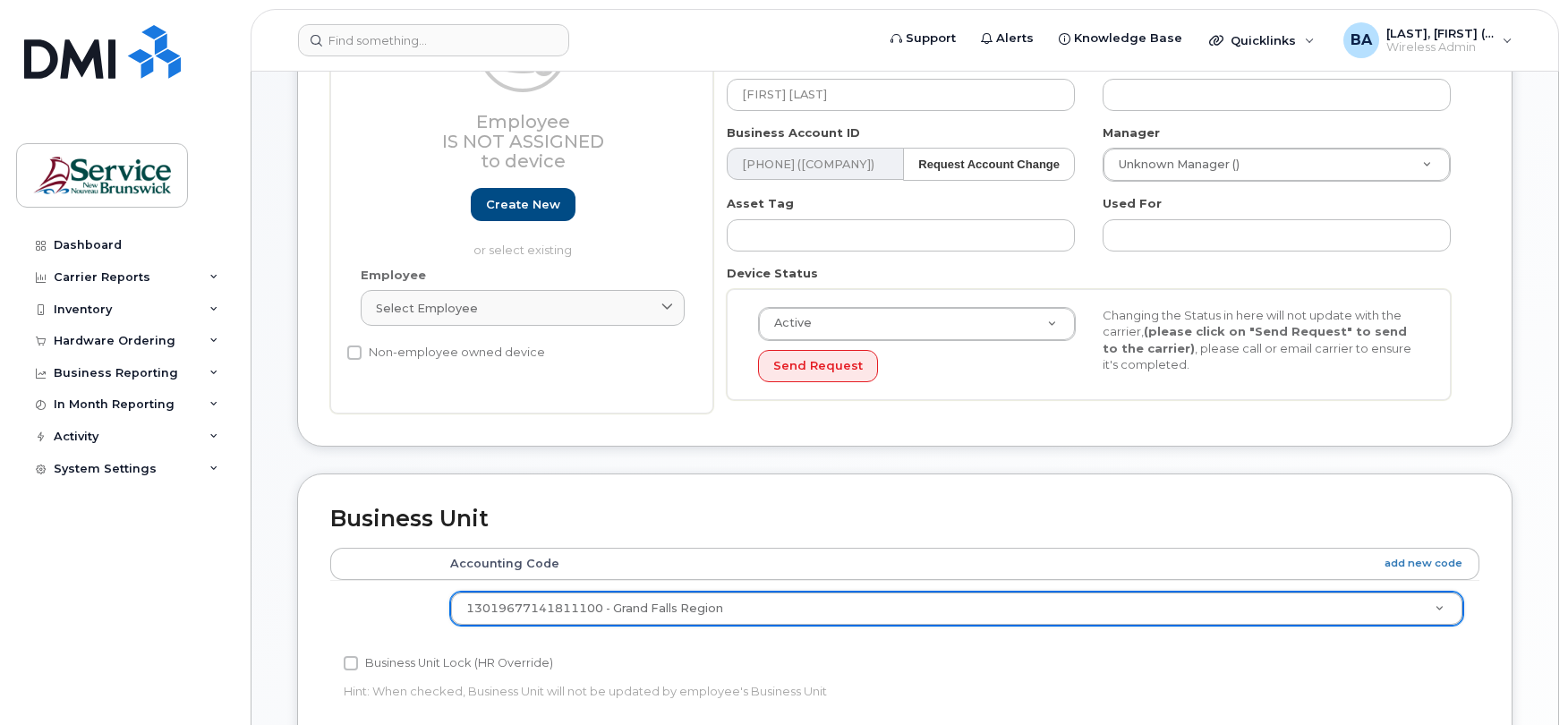 select on "35678087" 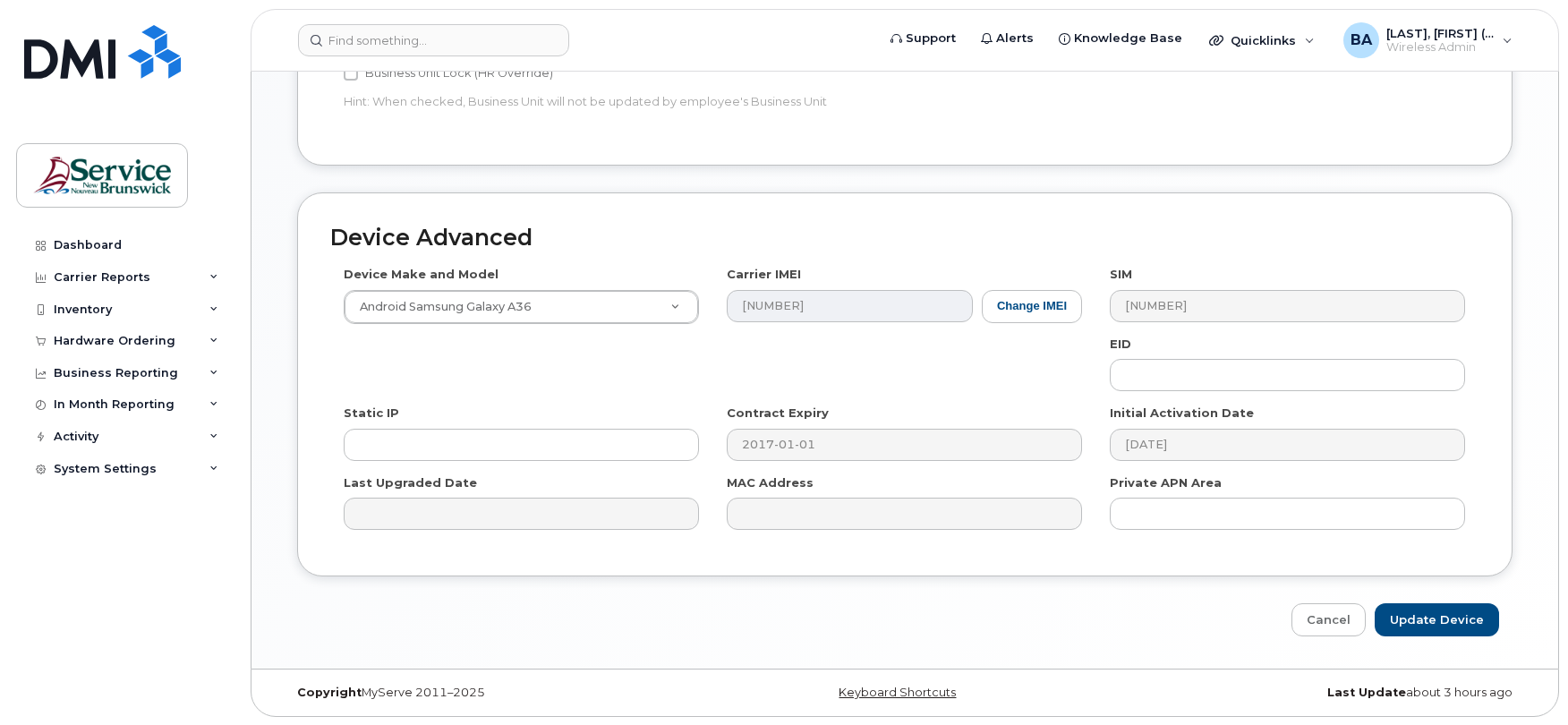 scroll, scrollTop: 849, scrollLeft: 0, axis: vertical 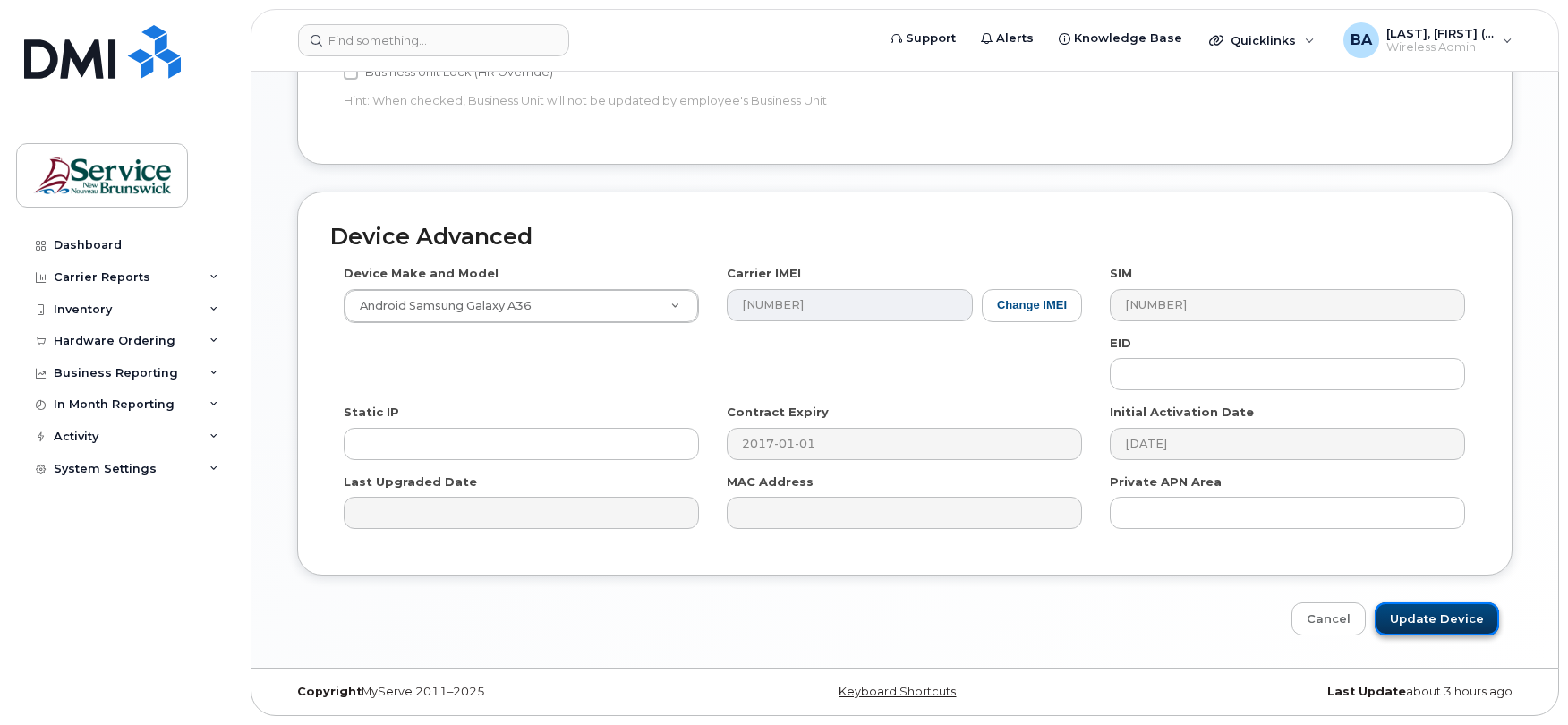 click on "Update Device" at bounding box center [1436, 618] 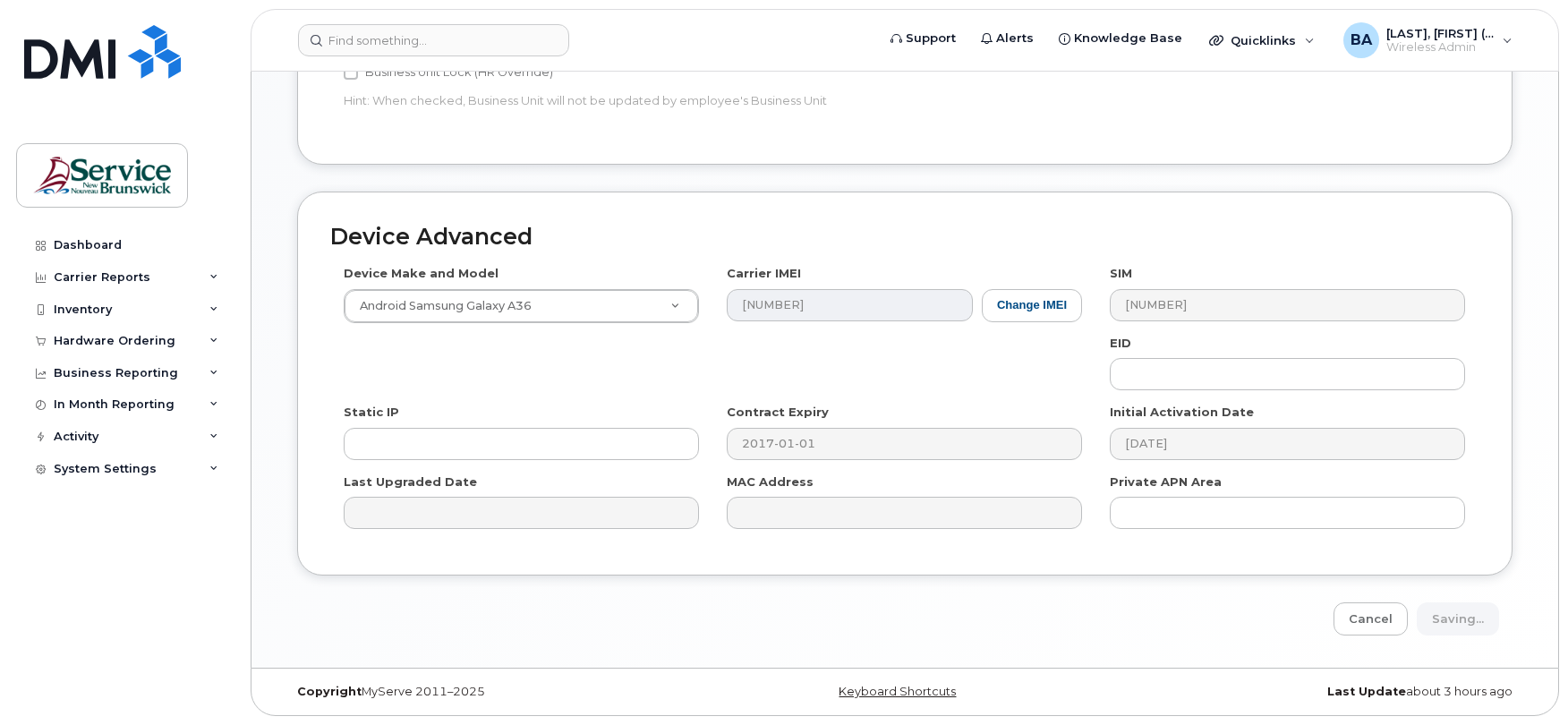 type on "Saving..." 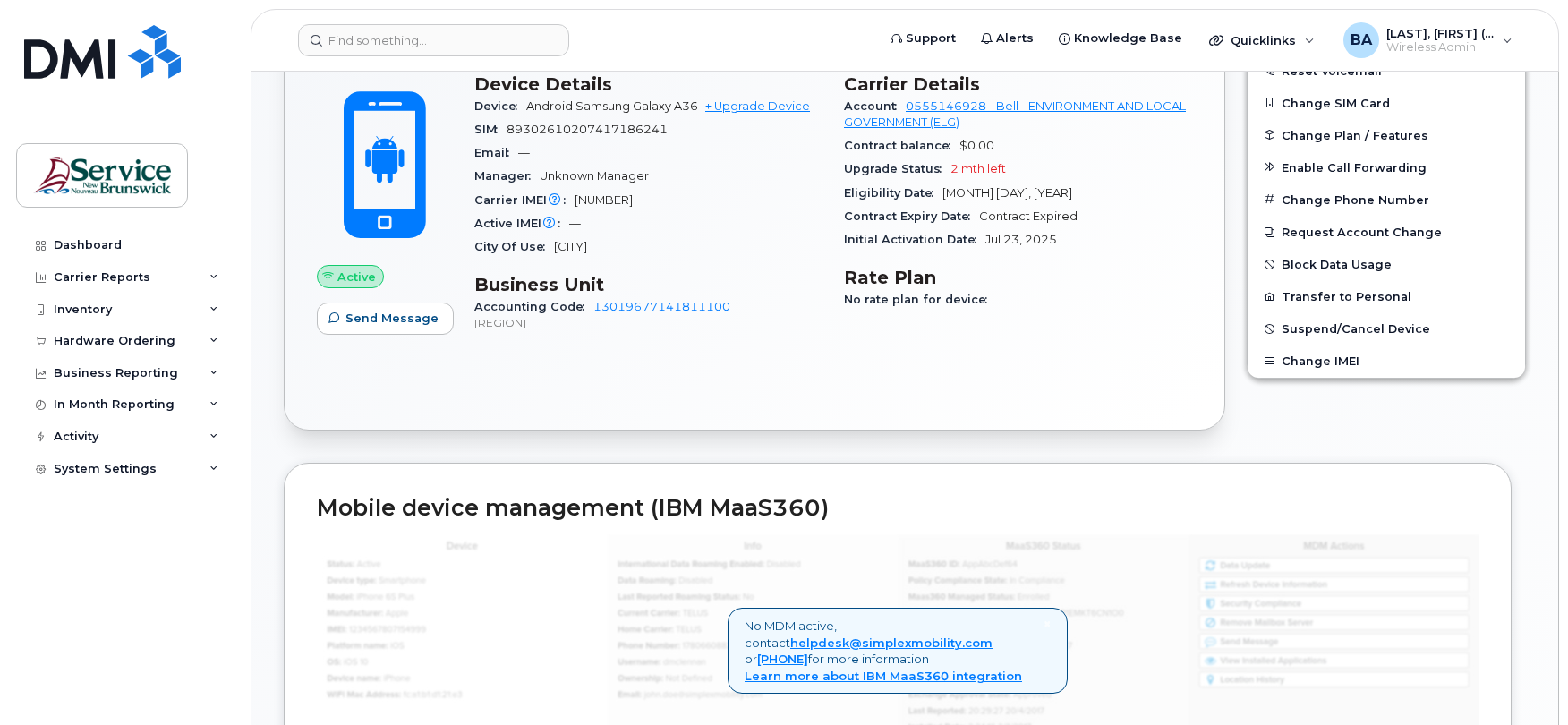 scroll, scrollTop: 0, scrollLeft: 0, axis: both 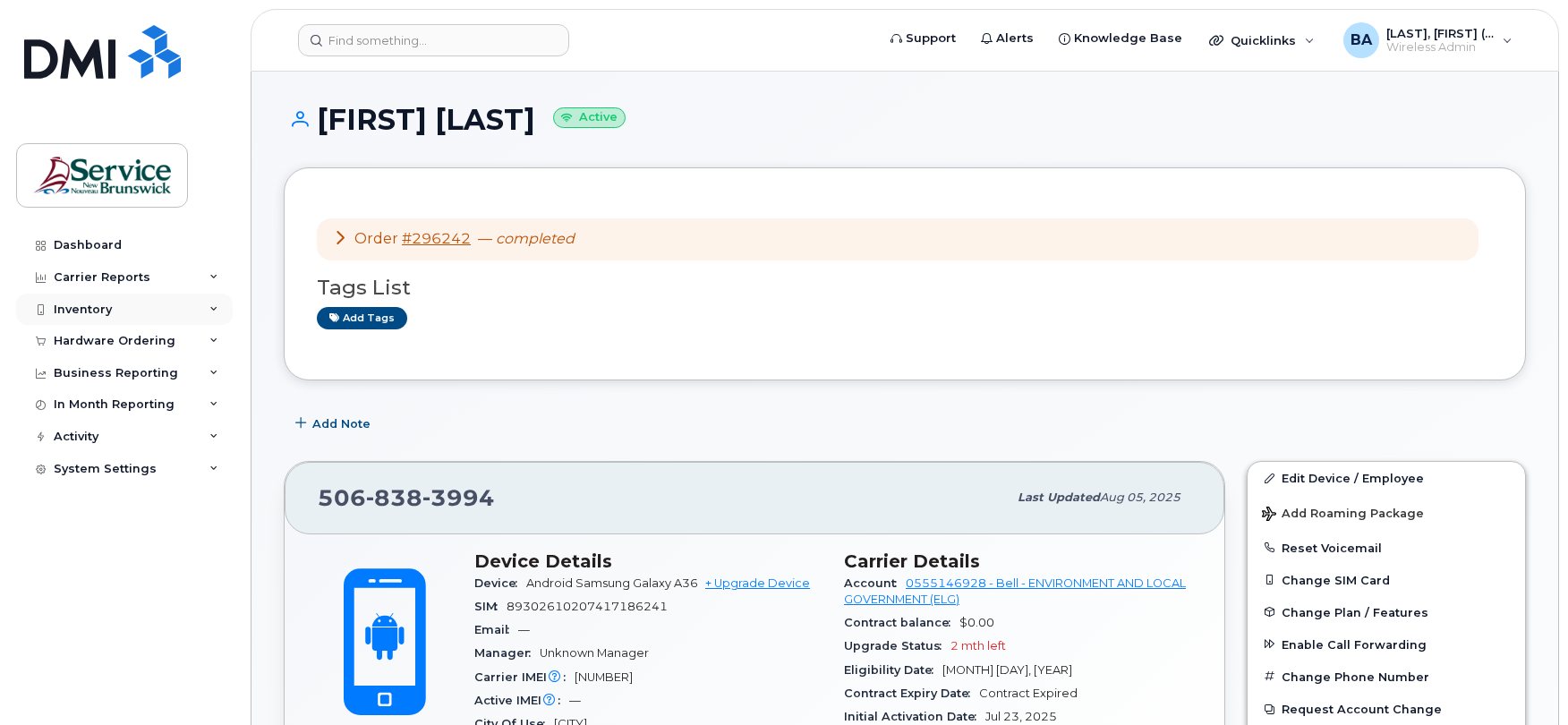click on "Inventory" at bounding box center [82, 310] 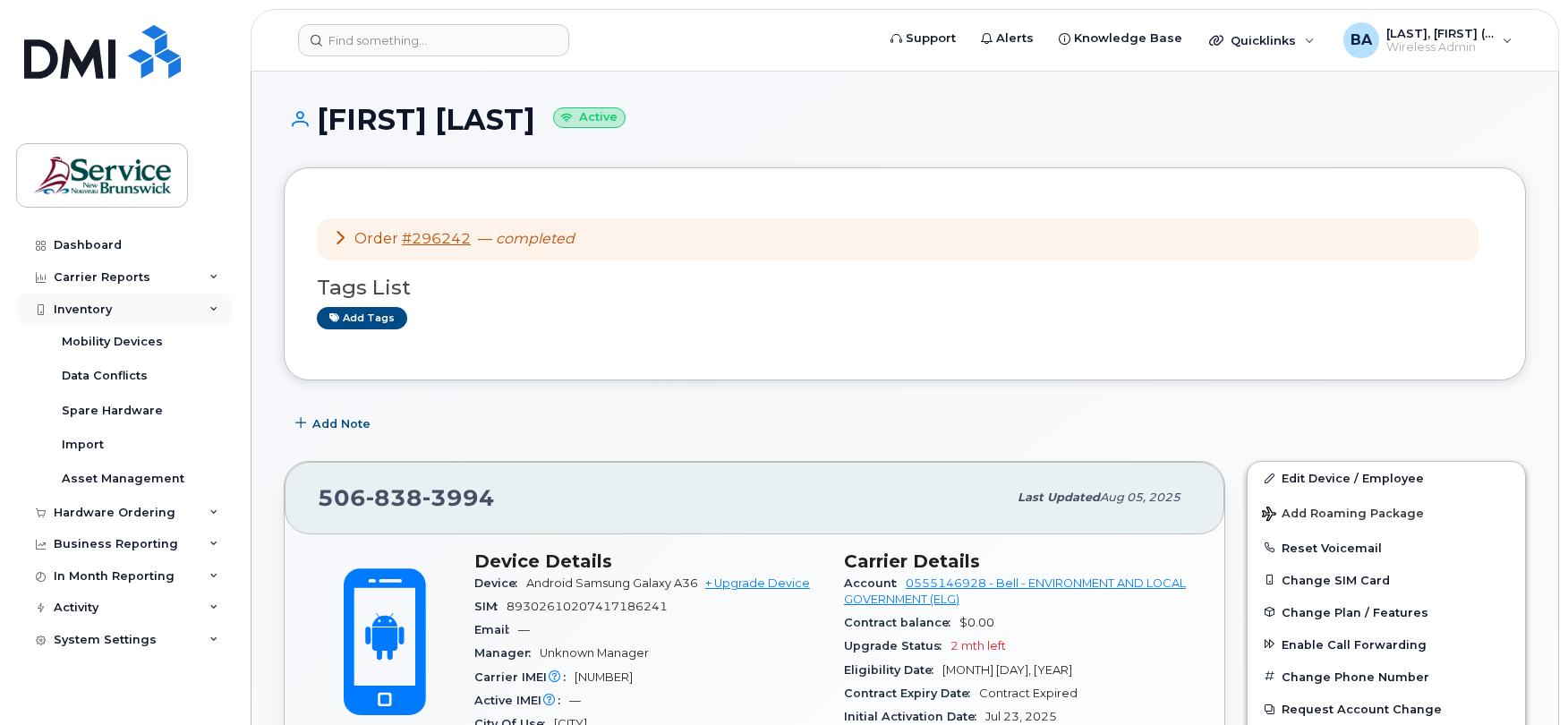 click on "Inventory" at bounding box center (82, 310) 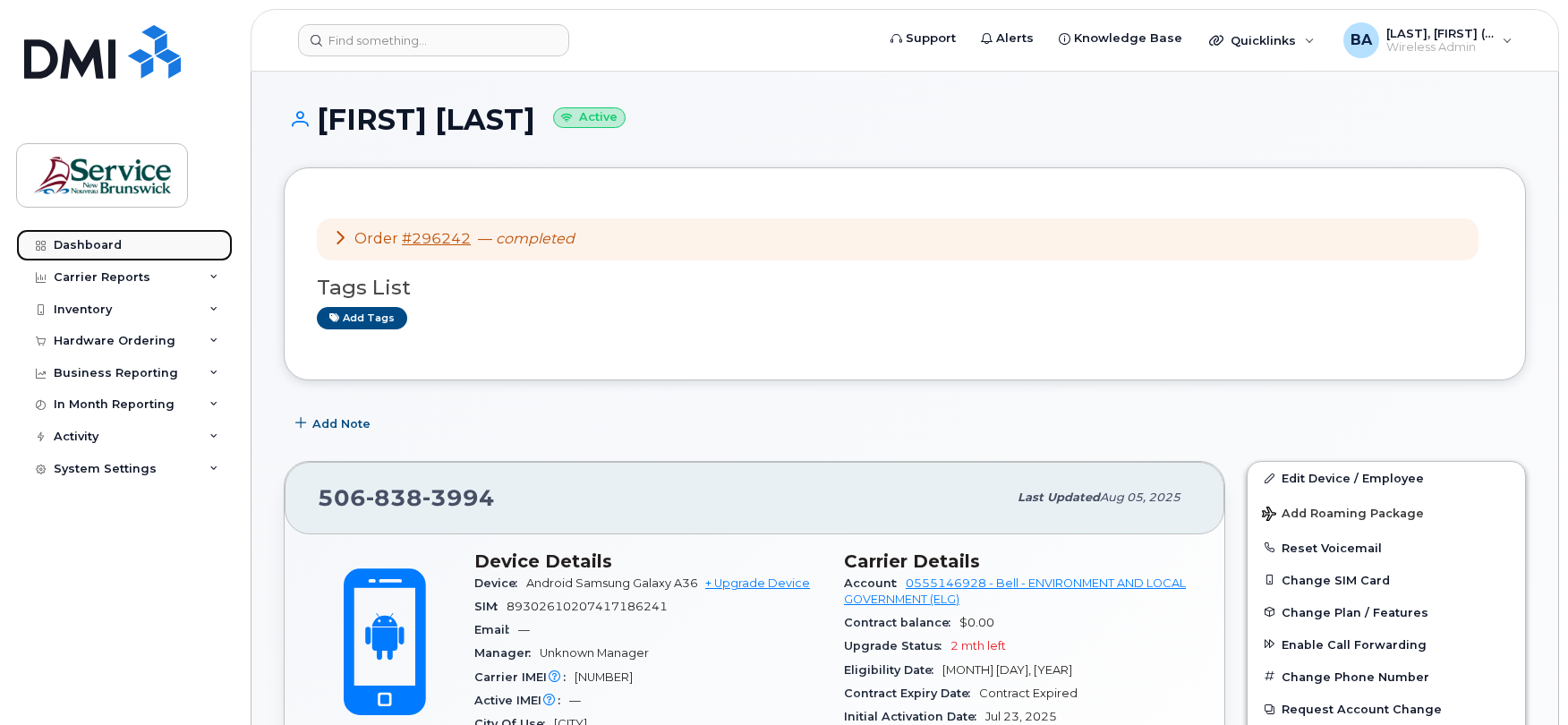 click on "Dashboard" at bounding box center (124, 245) 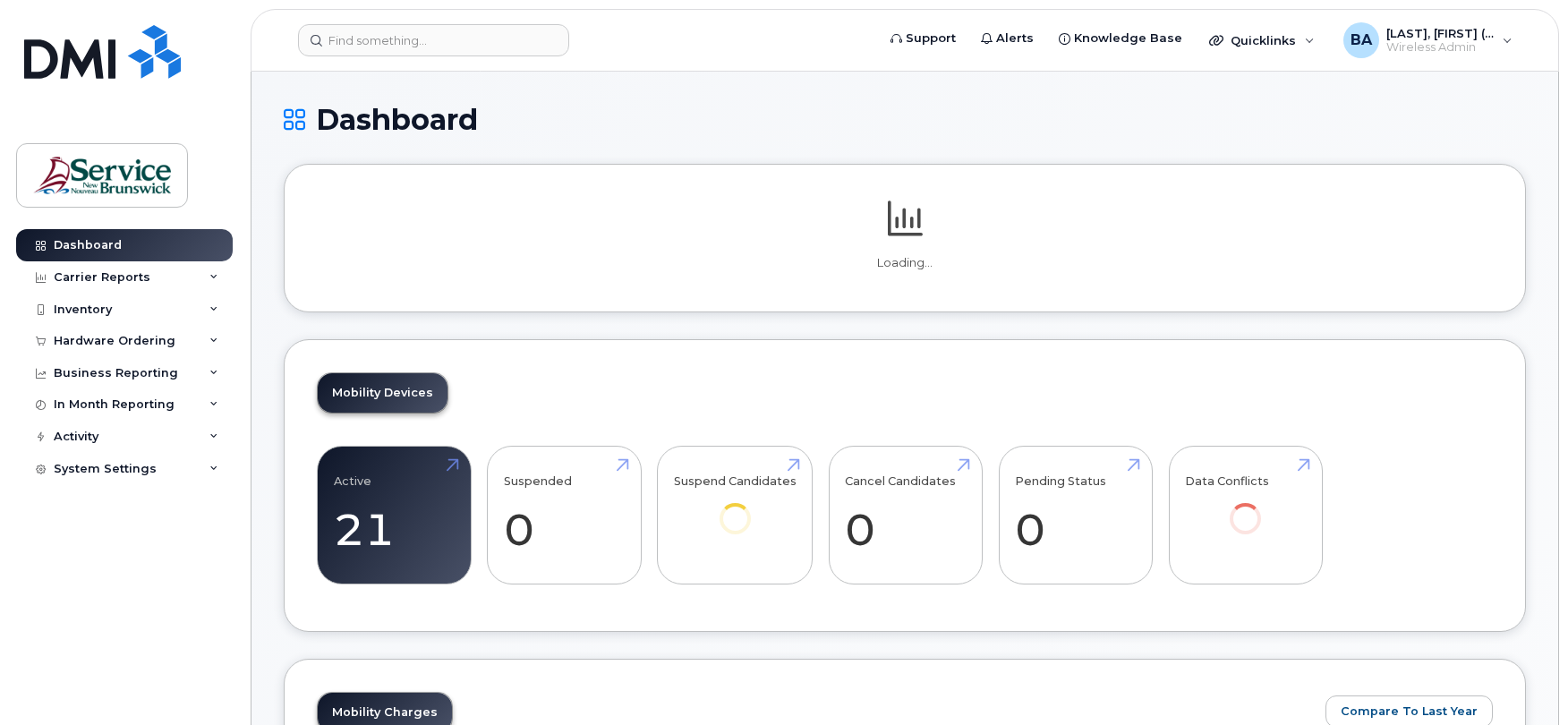 scroll, scrollTop: 0, scrollLeft: 0, axis: both 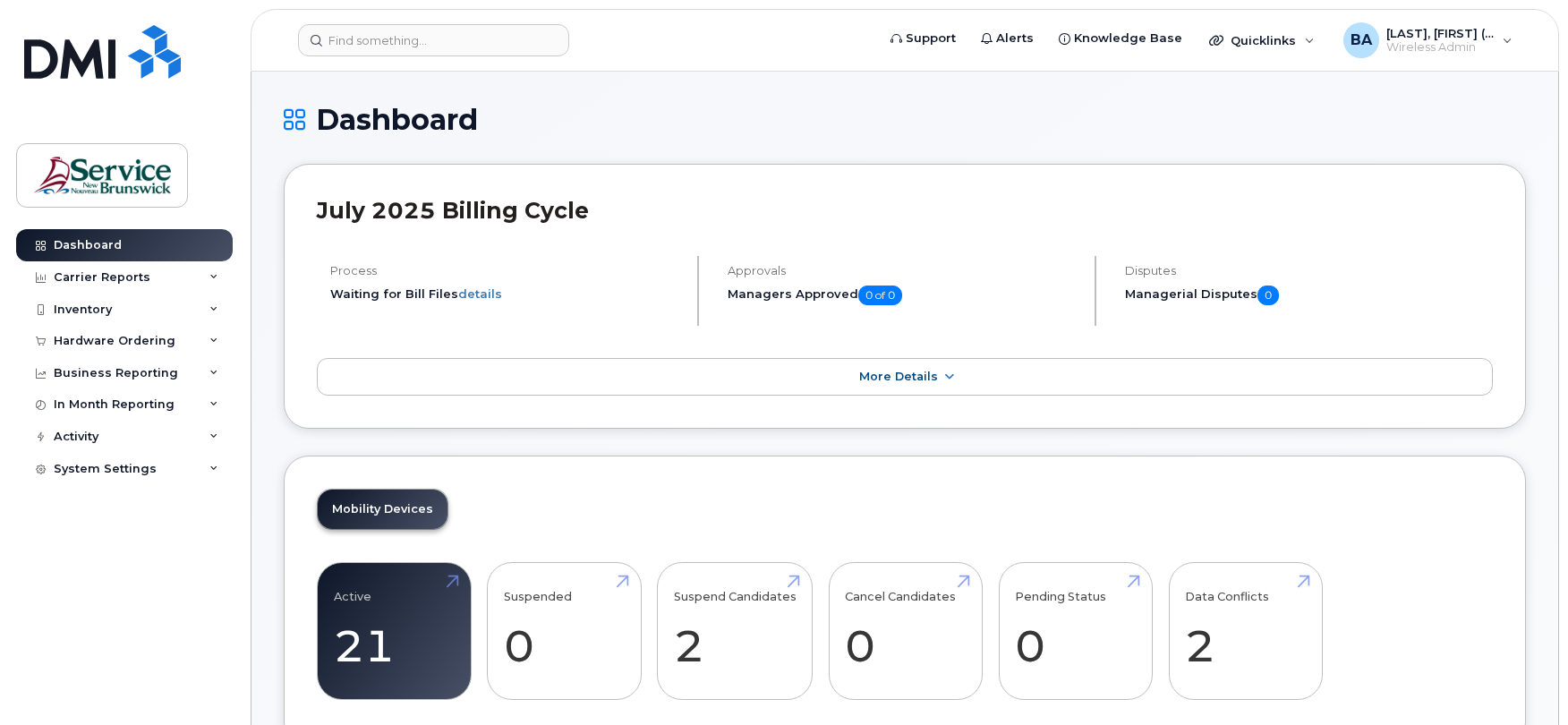 click on "Active
21" at bounding box center (394, 631) 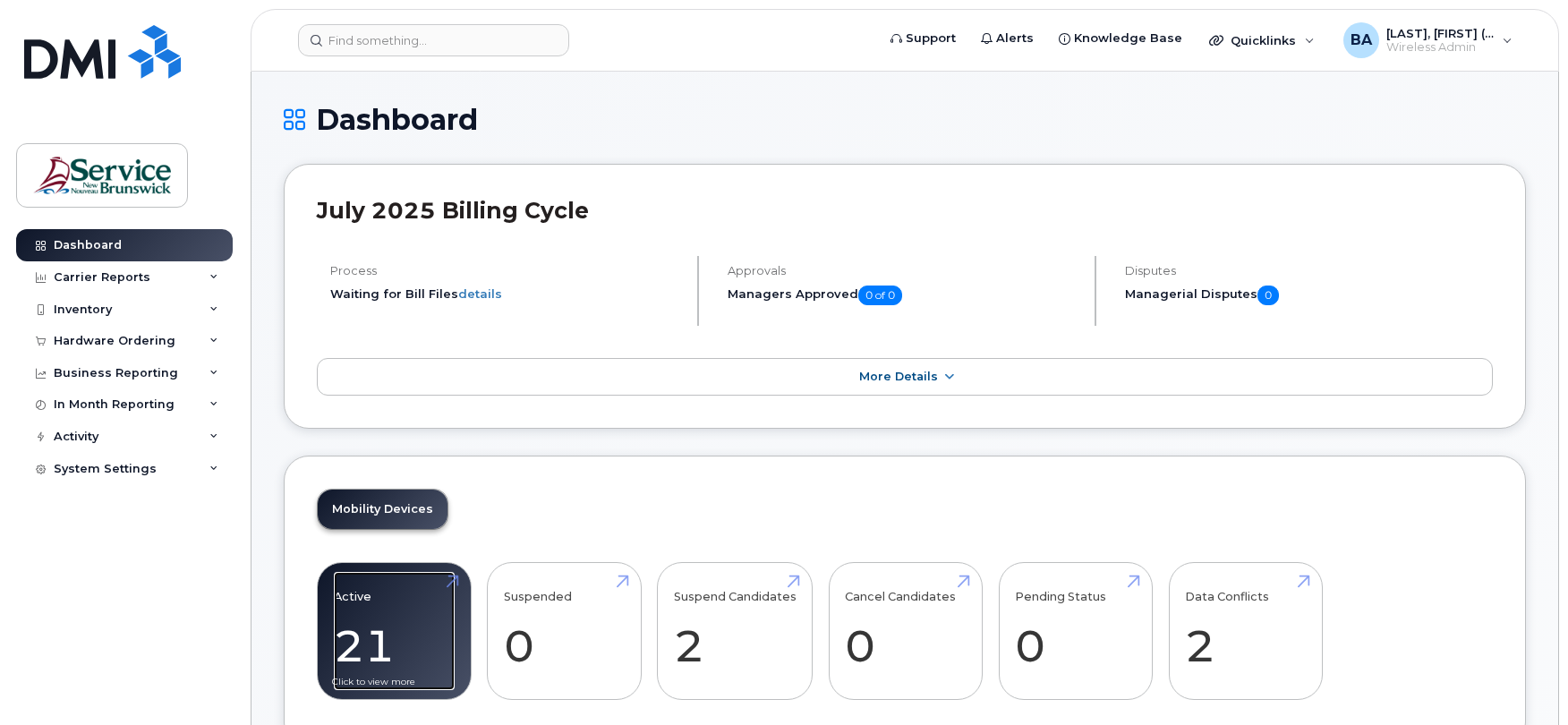 click on "Active
21" at bounding box center [394, 631] 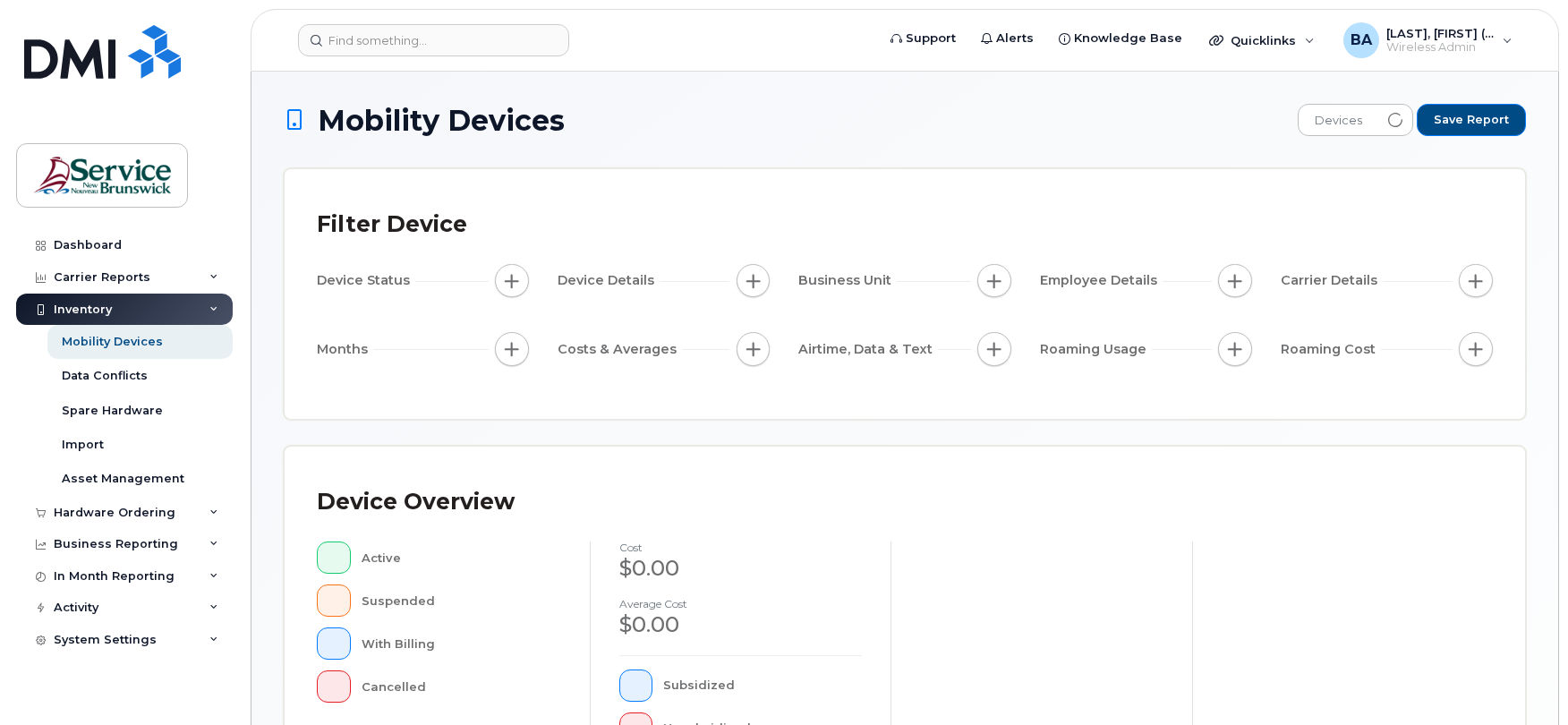 scroll, scrollTop: 0, scrollLeft: 0, axis: both 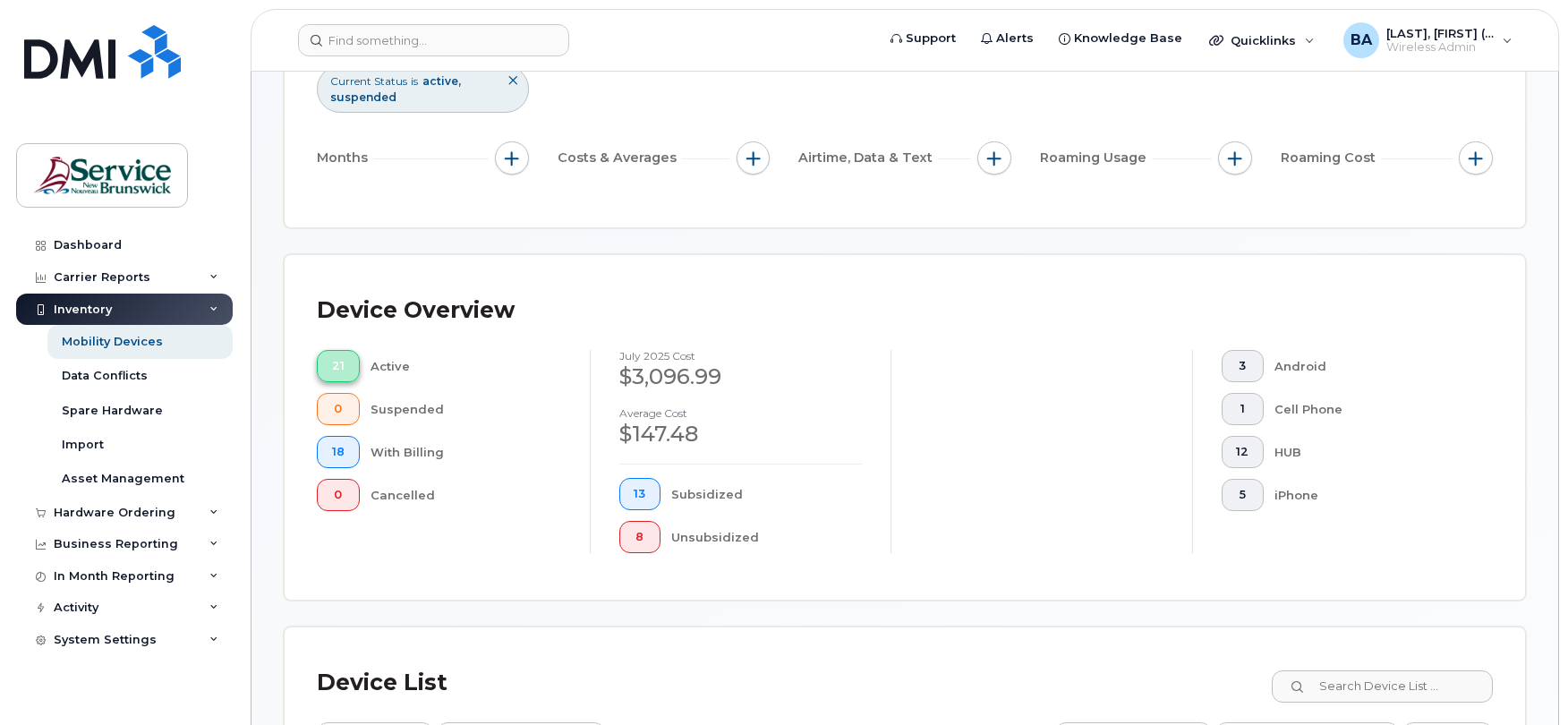click on "21" at bounding box center [338, 366] 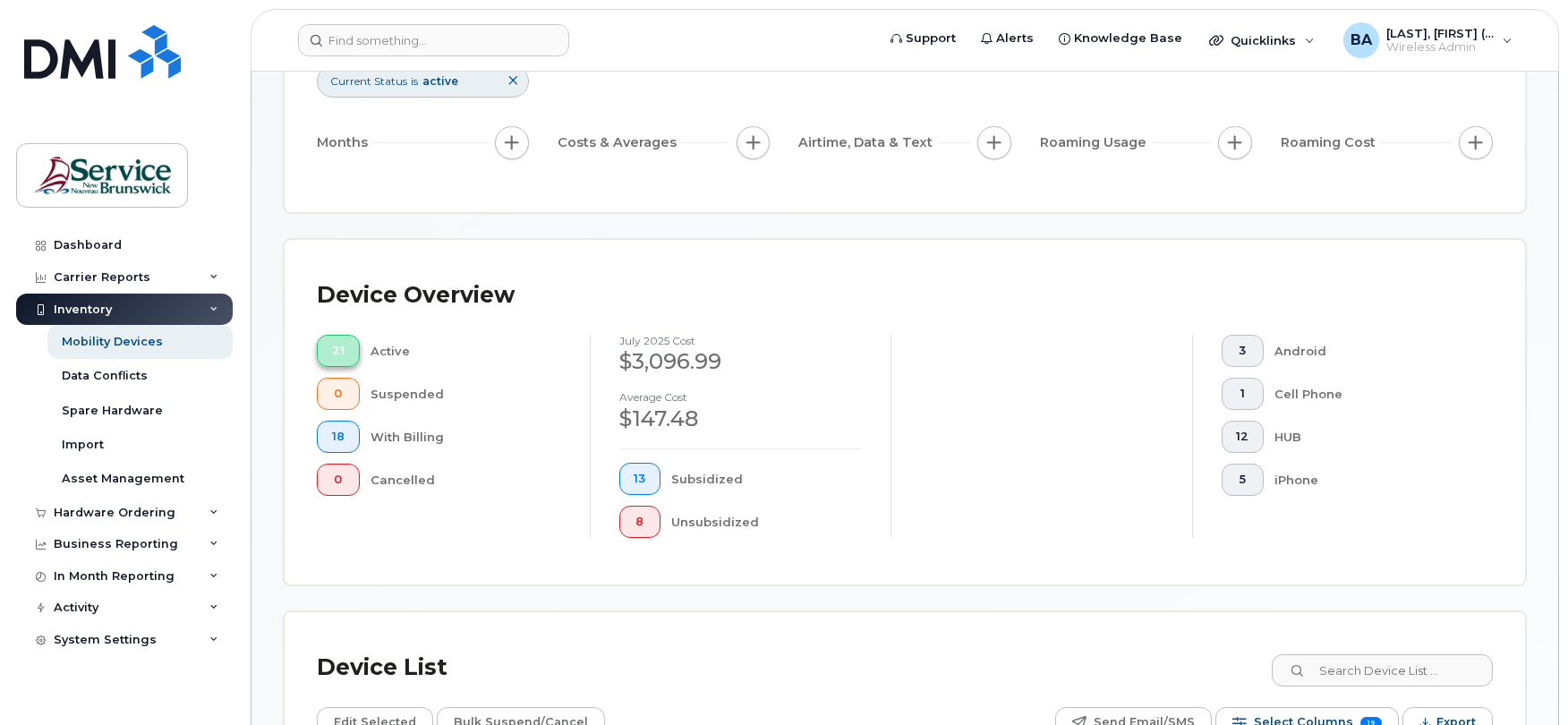 click on "21" at bounding box center [338, 351] 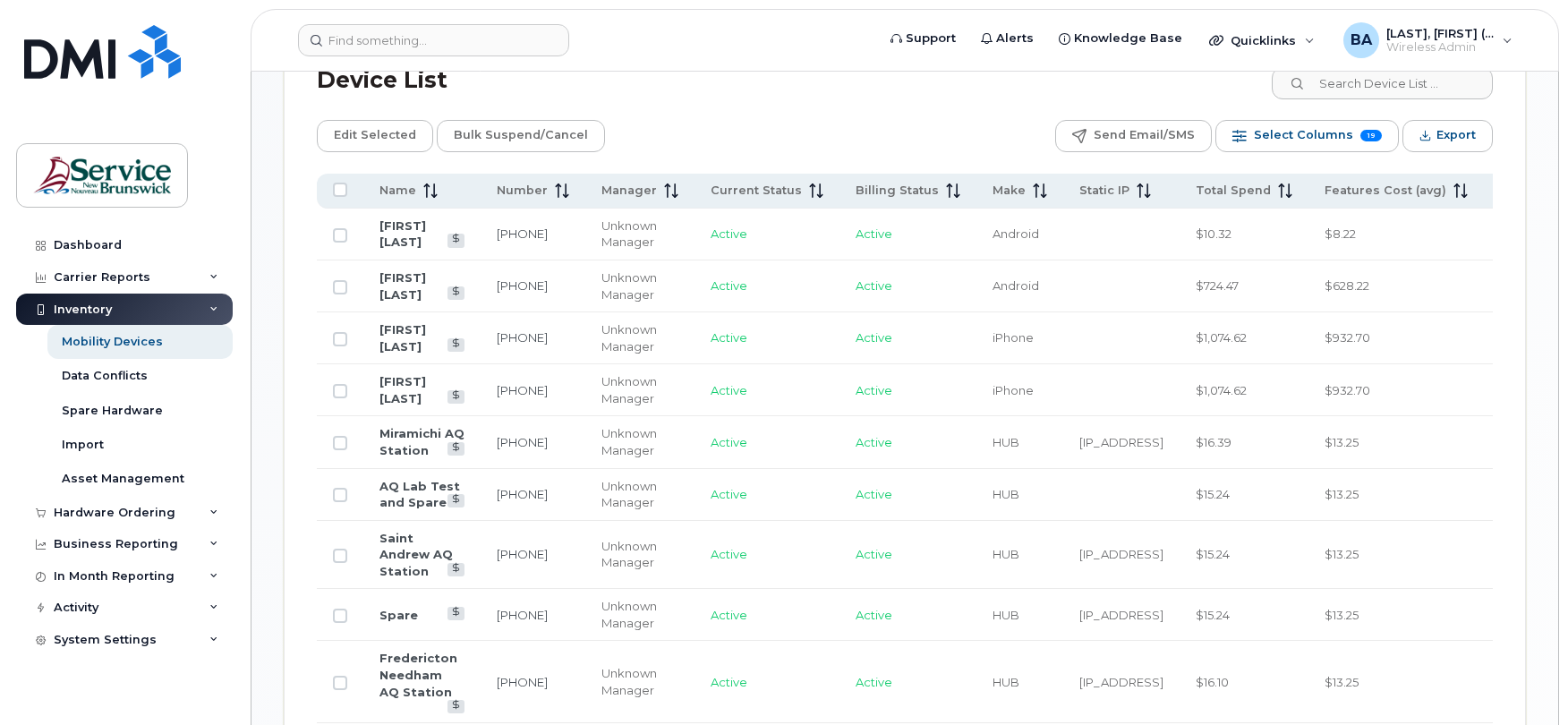 scroll, scrollTop: 835, scrollLeft: 0, axis: vertical 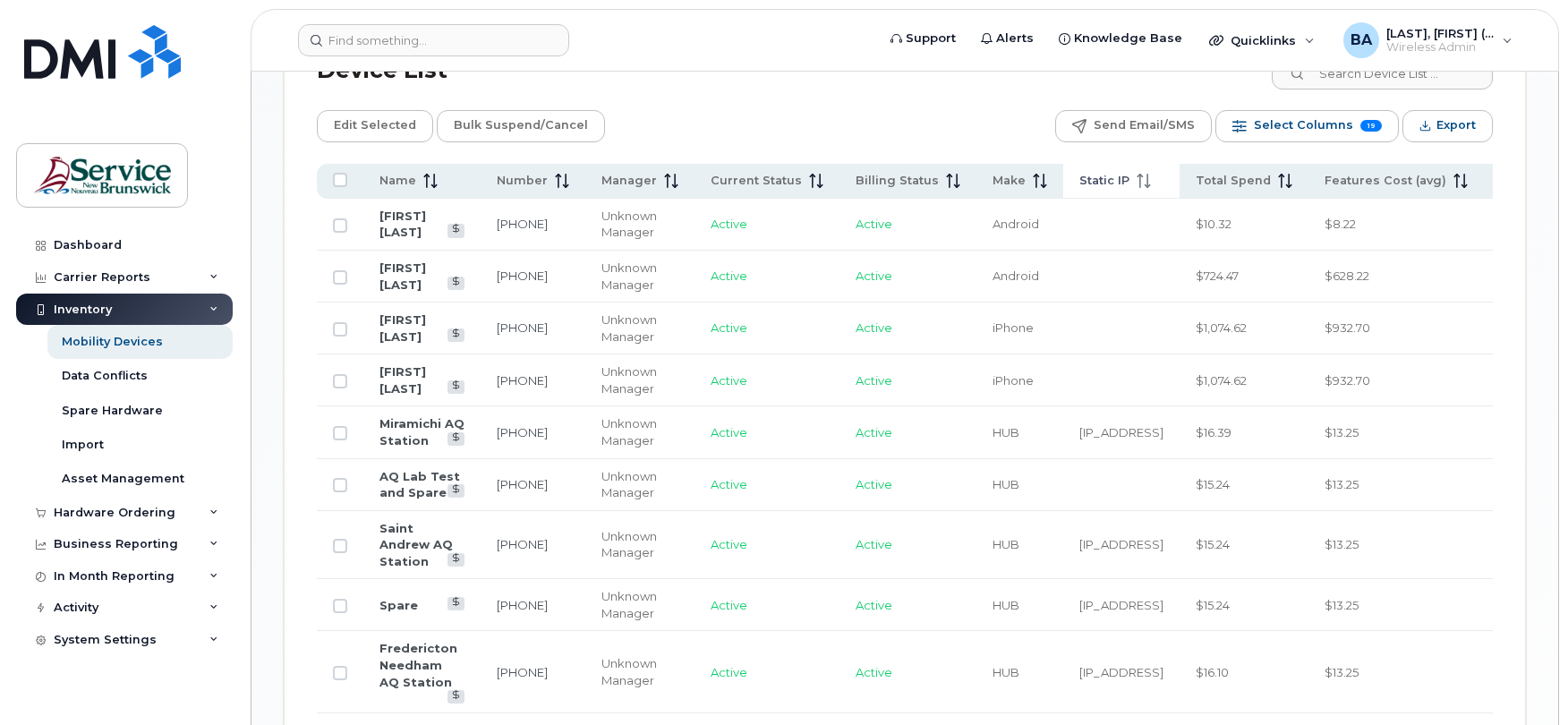click on "Static IP" at bounding box center (1104, 181) 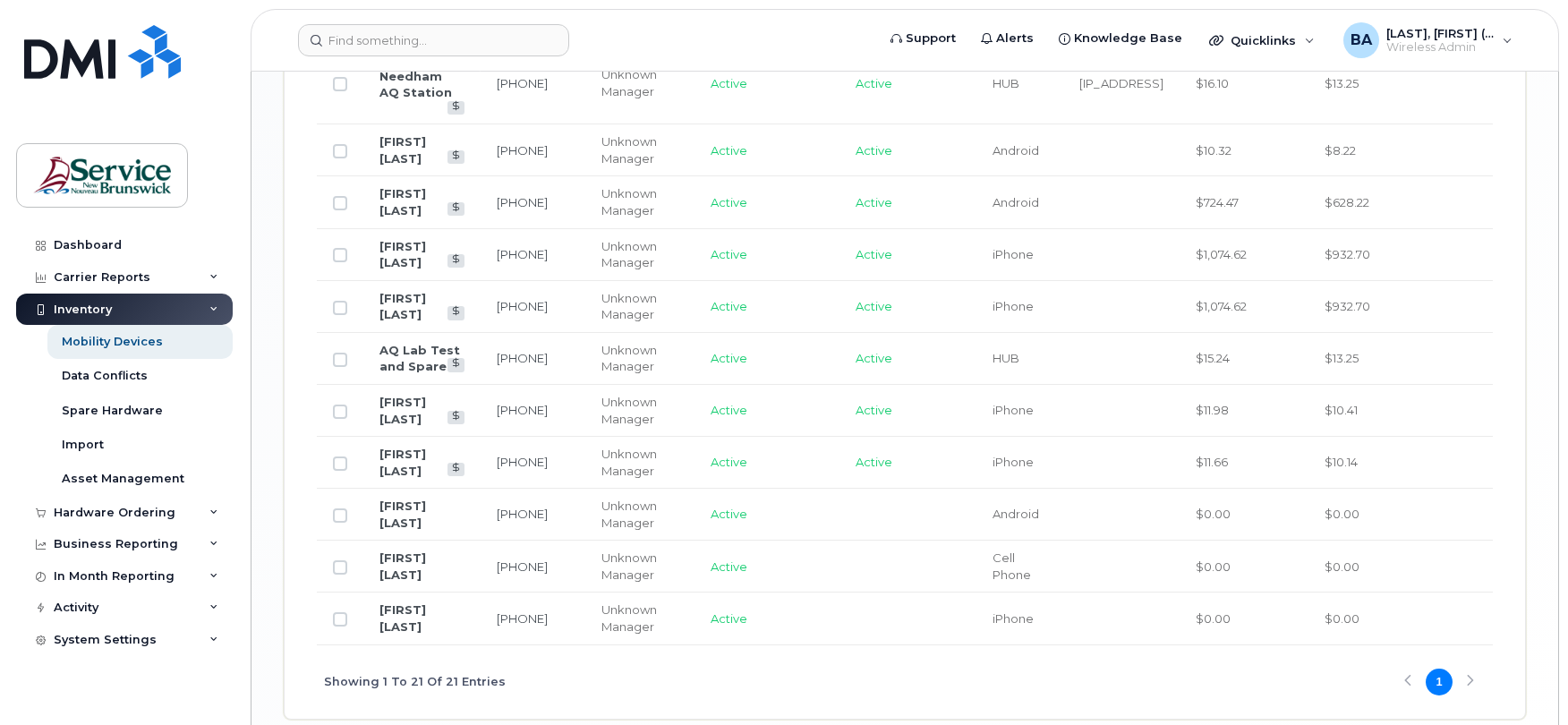 scroll, scrollTop: 1609, scrollLeft: 0, axis: vertical 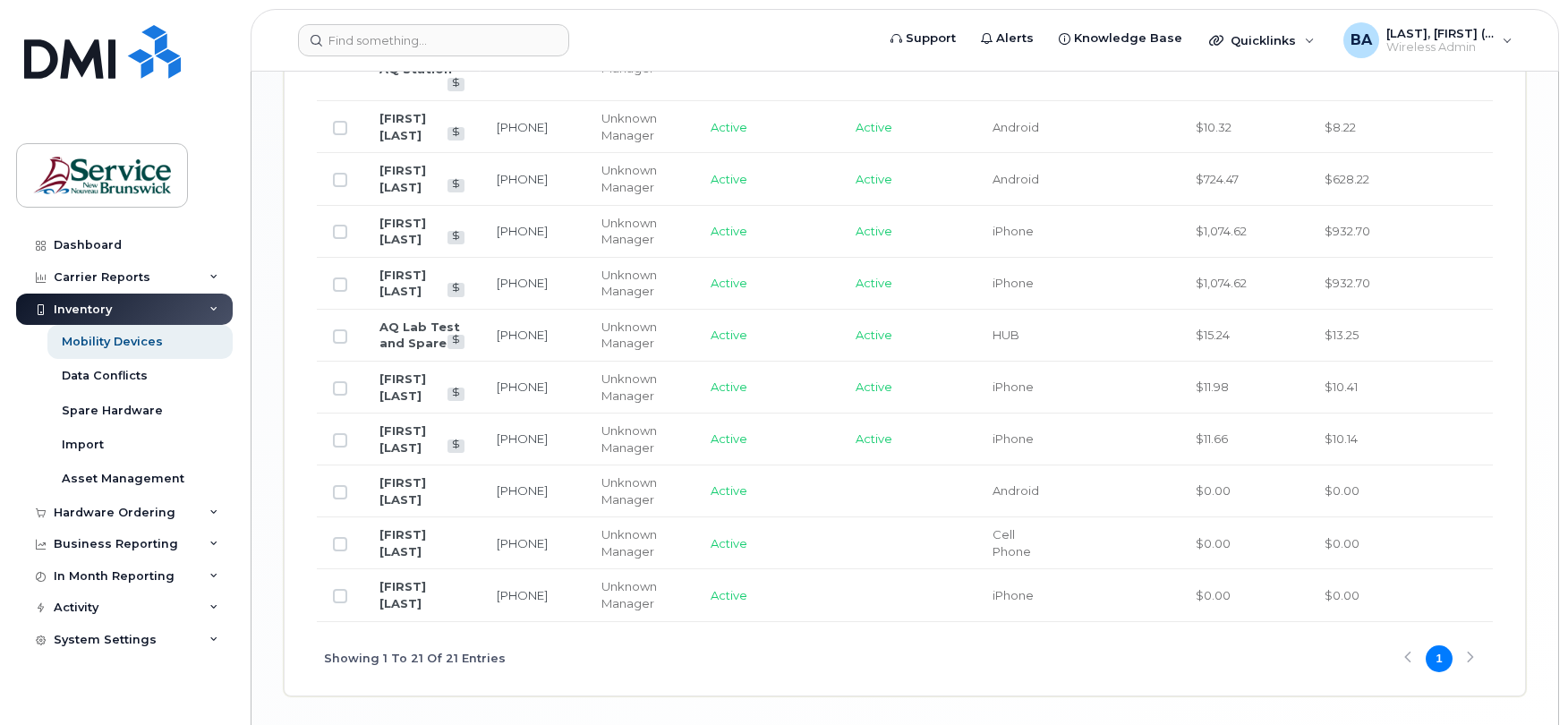 drag, startPoint x: 531, startPoint y: 559, endPoint x: 609, endPoint y: 559, distance: 78 